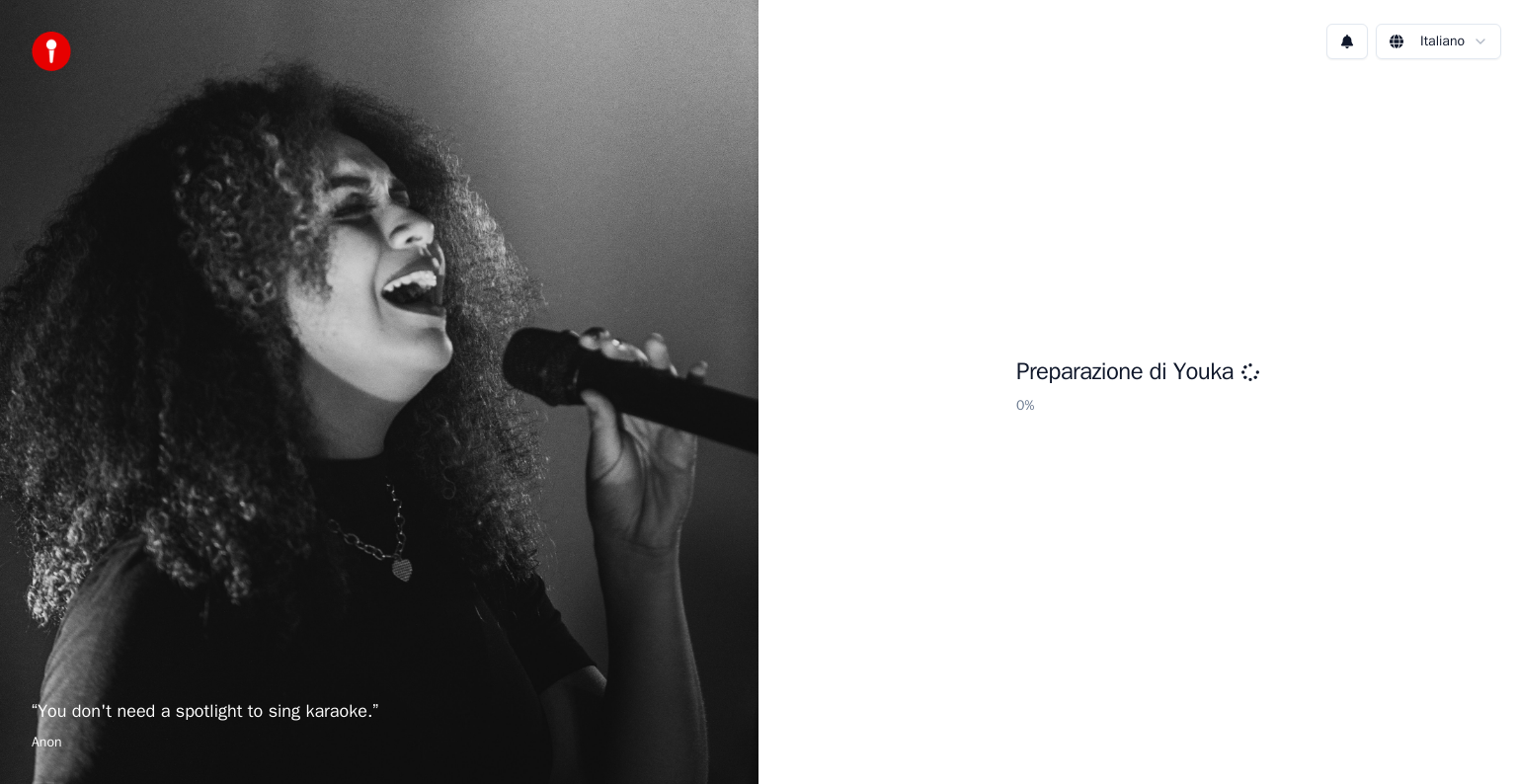 scroll, scrollTop: 0, scrollLeft: 0, axis: both 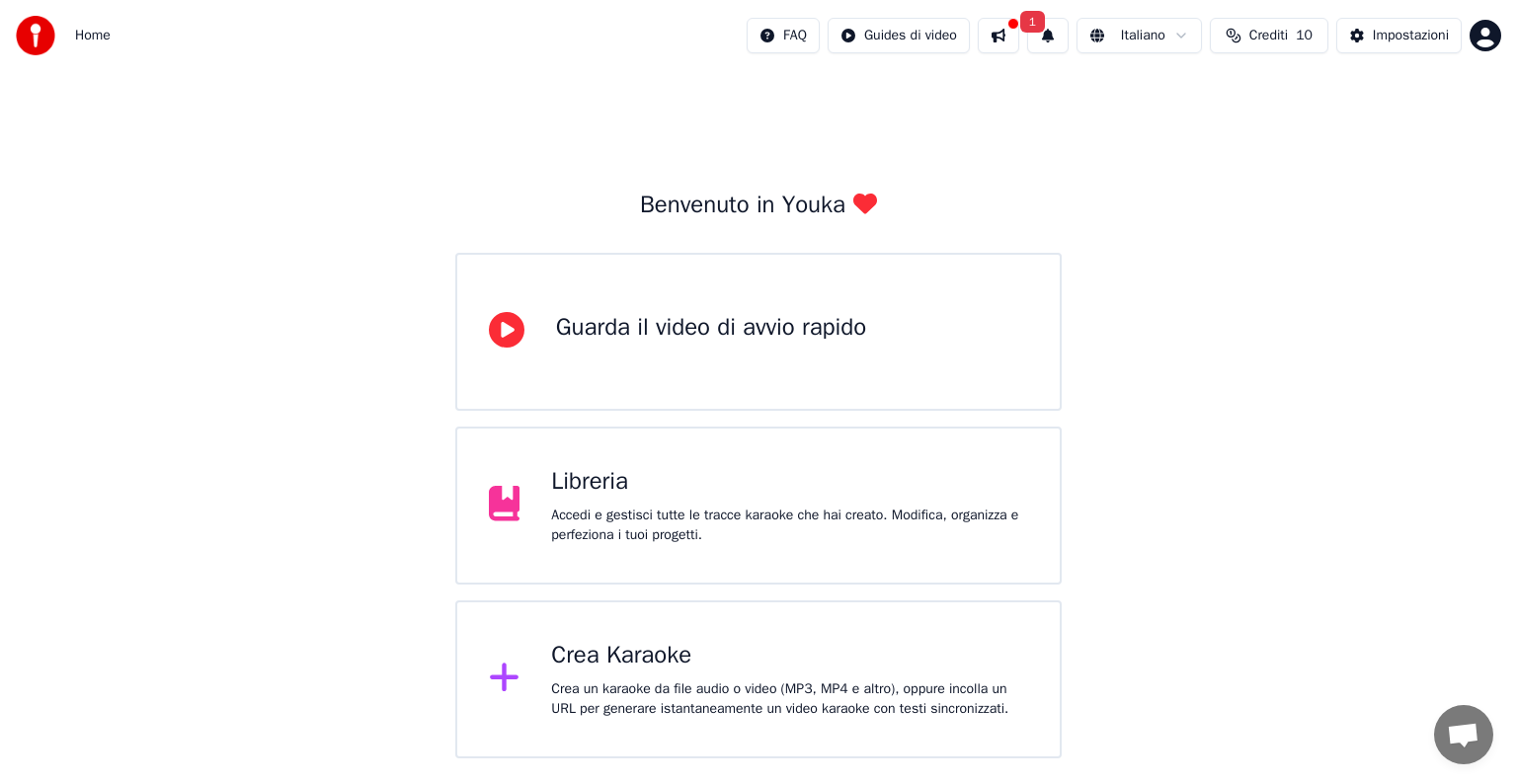click on "Crea Karaoke Crea un karaoke da file audio o video (MP3, MP4 e altro), oppure incolla un URL per generare istantaneamente un video karaoke con testi sincronizzati." at bounding box center (758, 679) 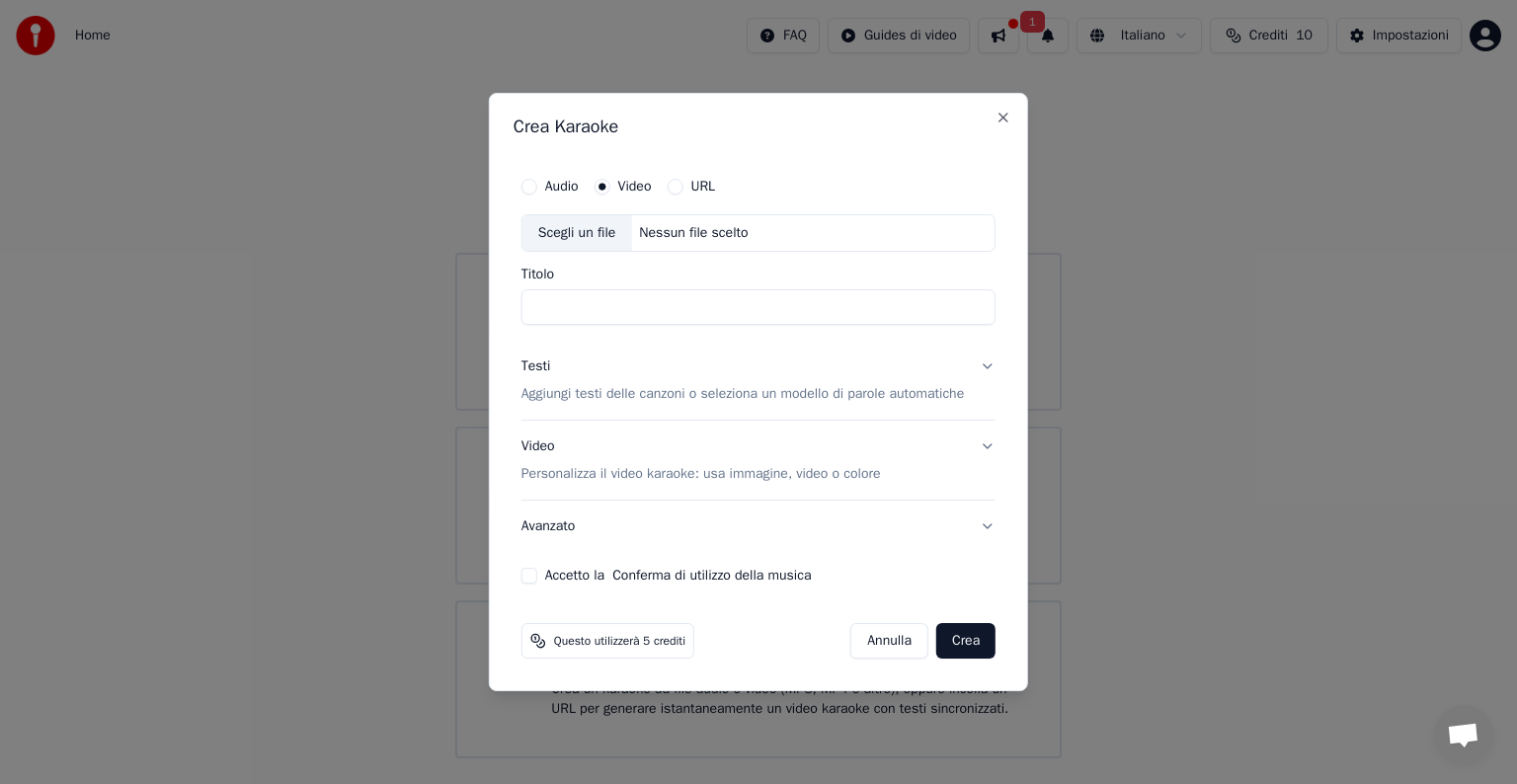 drag, startPoint x: 628, startPoint y: 189, endPoint x: 617, endPoint y: 185, distance: 11.7046999 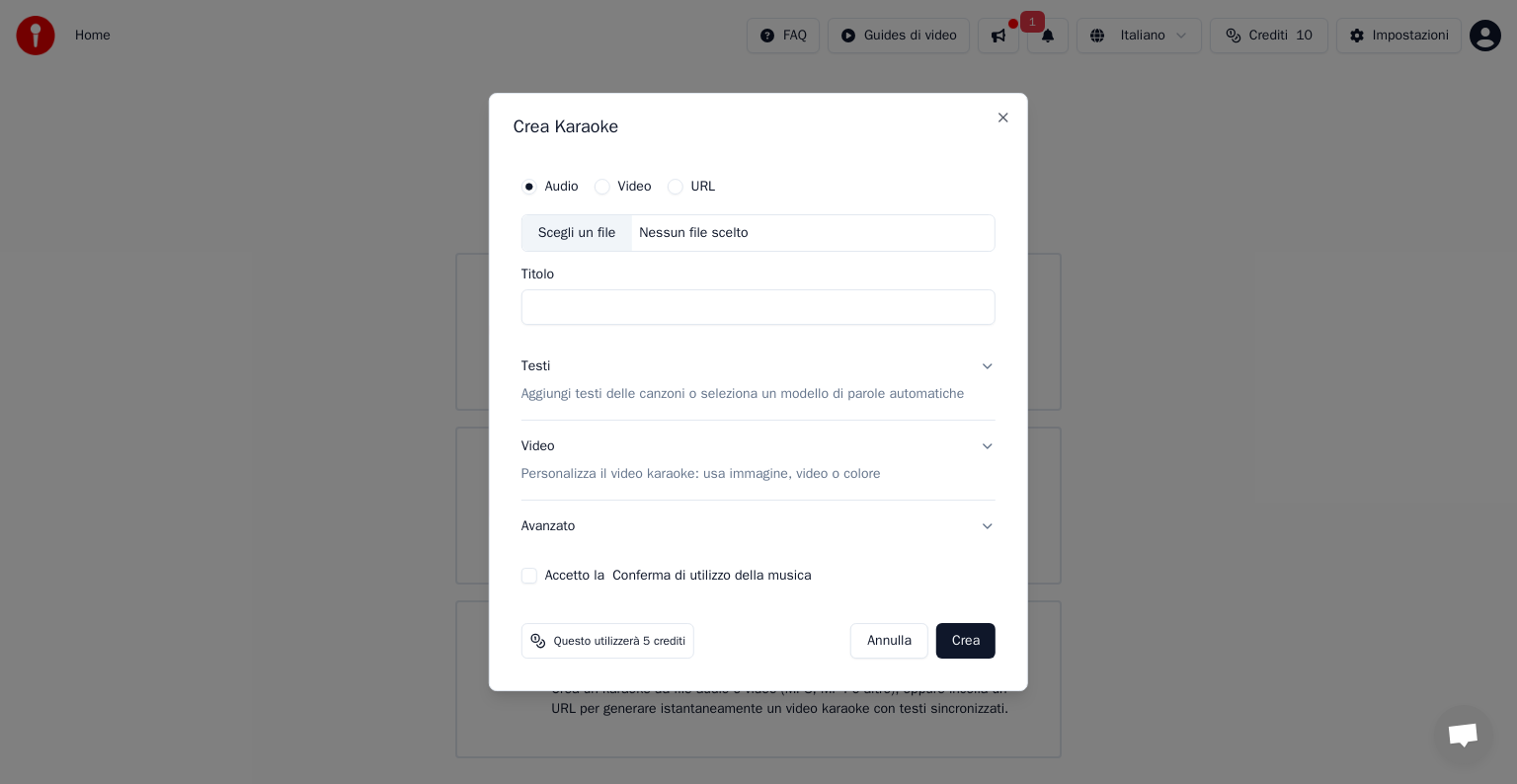 click on "Scegli un file" at bounding box center (577, 233) 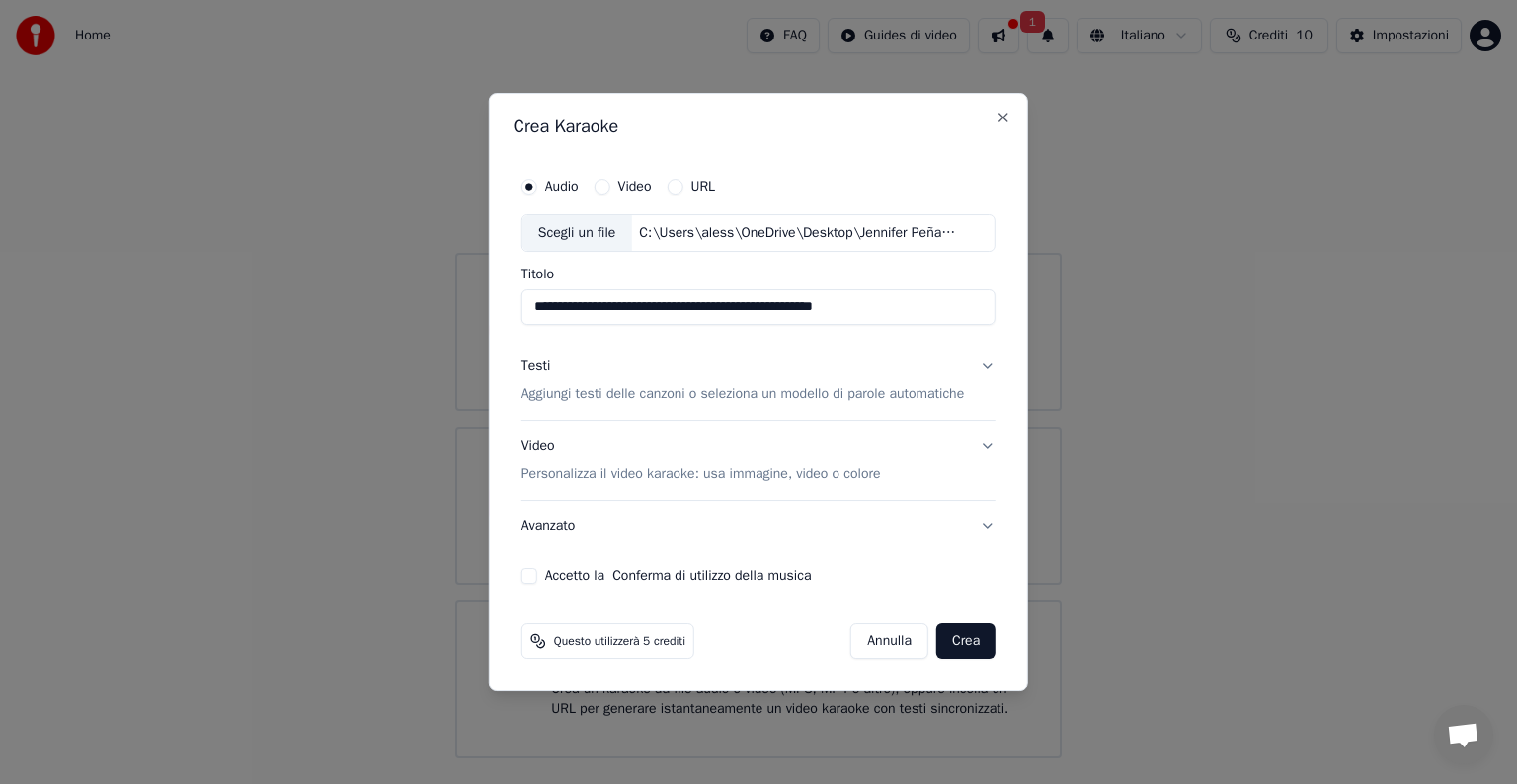 click on "Aggiungi testi delle canzoni o seleziona un modello di parole automatiche" at bounding box center [743, 394] 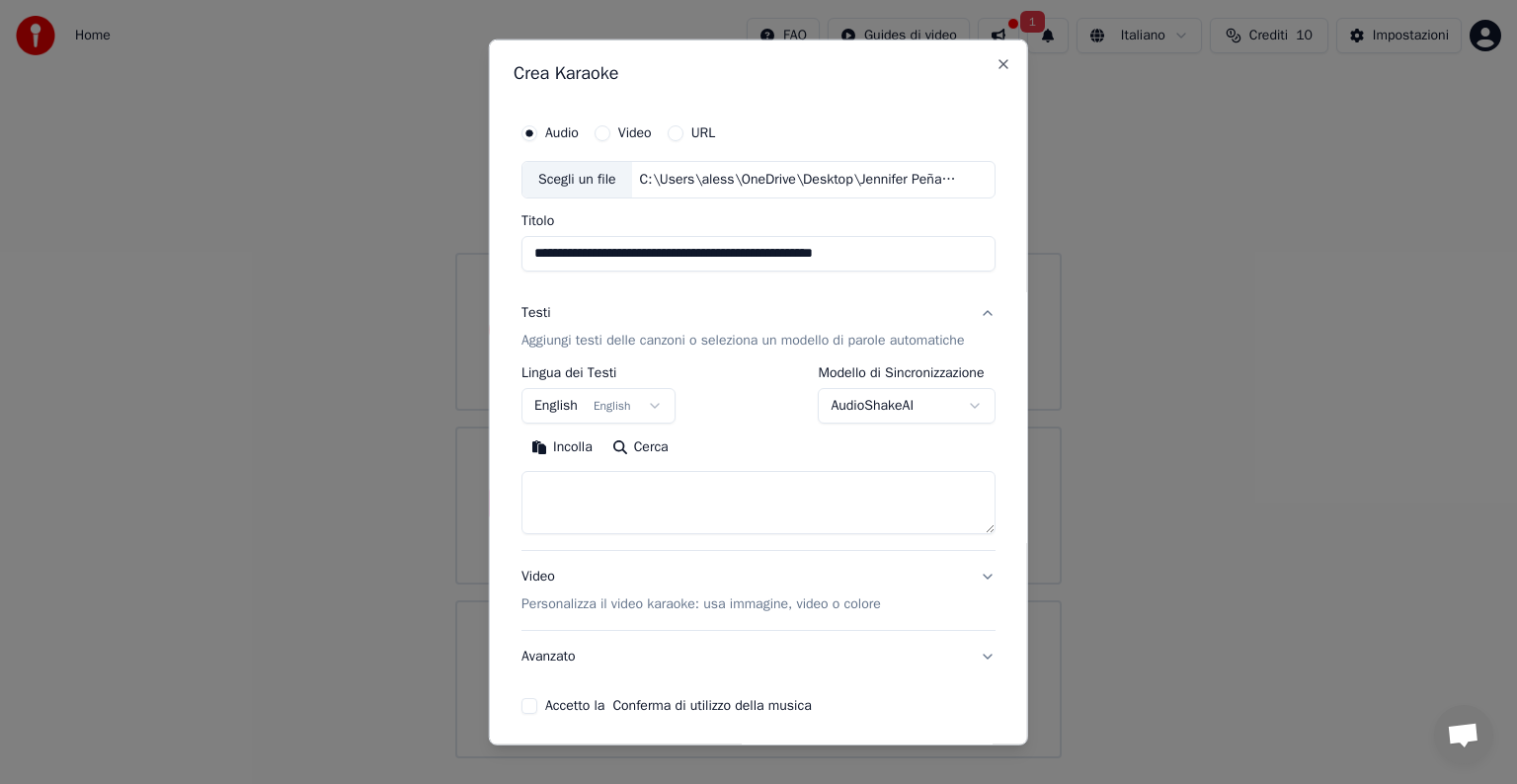 click on "**********" at bounding box center (758, 379) 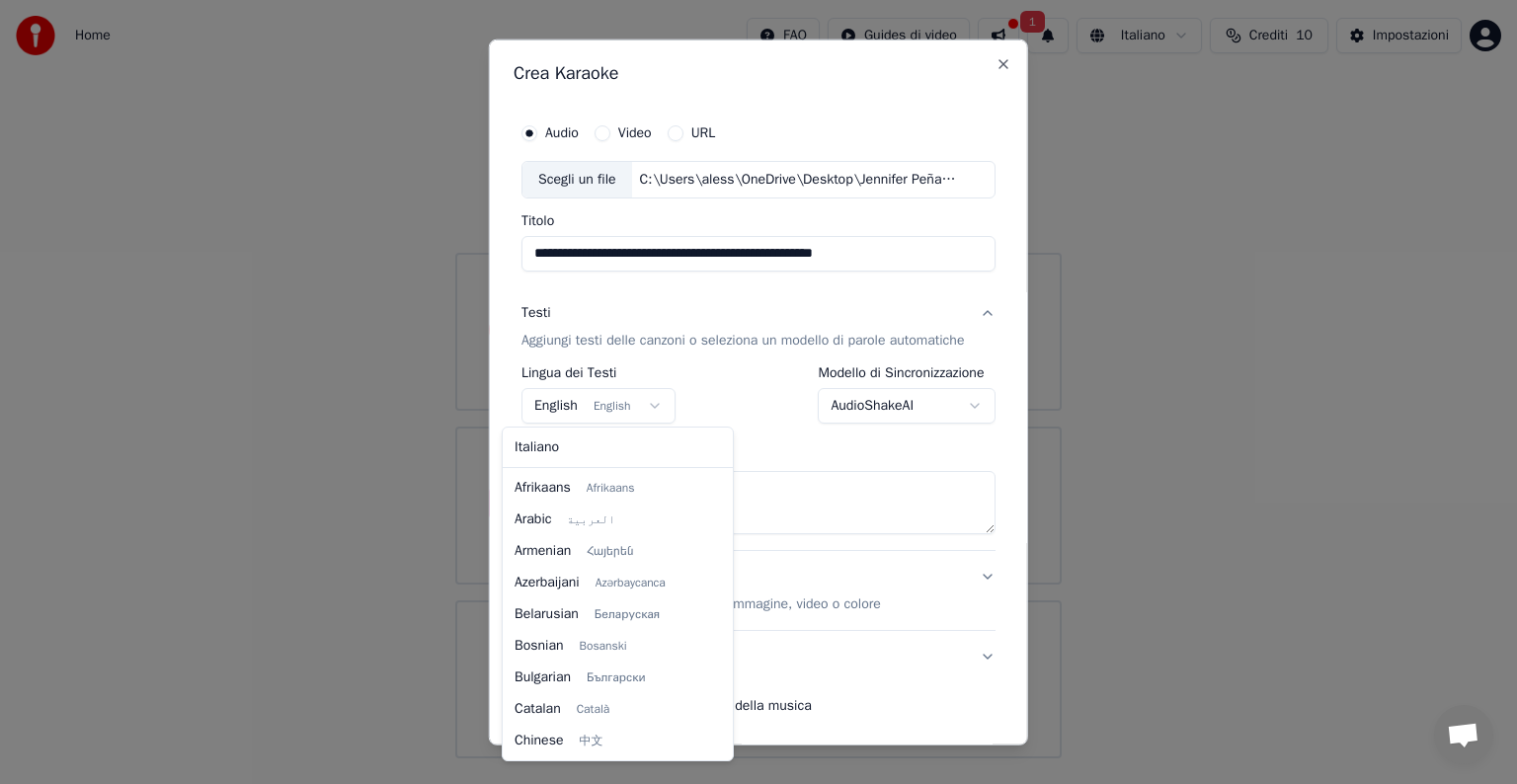 scroll, scrollTop: 158, scrollLeft: 0, axis: vertical 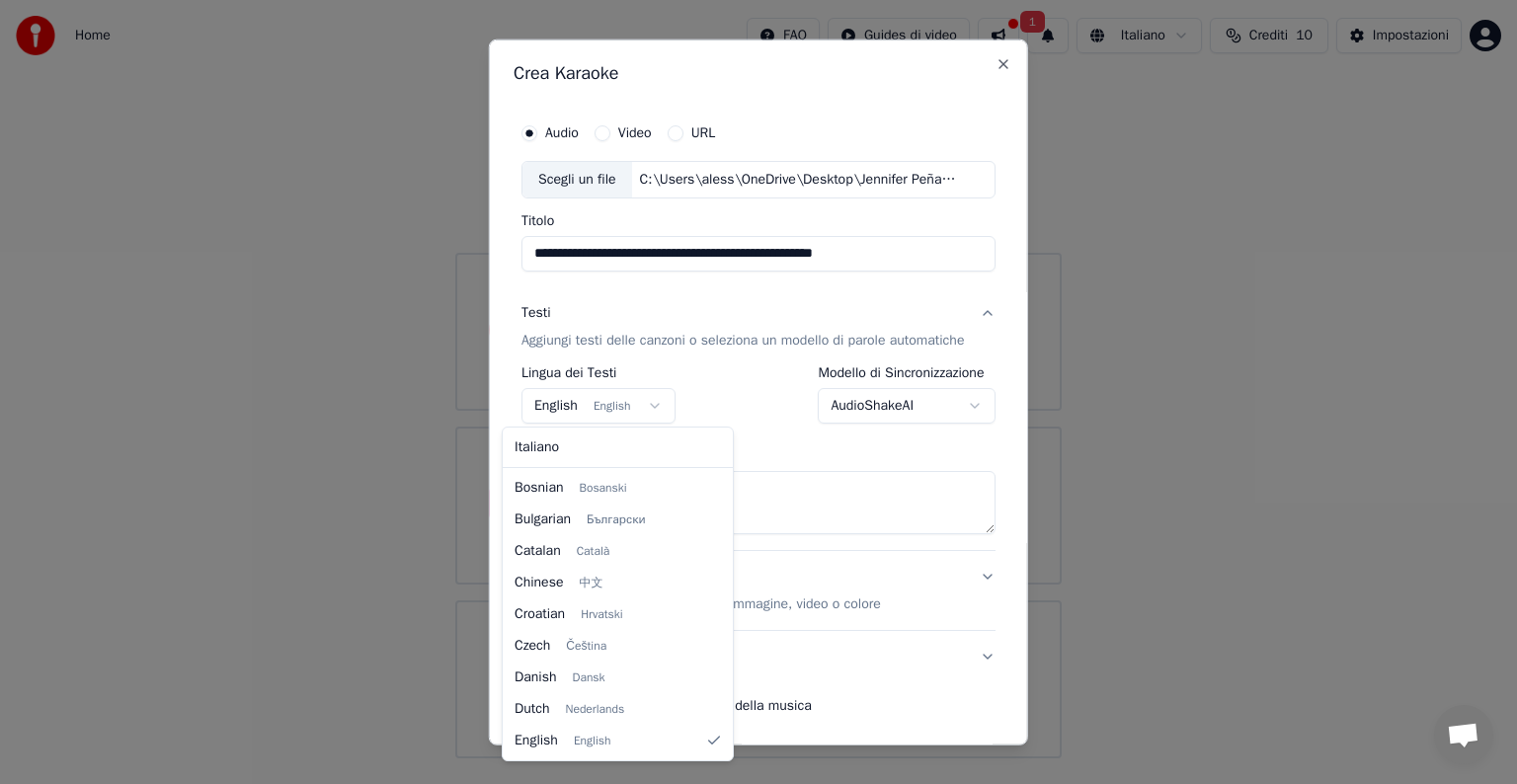 select on "**" 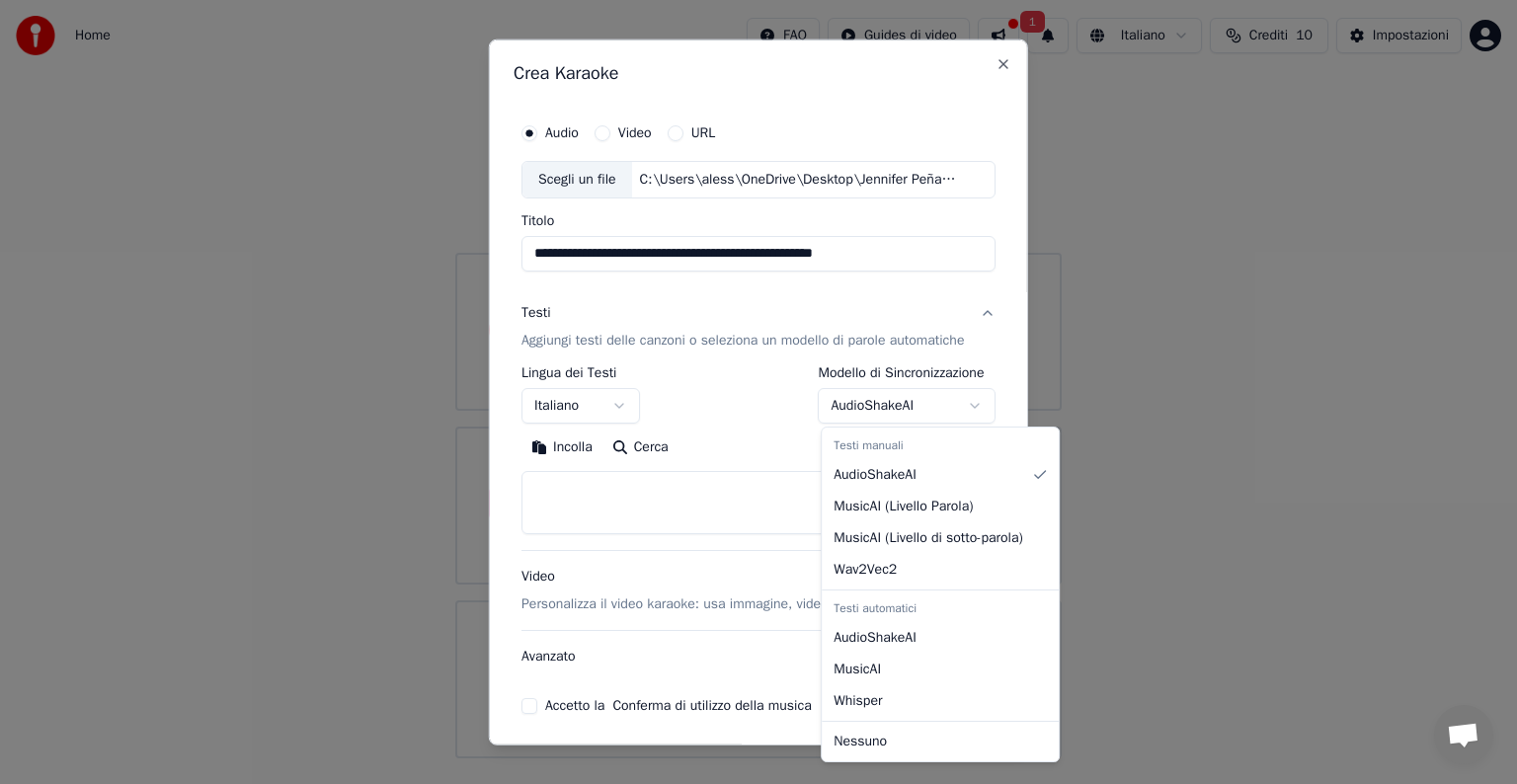click on "**********" at bounding box center (758, 379) 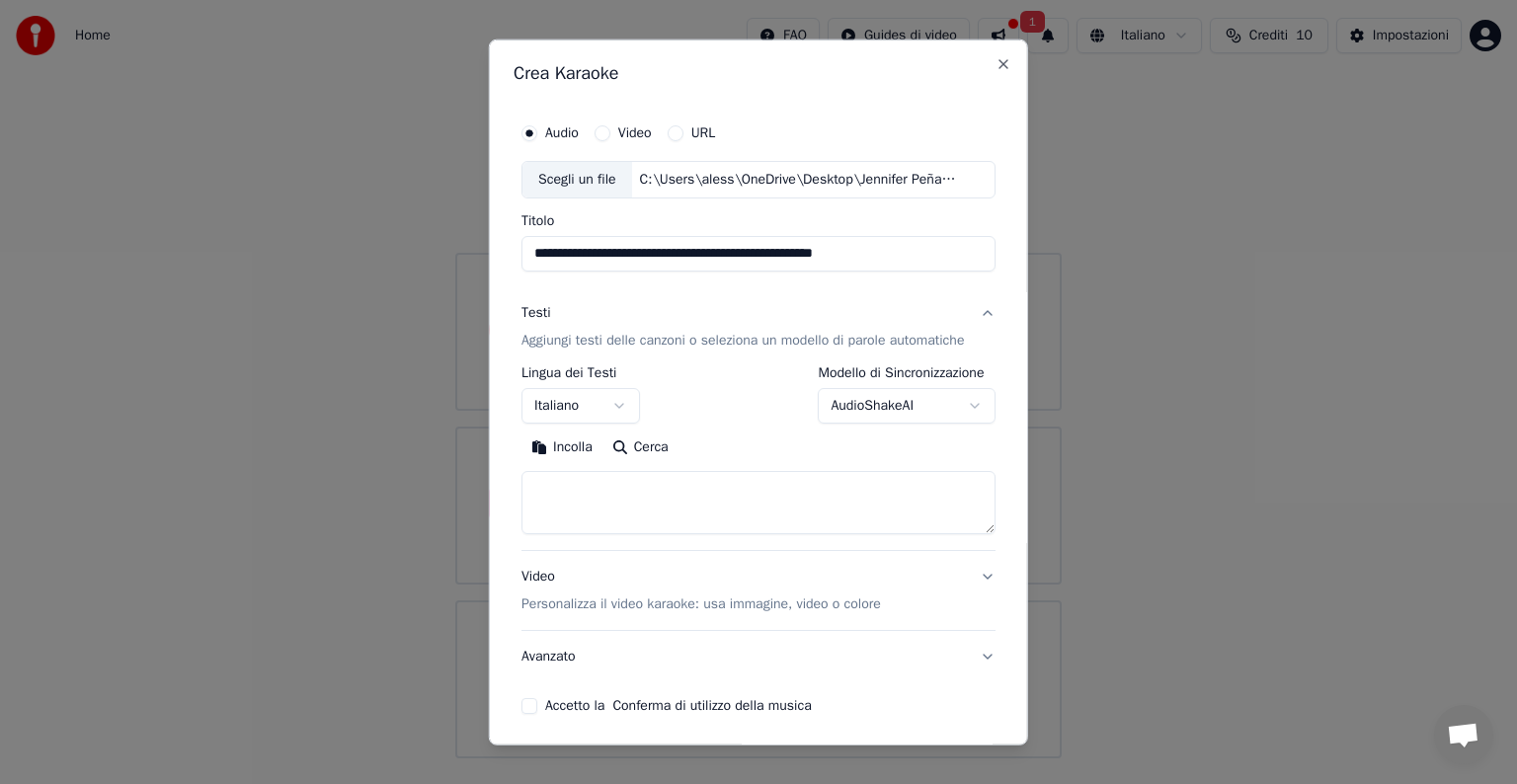 click at bounding box center (758, 503) 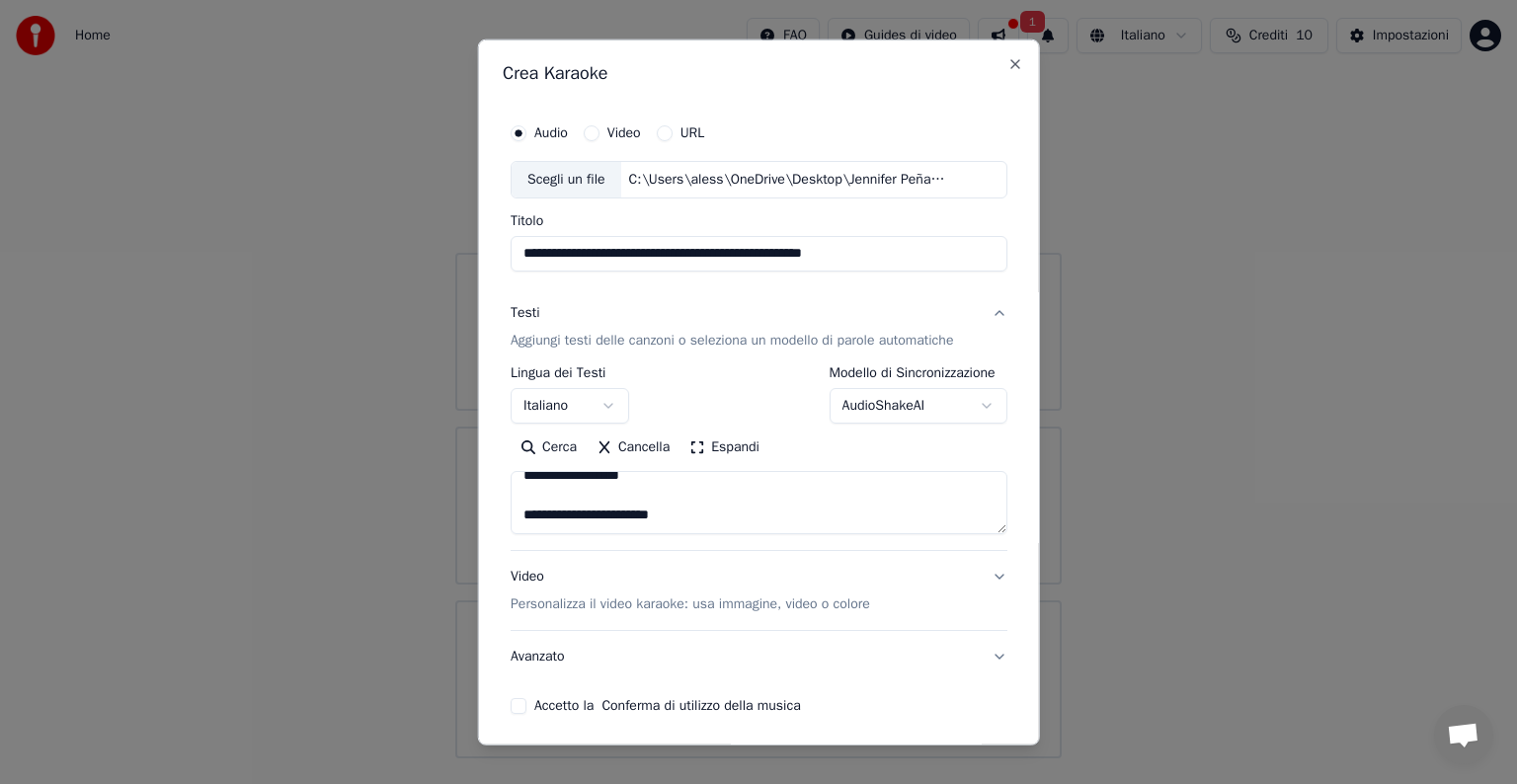 scroll, scrollTop: 1552, scrollLeft: 0, axis: vertical 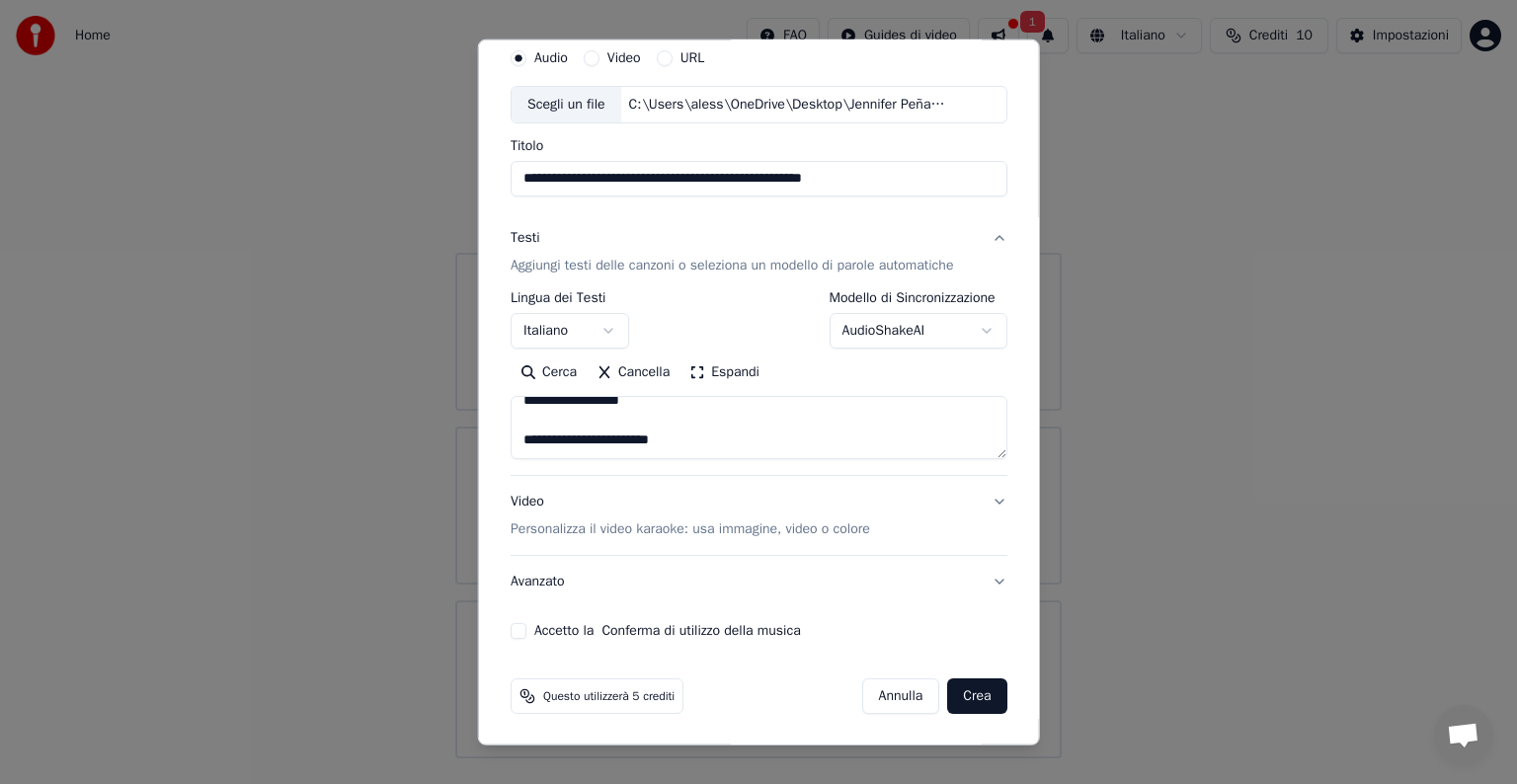 type on "**********" 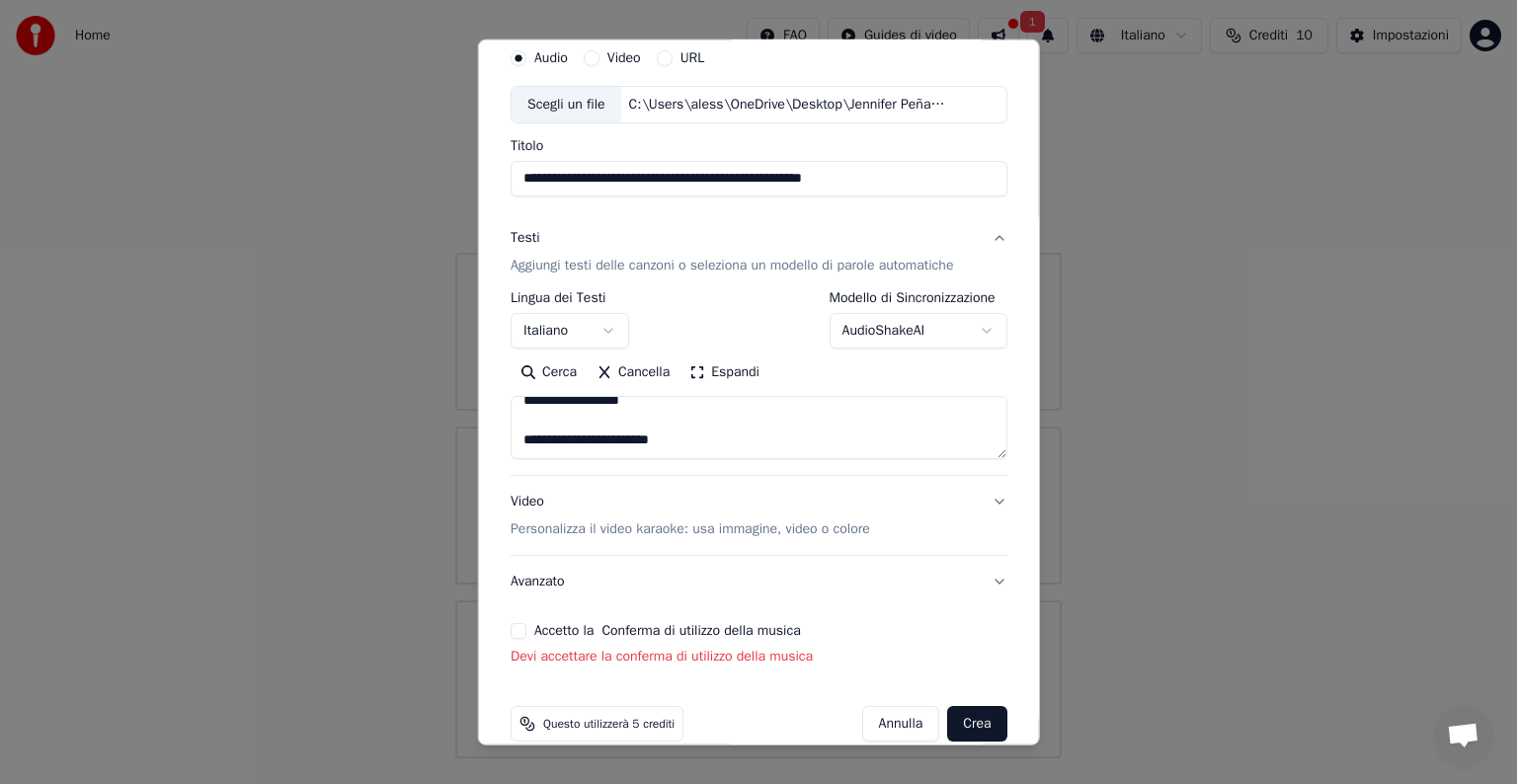 click on "Accetto la   Conferma di utilizzo della musica" at bounding box center [519, 631] 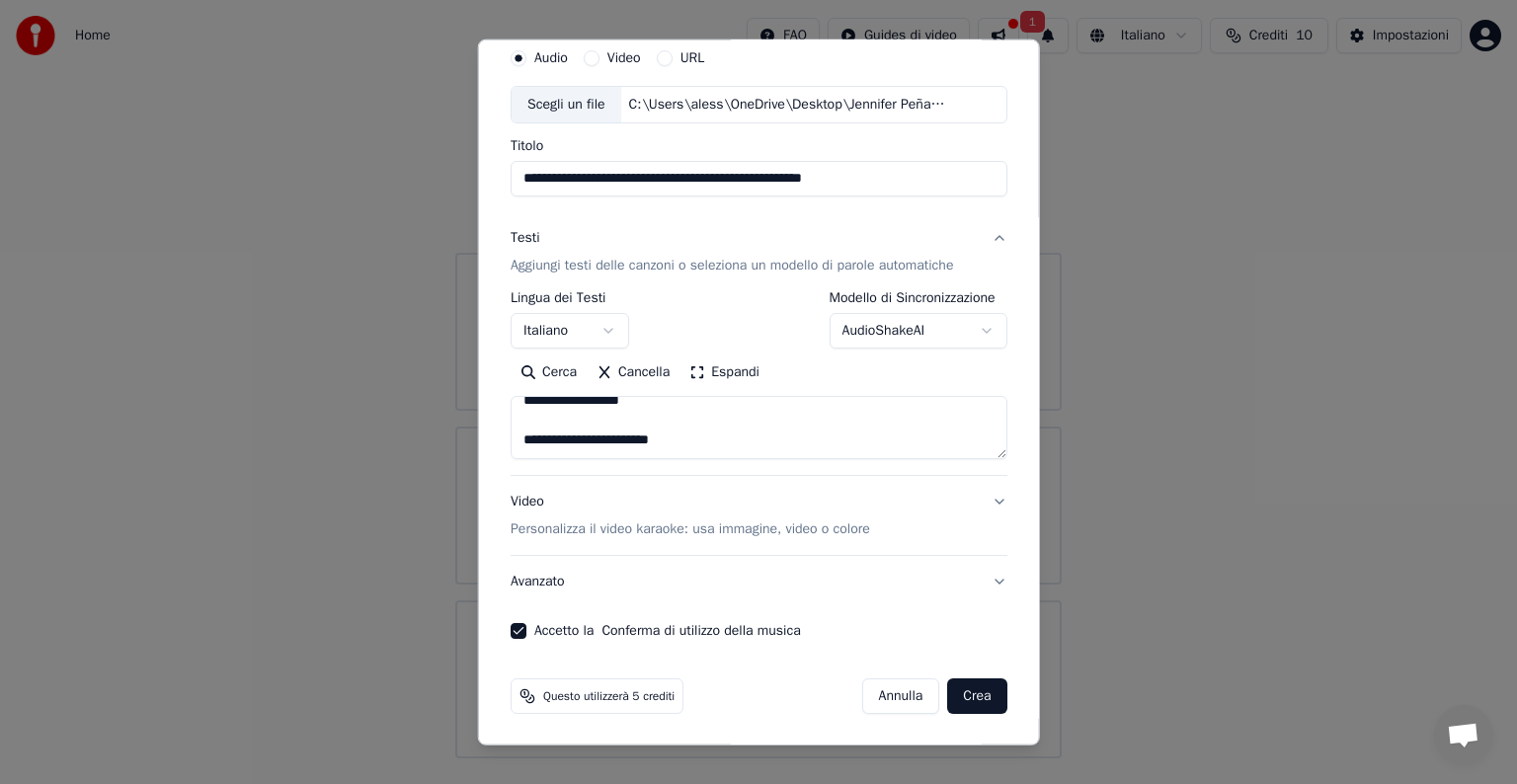 click on "Crea" at bounding box center [977, 696] 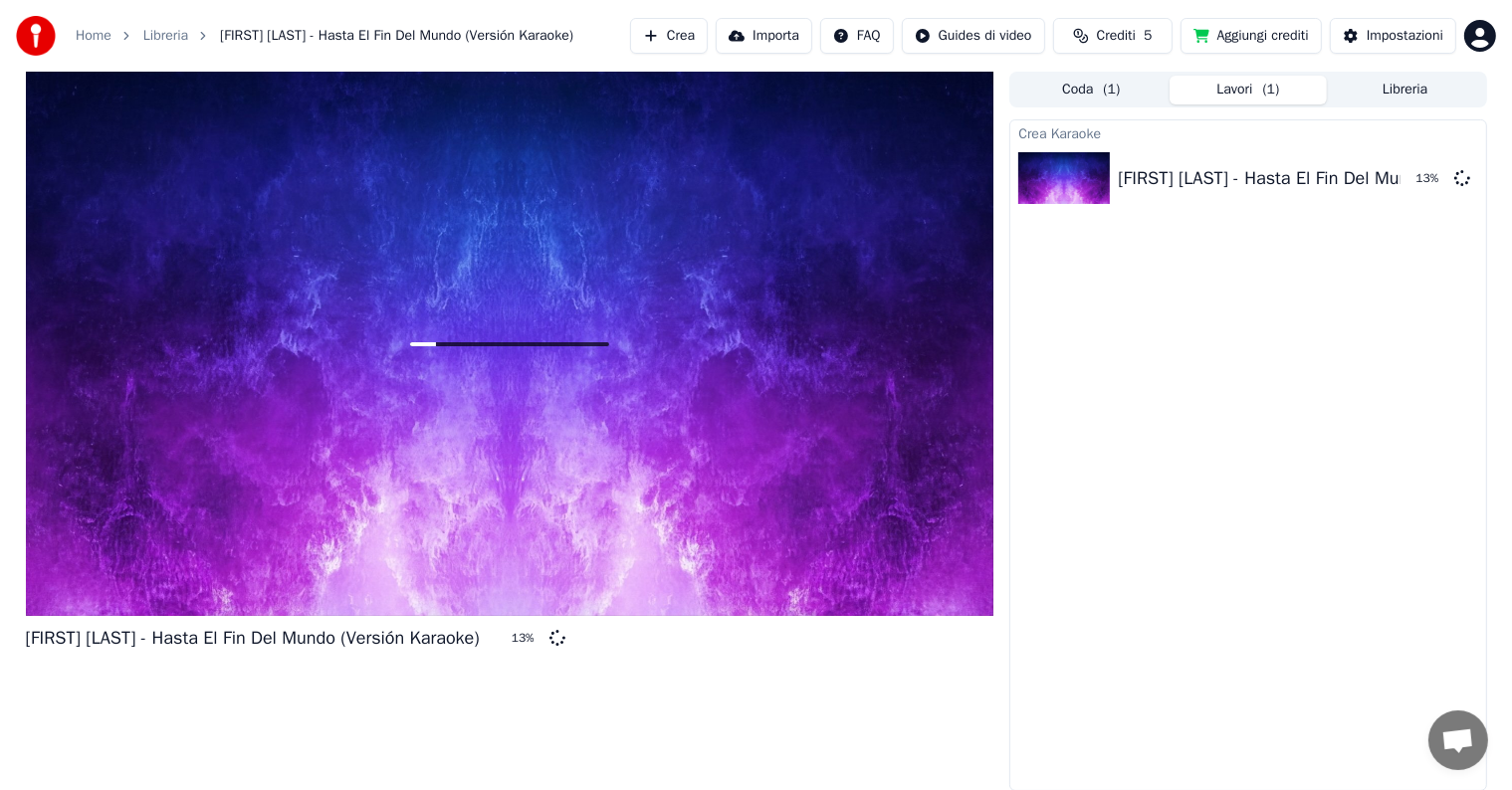 click on "[FIRST] [LAST] - Hasta El Fin Del Mundo (Versión Karaoke) 13 %" at bounding box center [510, 431] 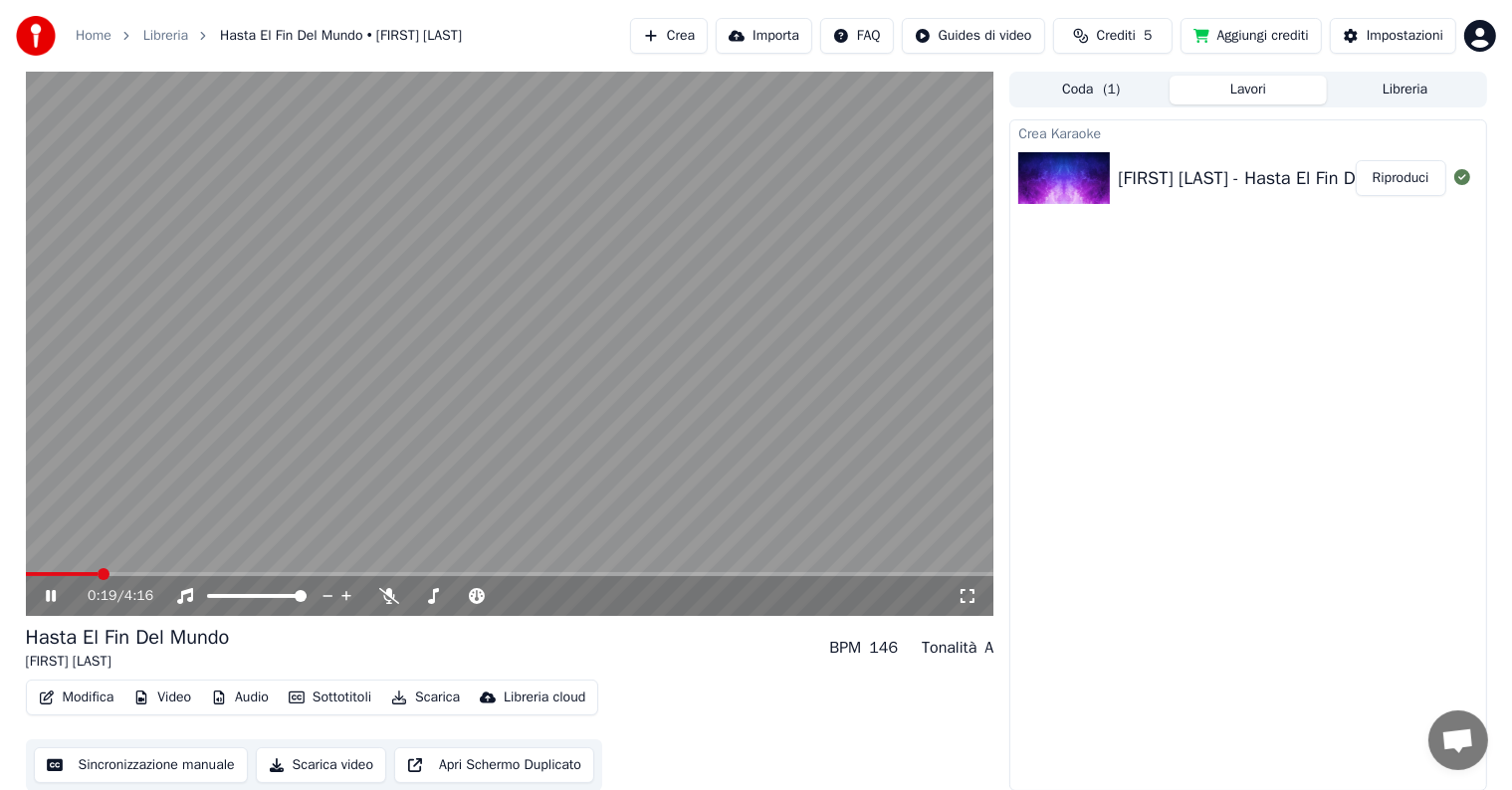 click at bounding box center (510, 343) 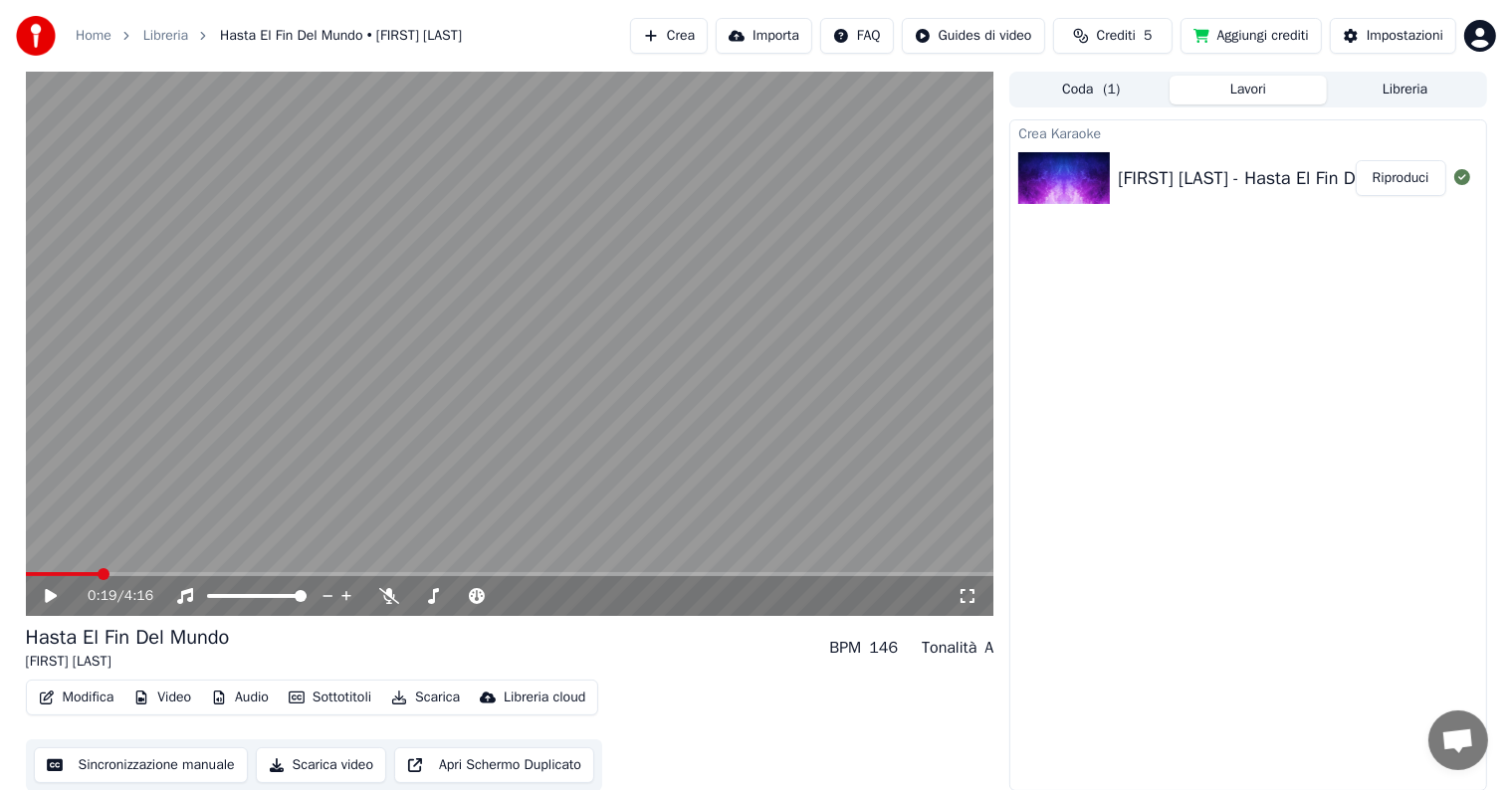 scroll, scrollTop: 1, scrollLeft: 0, axis: vertical 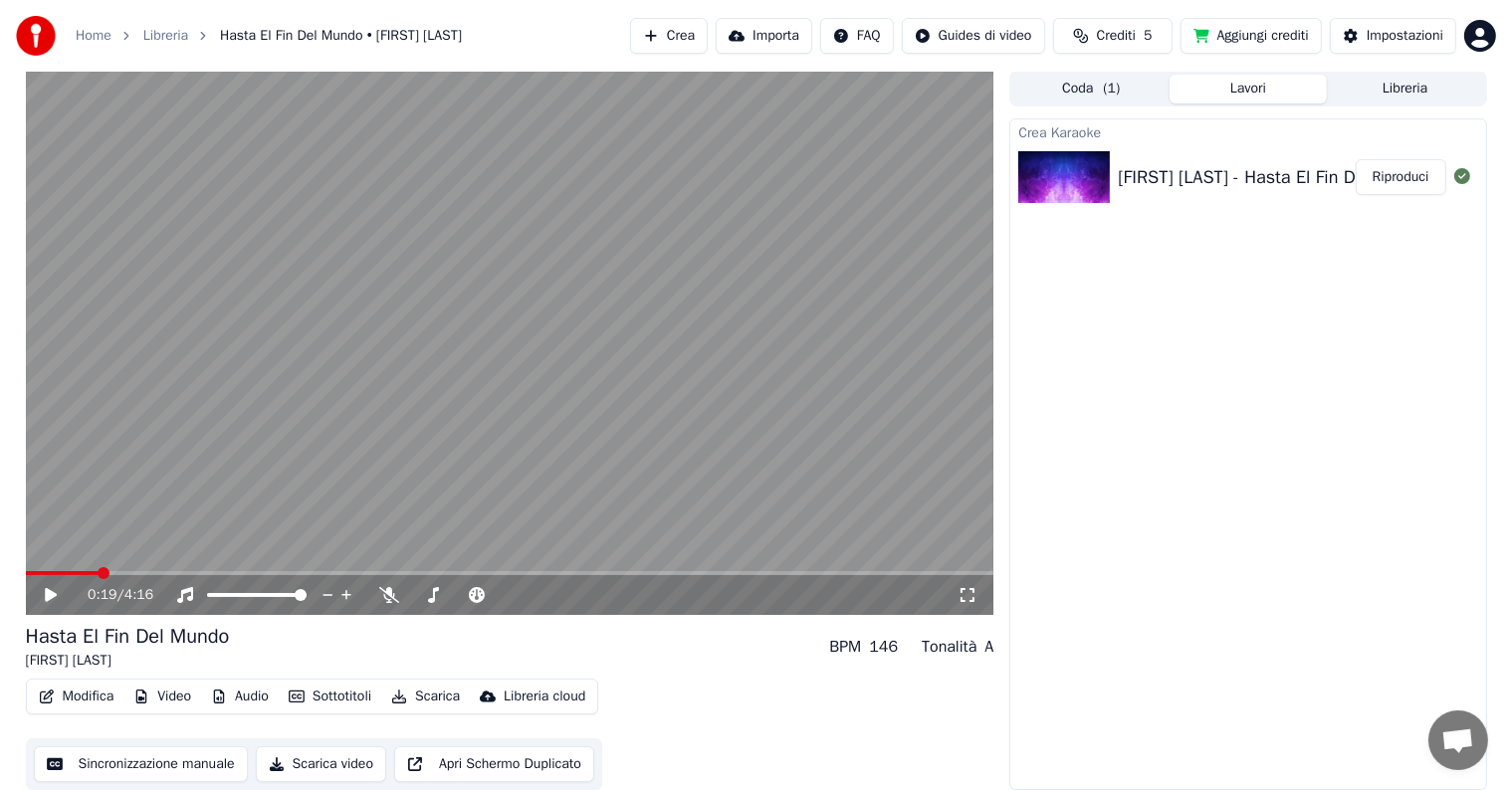 click at bounding box center (510, 342) 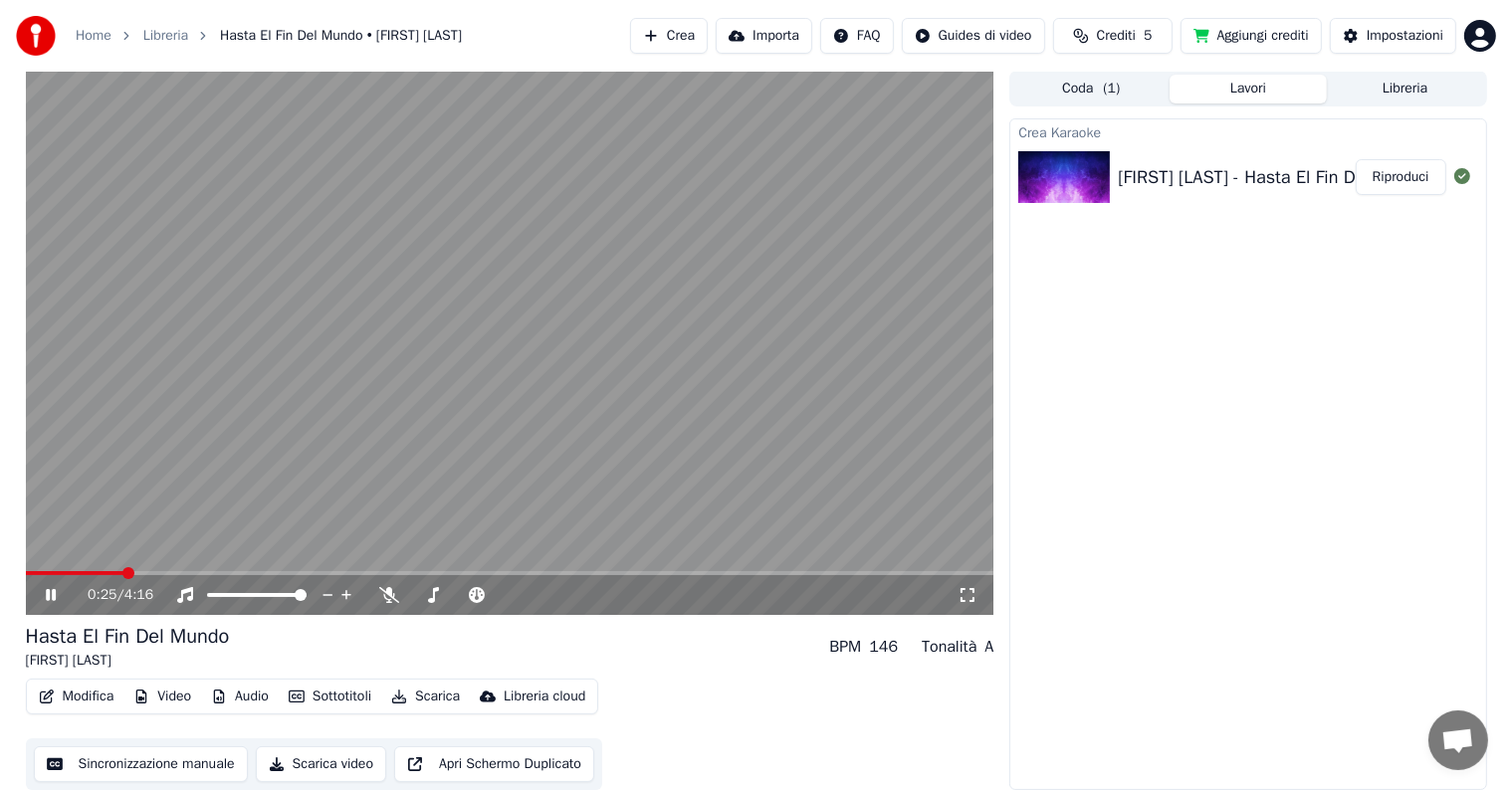 click at bounding box center [510, 342] 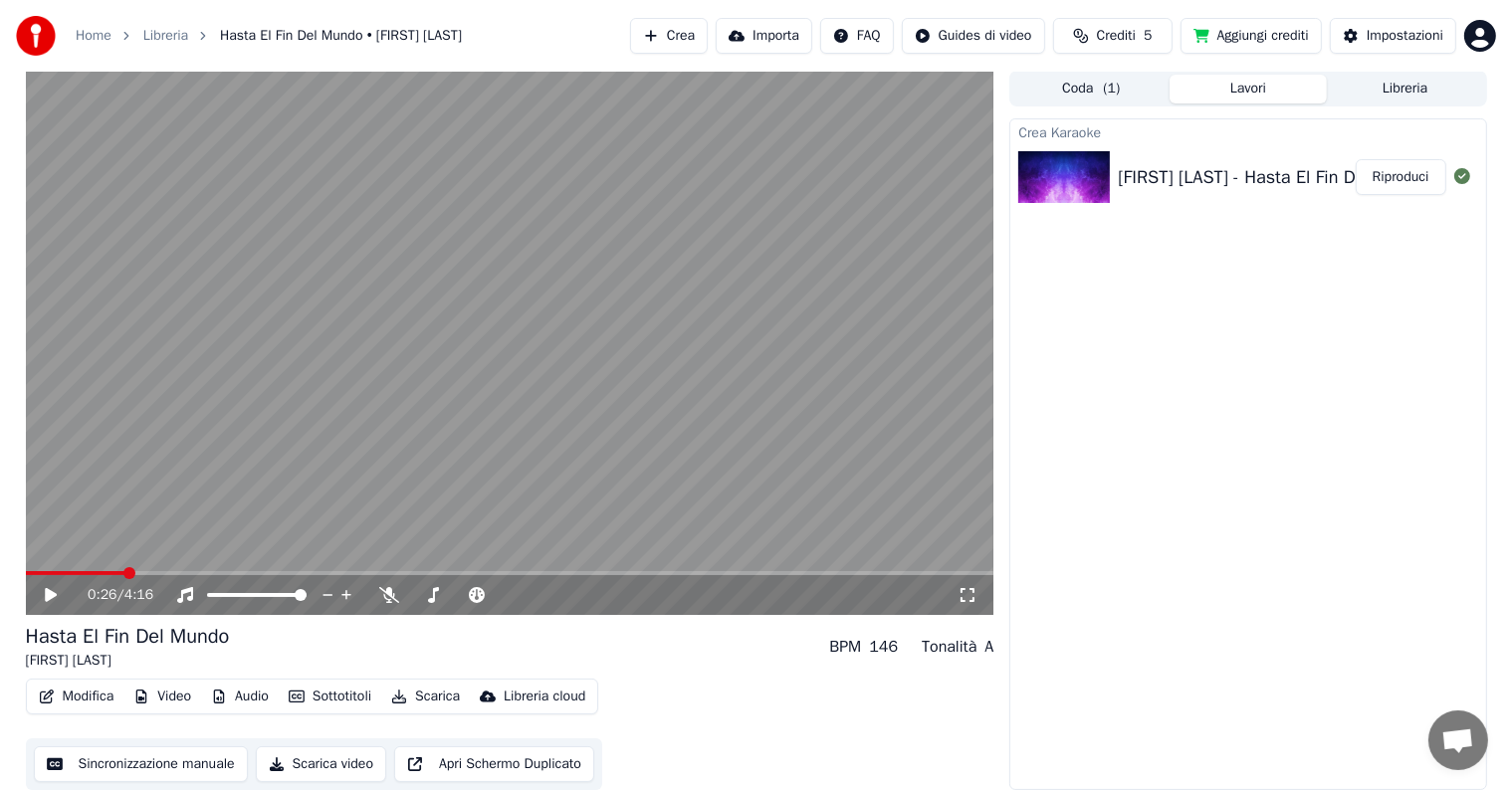 click at bounding box center [510, 342] 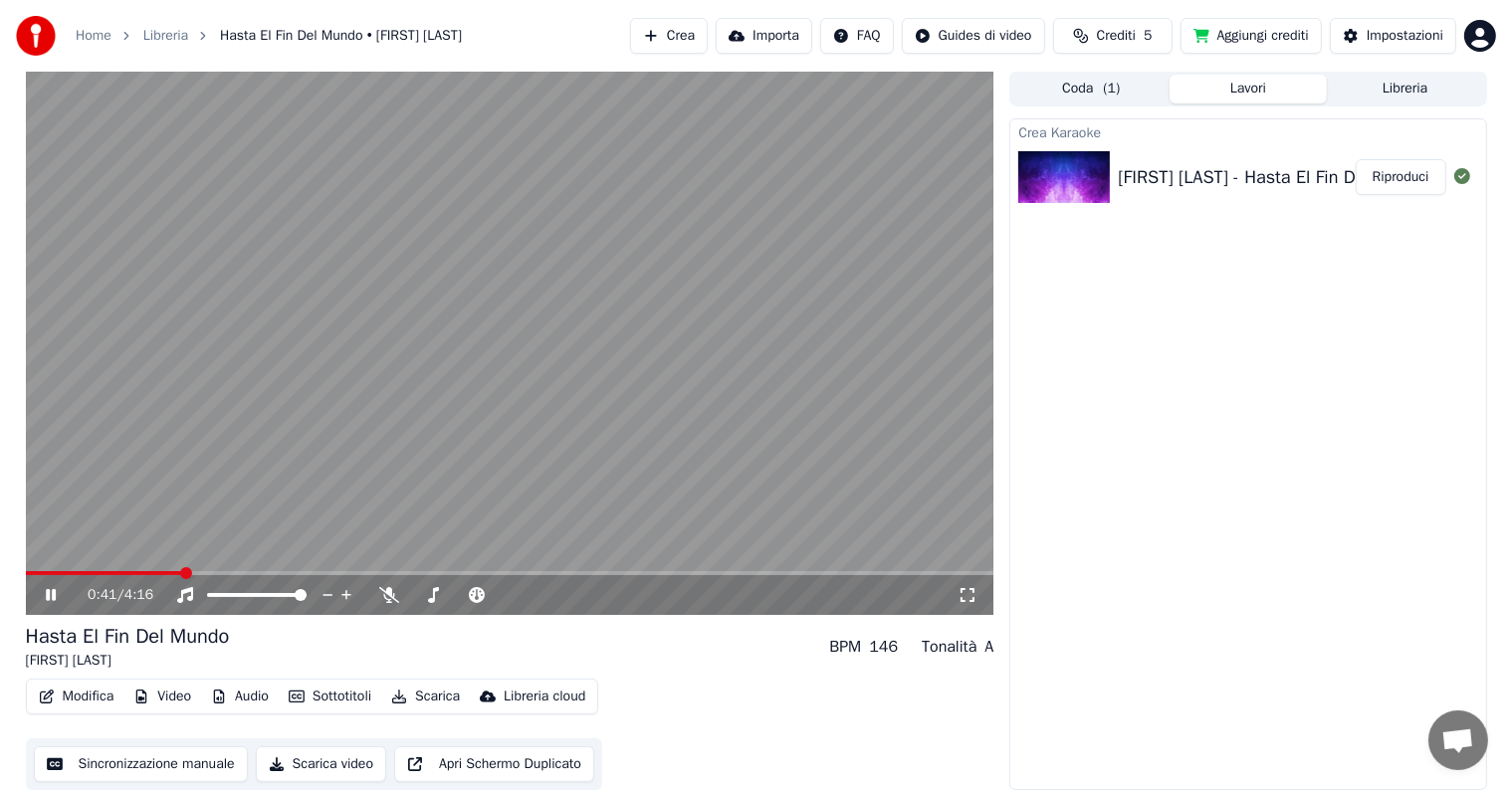 click at bounding box center [510, 342] 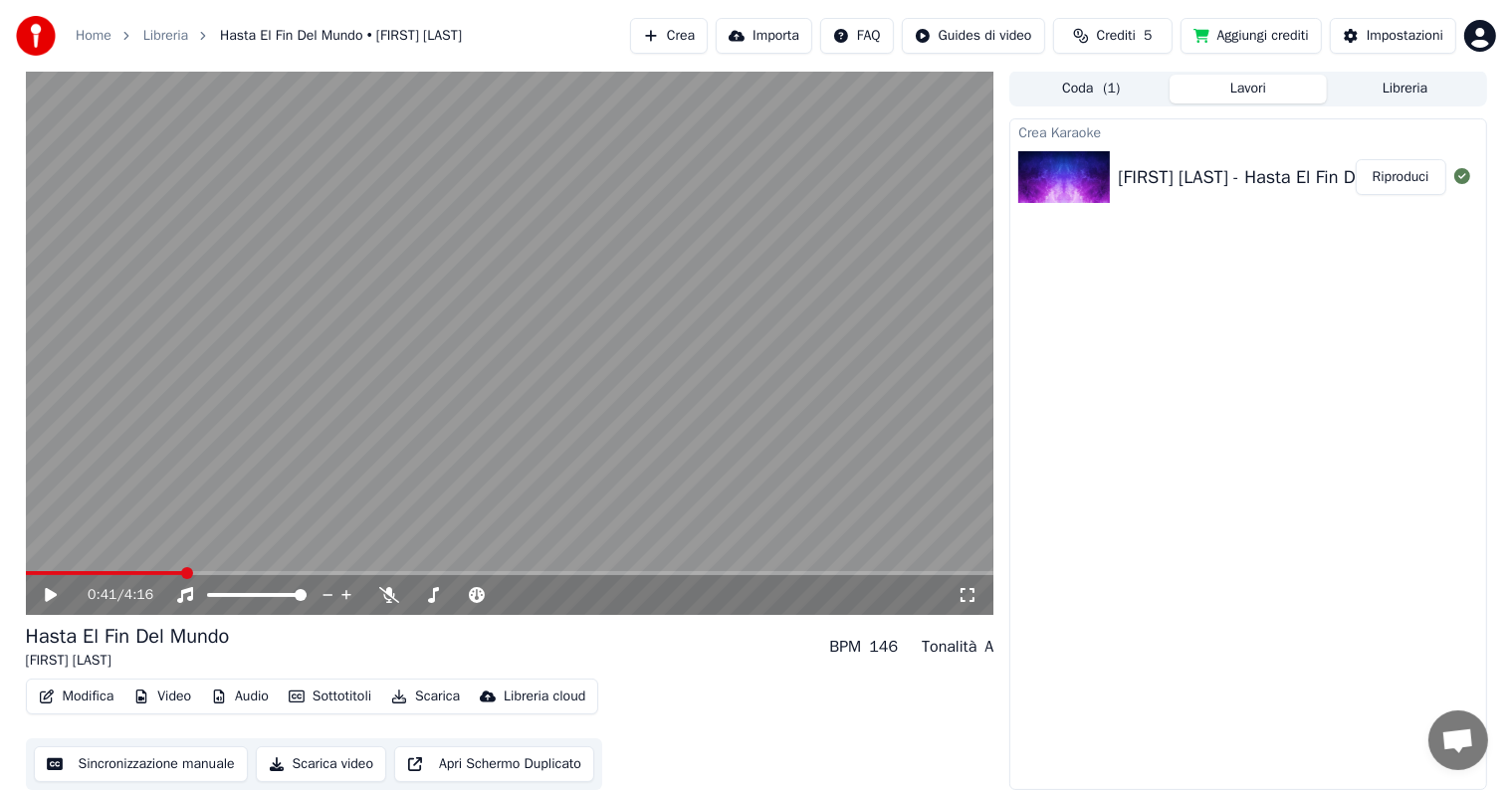 click on "Modifica" at bounding box center [77, 696] 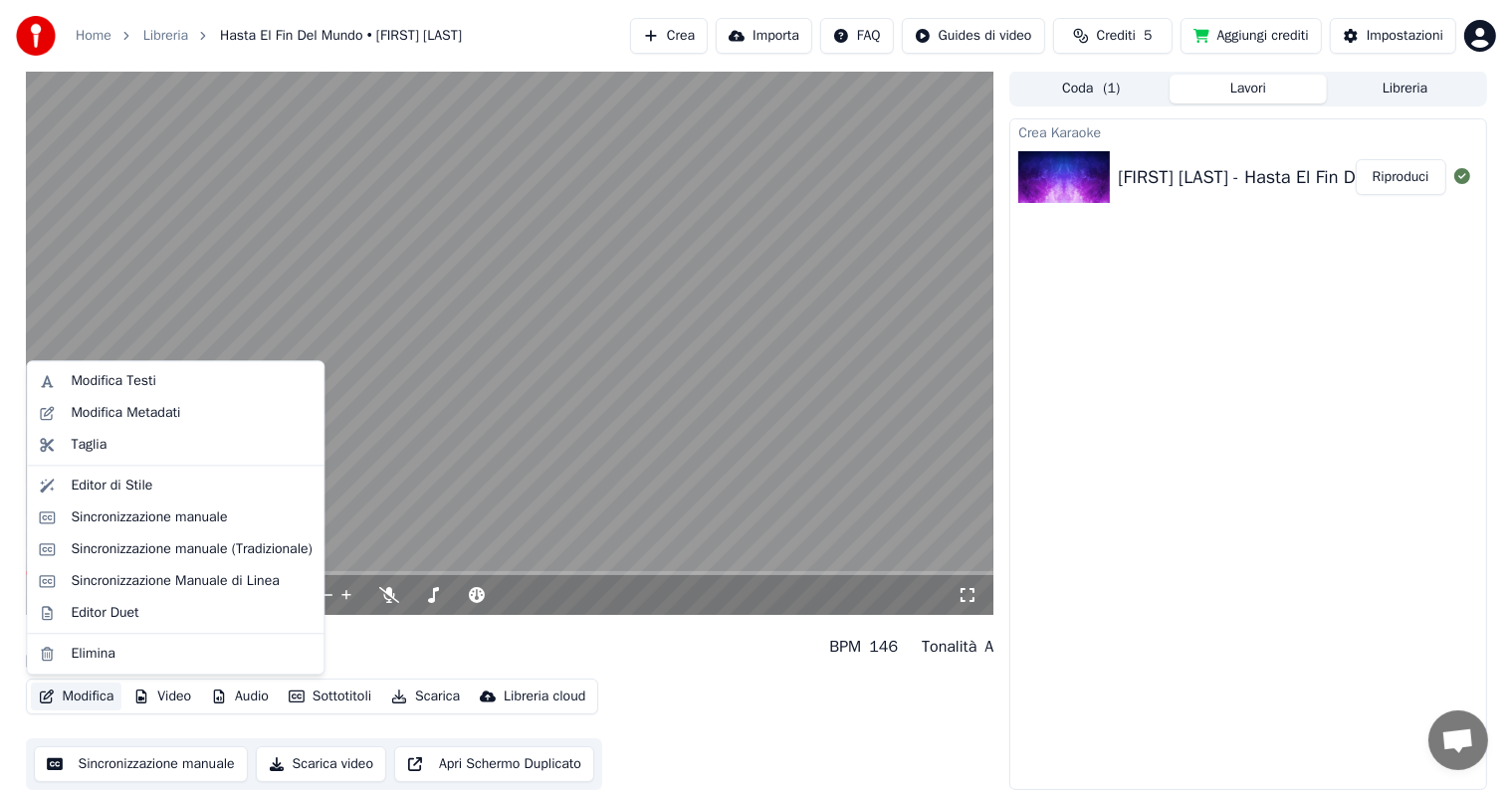 click on "Modifica" at bounding box center (77, 696) 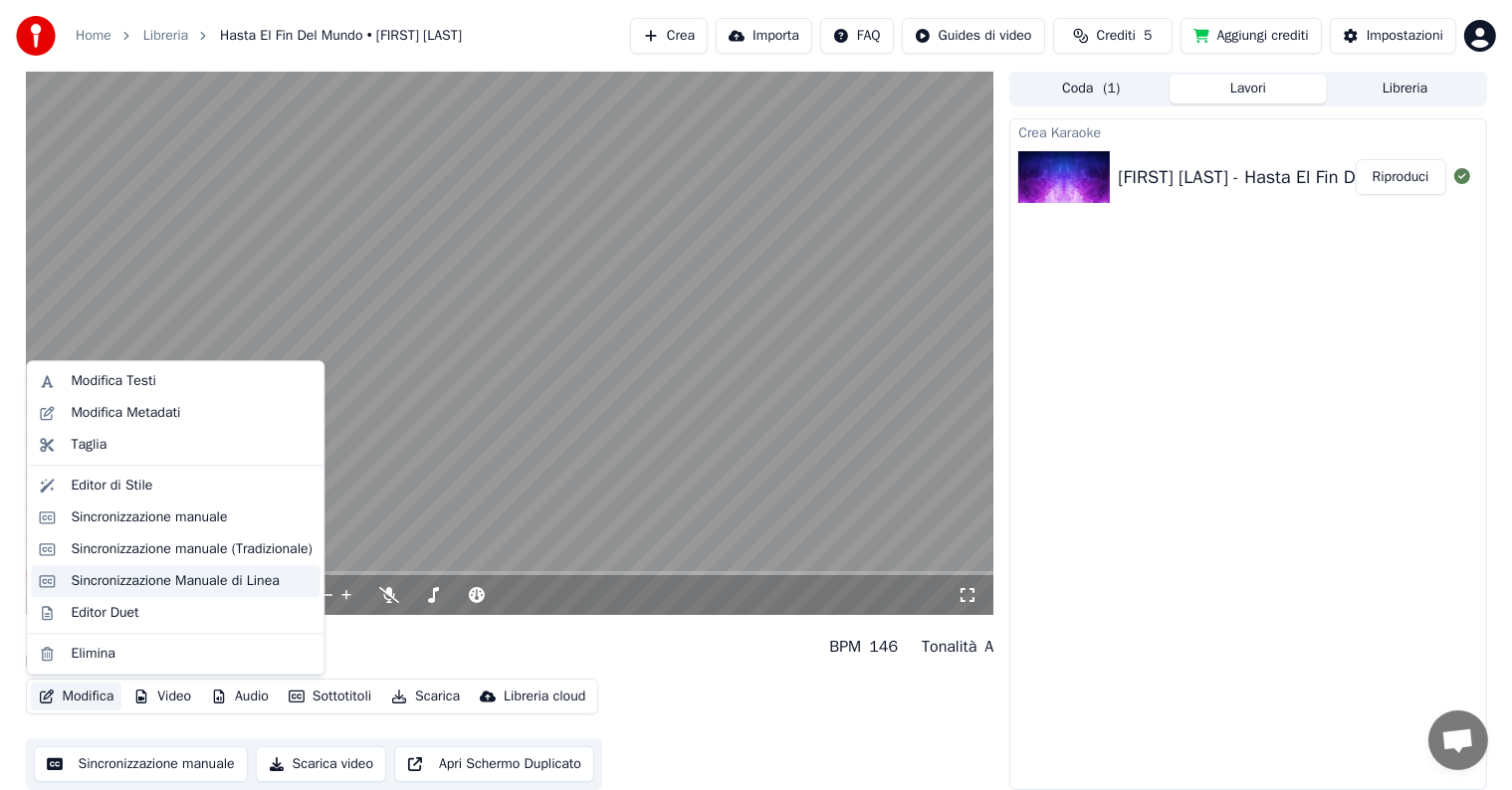 click on "Sincronizzazione Manuale di Linea" at bounding box center (174, 581) 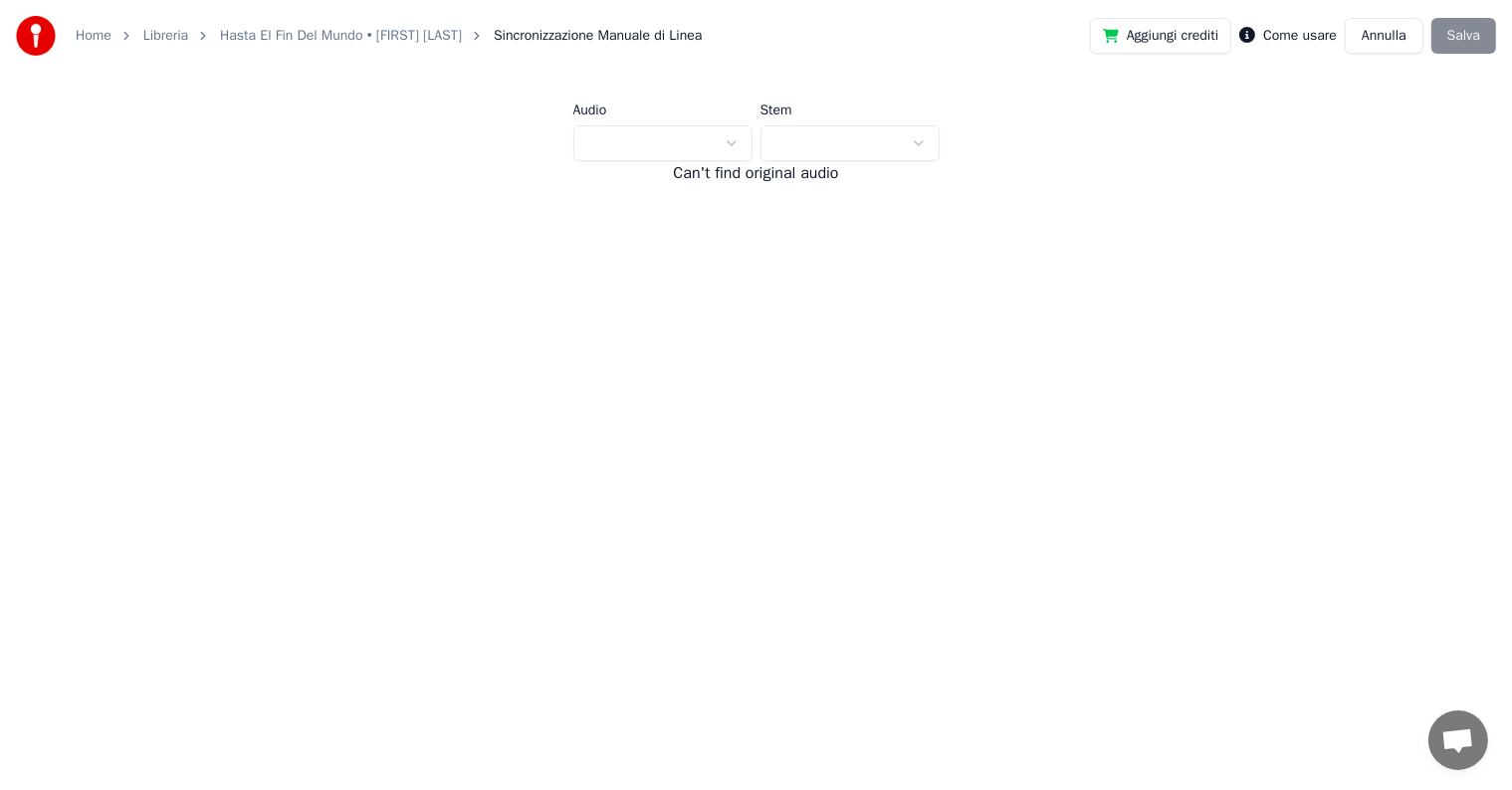 scroll, scrollTop: 0, scrollLeft: 0, axis: both 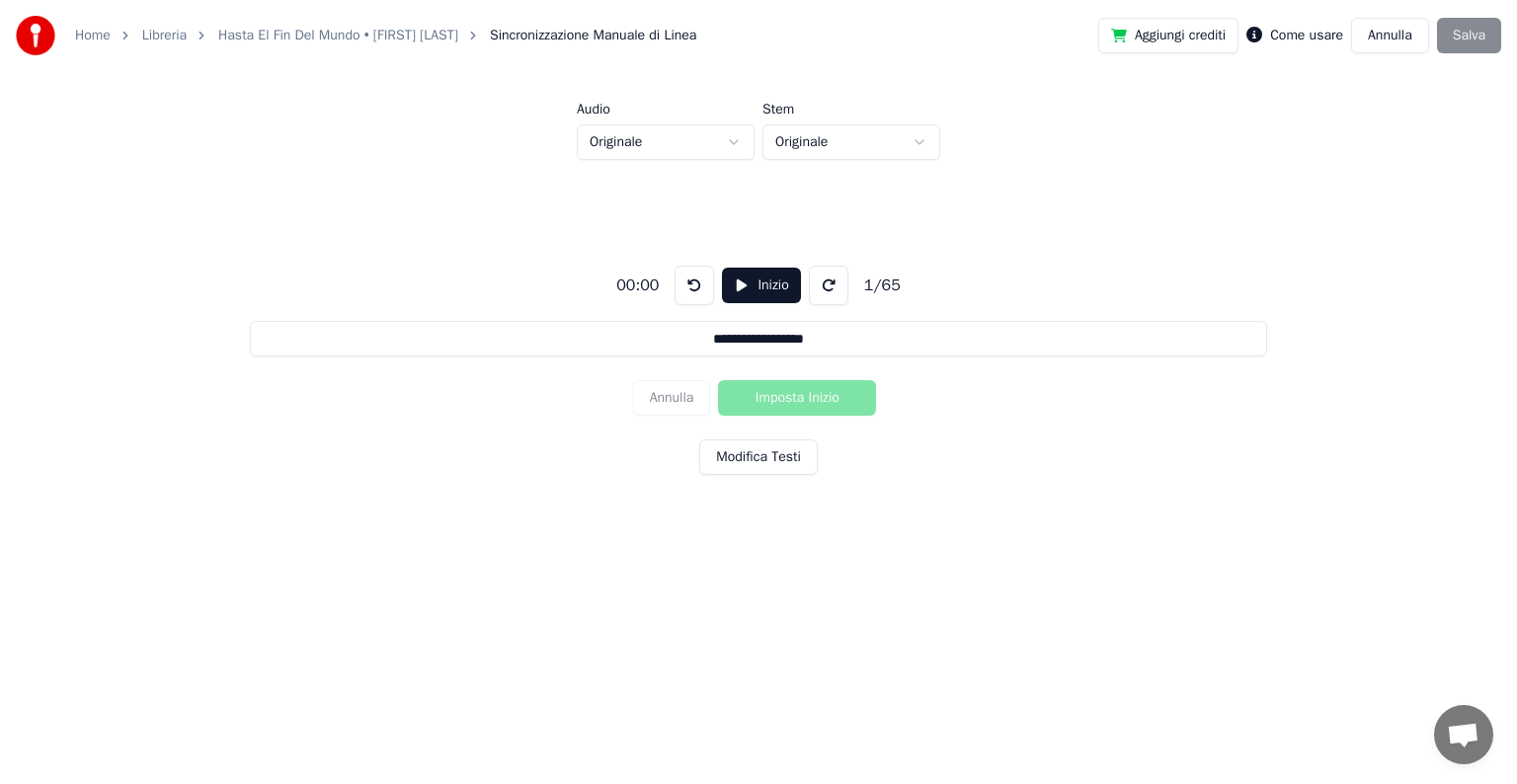 click on "Modifica Testi" at bounding box center (758, 457) 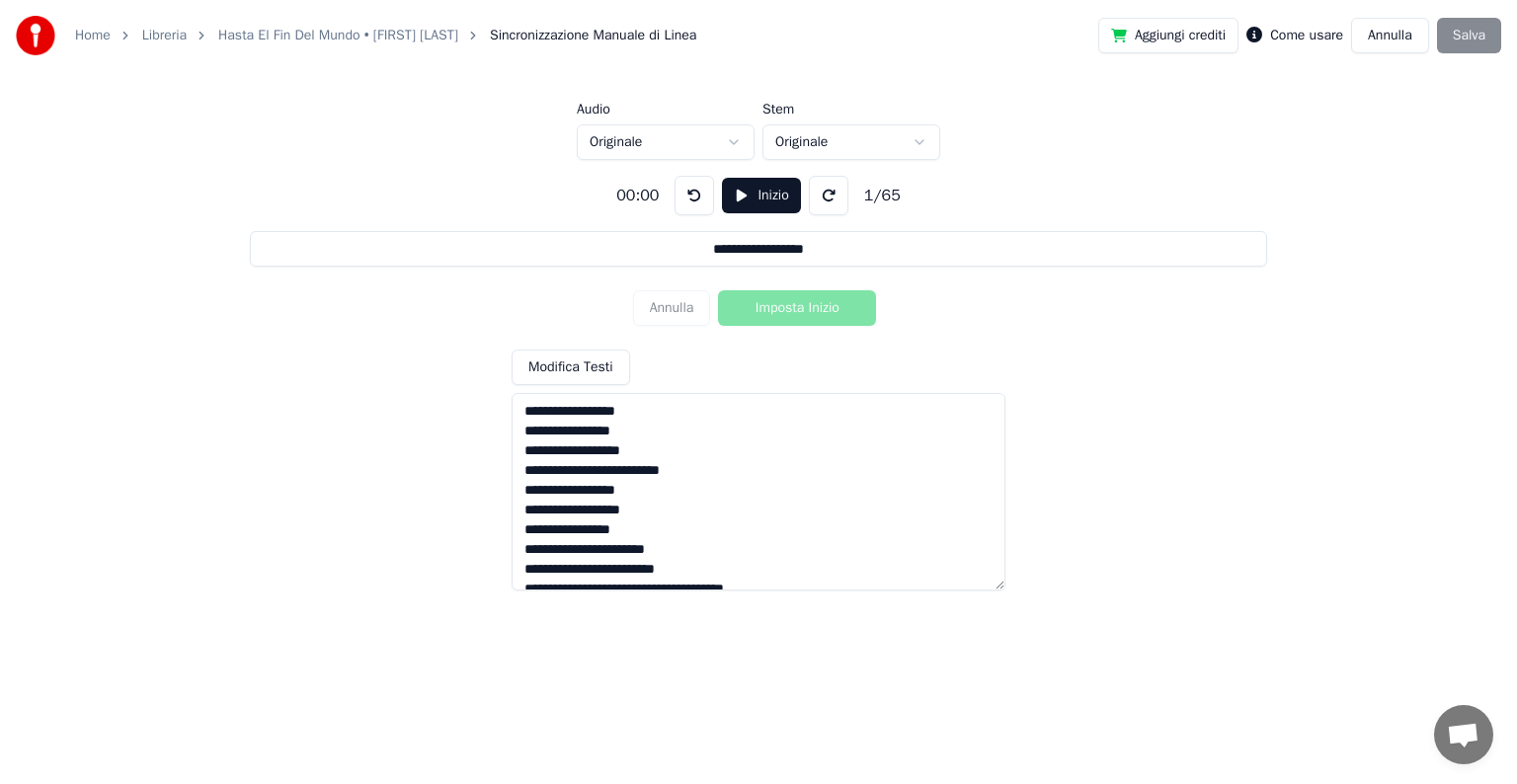 click on "Modifica Testi" at bounding box center [758, 470] 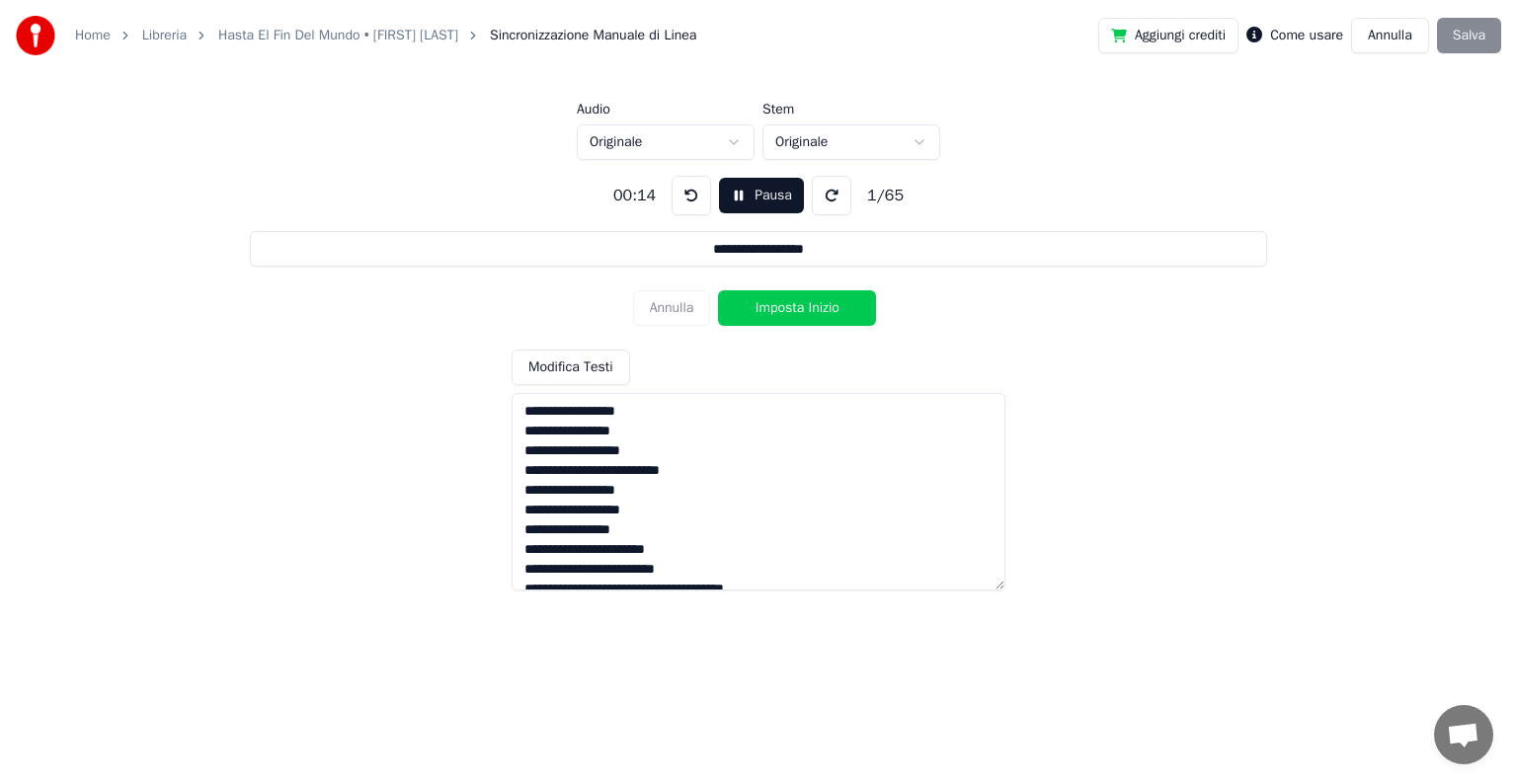 click on "Imposta Inizio" at bounding box center (797, 308) 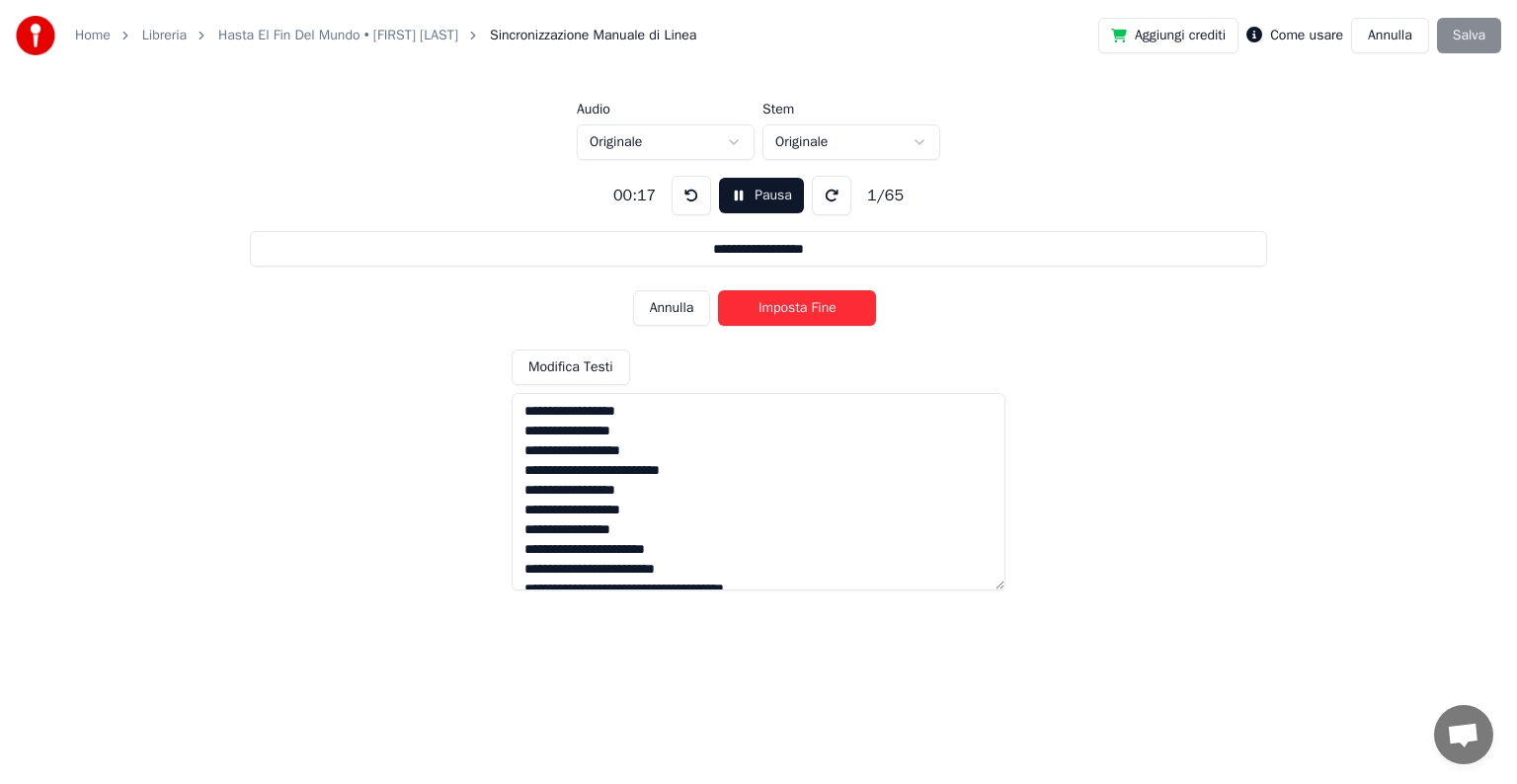 click on "Imposta Fine" at bounding box center (797, 308) 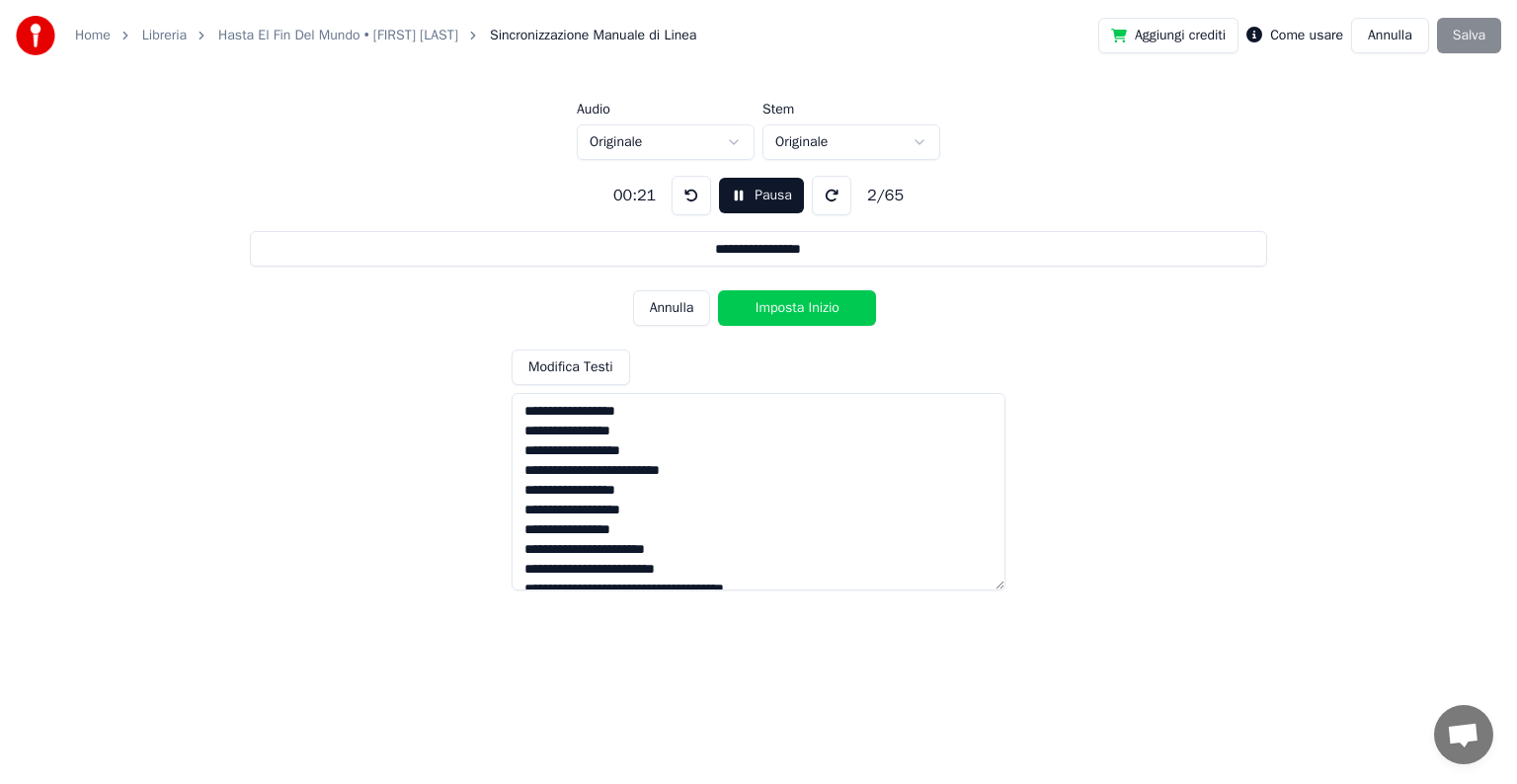 click on "Imposta Inizio" at bounding box center [797, 308] 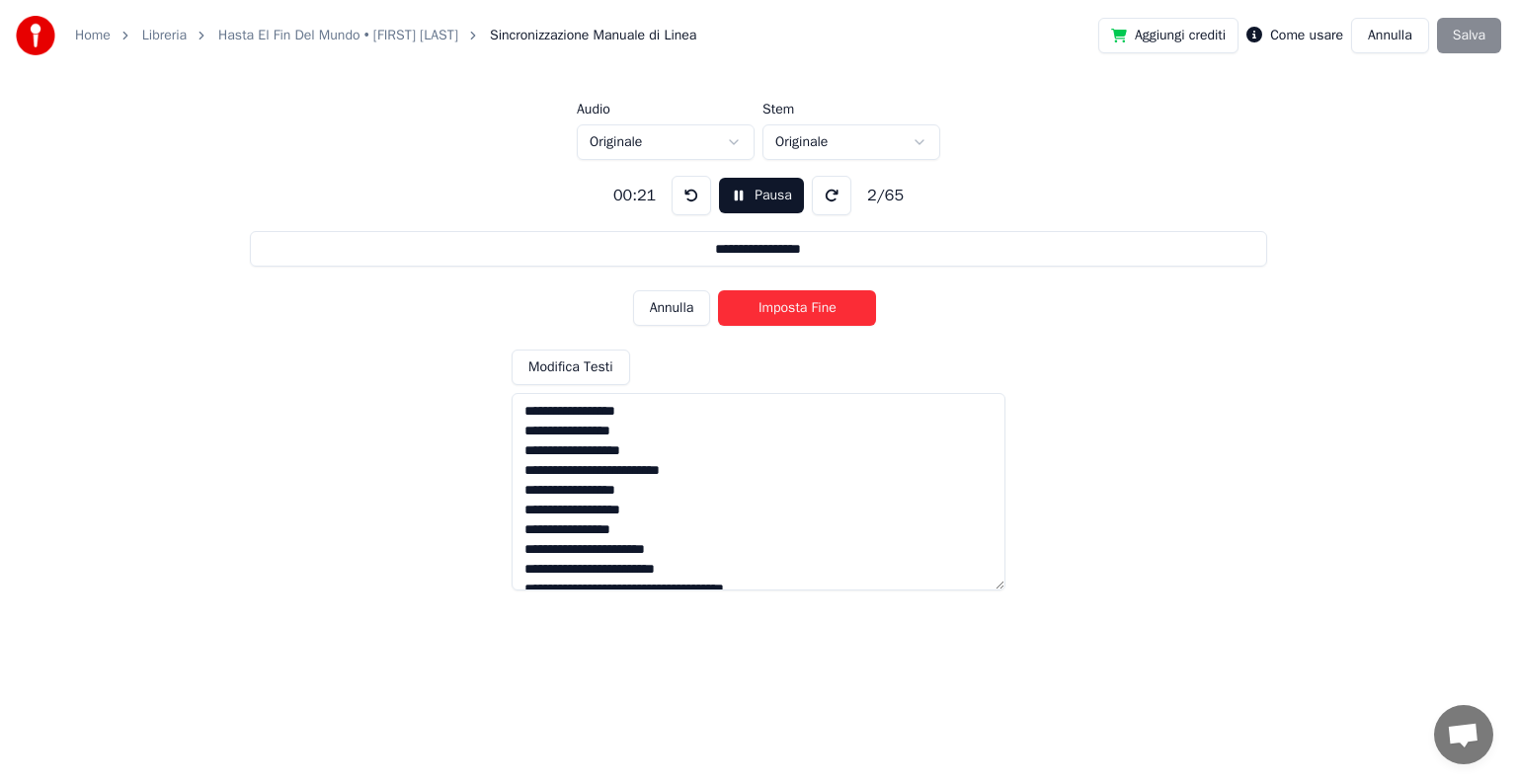 click on "Imposta Fine" at bounding box center (797, 308) 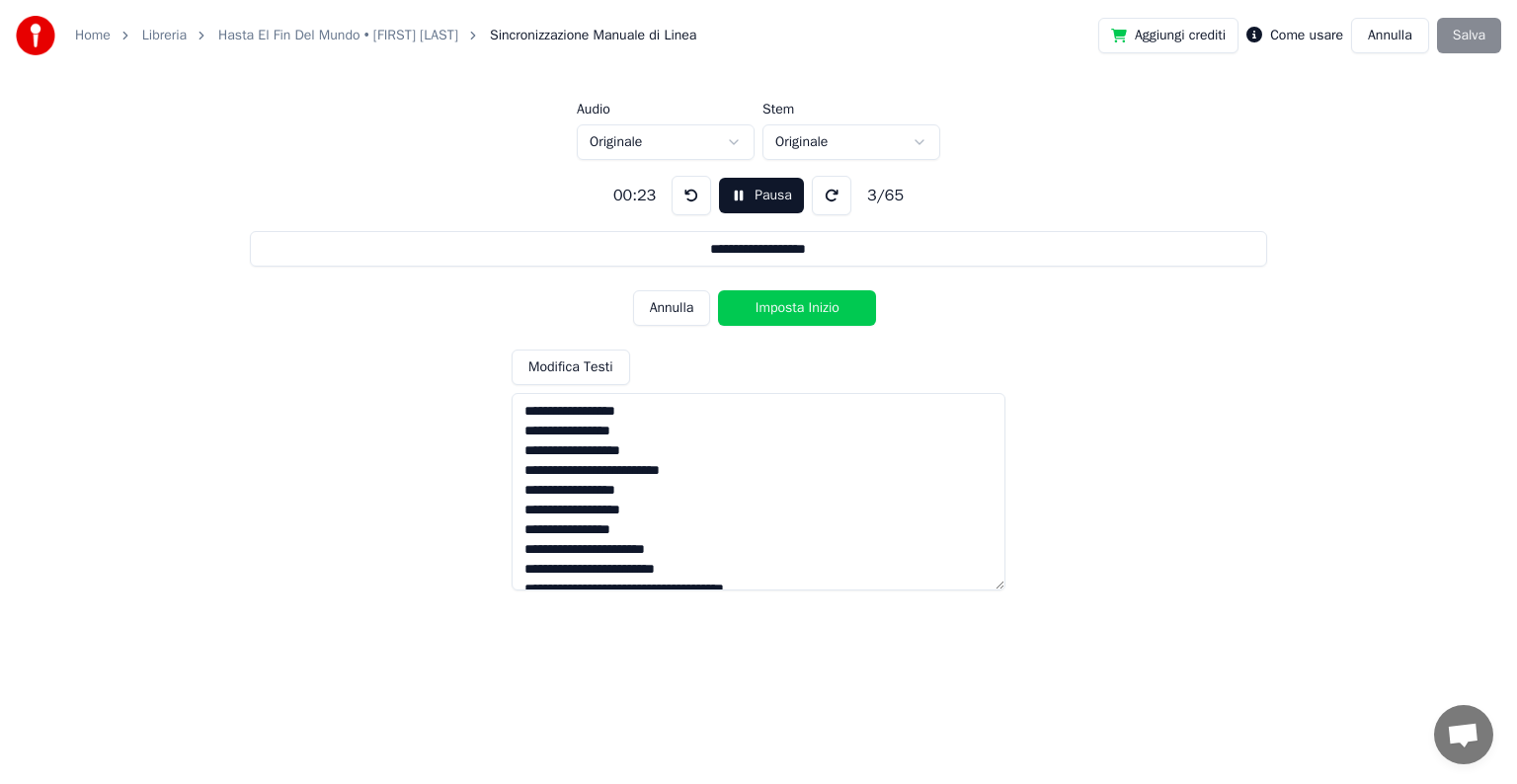 click on "Imposta Inizio" at bounding box center (797, 308) 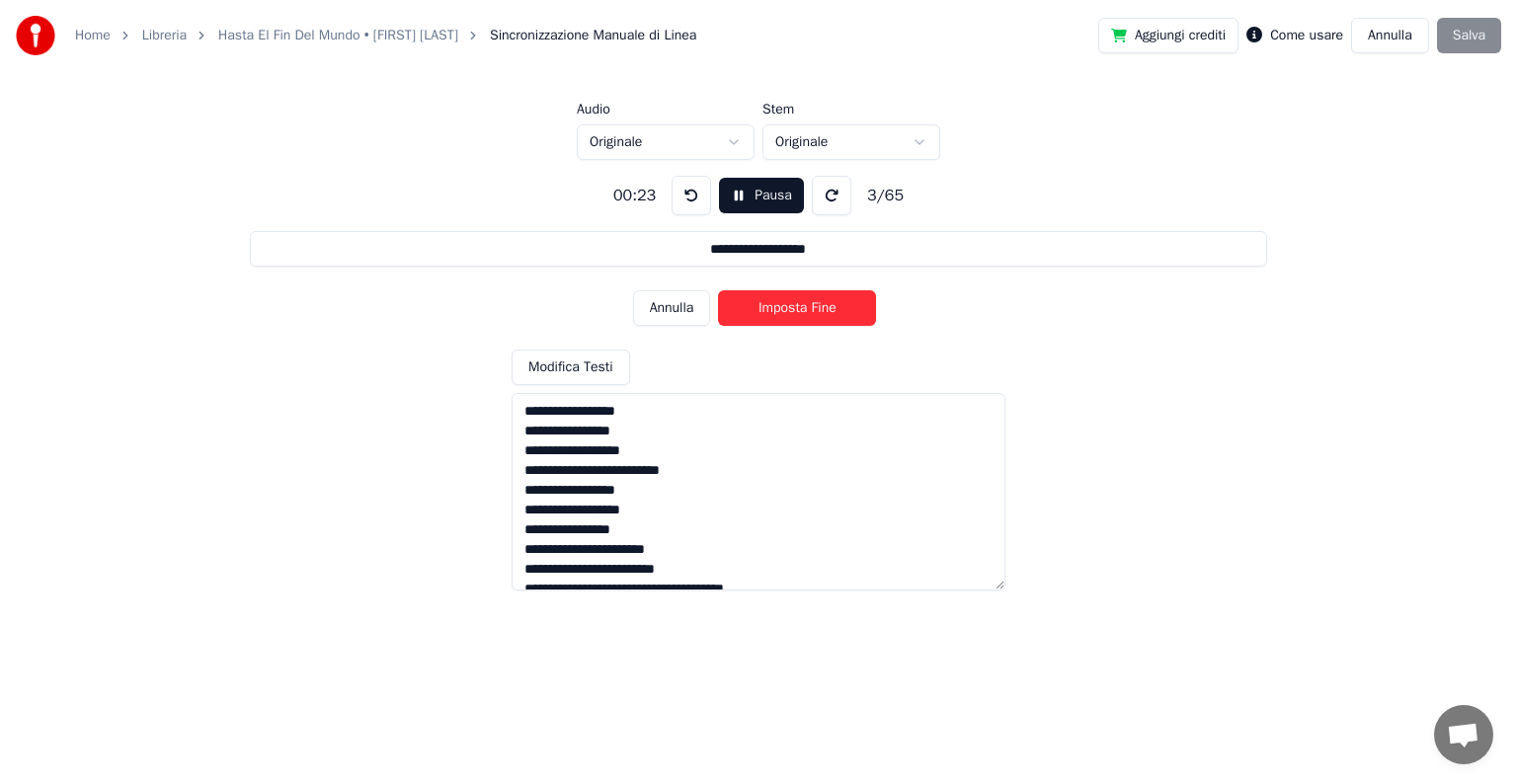 click on "Imposta Fine" at bounding box center [797, 308] 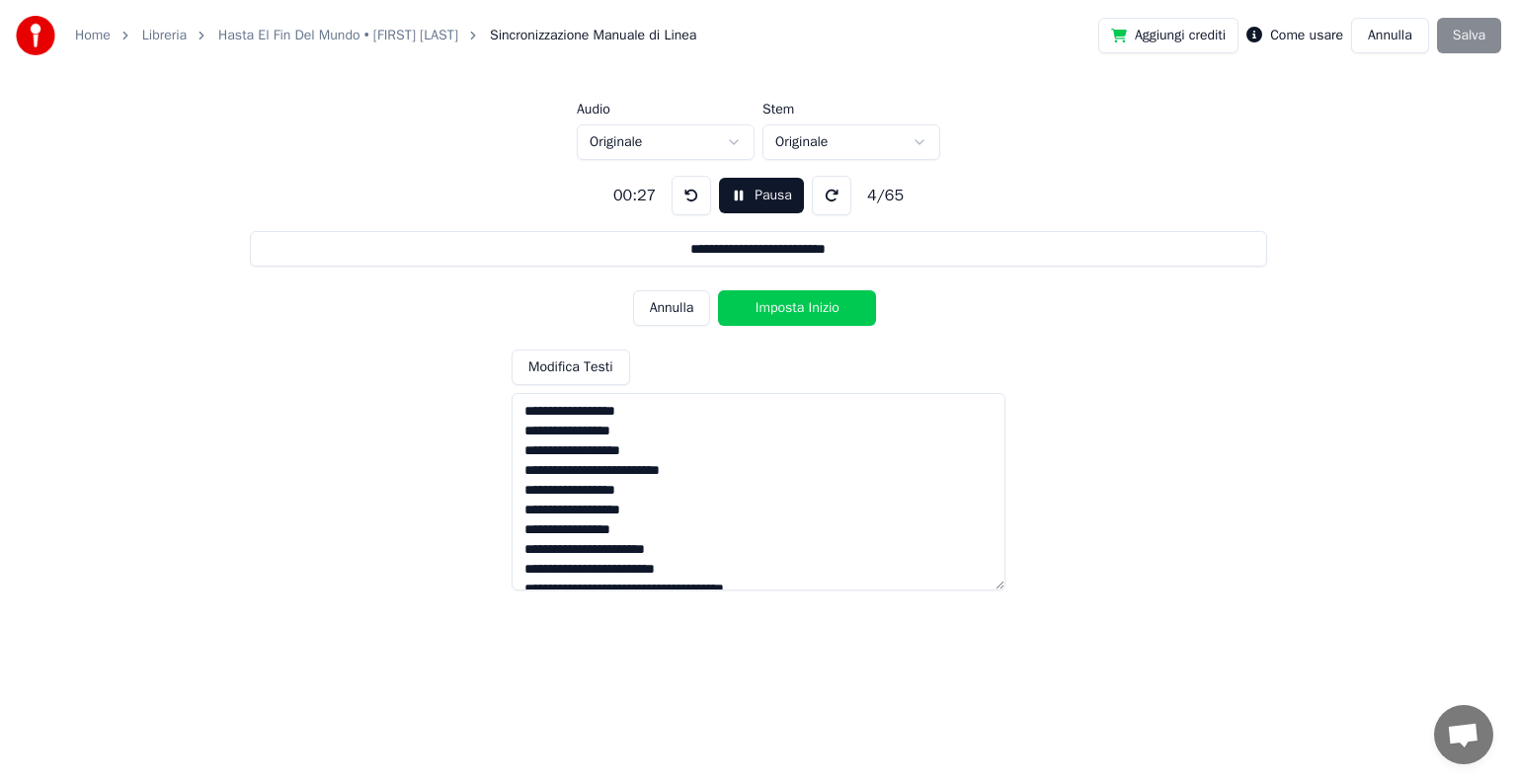 click on "Imposta Inizio" at bounding box center [797, 308] 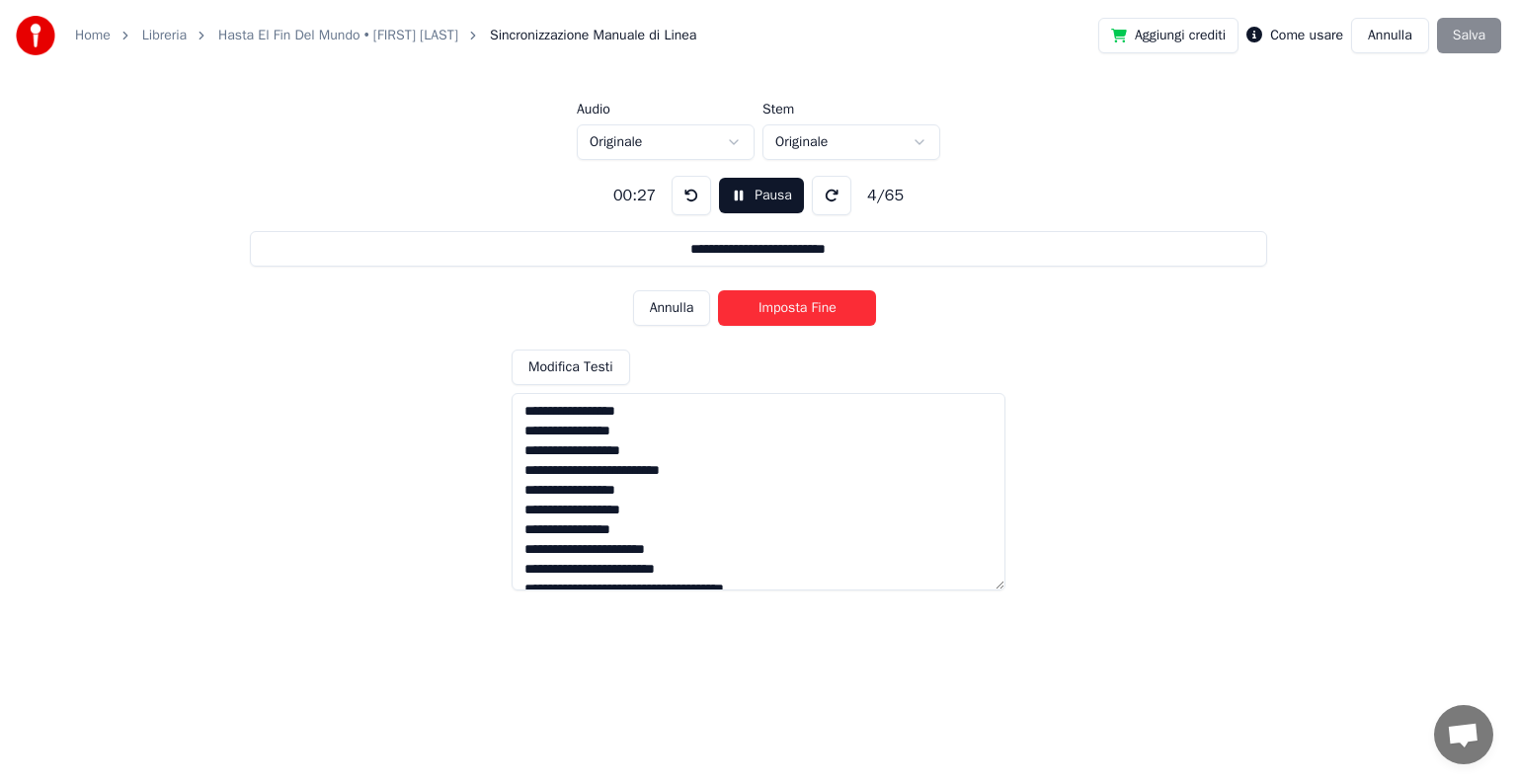 click on "Imposta Fine" at bounding box center (797, 308) 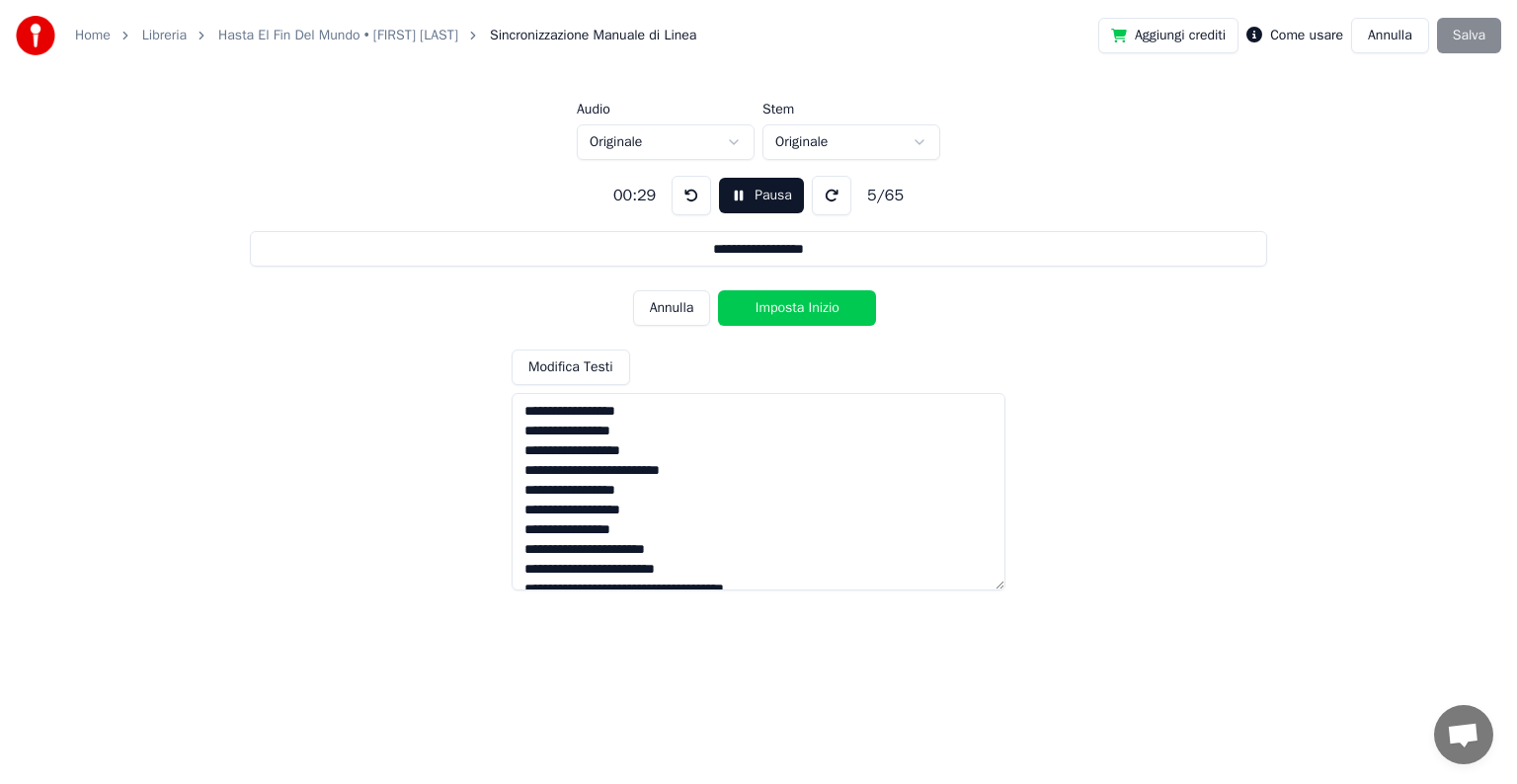click on "Imposta Inizio" at bounding box center [797, 308] 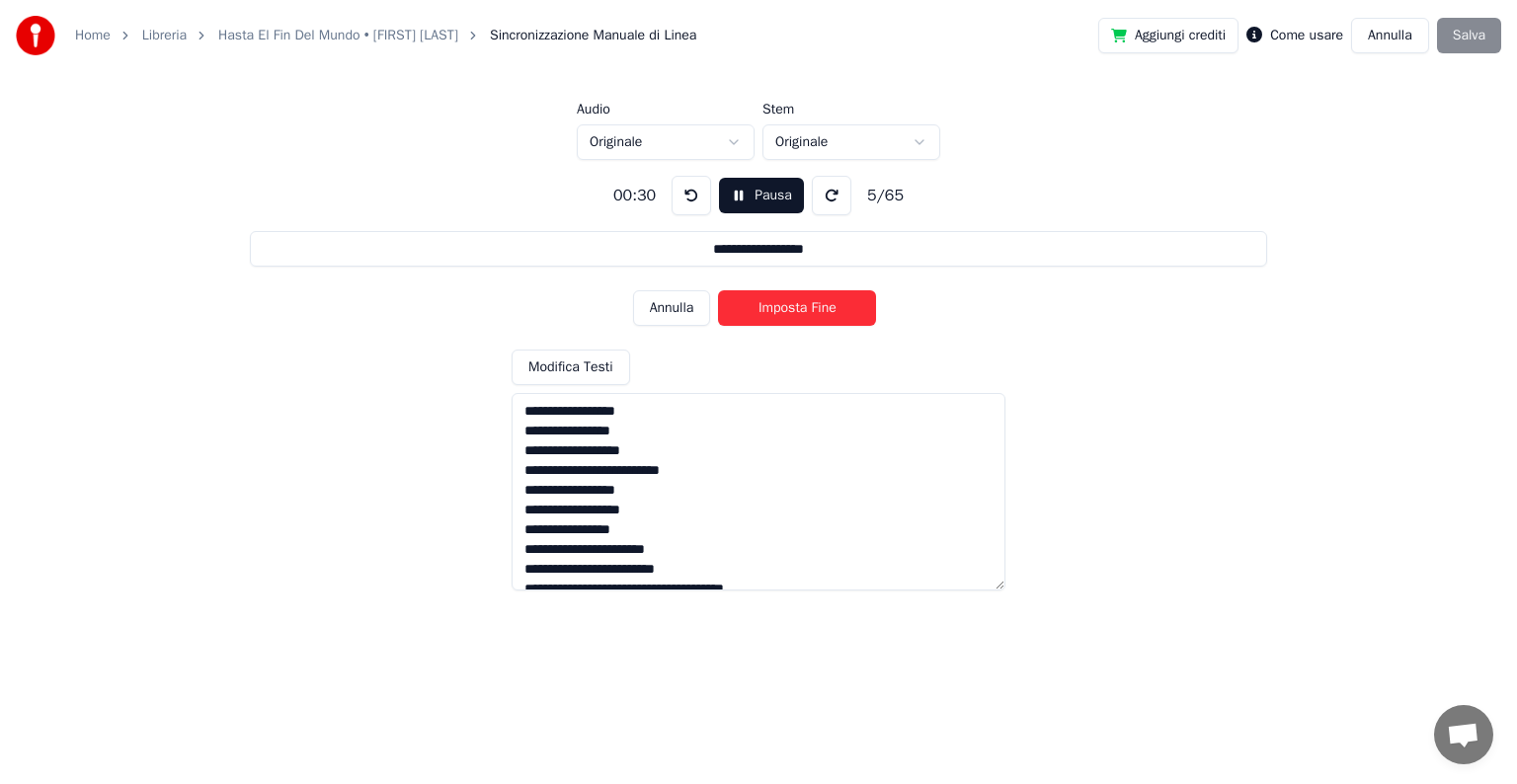 click on "Imposta Fine" at bounding box center (797, 308) 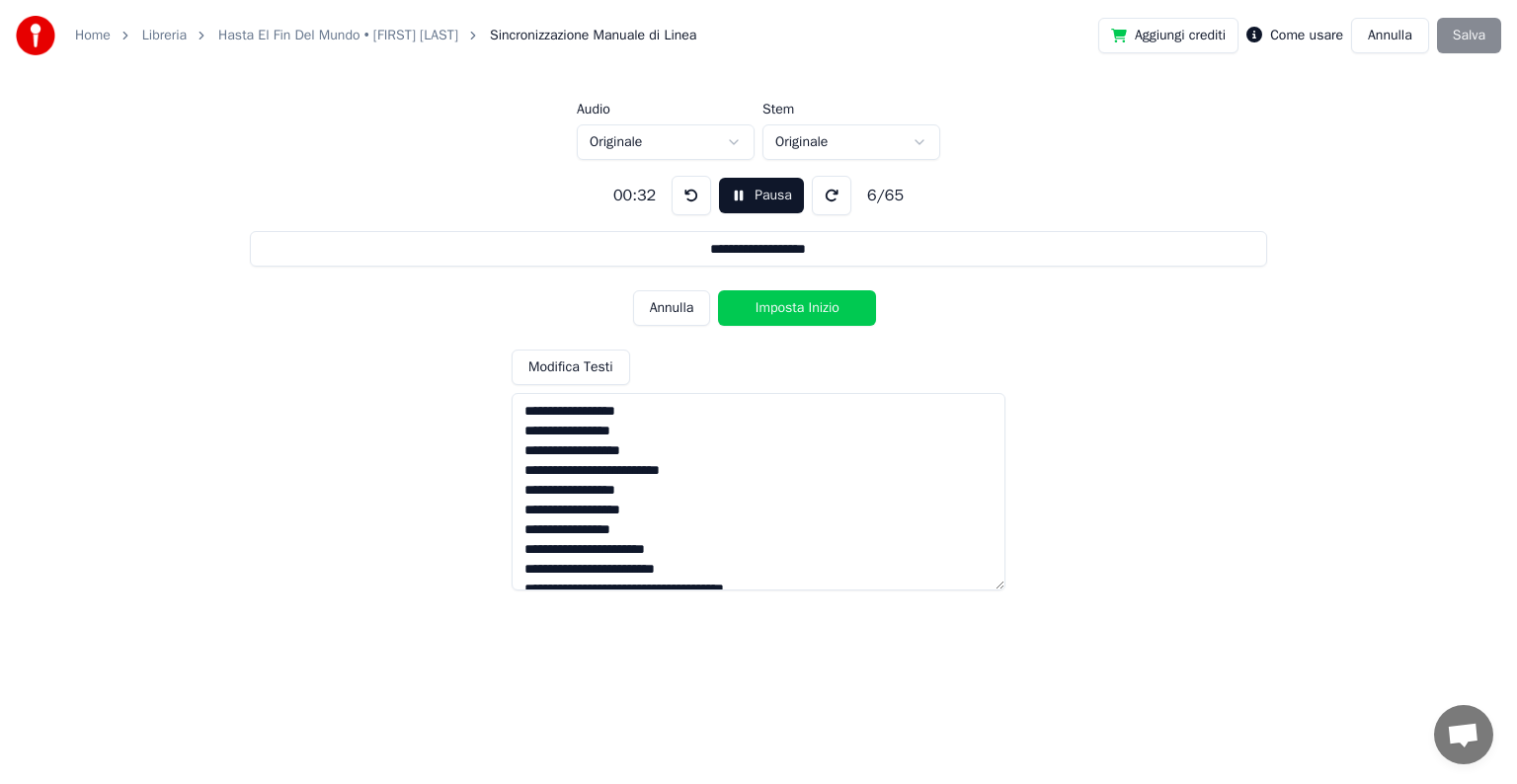 click on "Imposta Inizio" at bounding box center [797, 308] 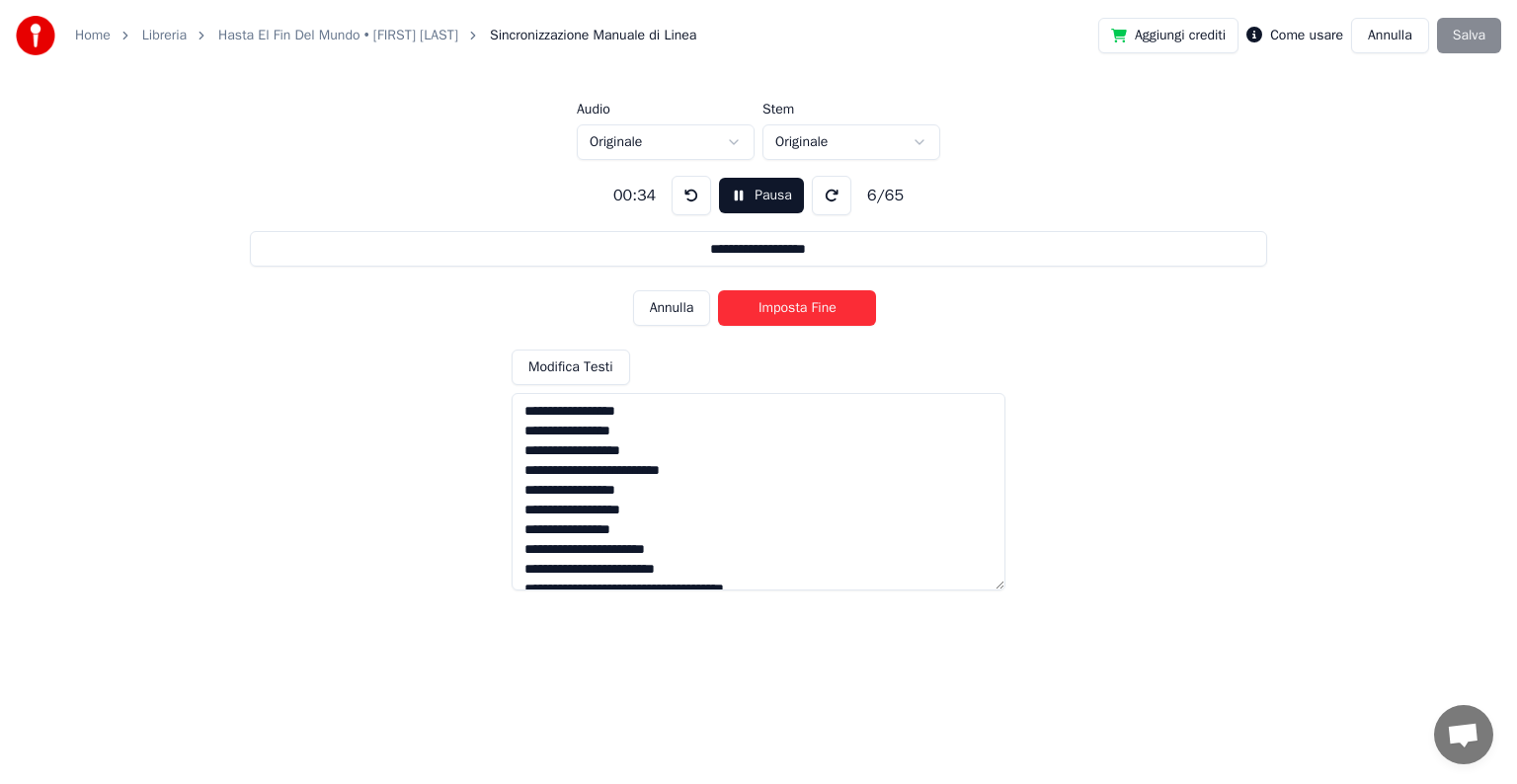 click on "Imposta Fine" at bounding box center (797, 308) 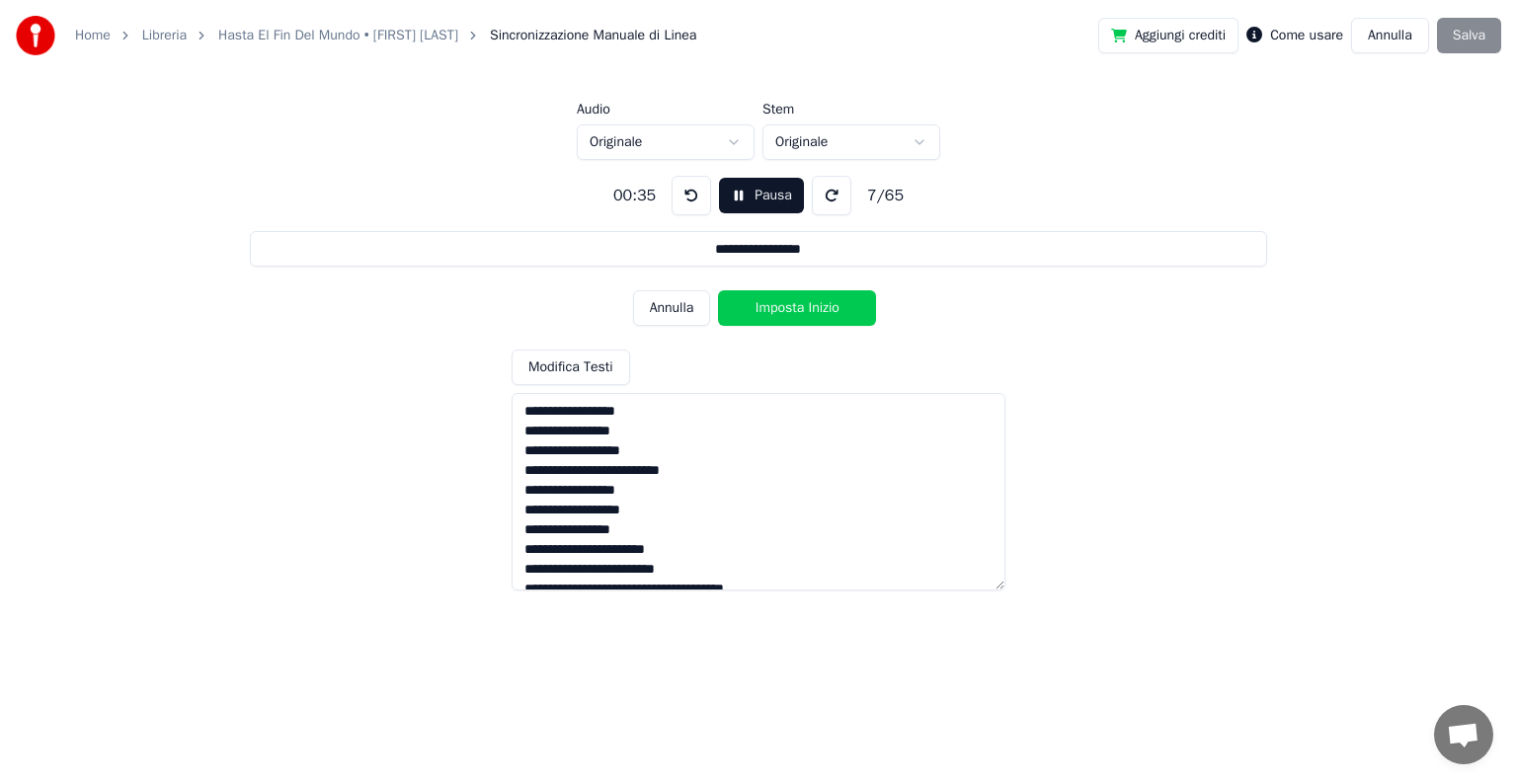 click on "Imposta Inizio" at bounding box center (797, 308) 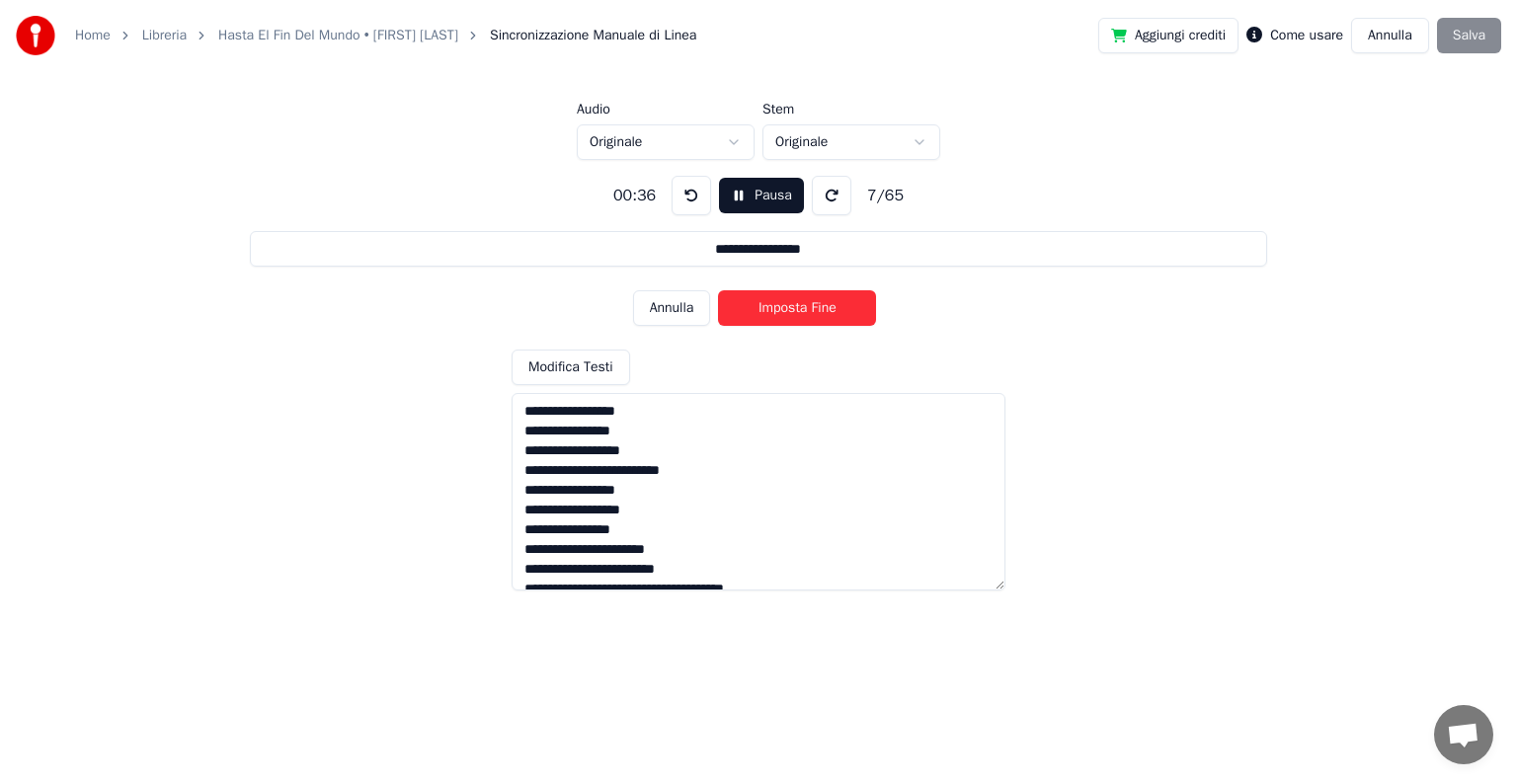 click on "Imposta Fine" at bounding box center [797, 308] 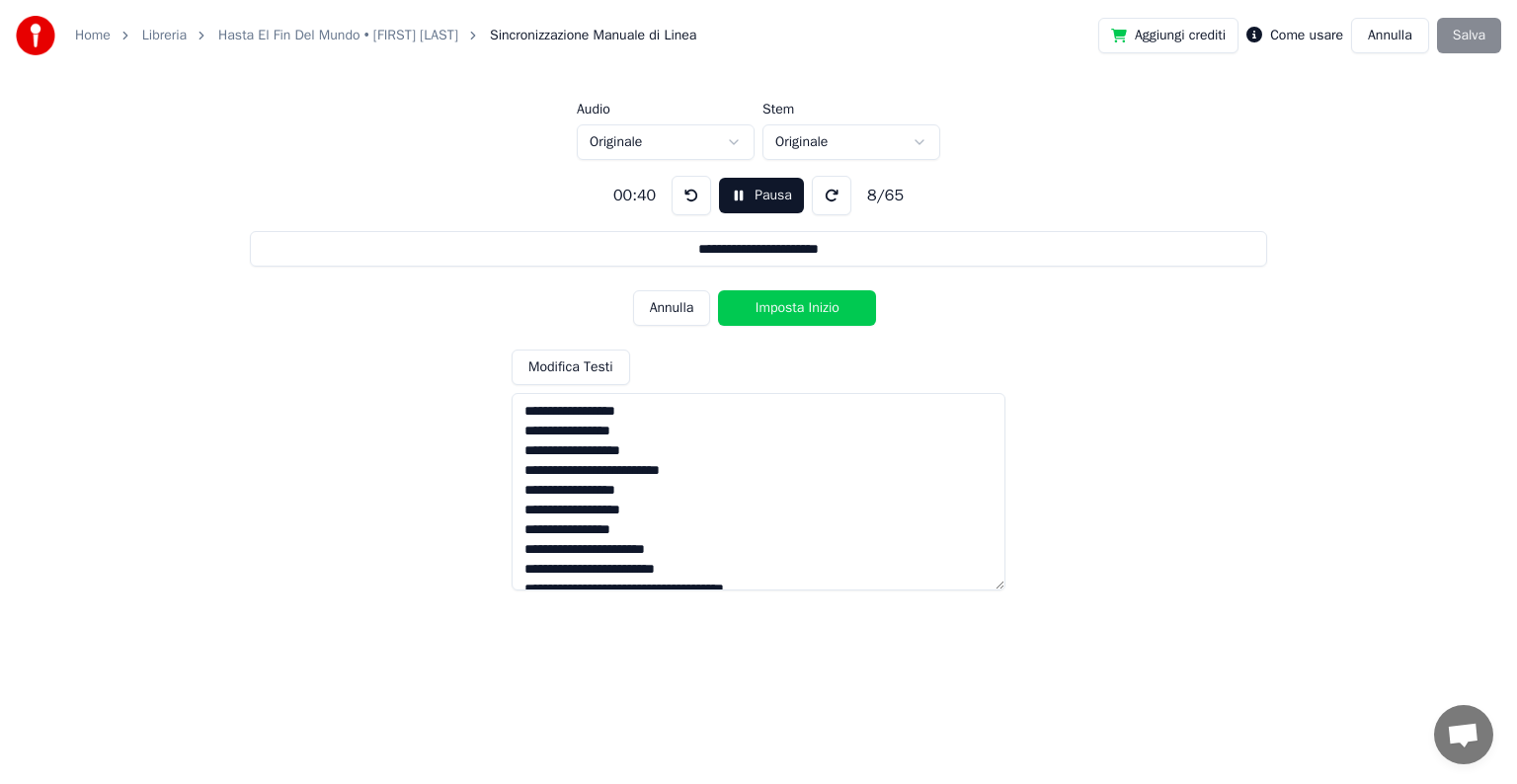 click on "Imposta Inizio" at bounding box center (797, 308) 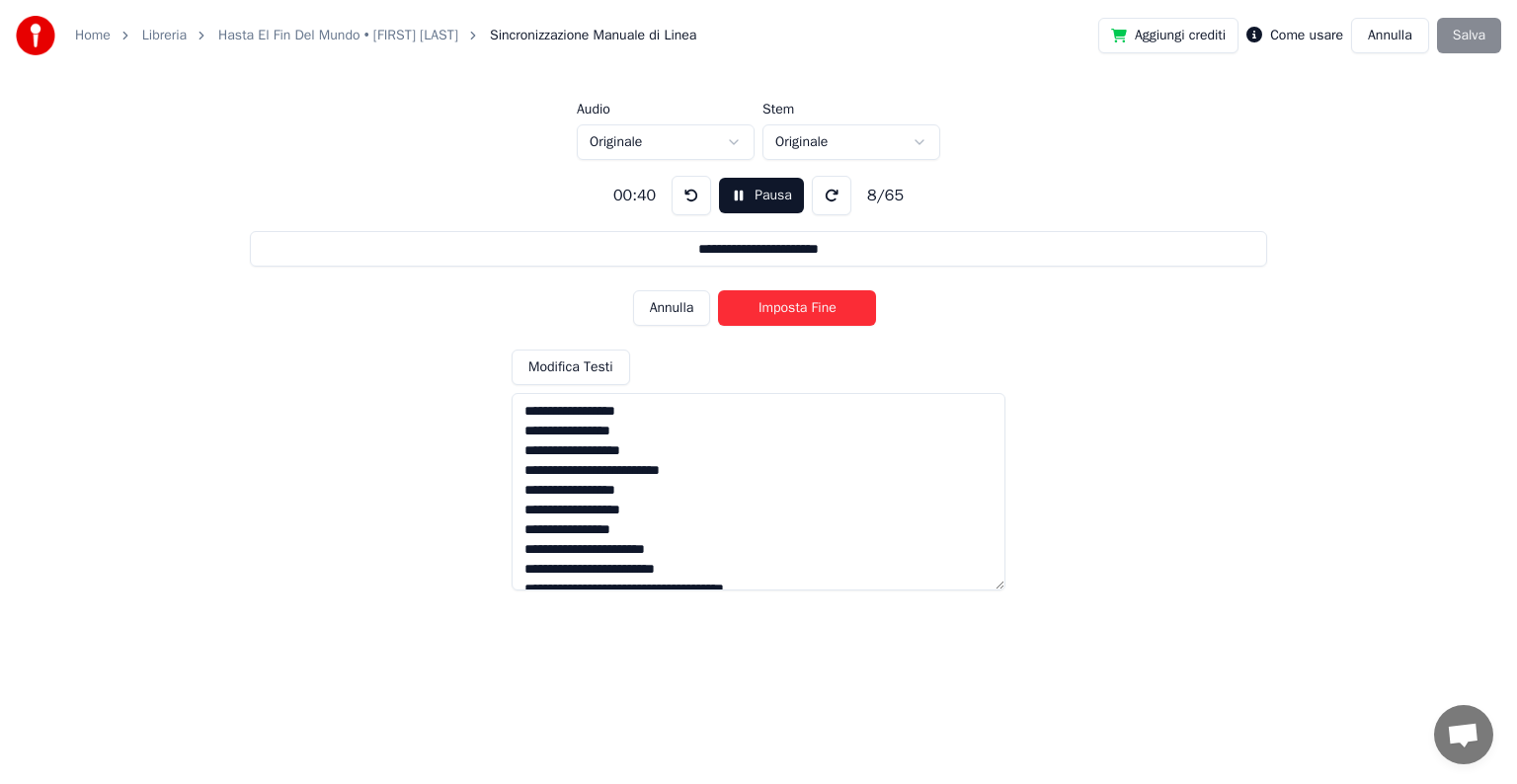 click on "Imposta Fine" at bounding box center [797, 308] 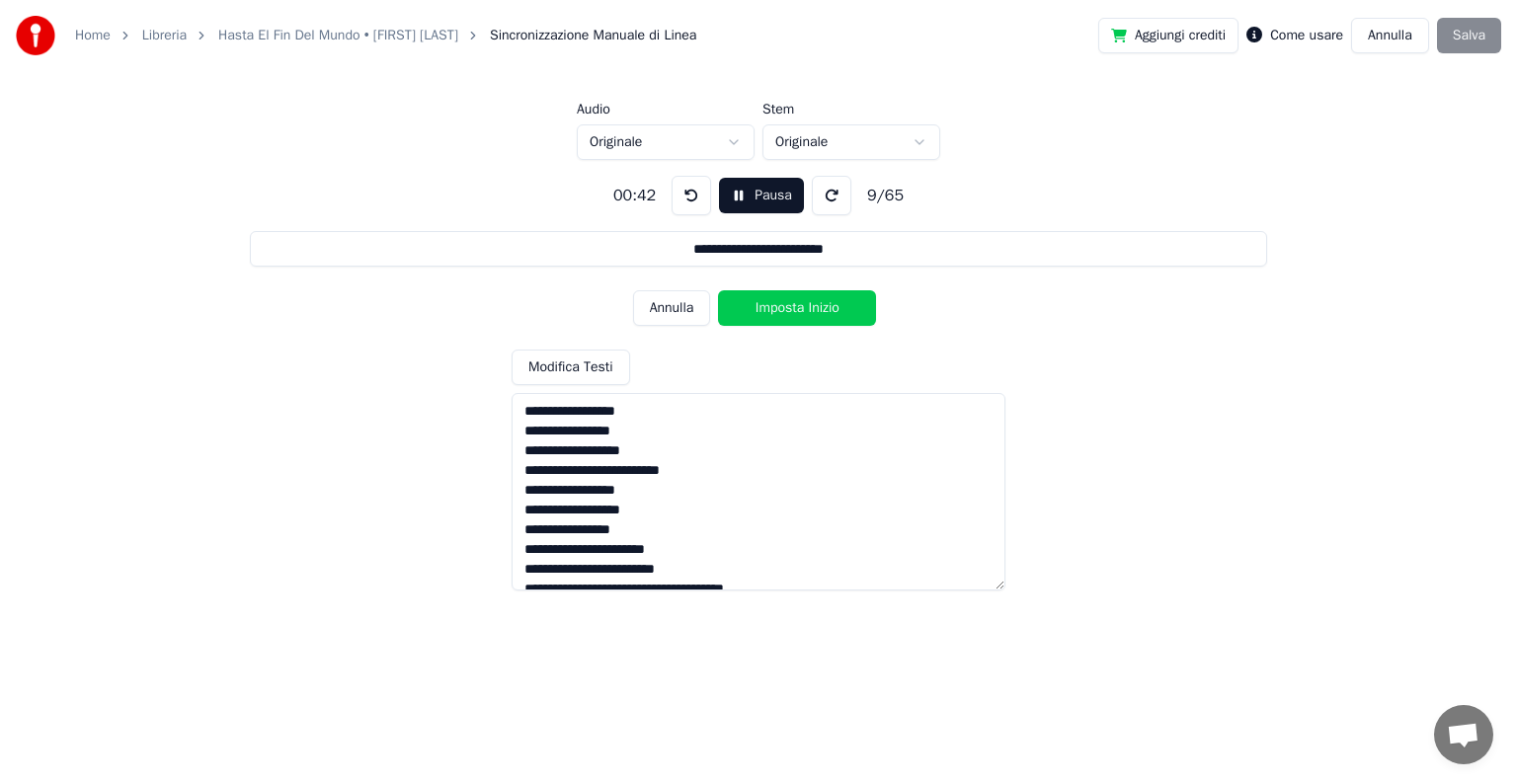 click on "Imposta Inizio" at bounding box center (797, 308) 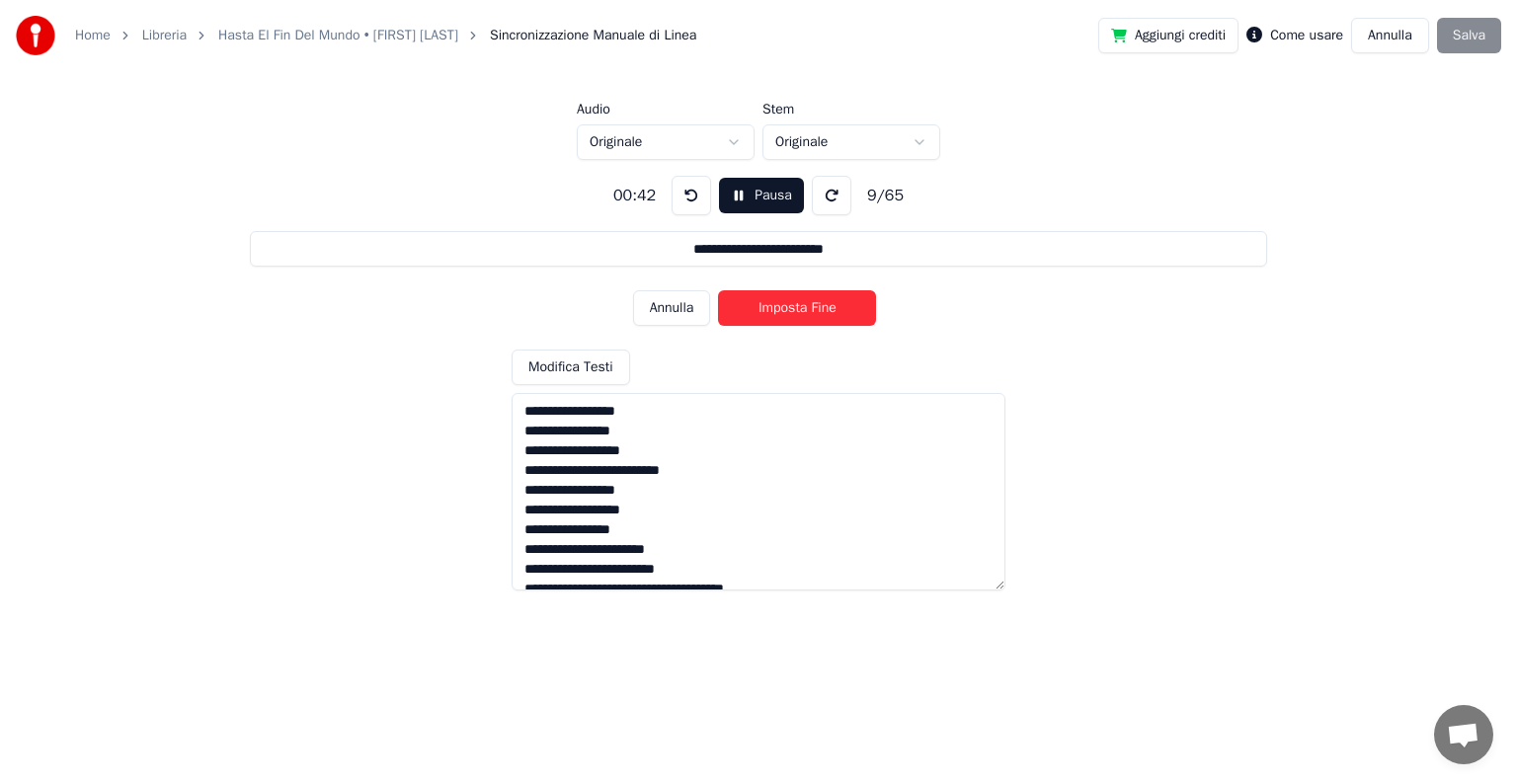 click on "Imposta Fine" at bounding box center [797, 308] 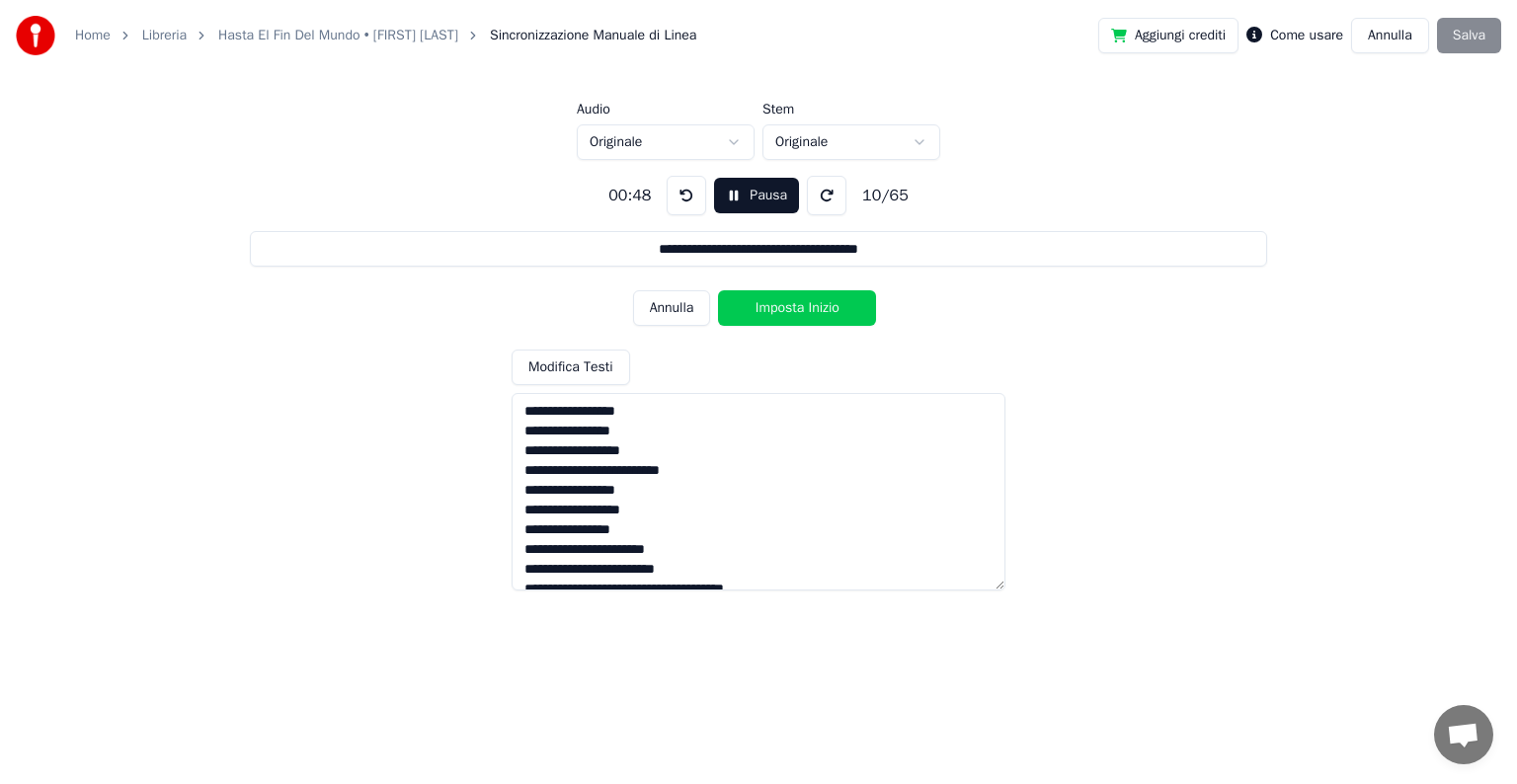 click on "Imposta Inizio" at bounding box center [797, 308] 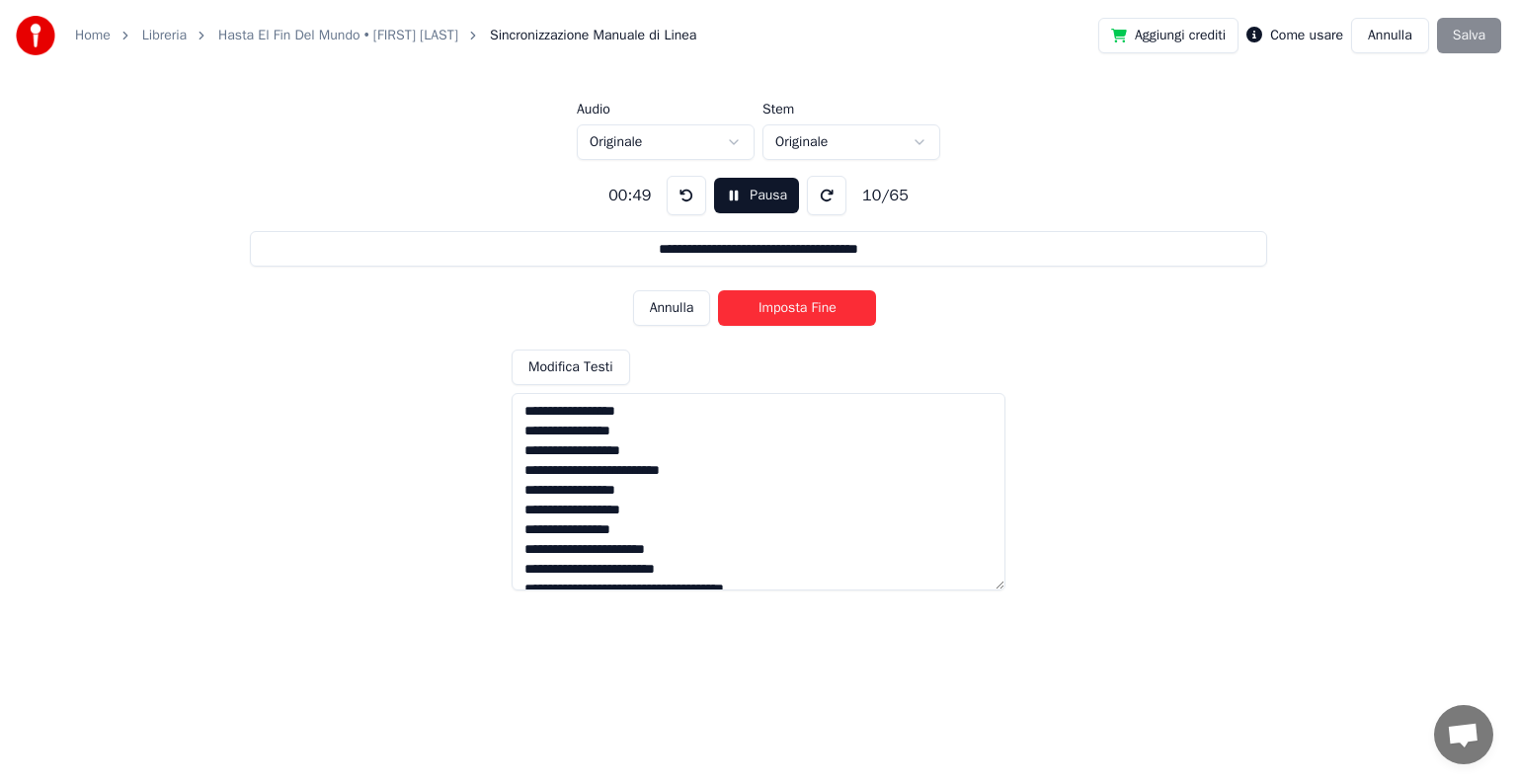 click on "Imposta Fine" at bounding box center (797, 308) 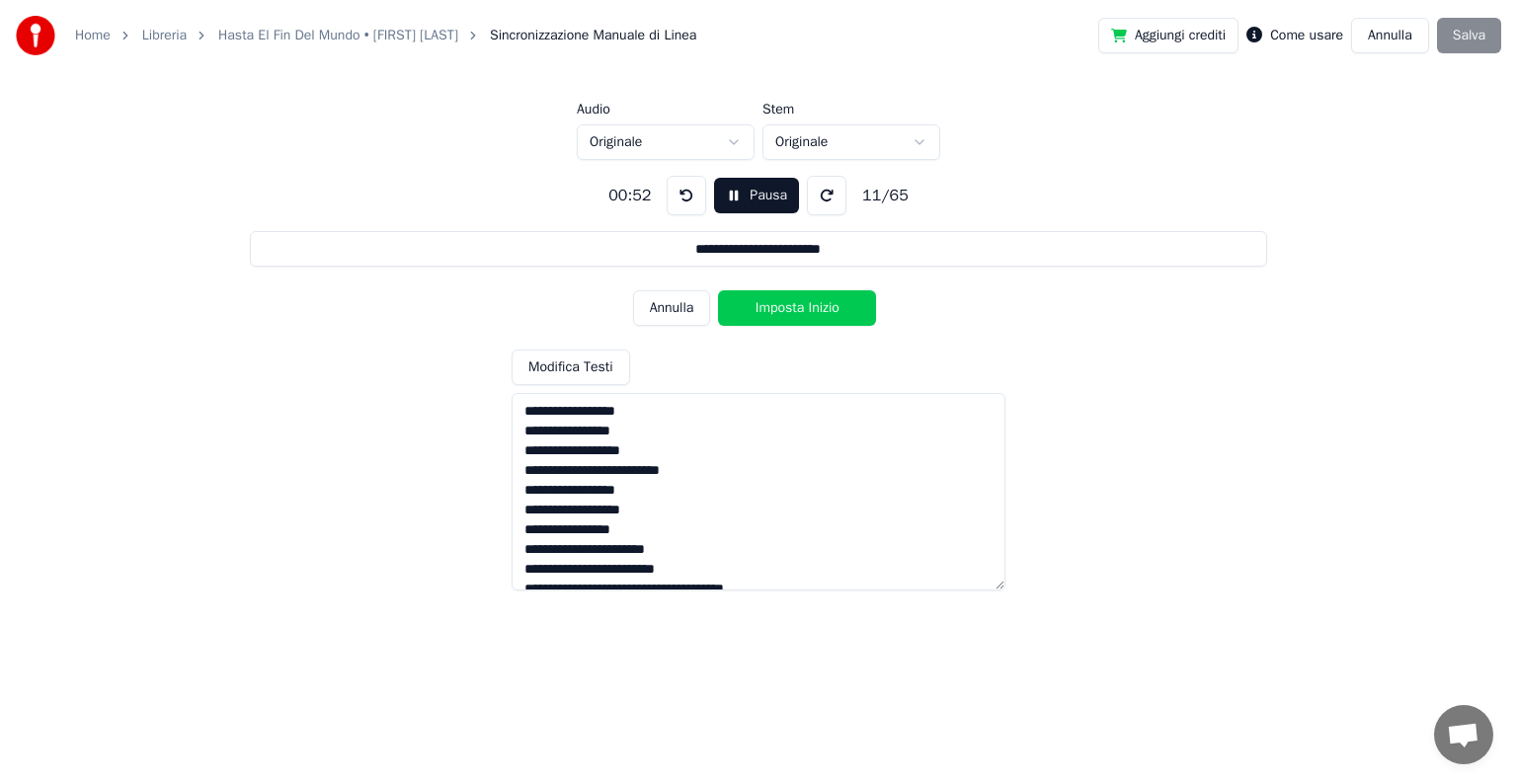 click on "Imposta Inizio" at bounding box center (797, 308) 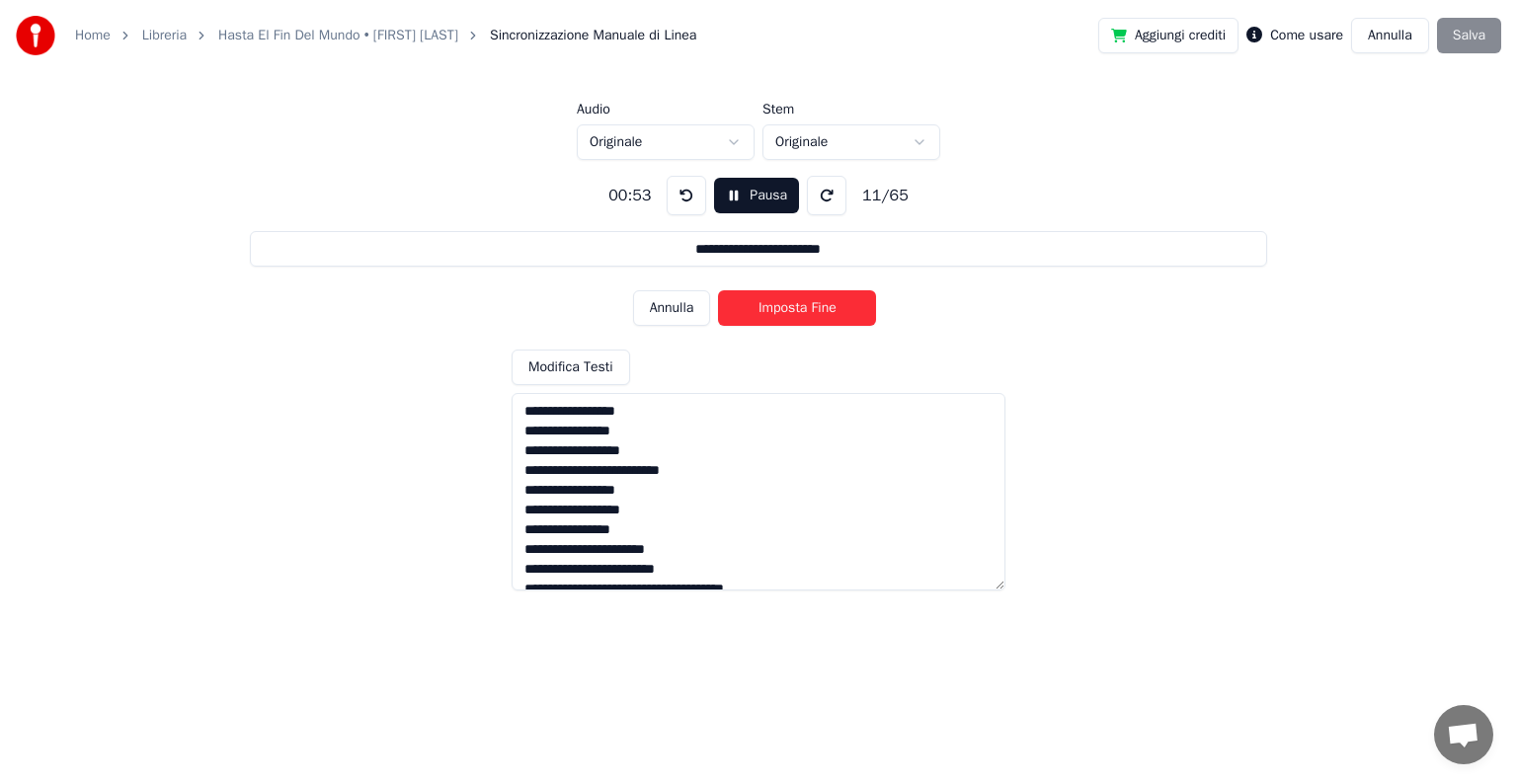 click on "Imposta Fine" at bounding box center [797, 308] 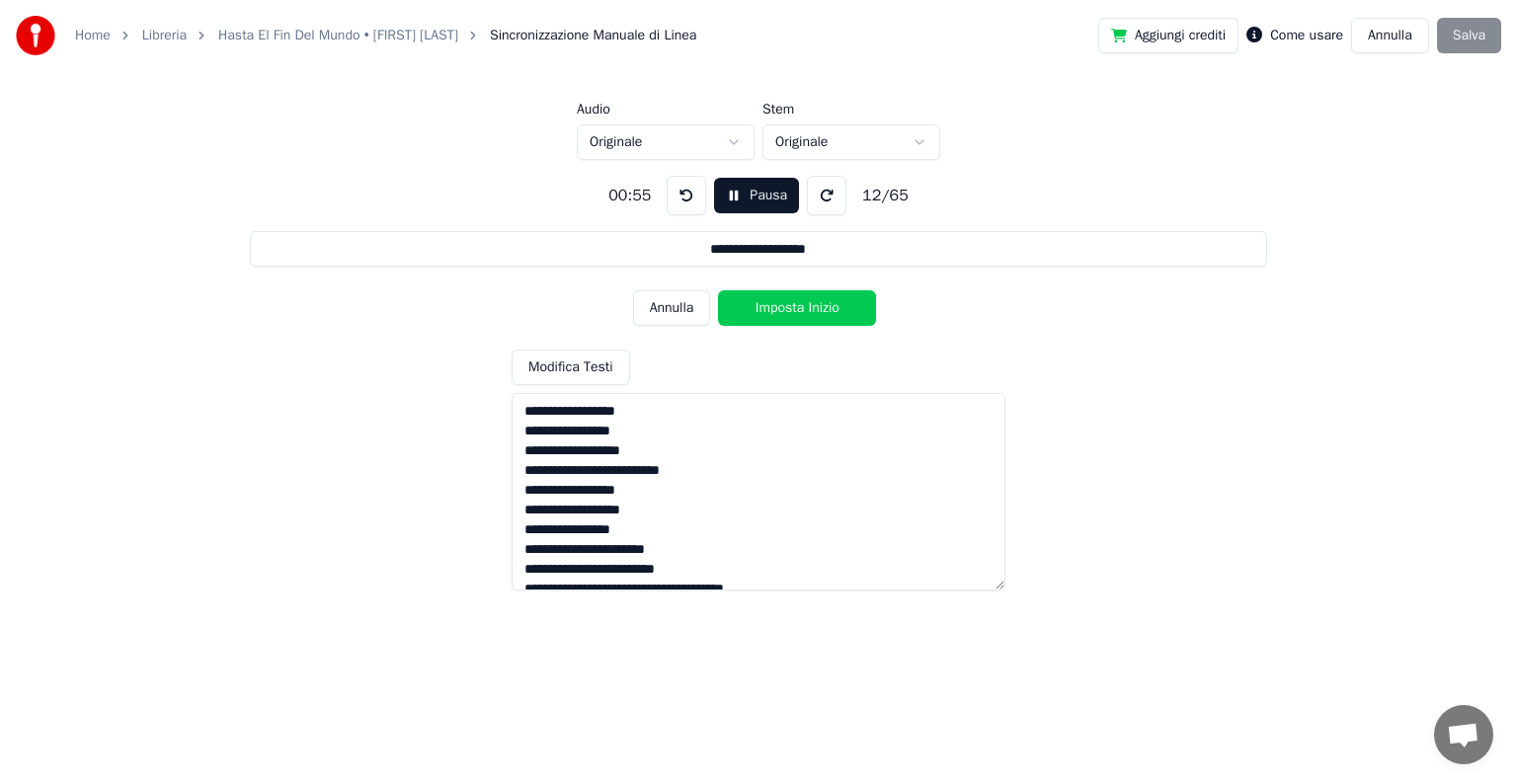click on "Imposta Inizio" at bounding box center (797, 308) 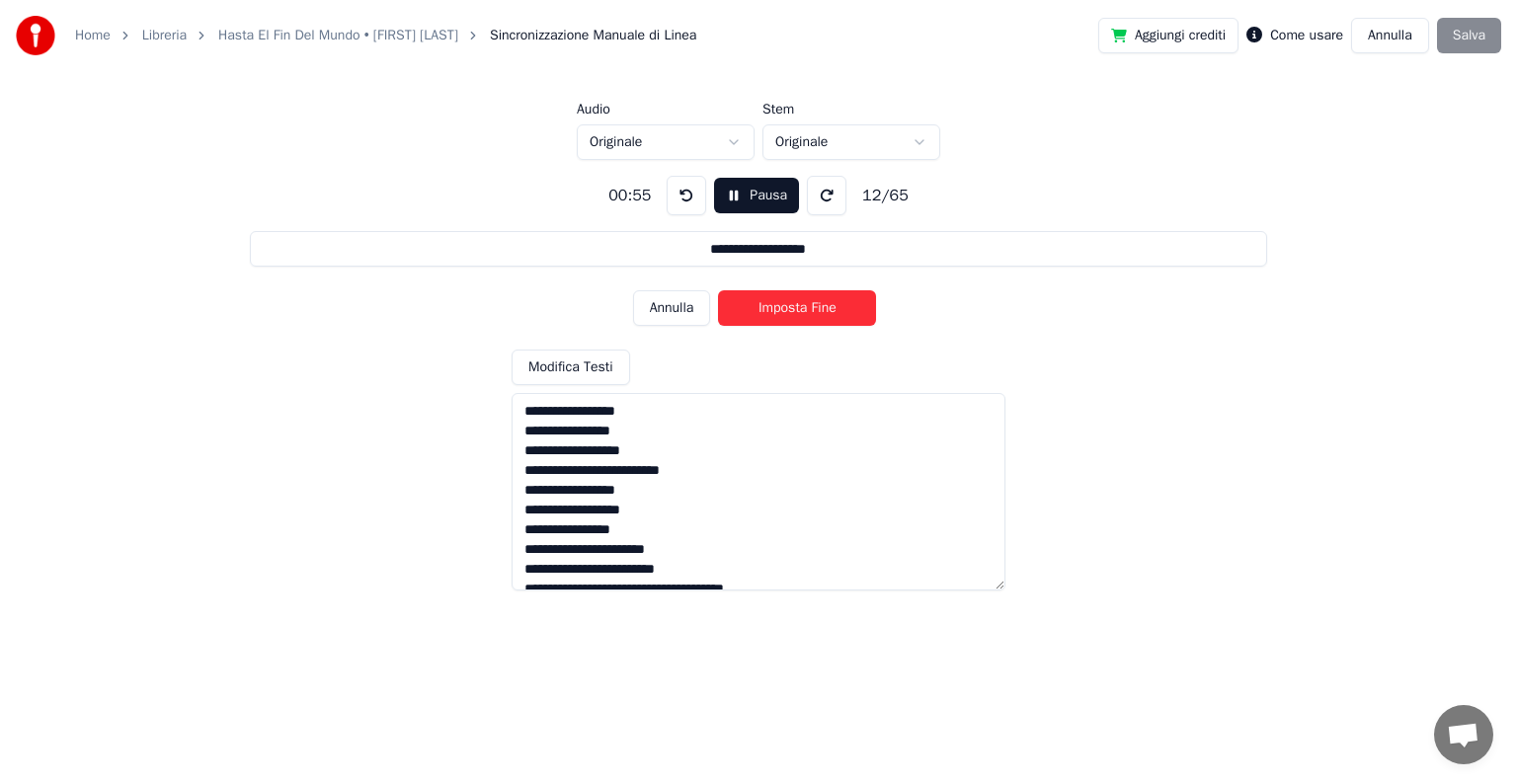 click on "Imposta Fine" at bounding box center [797, 308] 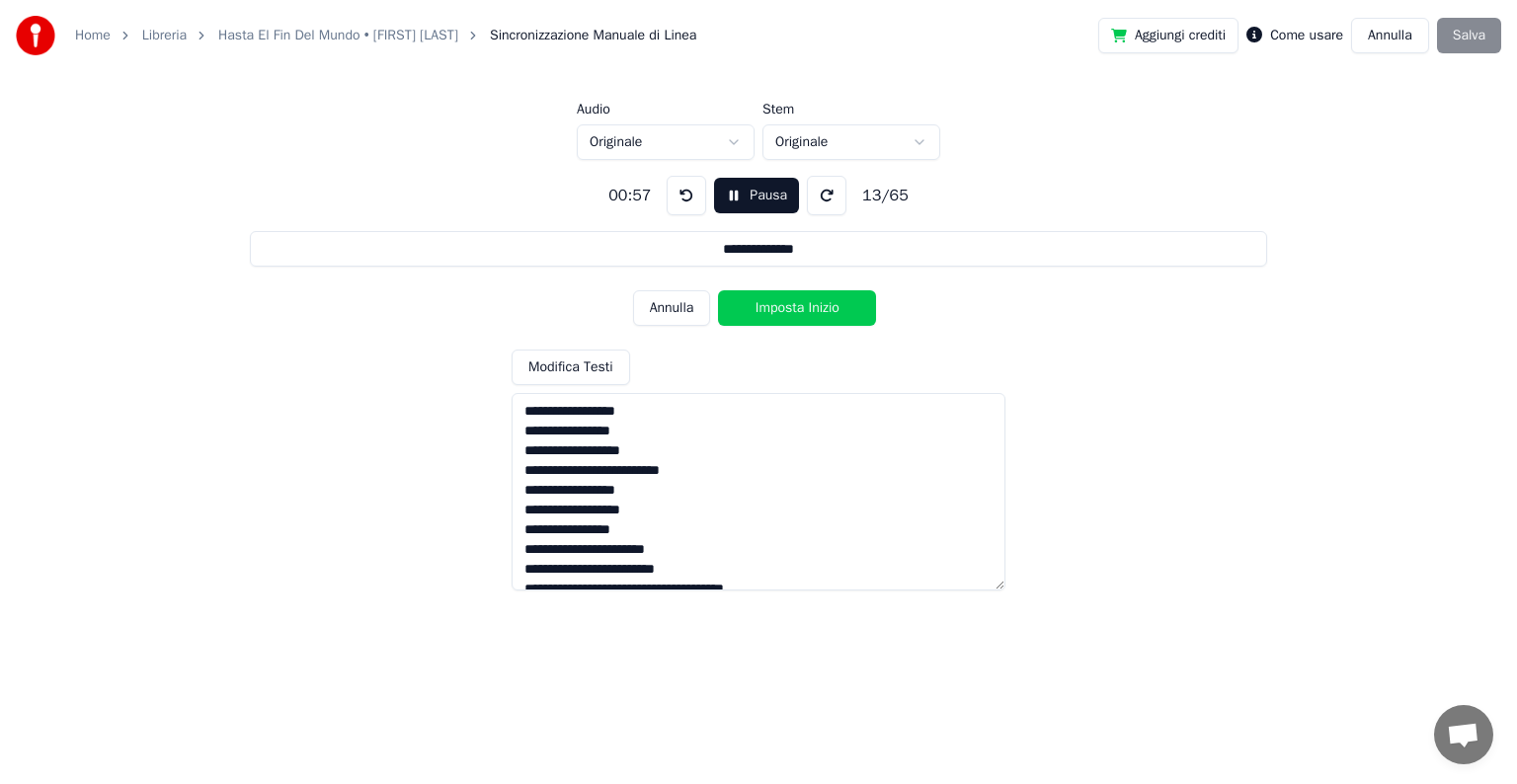 click on "Imposta Inizio" at bounding box center (797, 308) 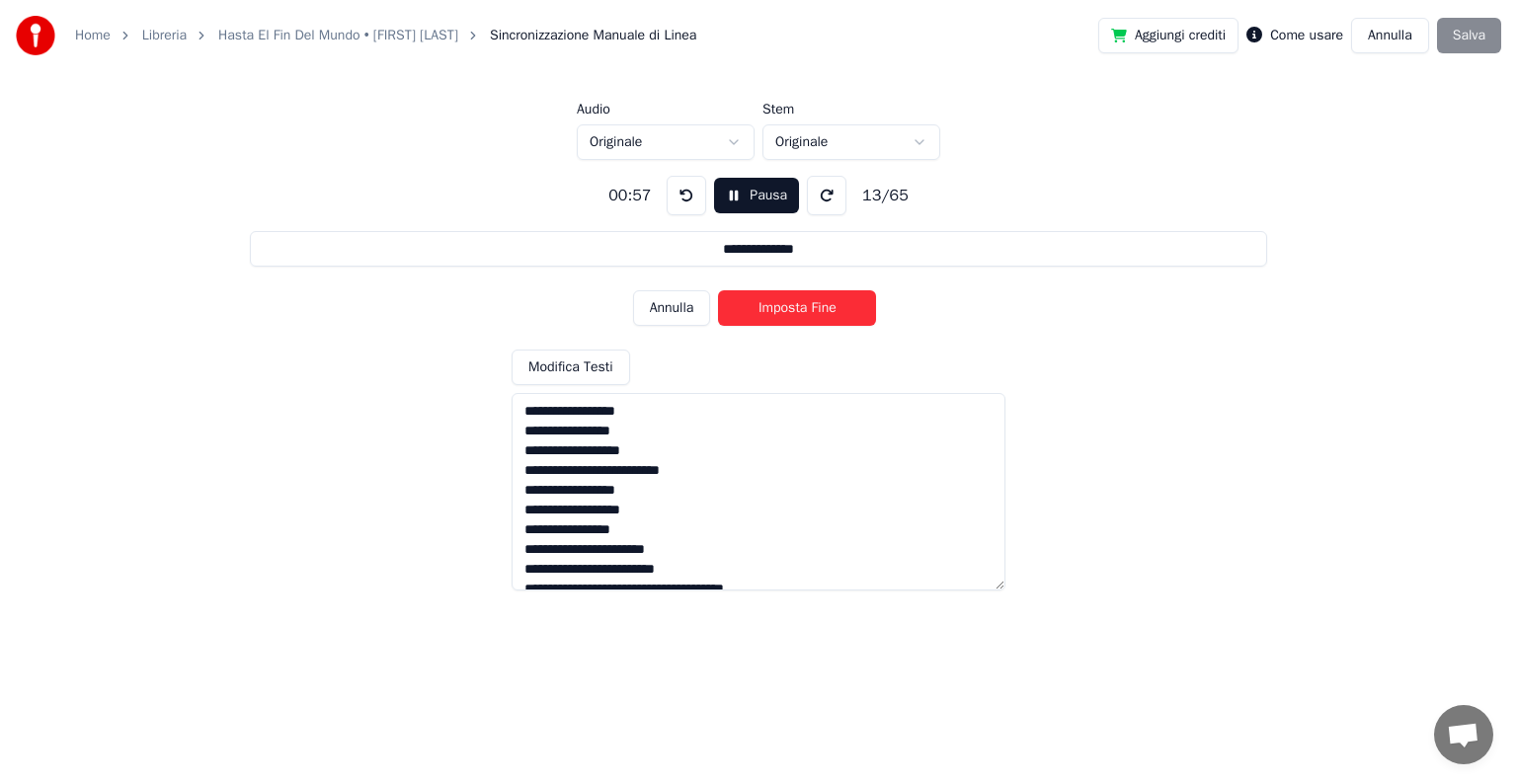 click on "Imposta Fine" at bounding box center (797, 308) 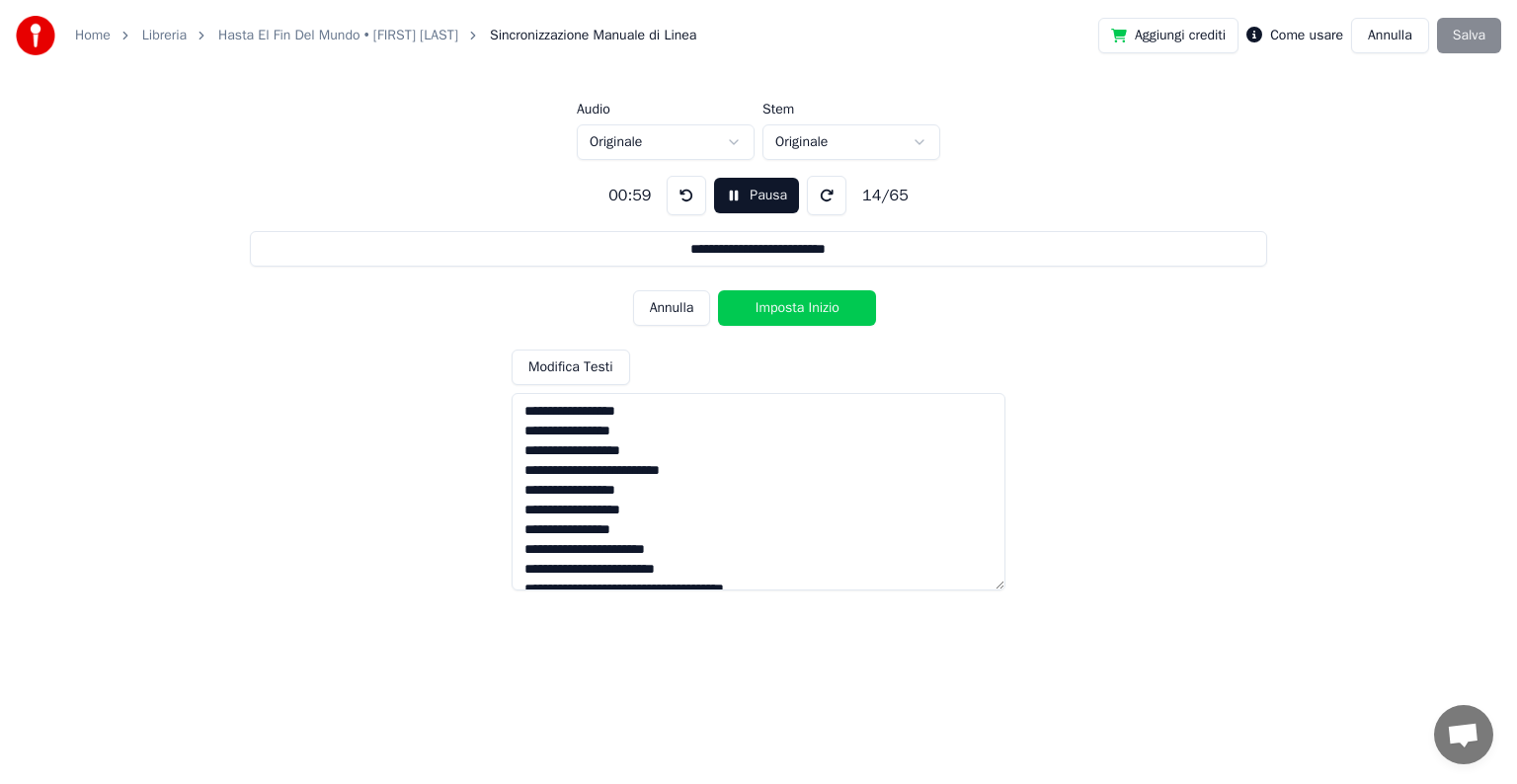 click on "Imposta Inizio" at bounding box center [797, 308] 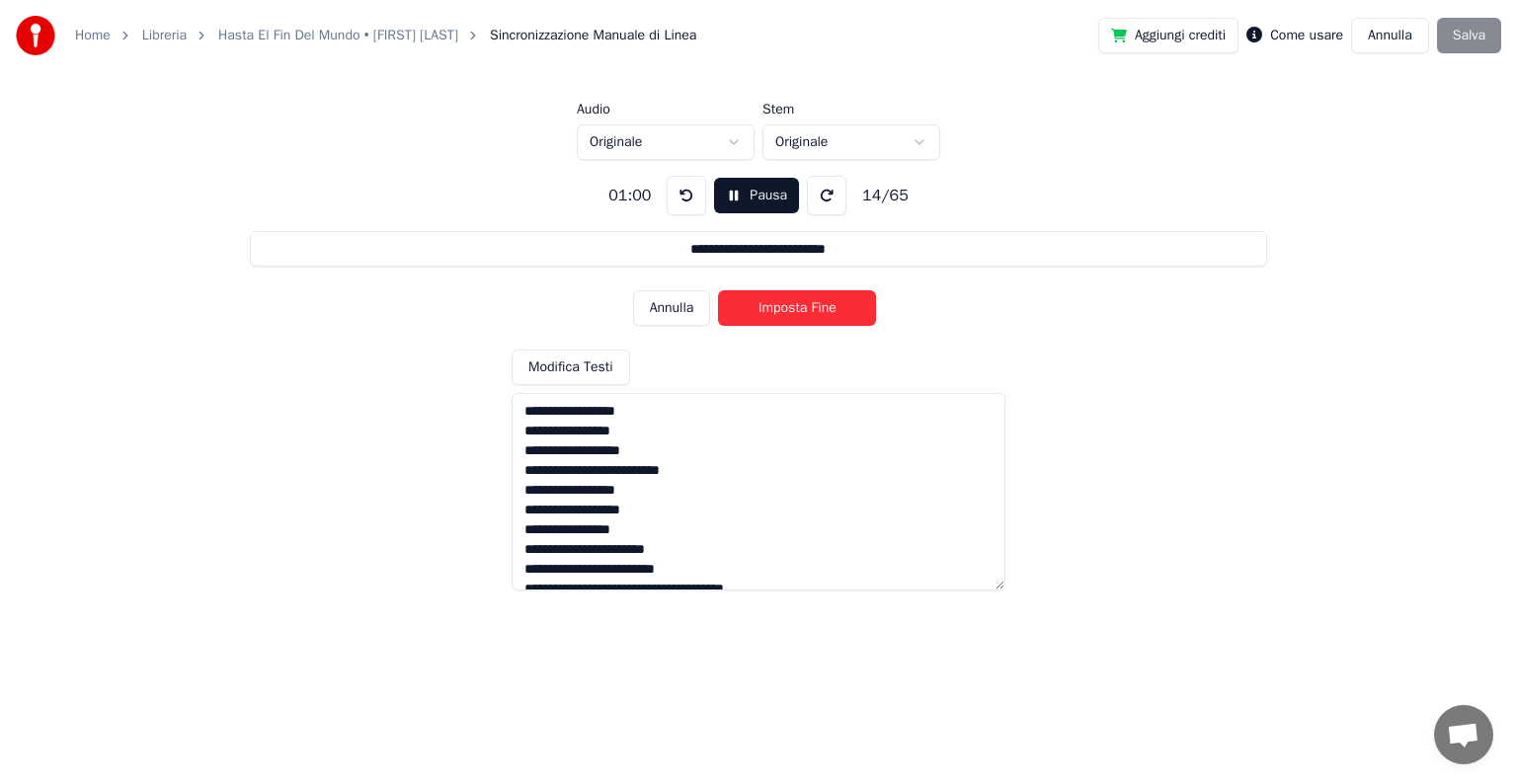 click on "Imposta Fine" at bounding box center [797, 308] 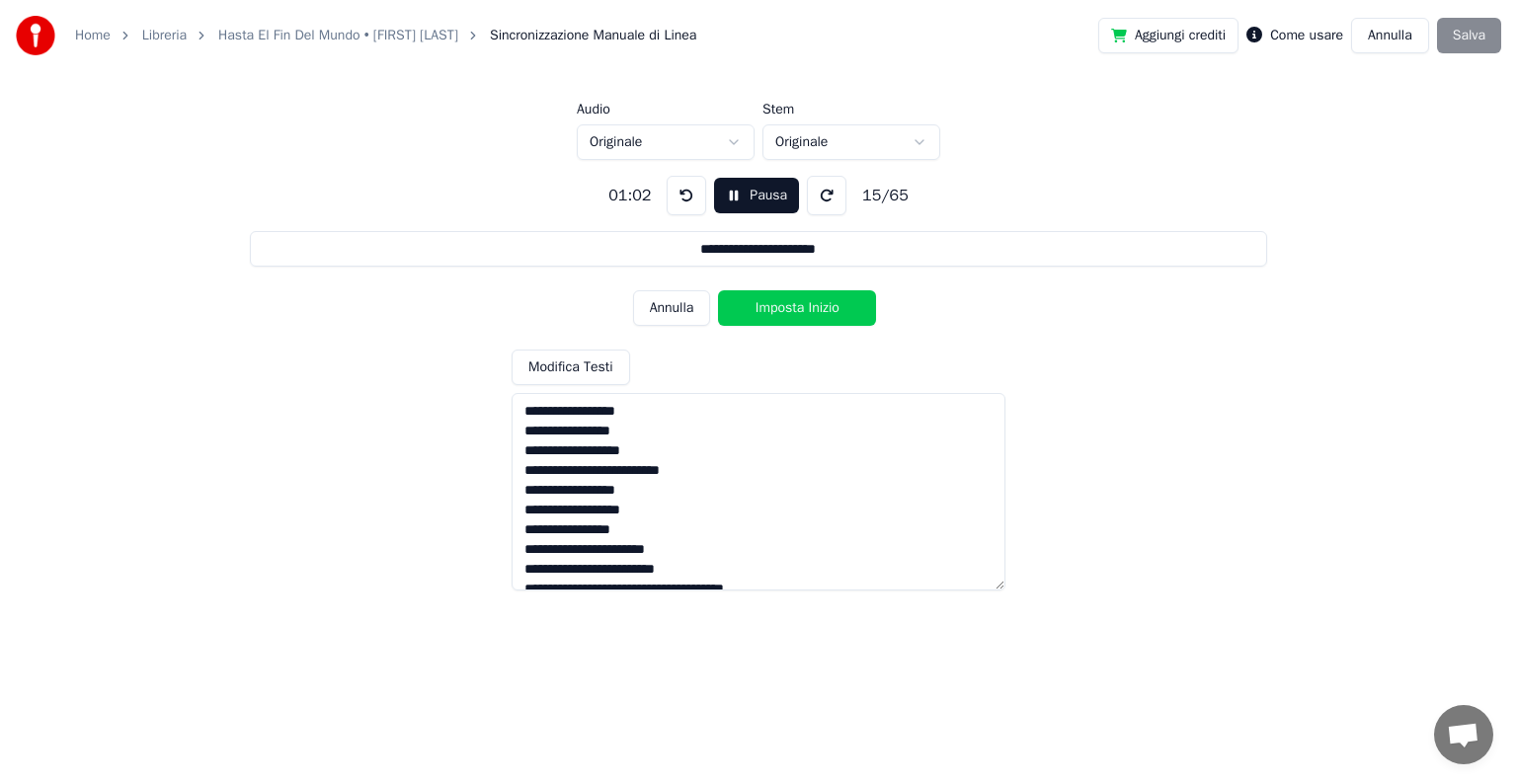 click on "Imposta Inizio" at bounding box center (797, 308) 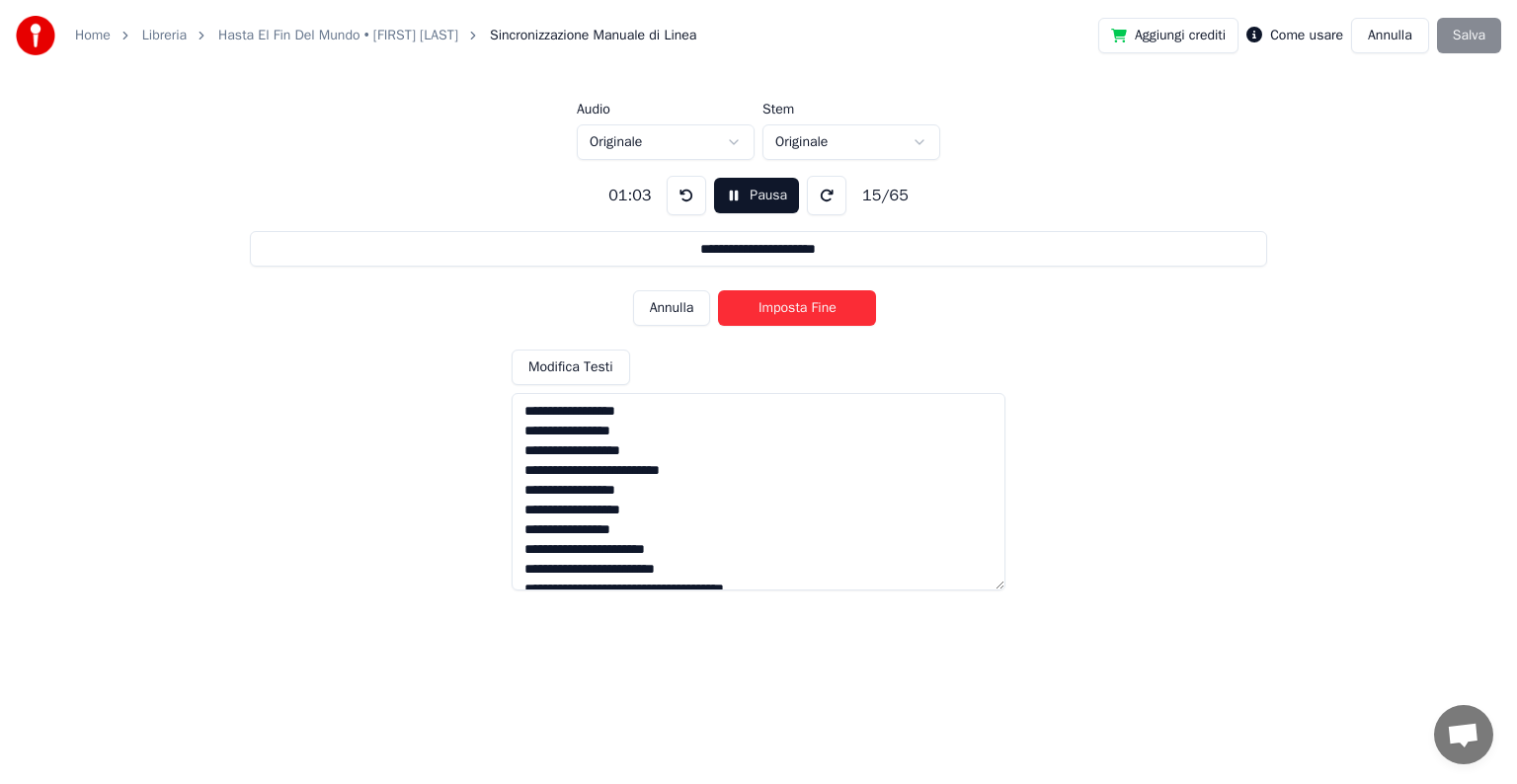 click on "Imposta Fine" at bounding box center [797, 308] 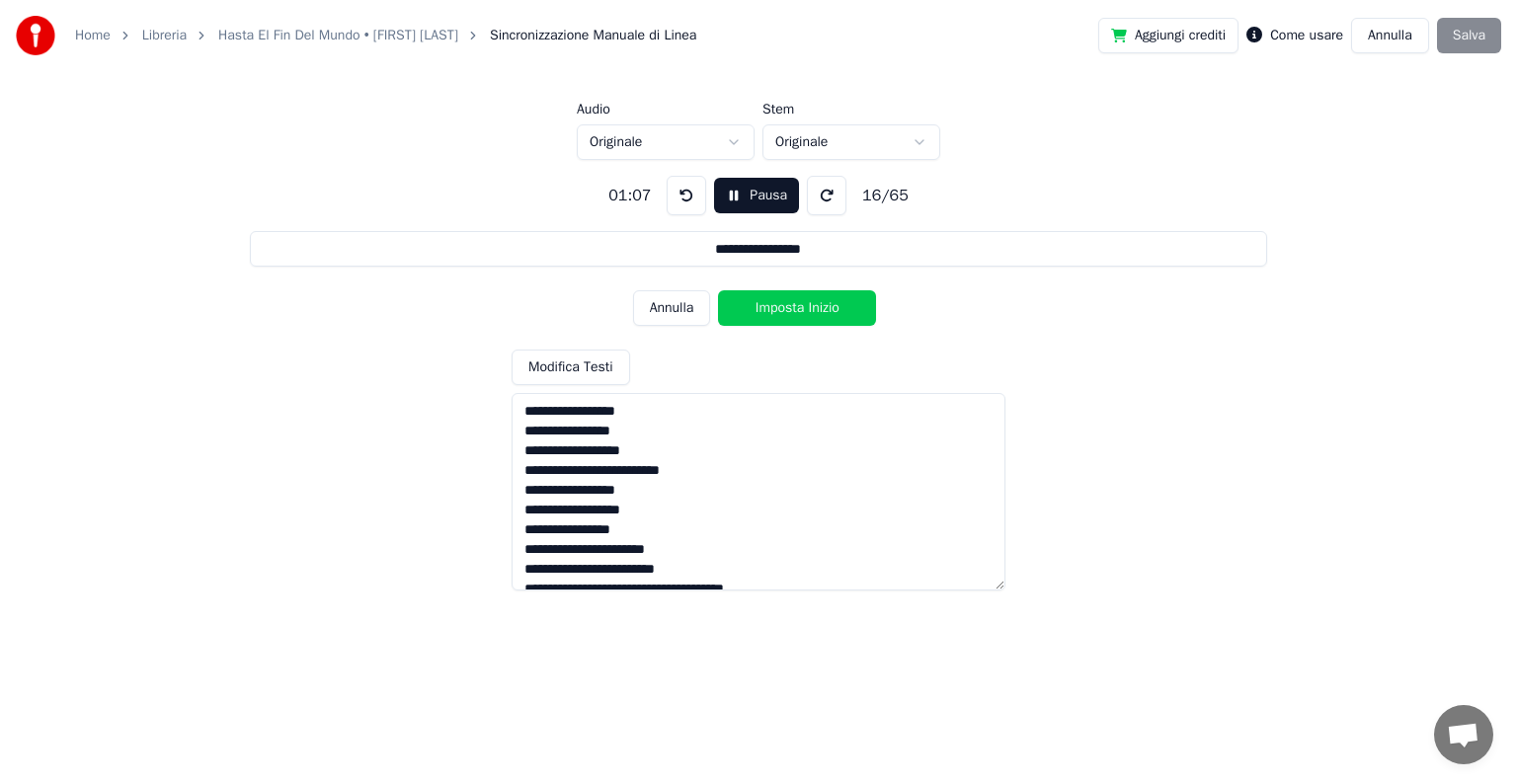 click on "Imposta Inizio" at bounding box center (797, 308) 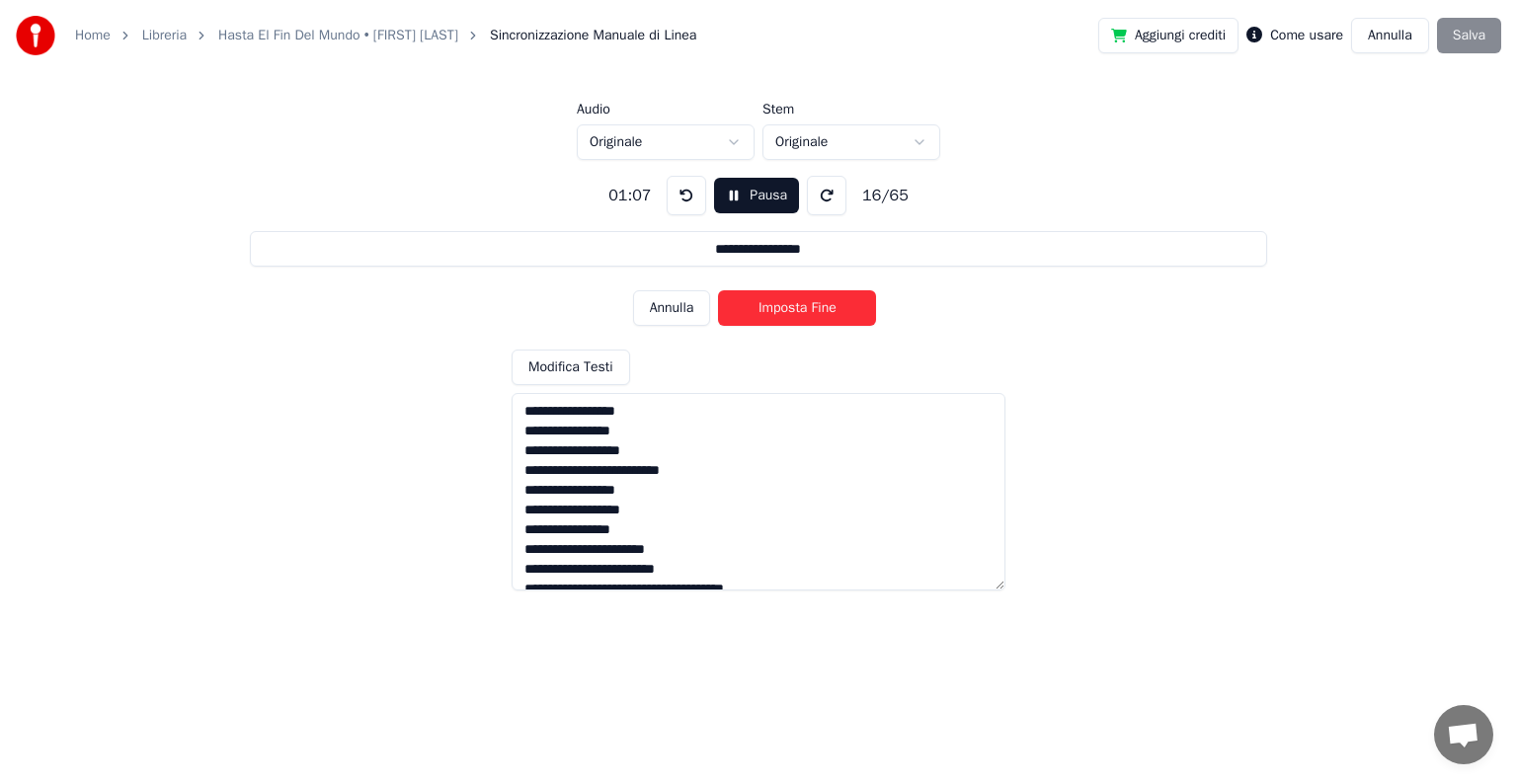 click on "Imposta Fine" at bounding box center (797, 308) 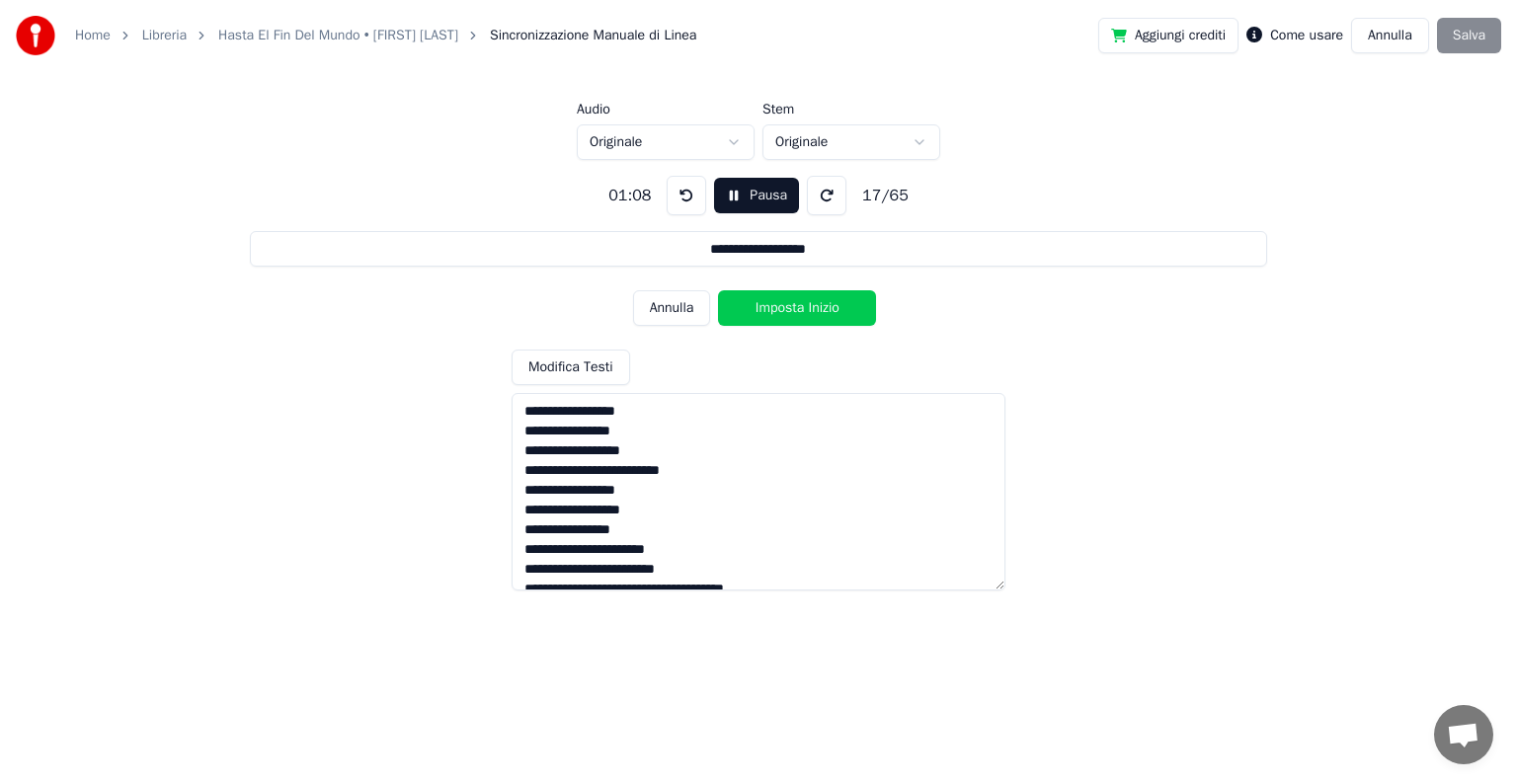 click on "Imposta Inizio" at bounding box center [797, 308] 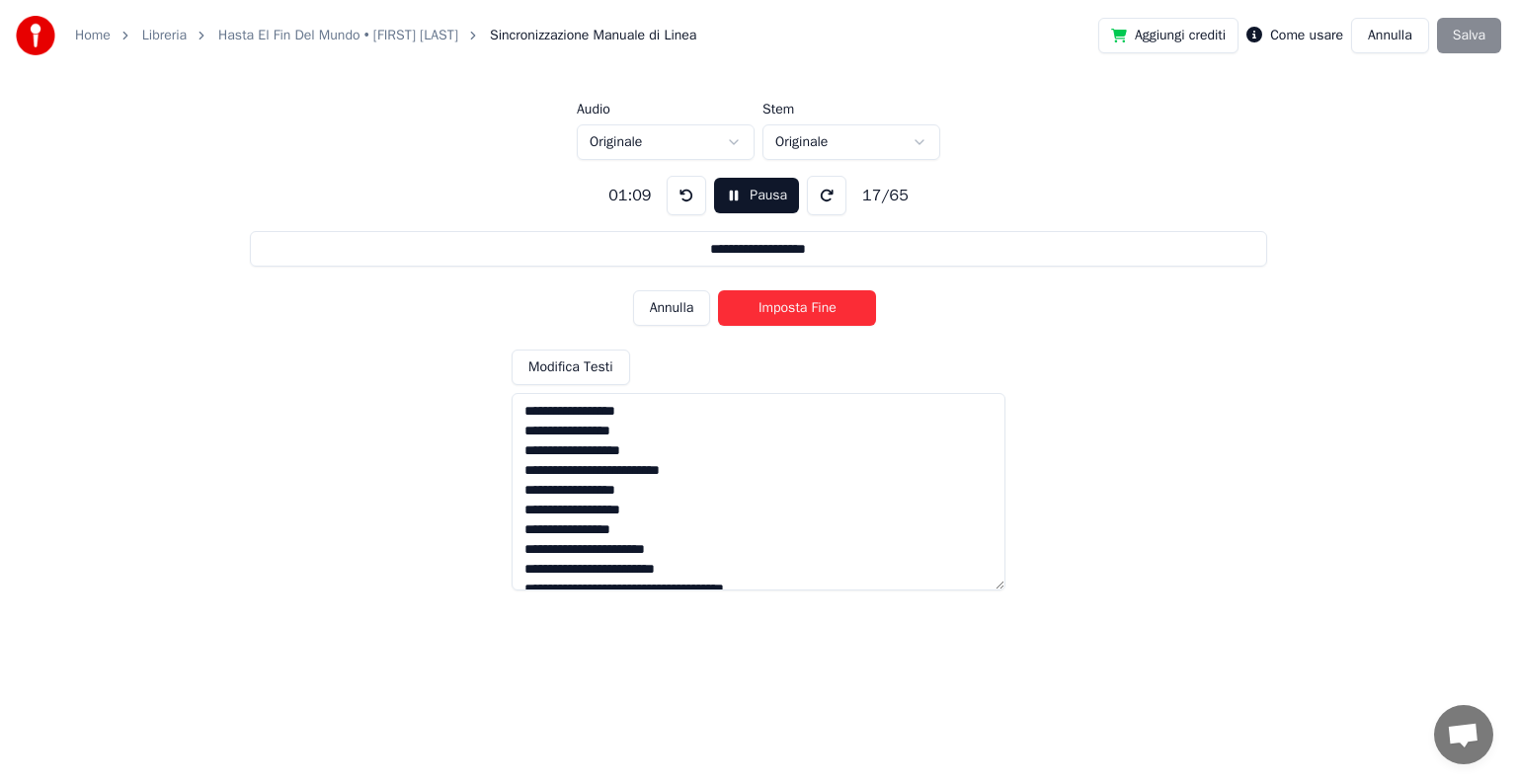 click on "Imposta Fine" at bounding box center [797, 308] 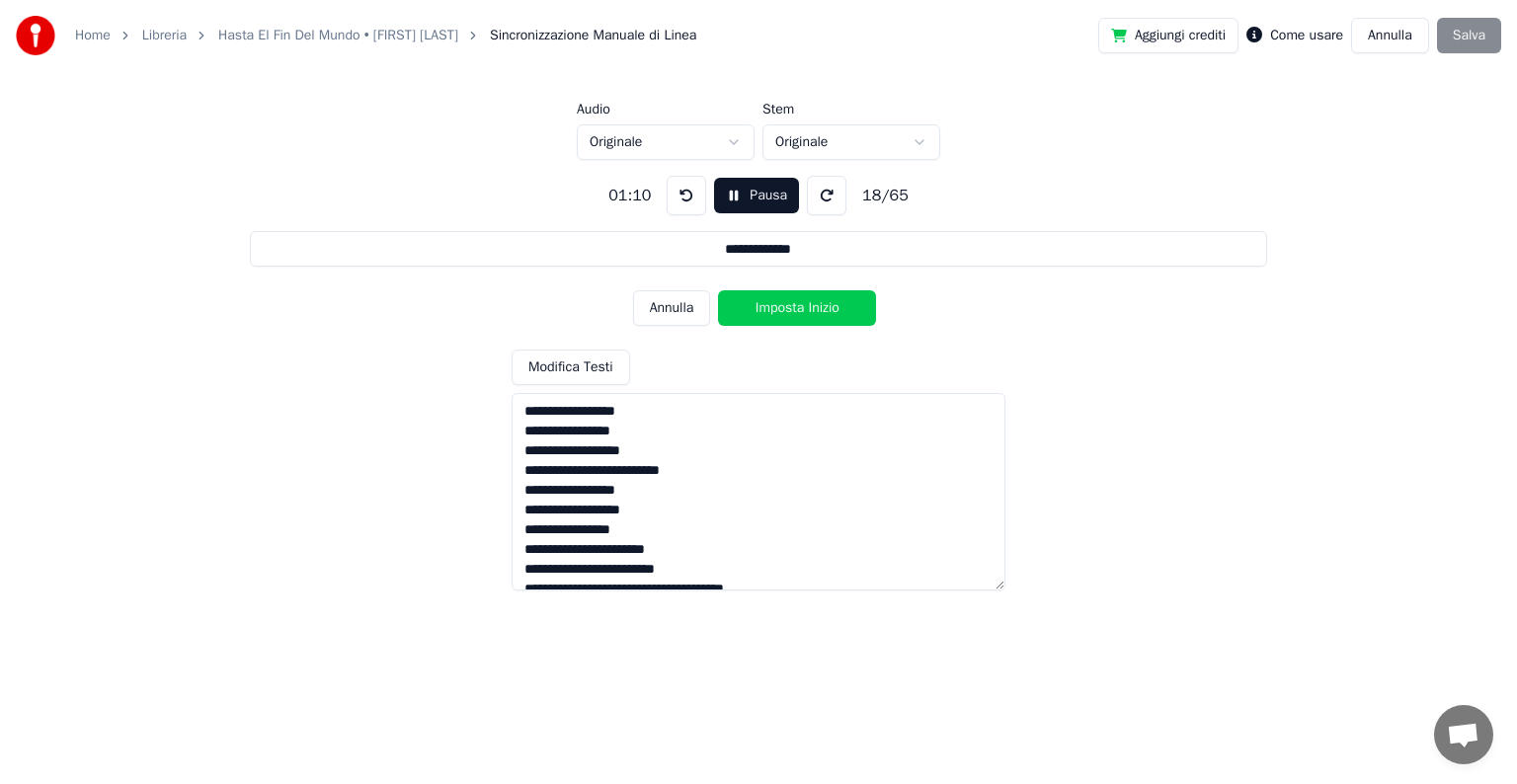 click on "Imposta Inizio" at bounding box center [797, 308] 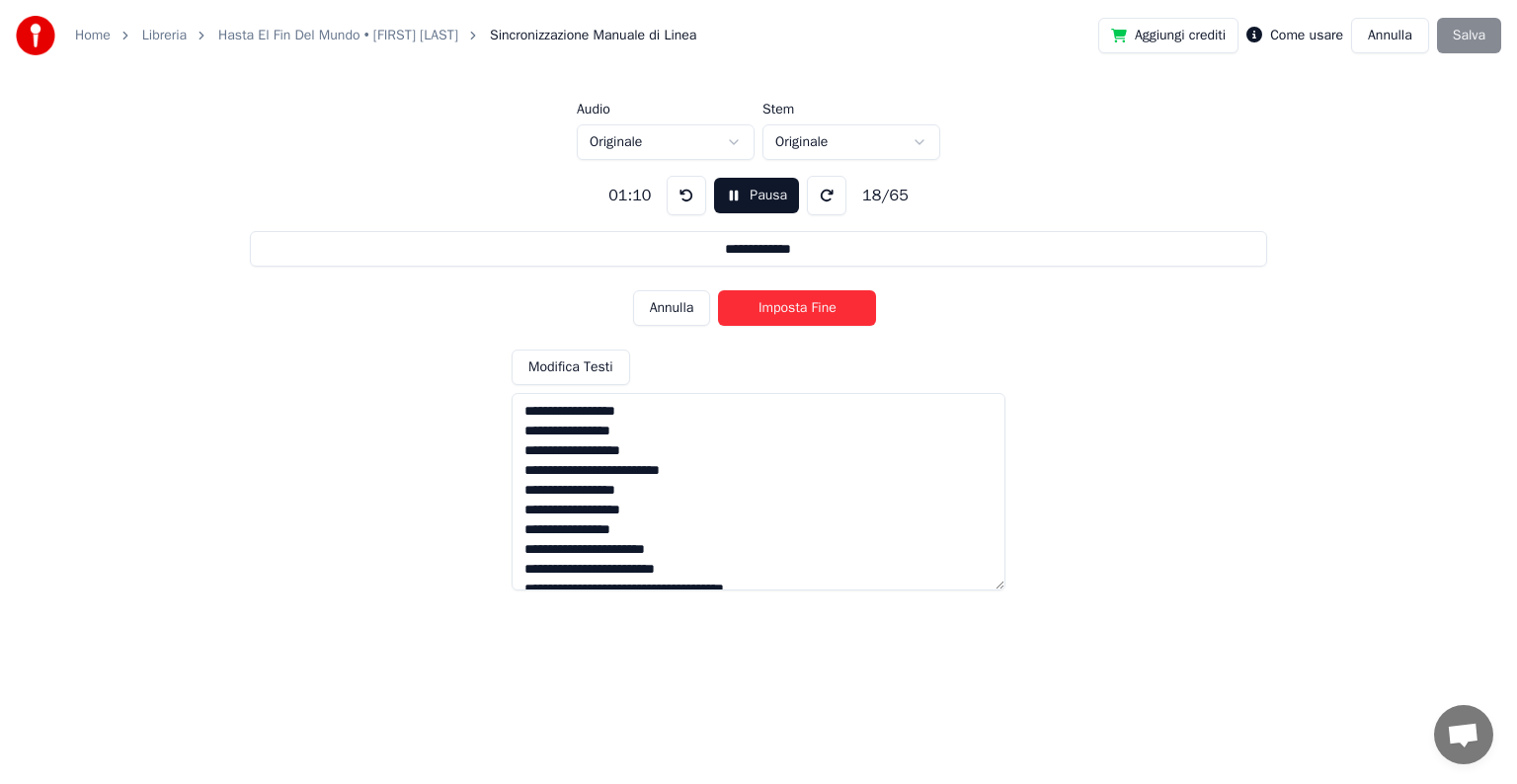 click on "Imposta Fine" at bounding box center [797, 308] 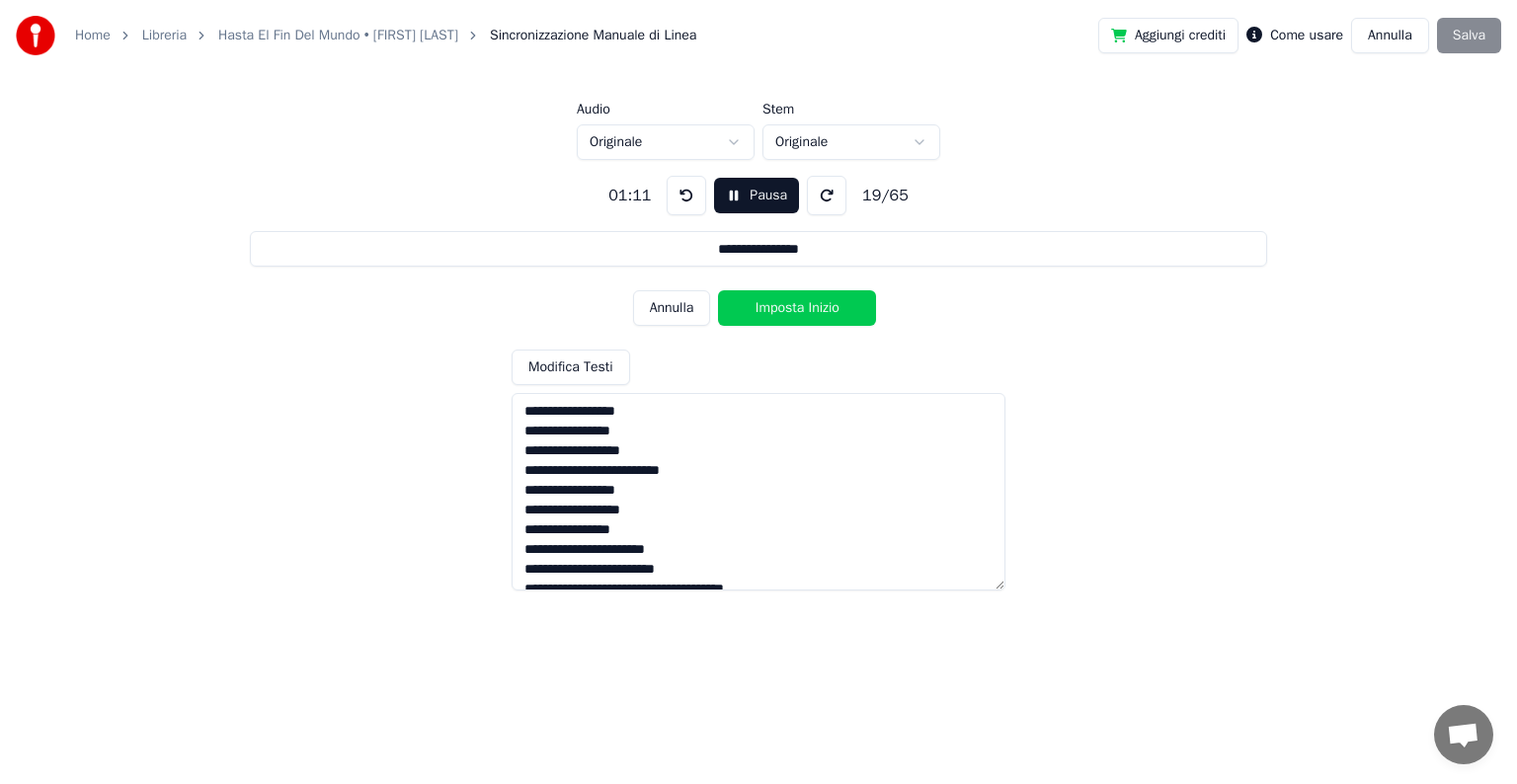 click on "Imposta Inizio" at bounding box center (797, 308) 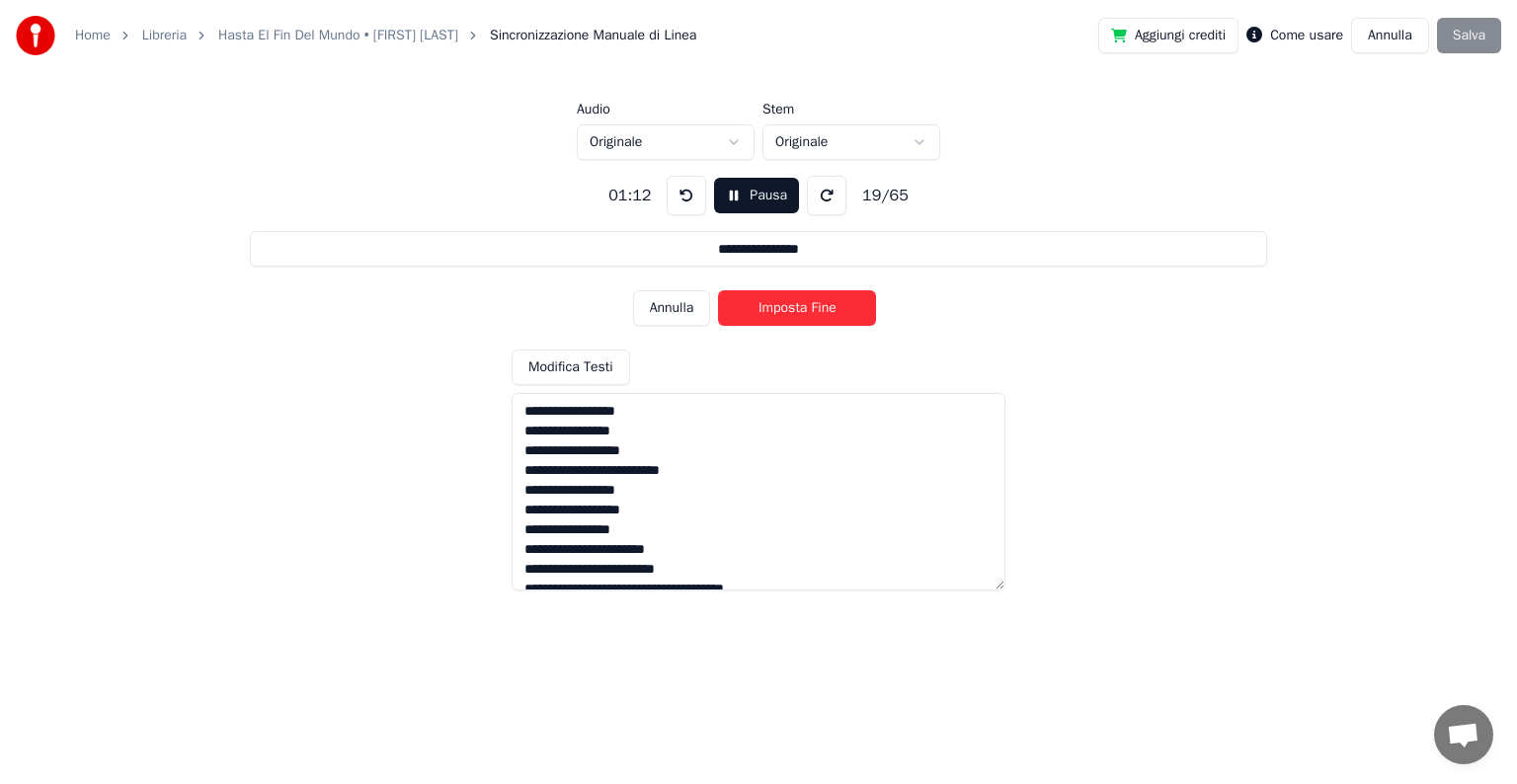 click on "Imposta Fine" at bounding box center [797, 308] 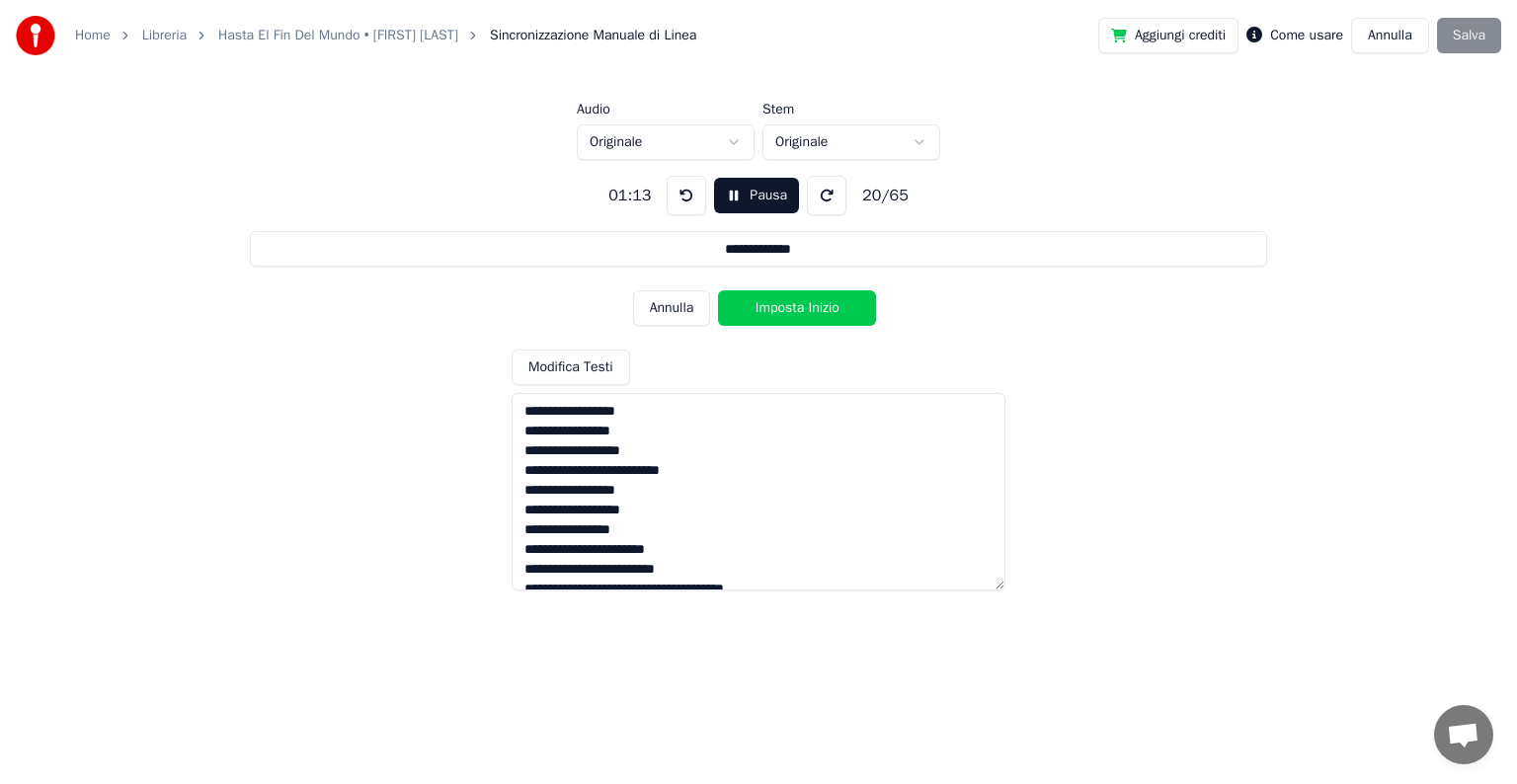 click on "Imposta Inizio" at bounding box center [797, 308] 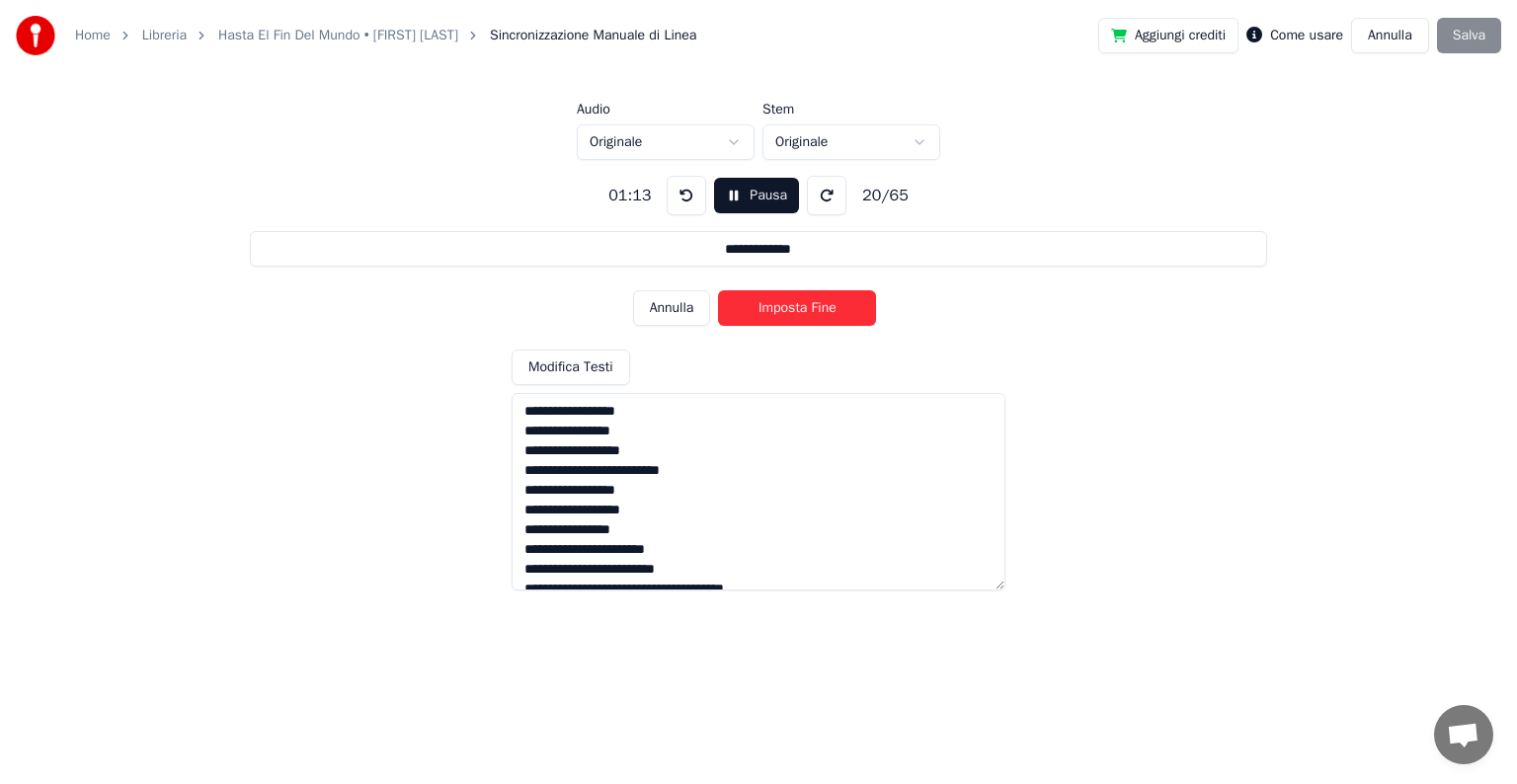 click on "Imposta Fine" at bounding box center (797, 308) 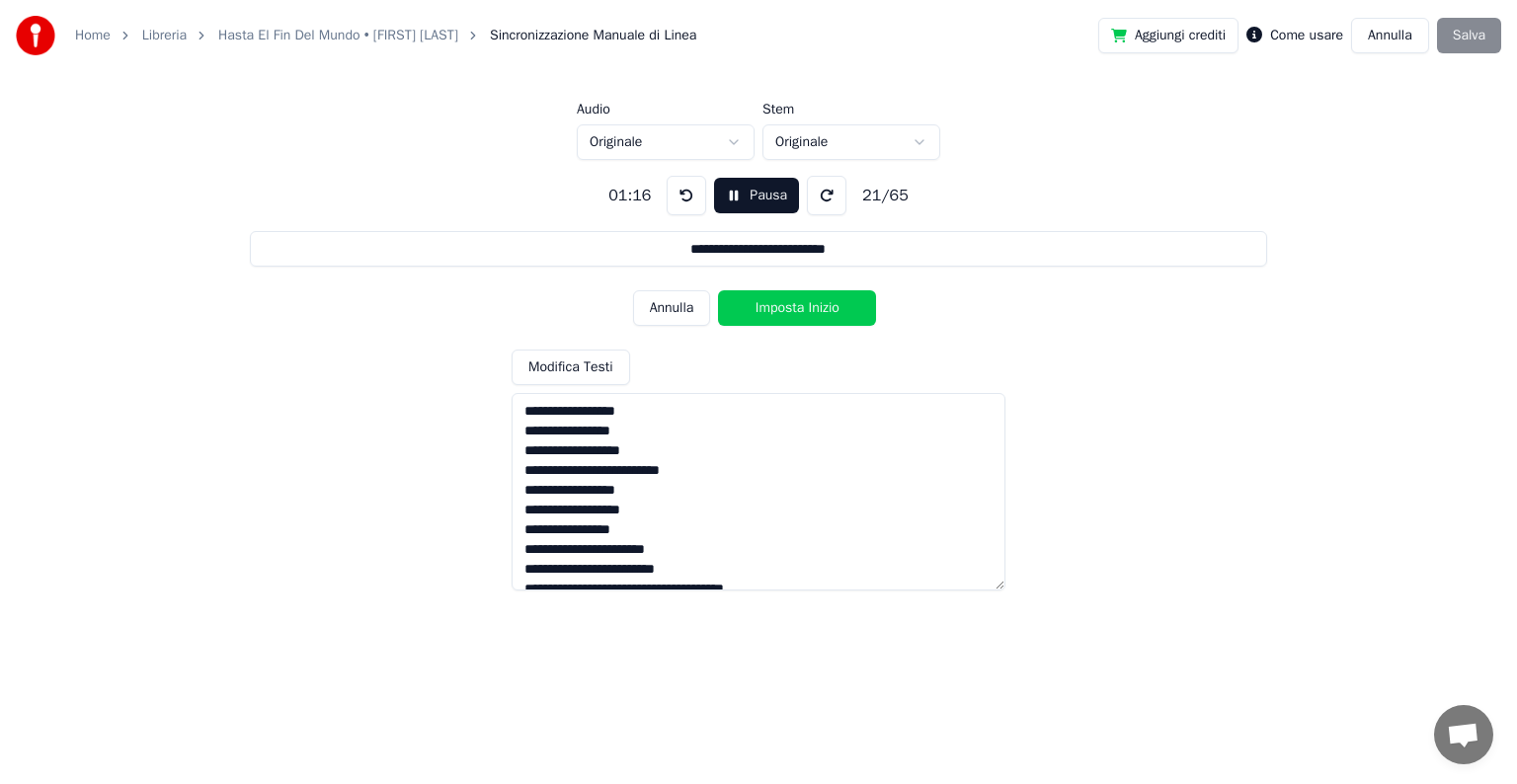 click on "Imposta Inizio" at bounding box center (797, 308) 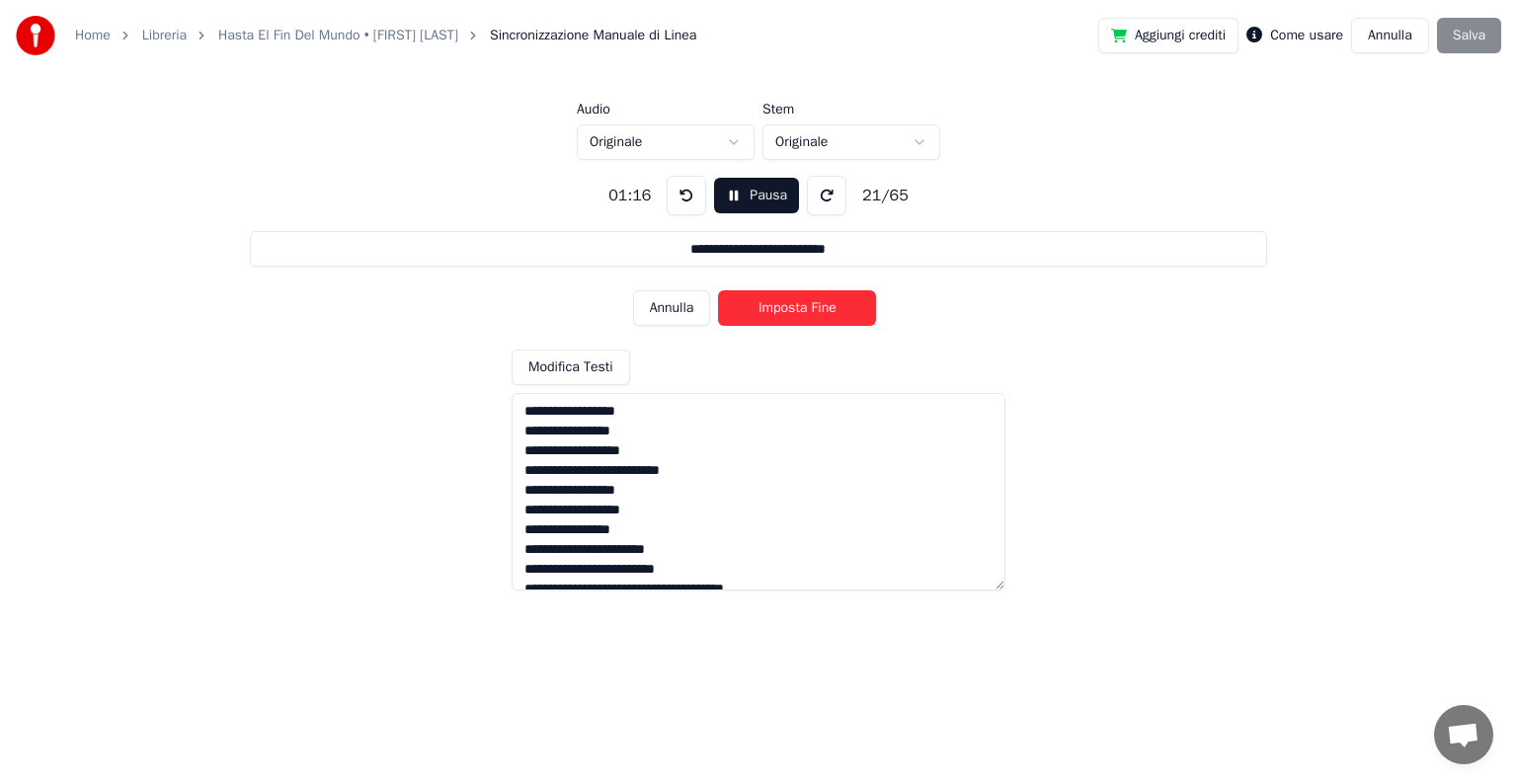 click on "Imposta Fine" at bounding box center [797, 308] 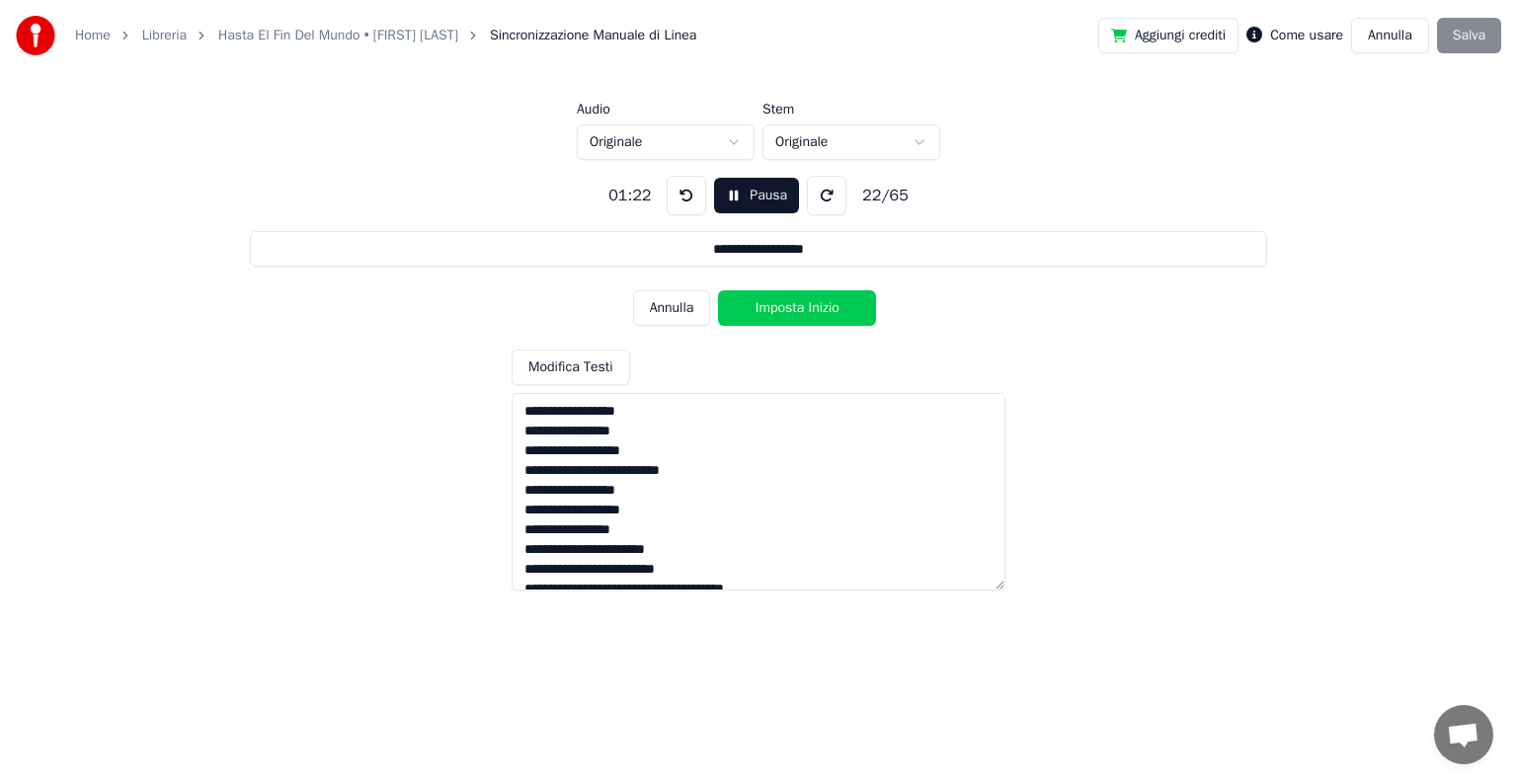 click on "Imposta Inizio" at bounding box center [797, 308] 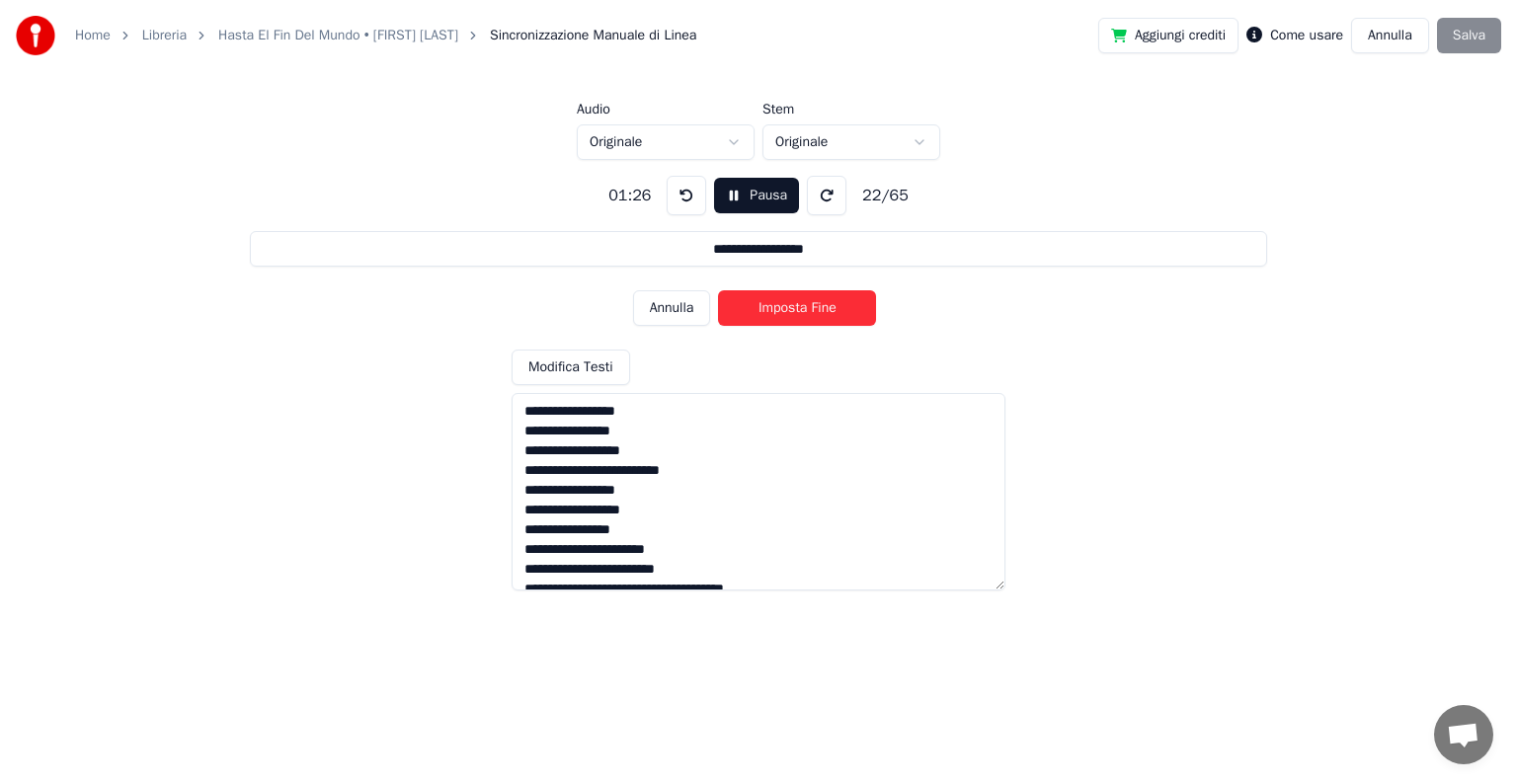 click on "Imposta Fine" at bounding box center (797, 308) 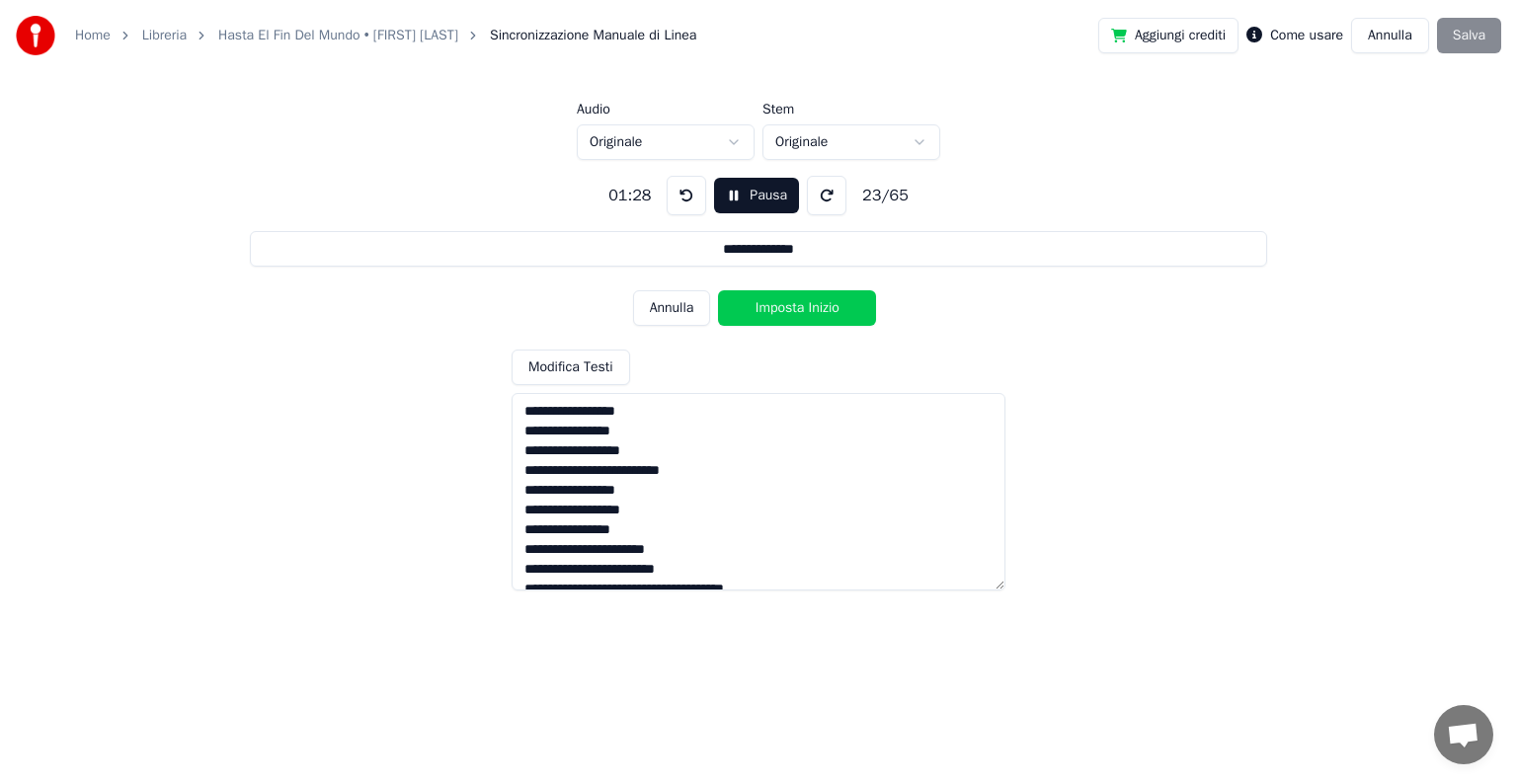 click on "Imposta Inizio" at bounding box center [797, 308] 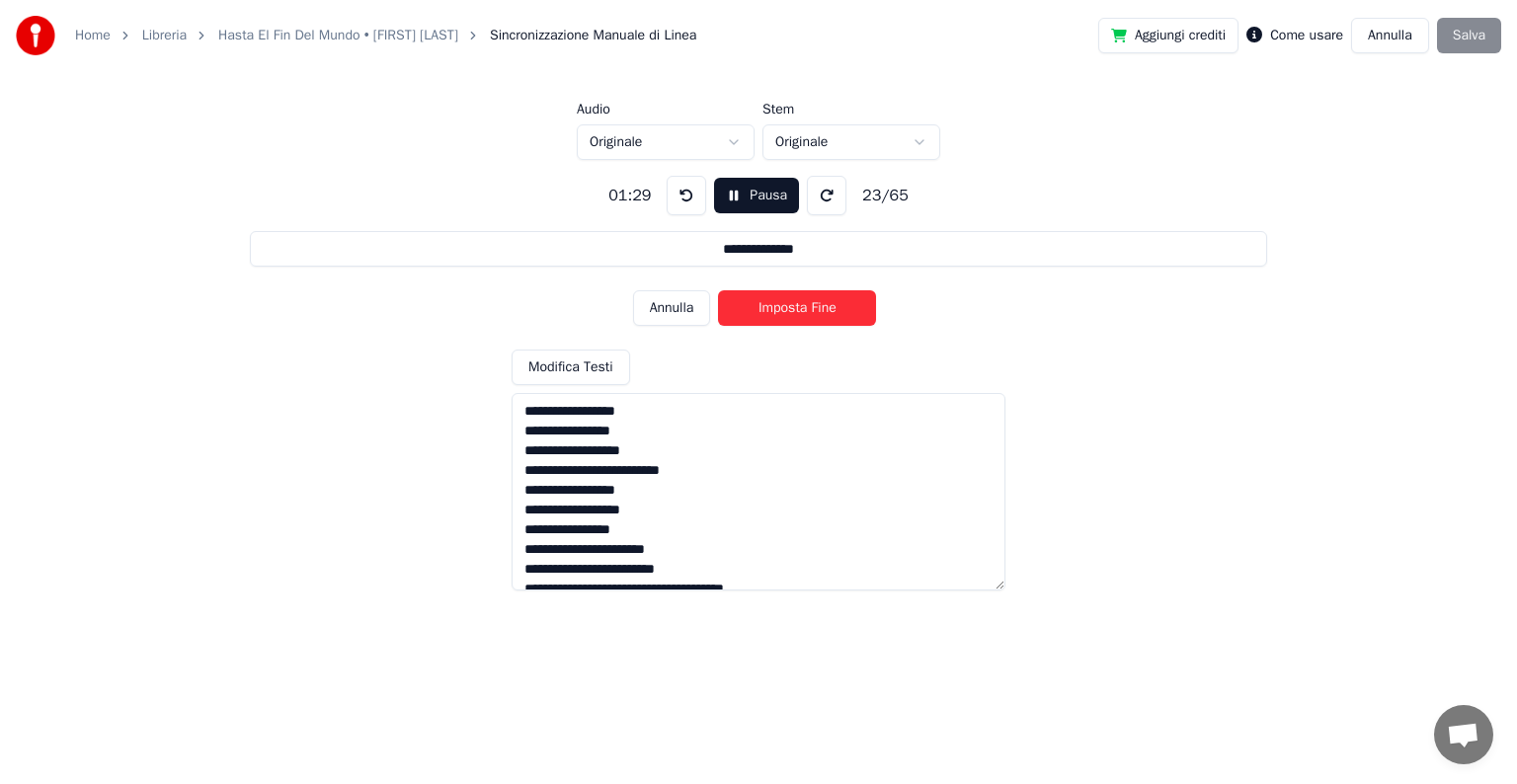 click on "Imposta Fine" at bounding box center [797, 308] 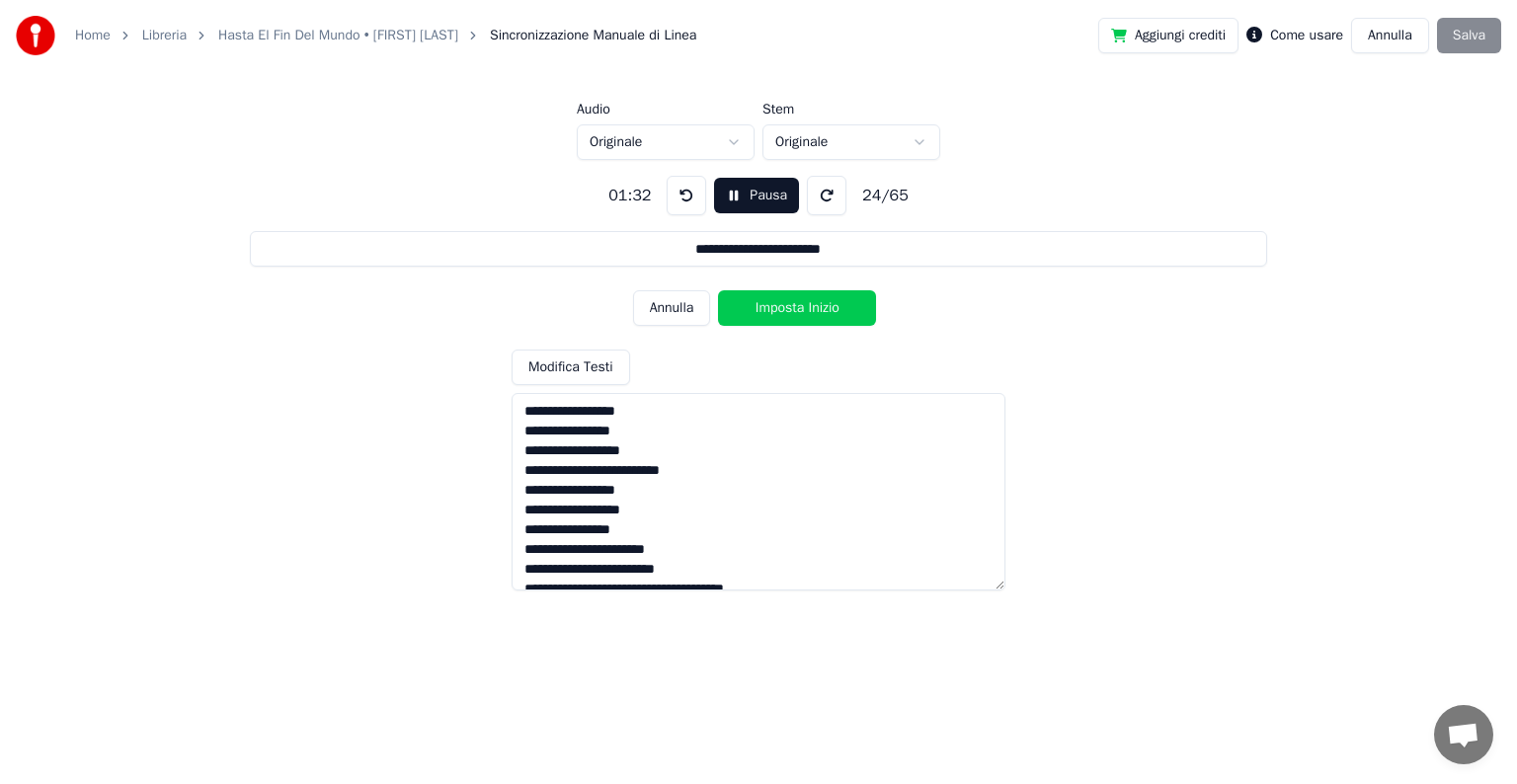 click on "Imposta Inizio" at bounding box center (797, 308) 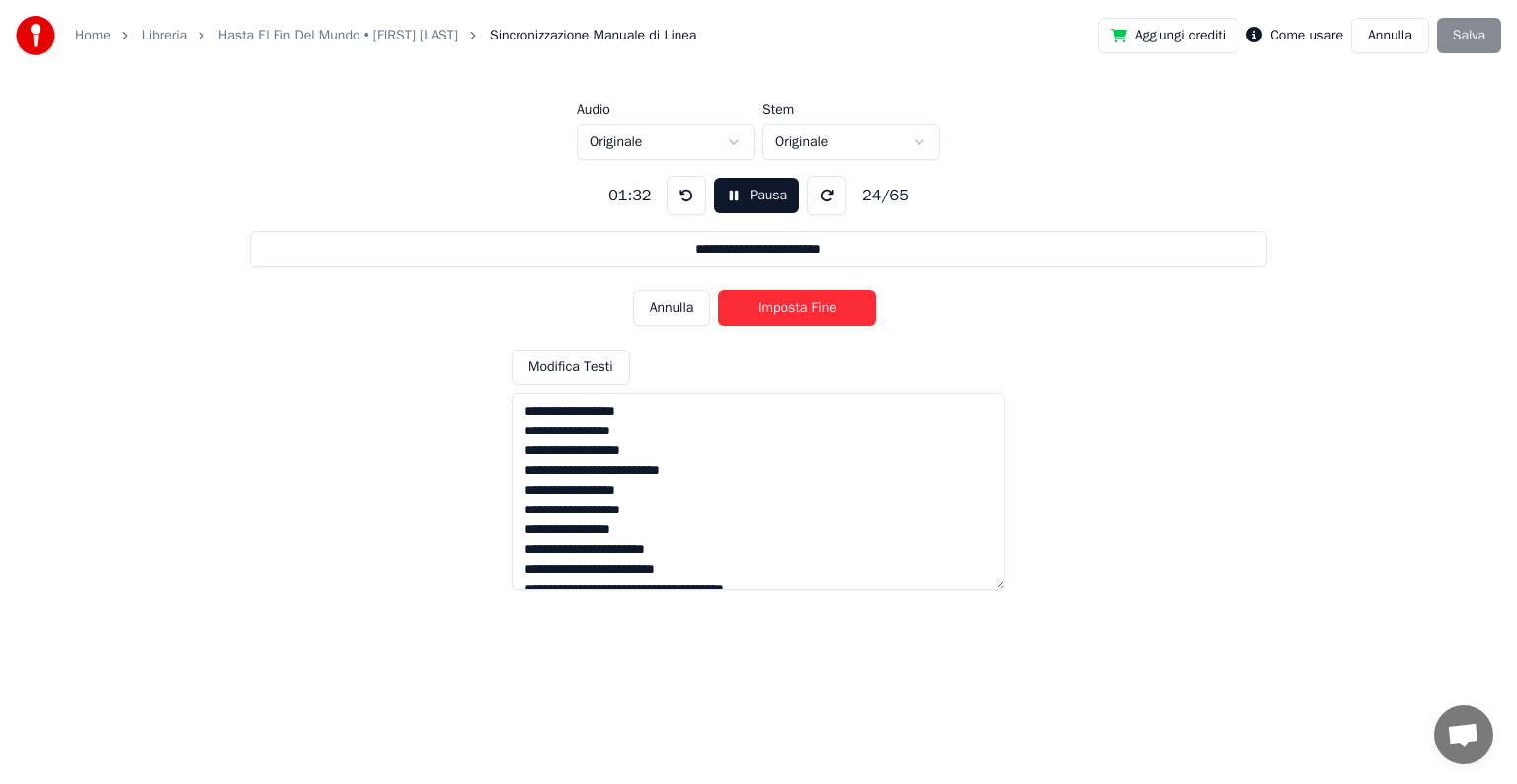 click on "Imposta Fine" at bounding box center (797, 308) 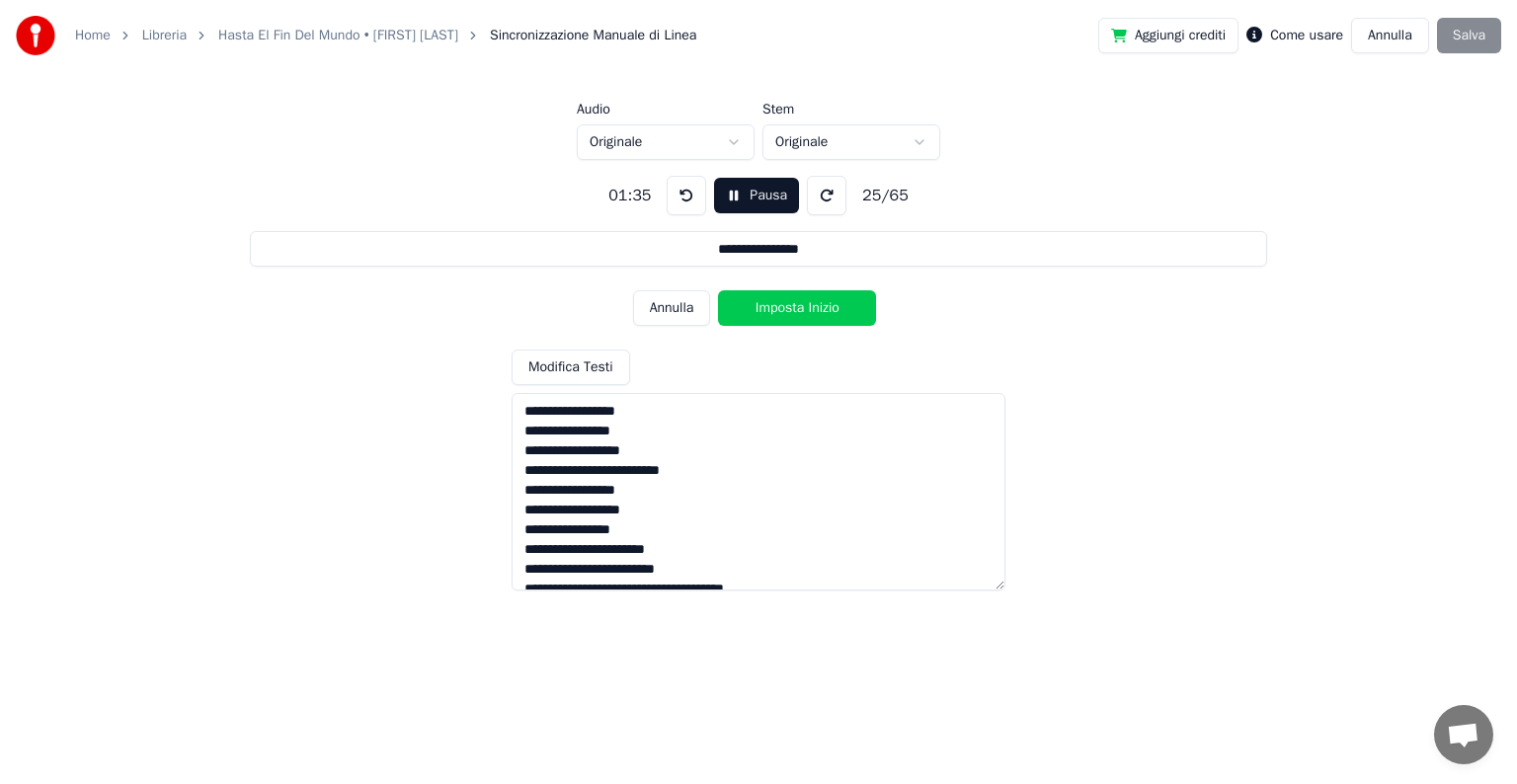 click on "Imposta Inizio" at bounding box center (797, 308) 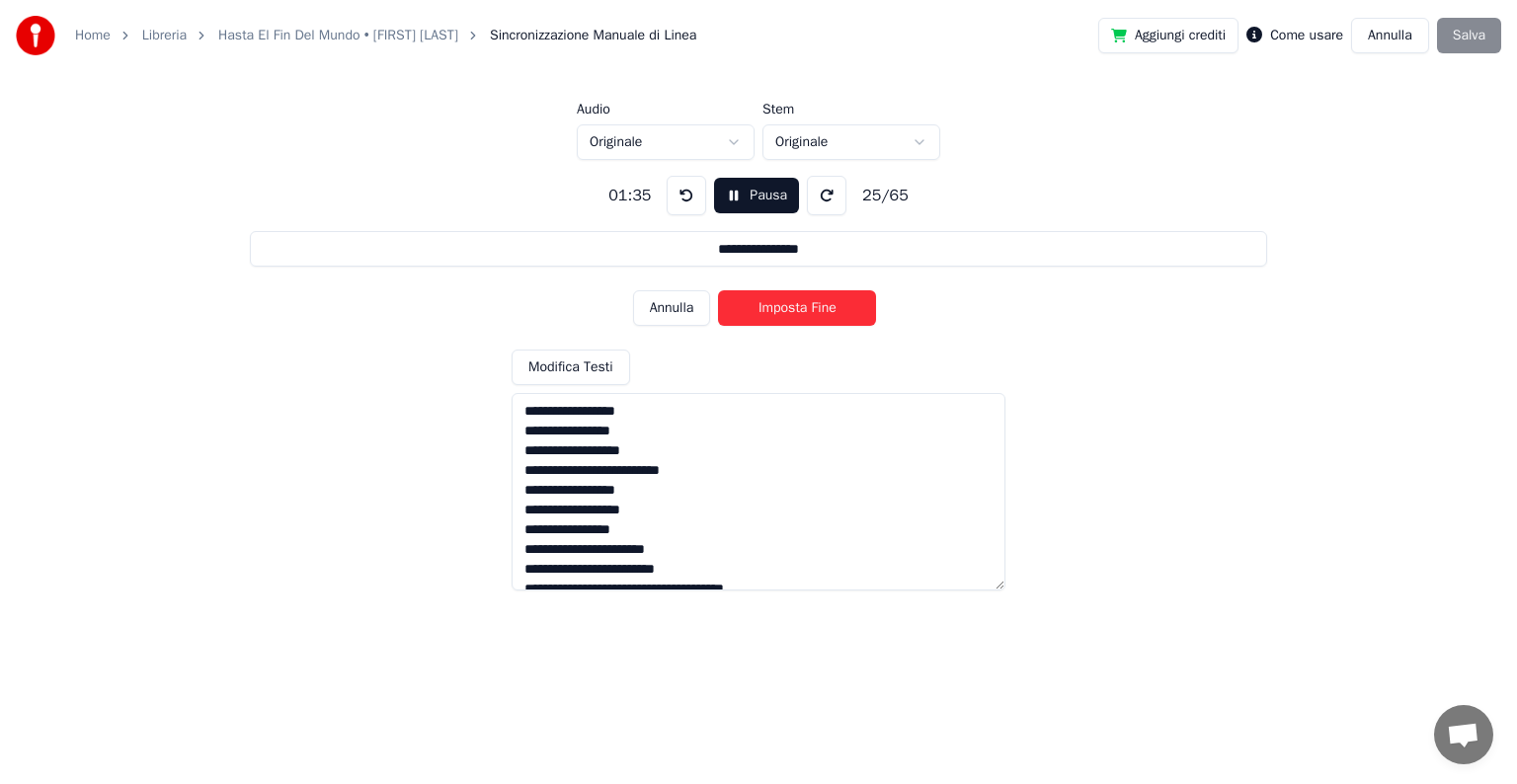 click on "Imposta Fine" at bounding box center [797, 308] 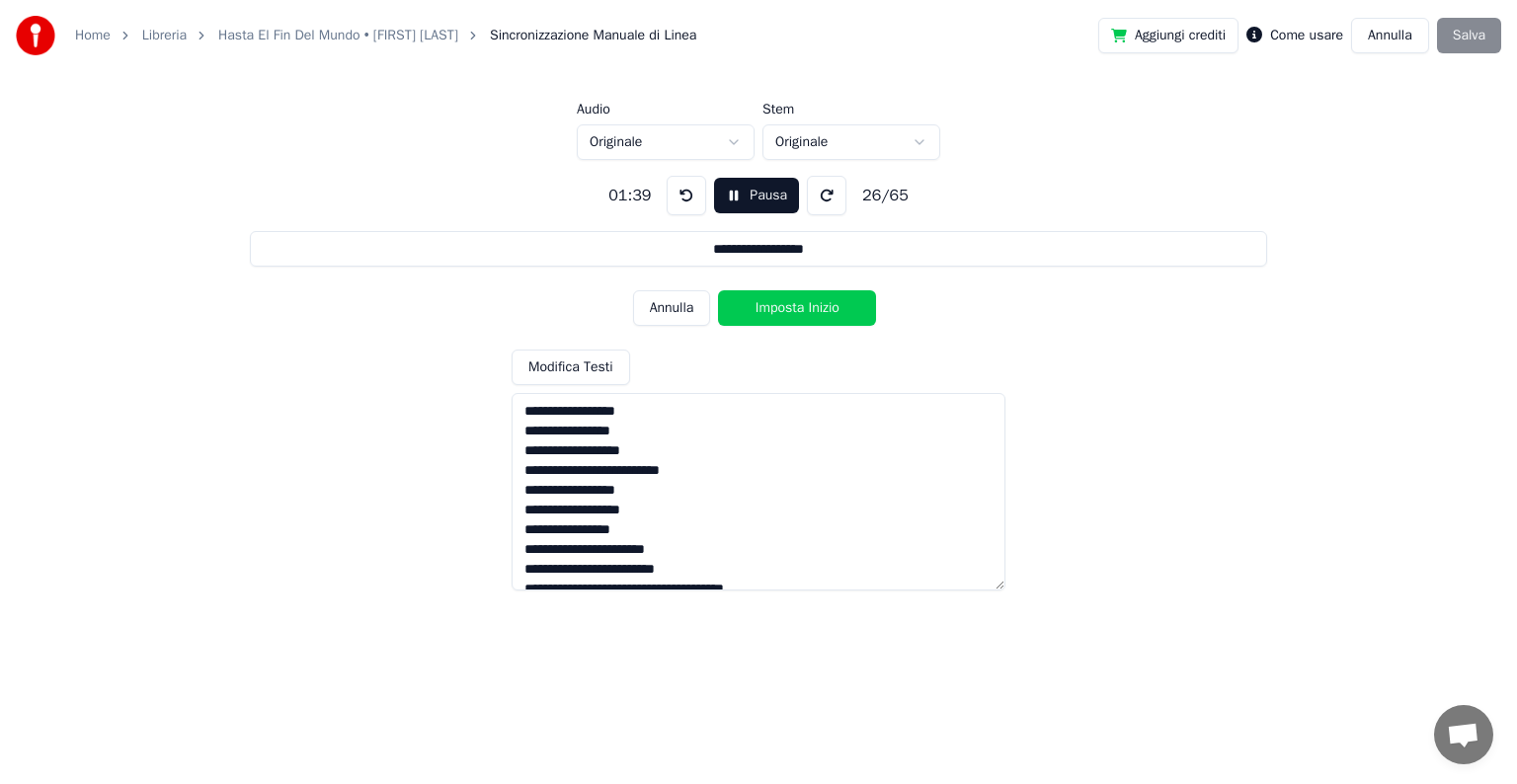 click on "Imposta Inizio" at bounding box center (797, 308) 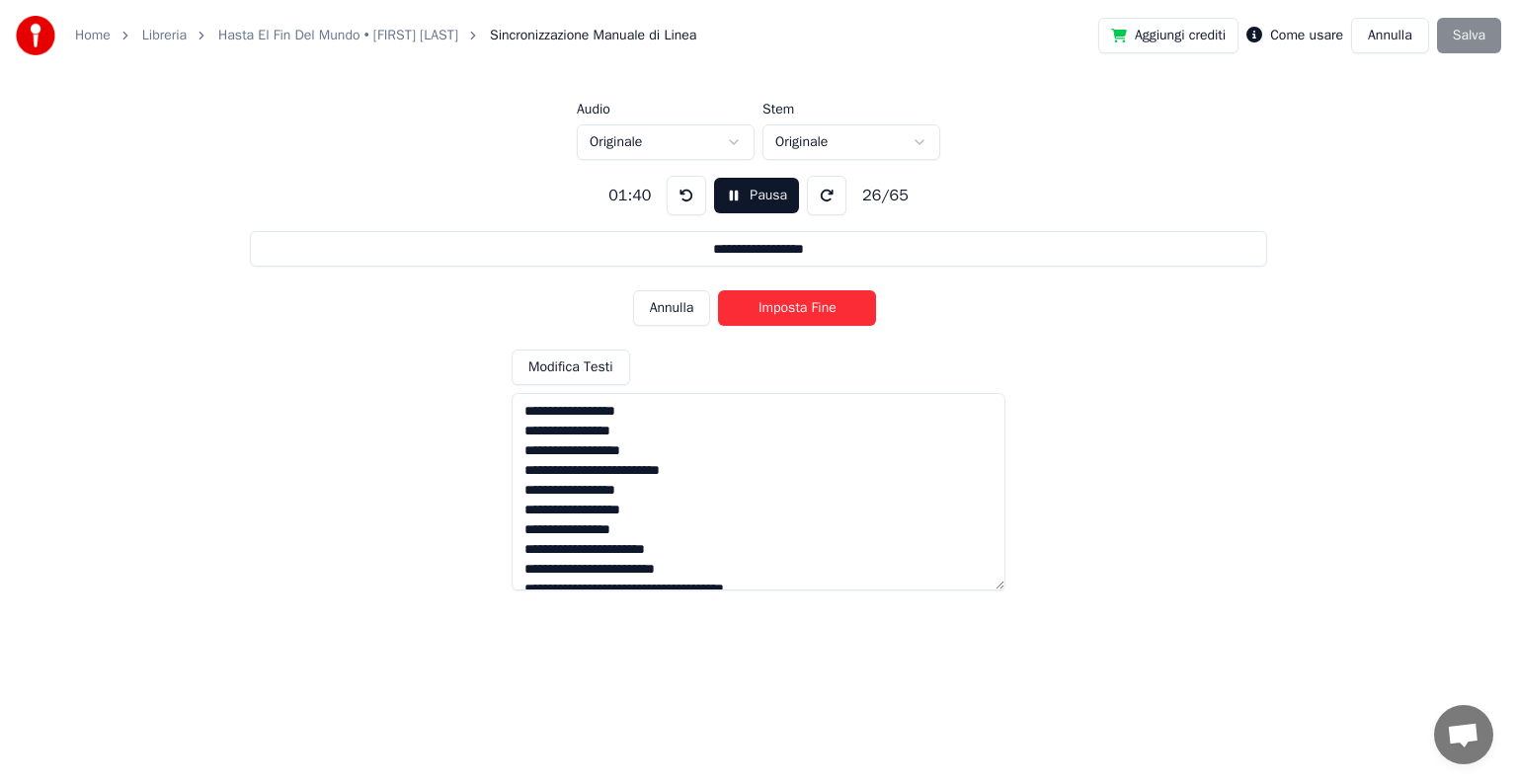 click on "Imposta Fine" at bounding box center [797, 308] 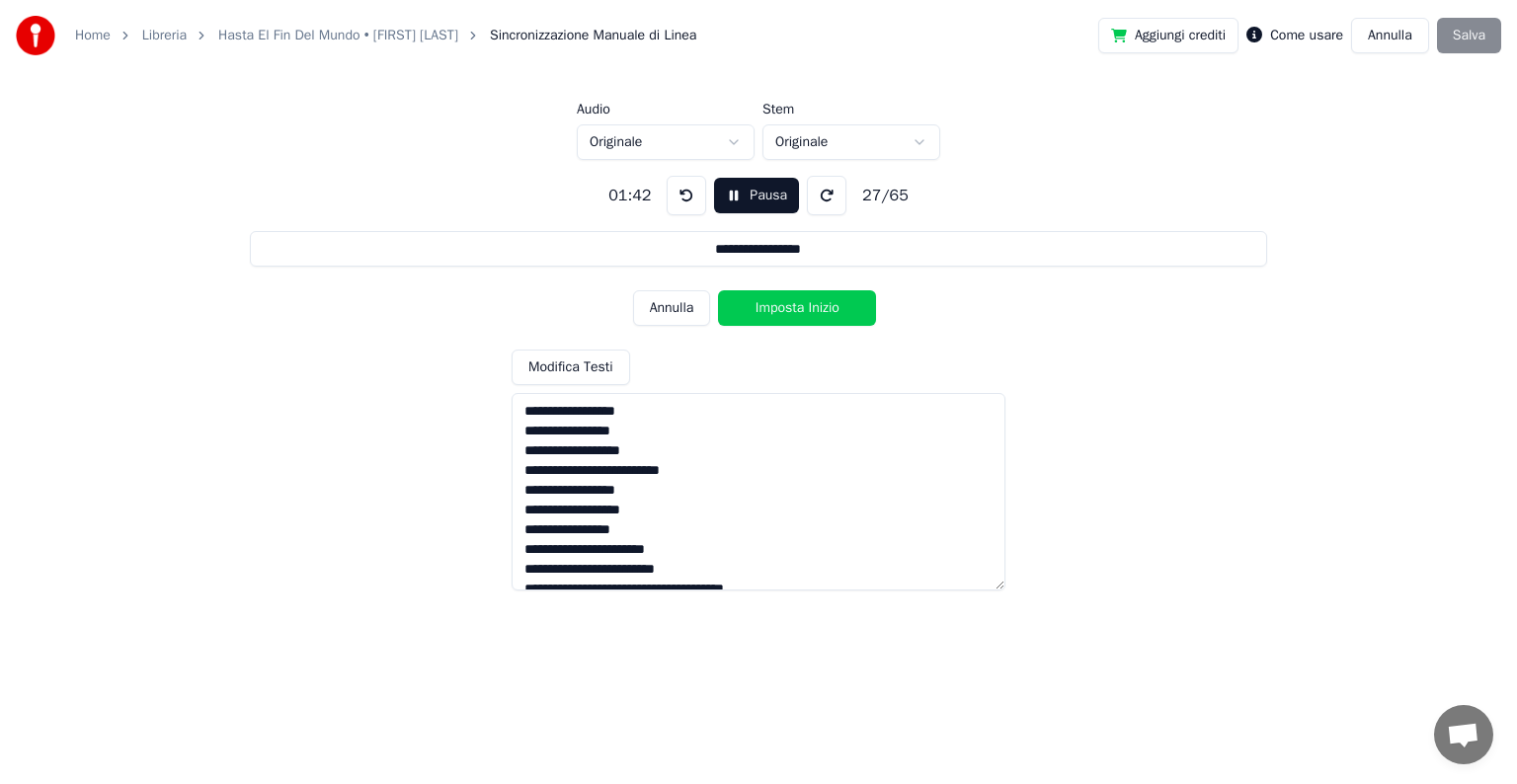 click on "Imposta Inizio" at bounding box center [797, 308] 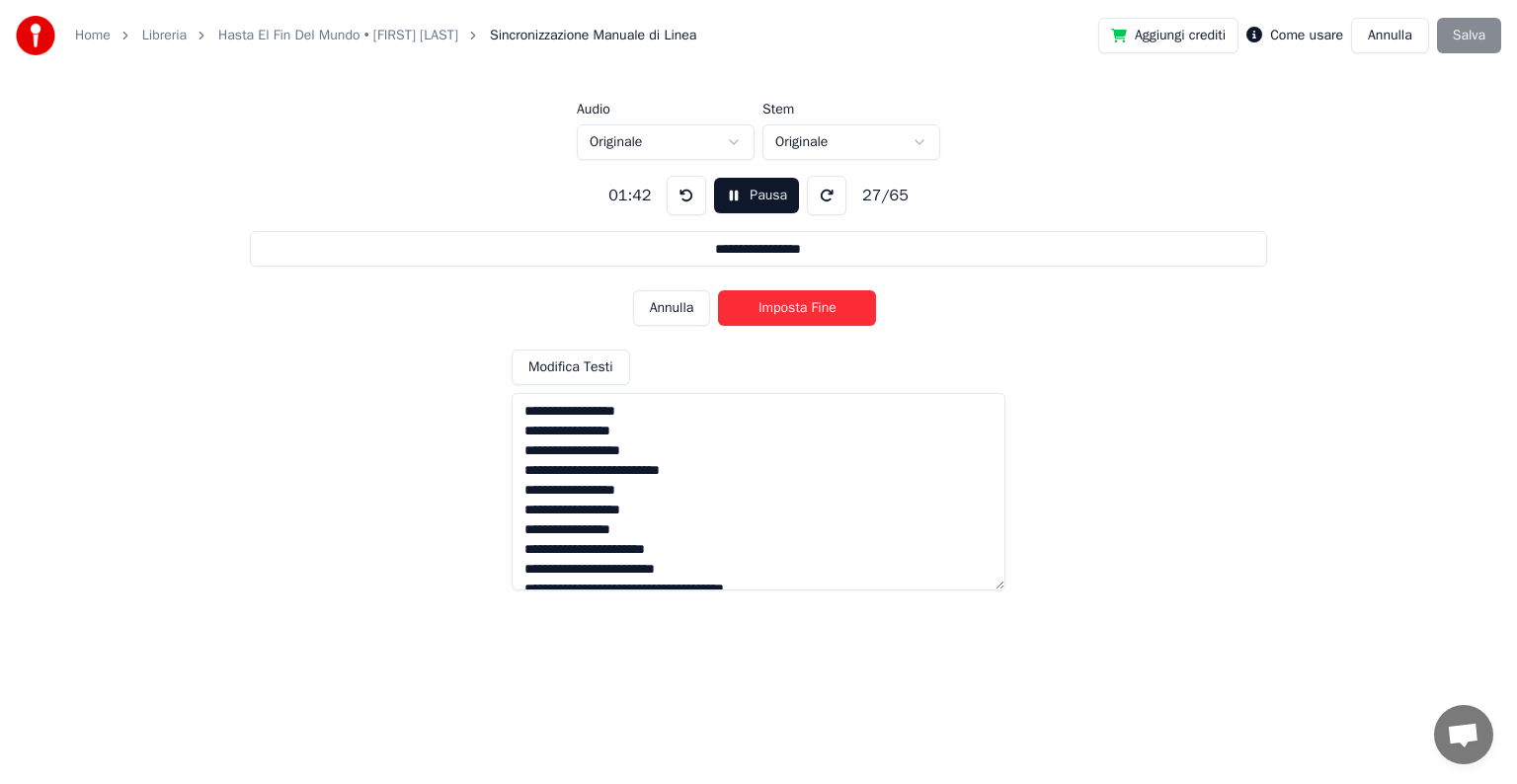 click on "Imposta Fine" at bounding box center (797, 308) 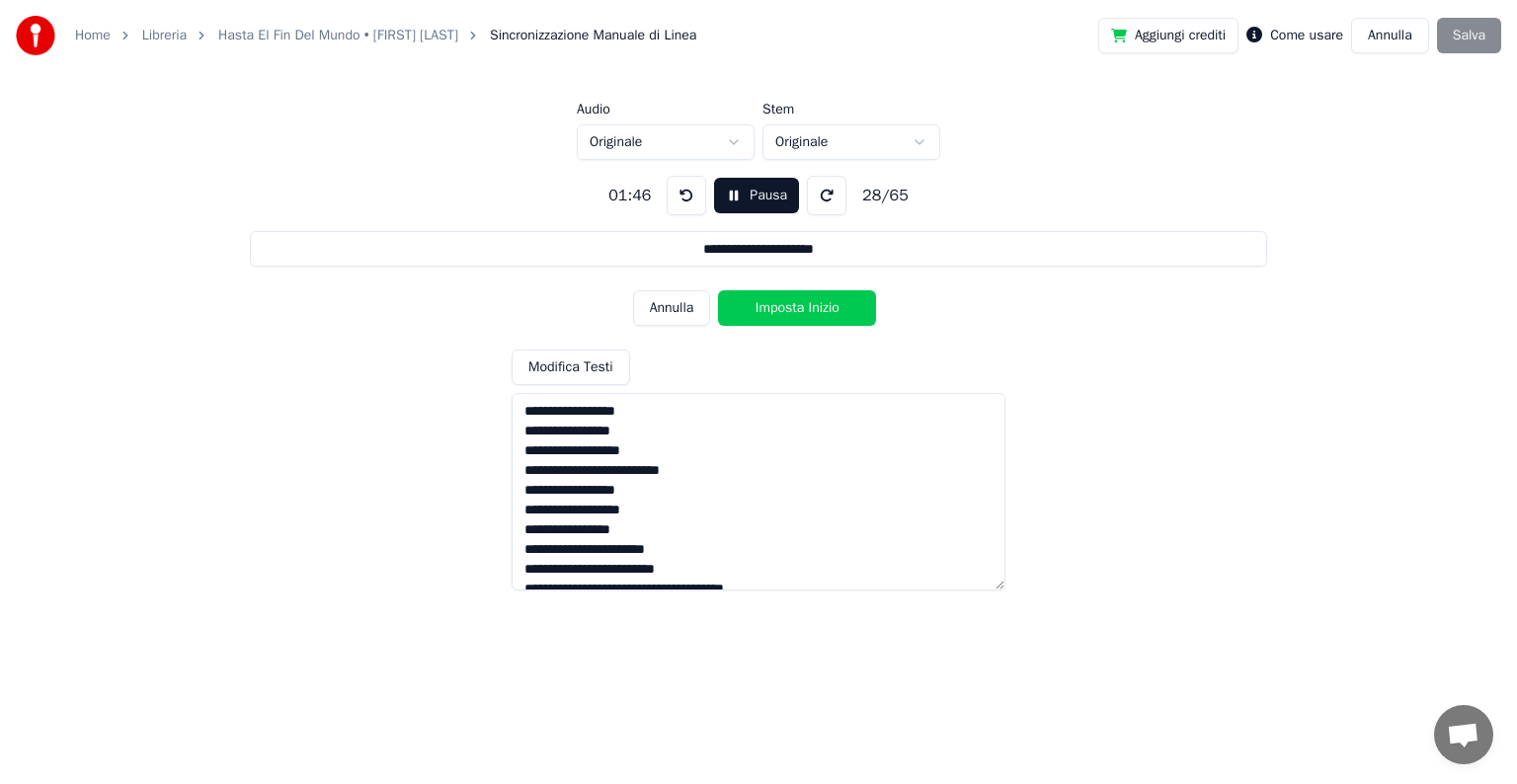 click on "Imposta Inizio" at bounding box center [797, 308] 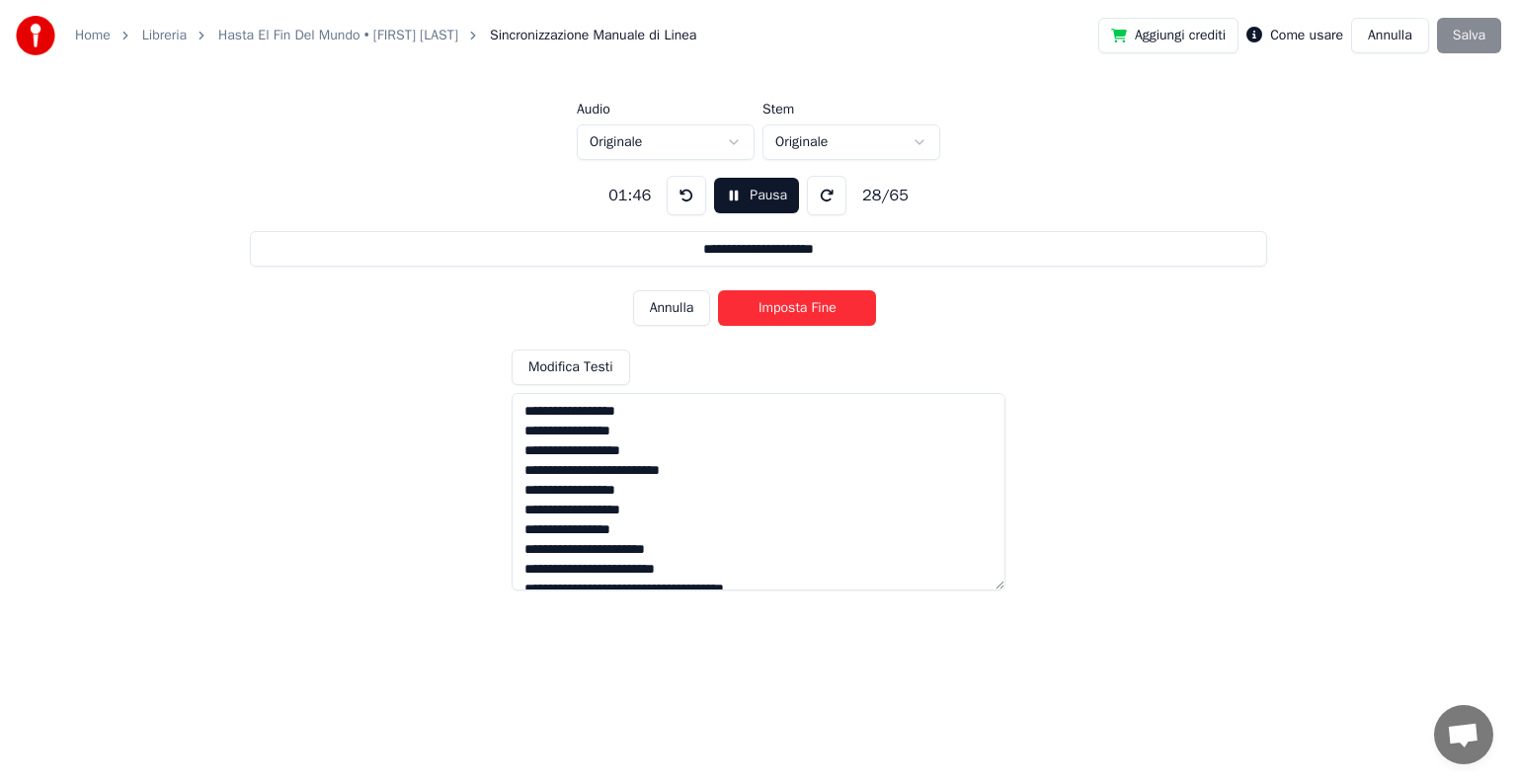 click on "Imposta Fine" at bounding box center [797, 308] 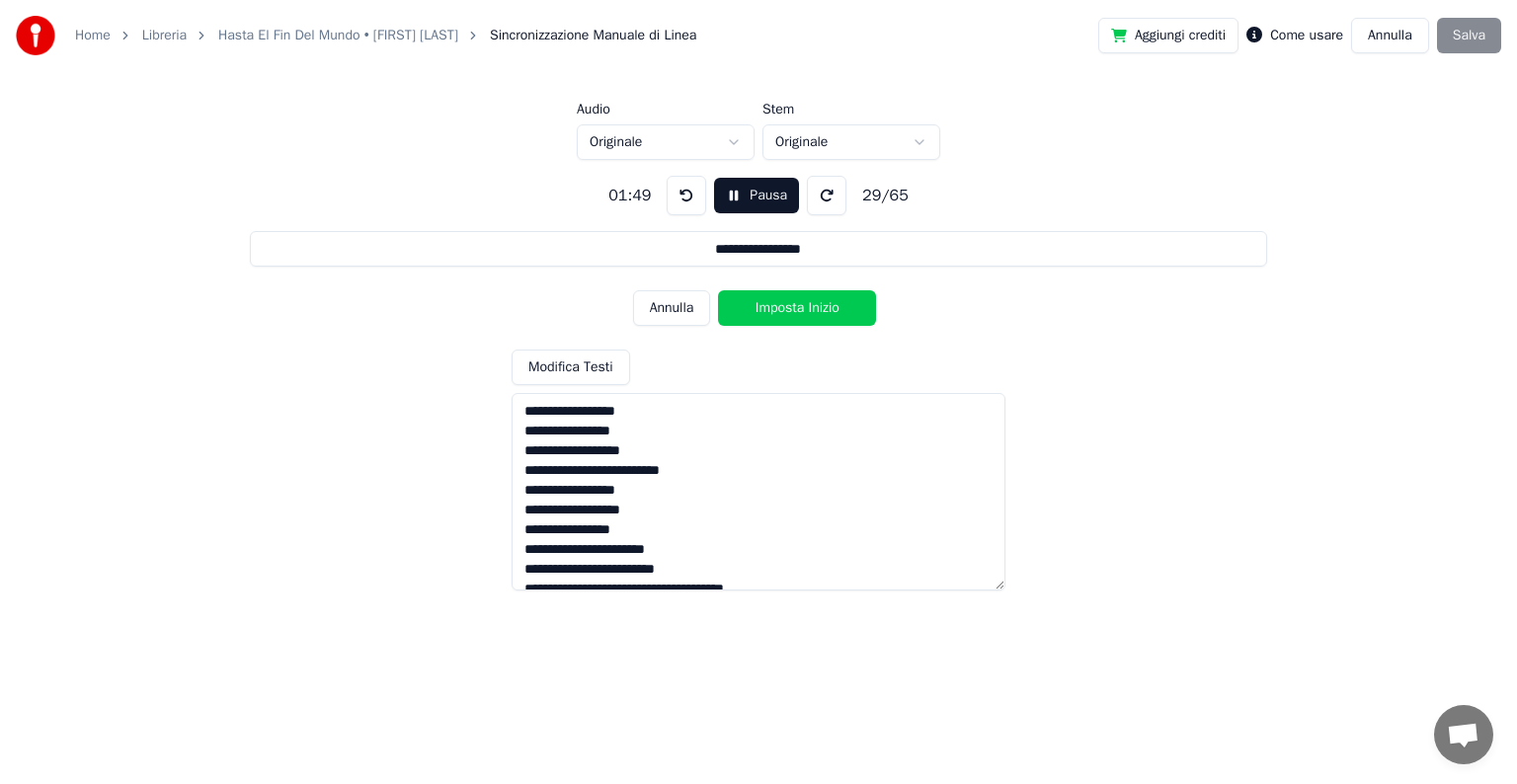 click on "Imposta Inizio" at bounding box center (797, 308) 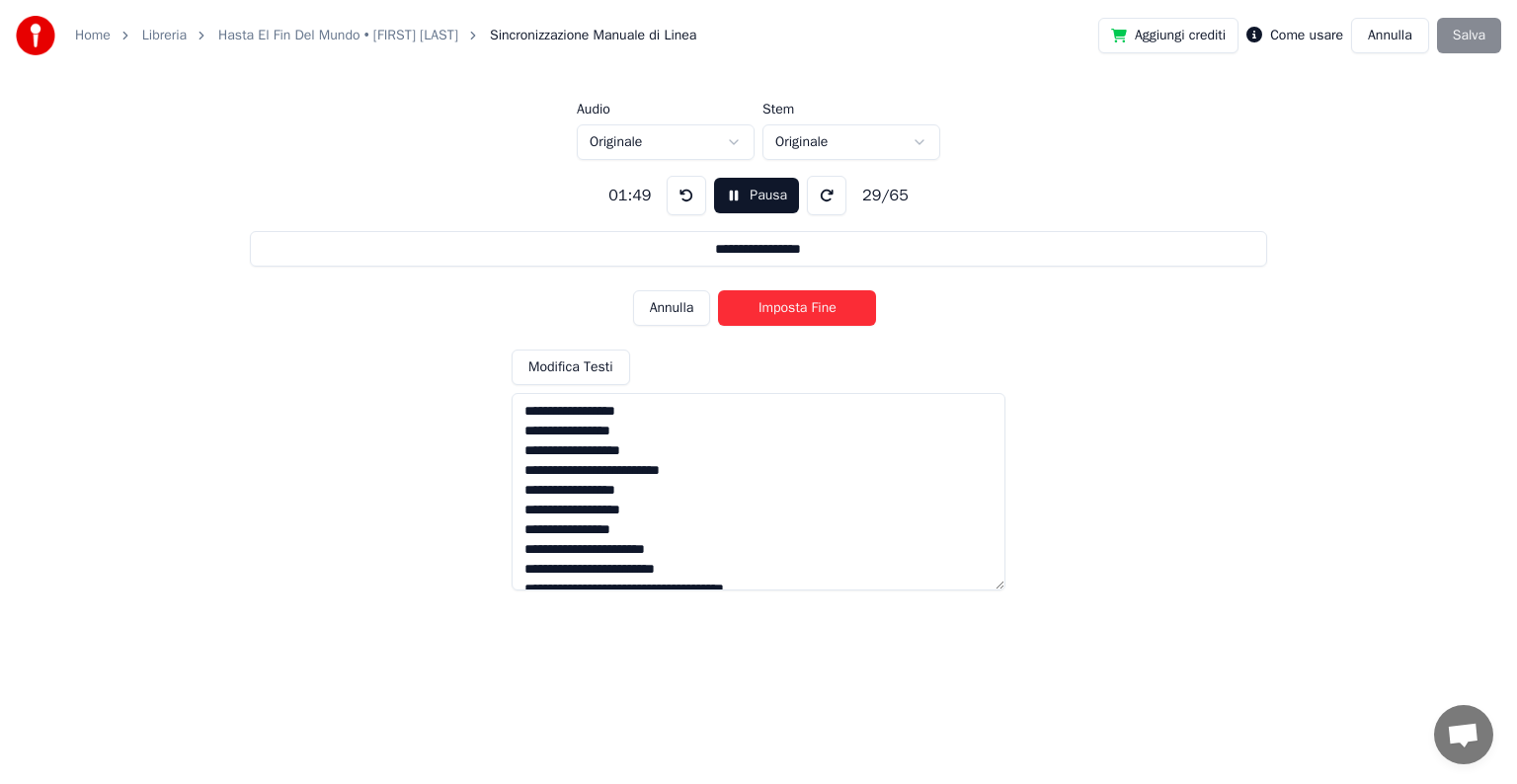 click on "Imposta Fine" at bounding box center [797, 308] 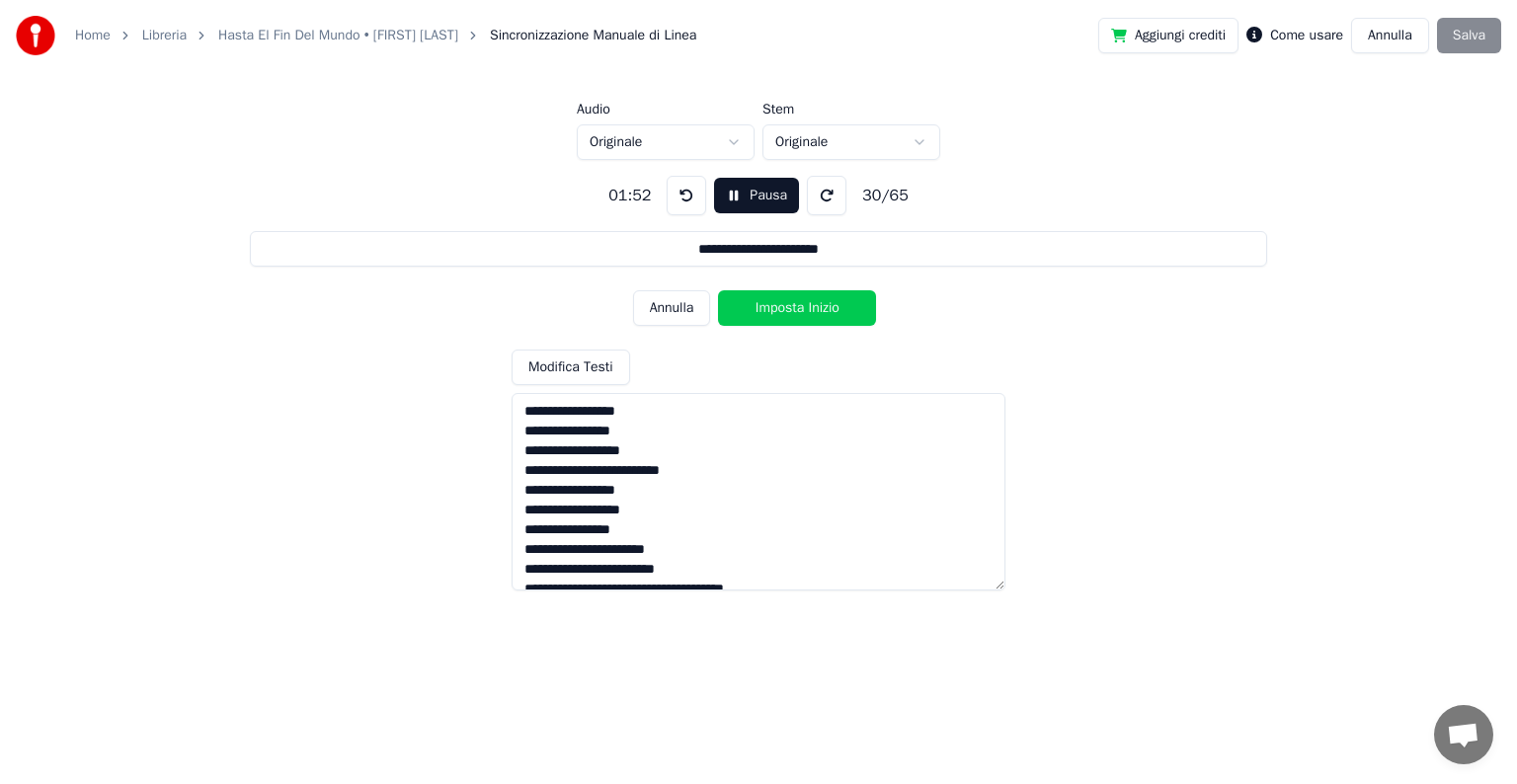 click on "Imposta Inizio" at bounding box center (797, 308) 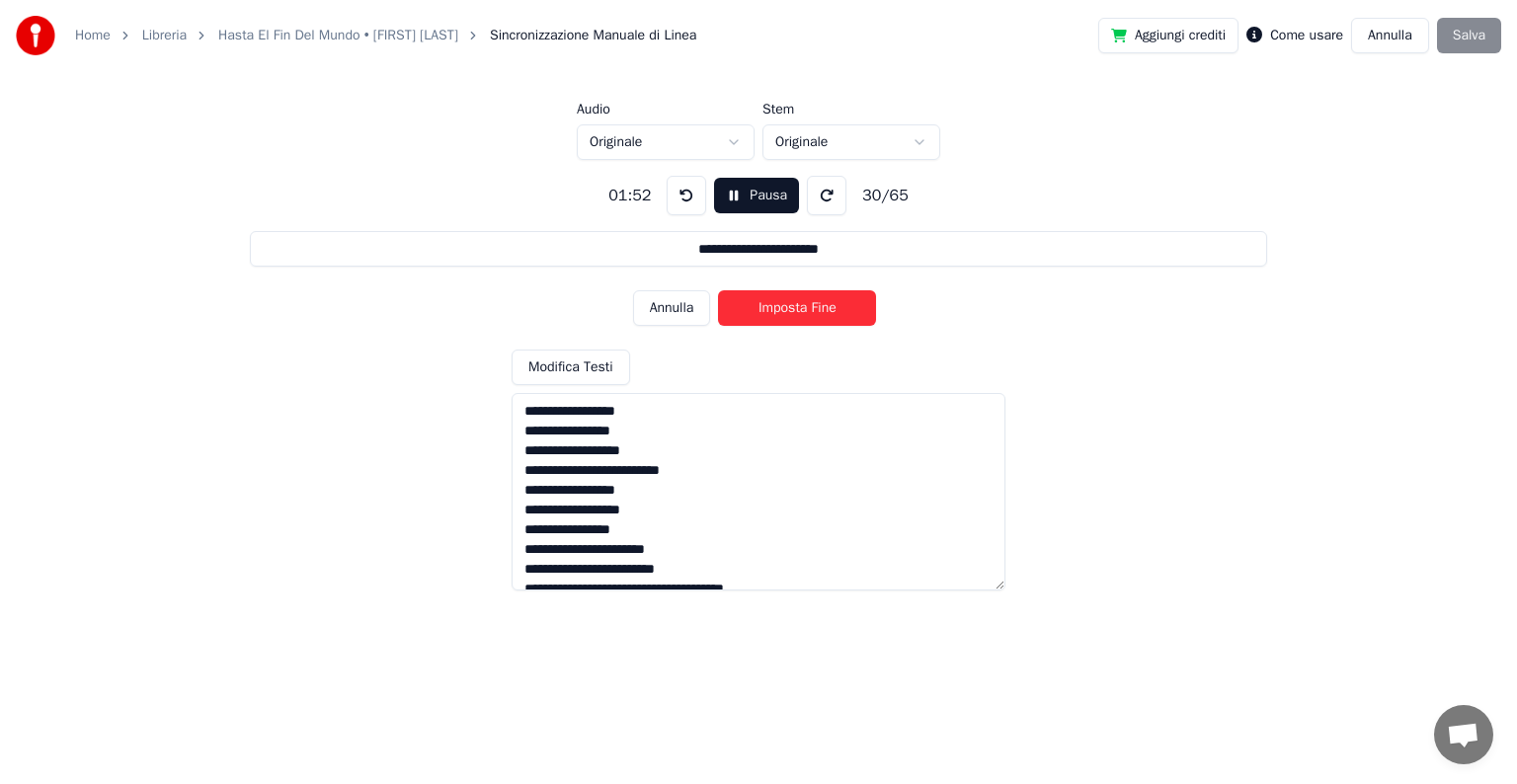 click on "Imposta Fine" at bounding box center (797, 308) 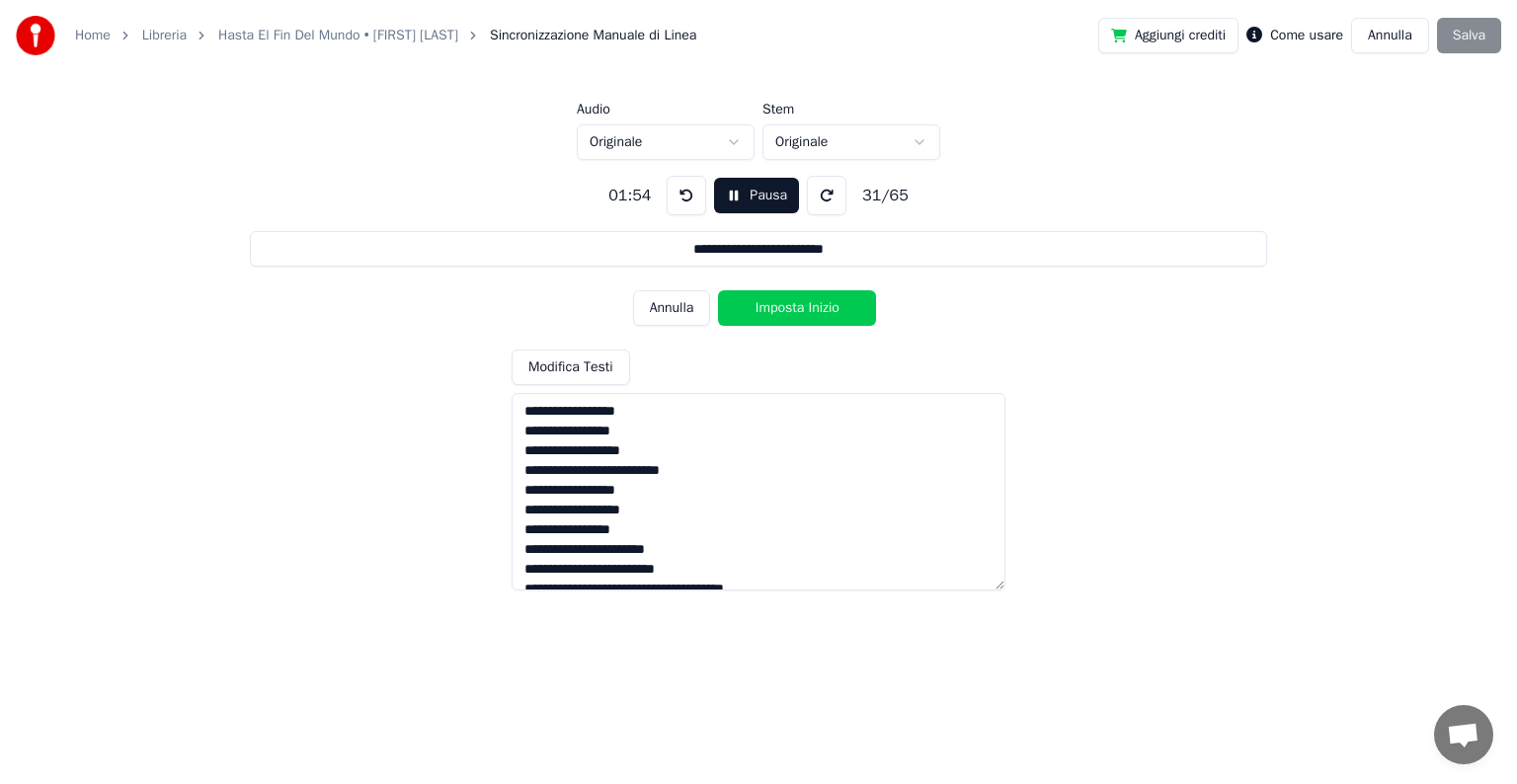 click on "Imposta Inizio" at bounding box center [797, 308] 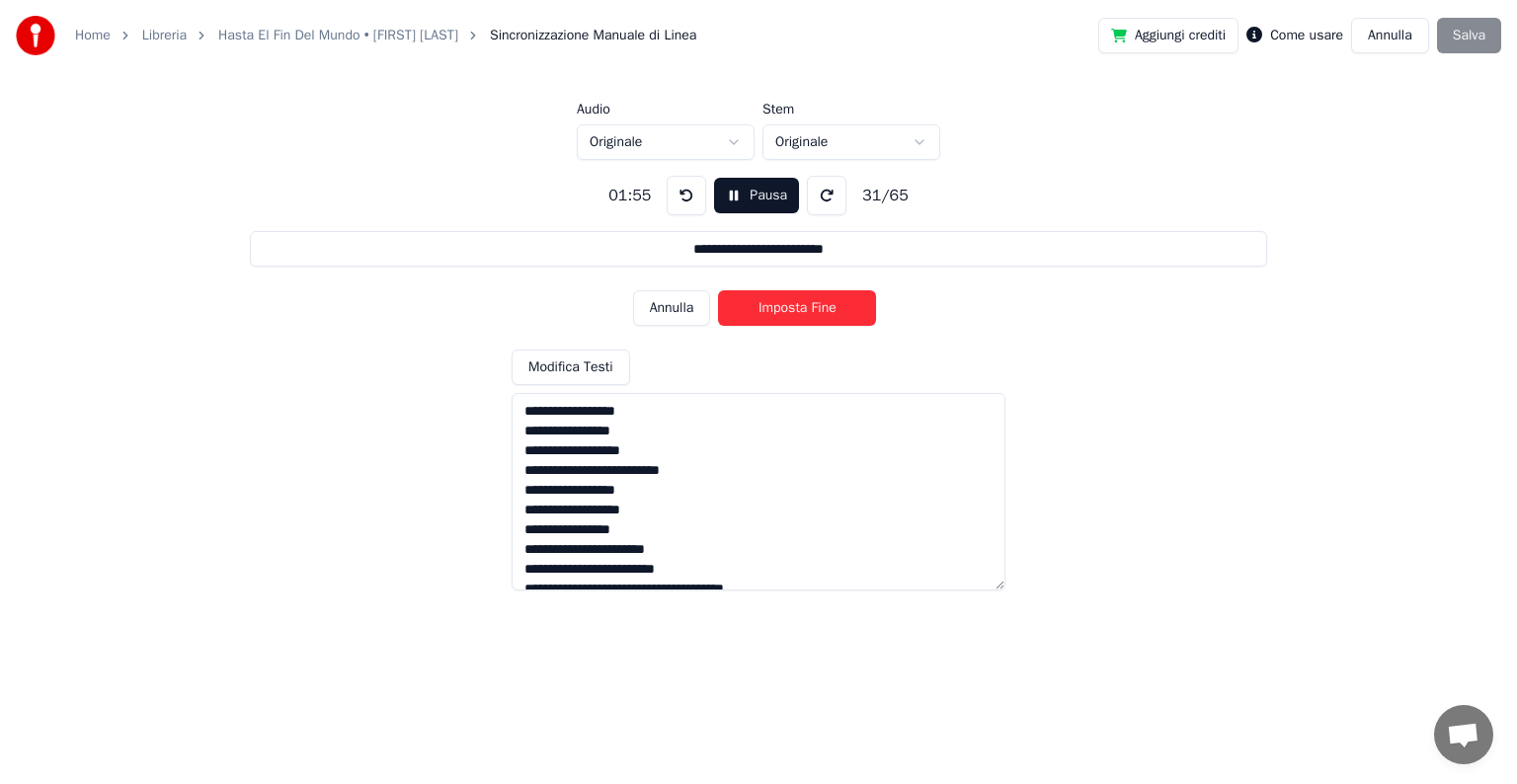 click on "Imposta Fine" at bounding box center (797, 308) 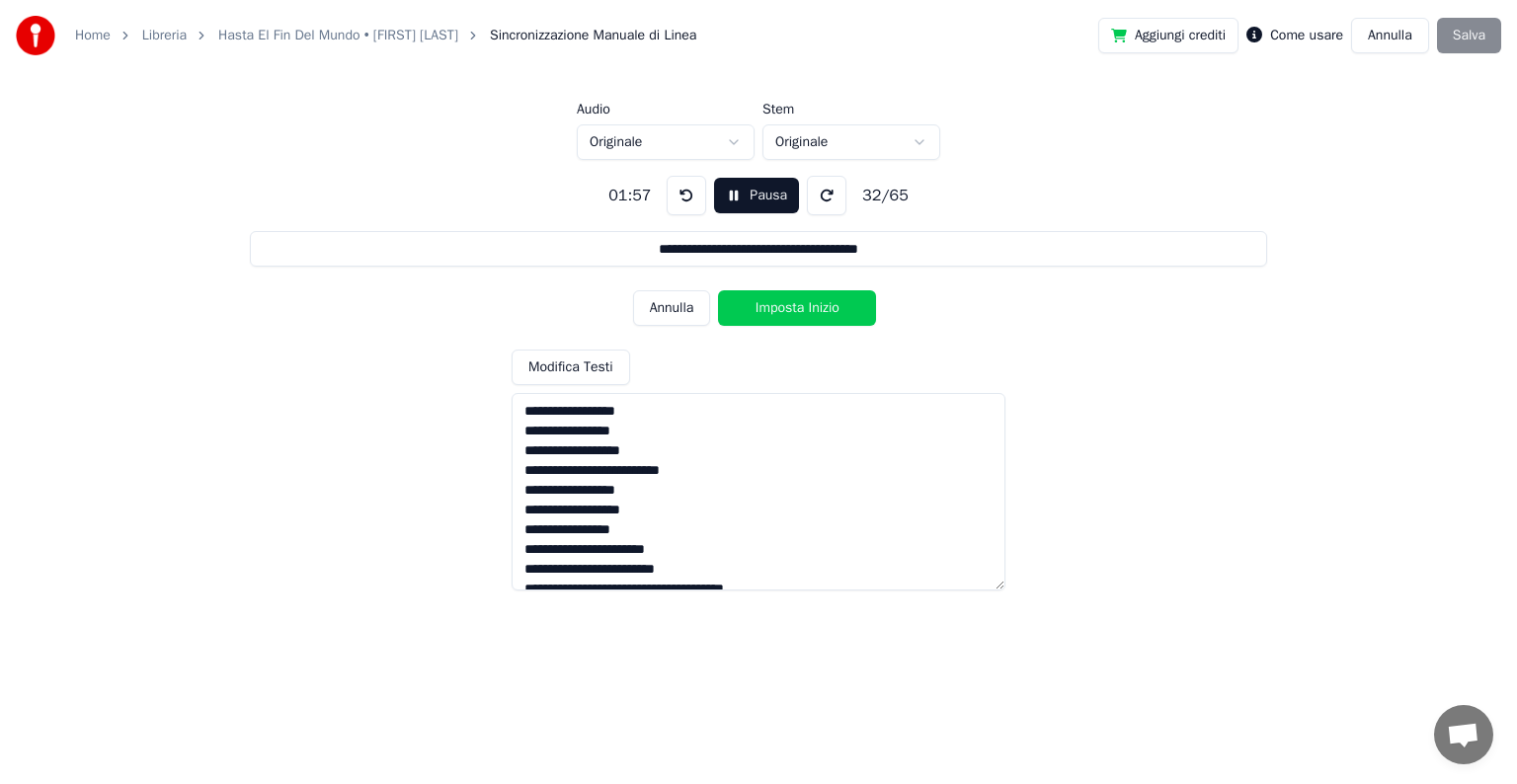 click on "Imposta Inizio" at bounding box center (797, 308) 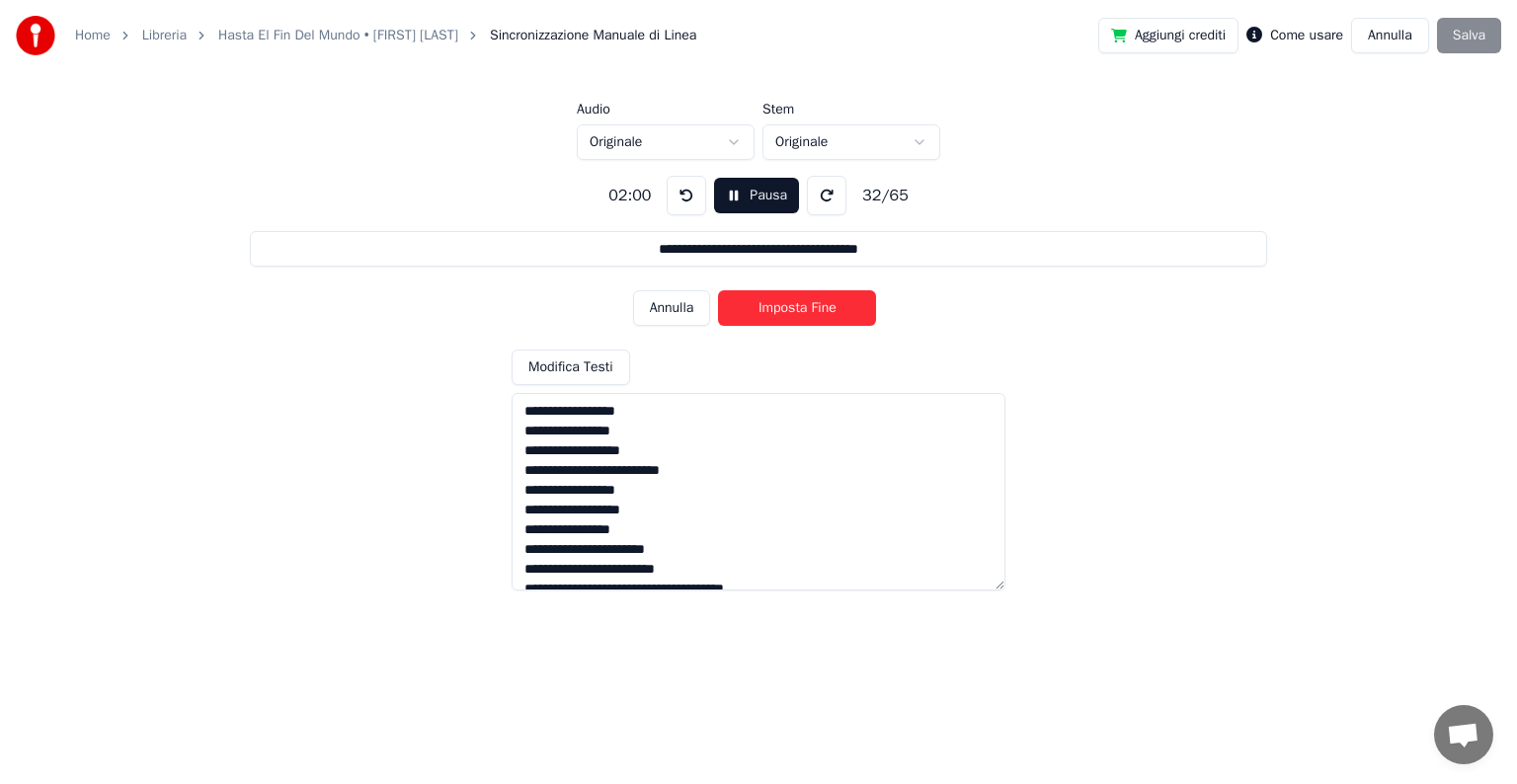 click on "Imposta Fine" at bounding box center [797, 308] 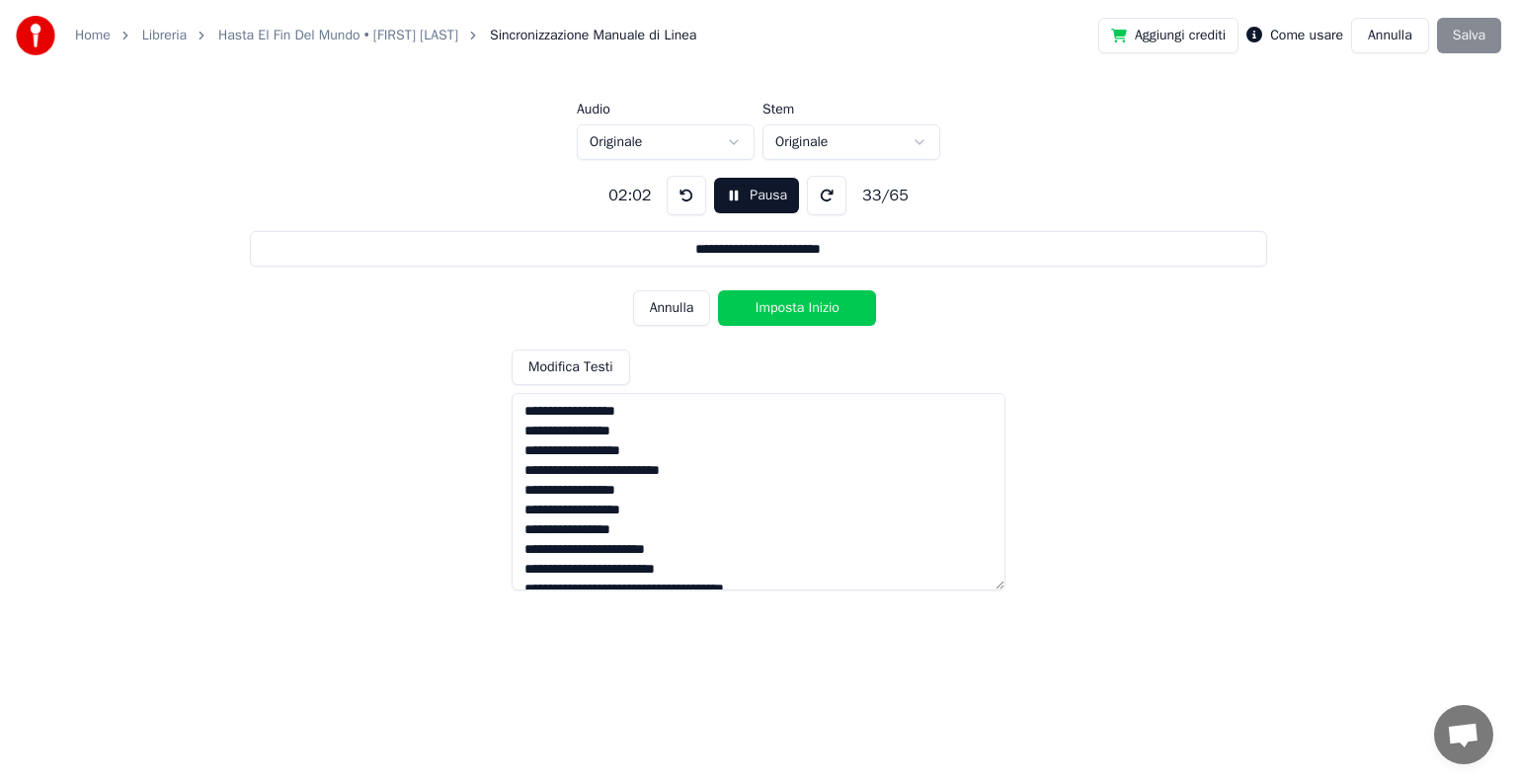 click on "Imposta Inizio" at bounding box center (797, 308) 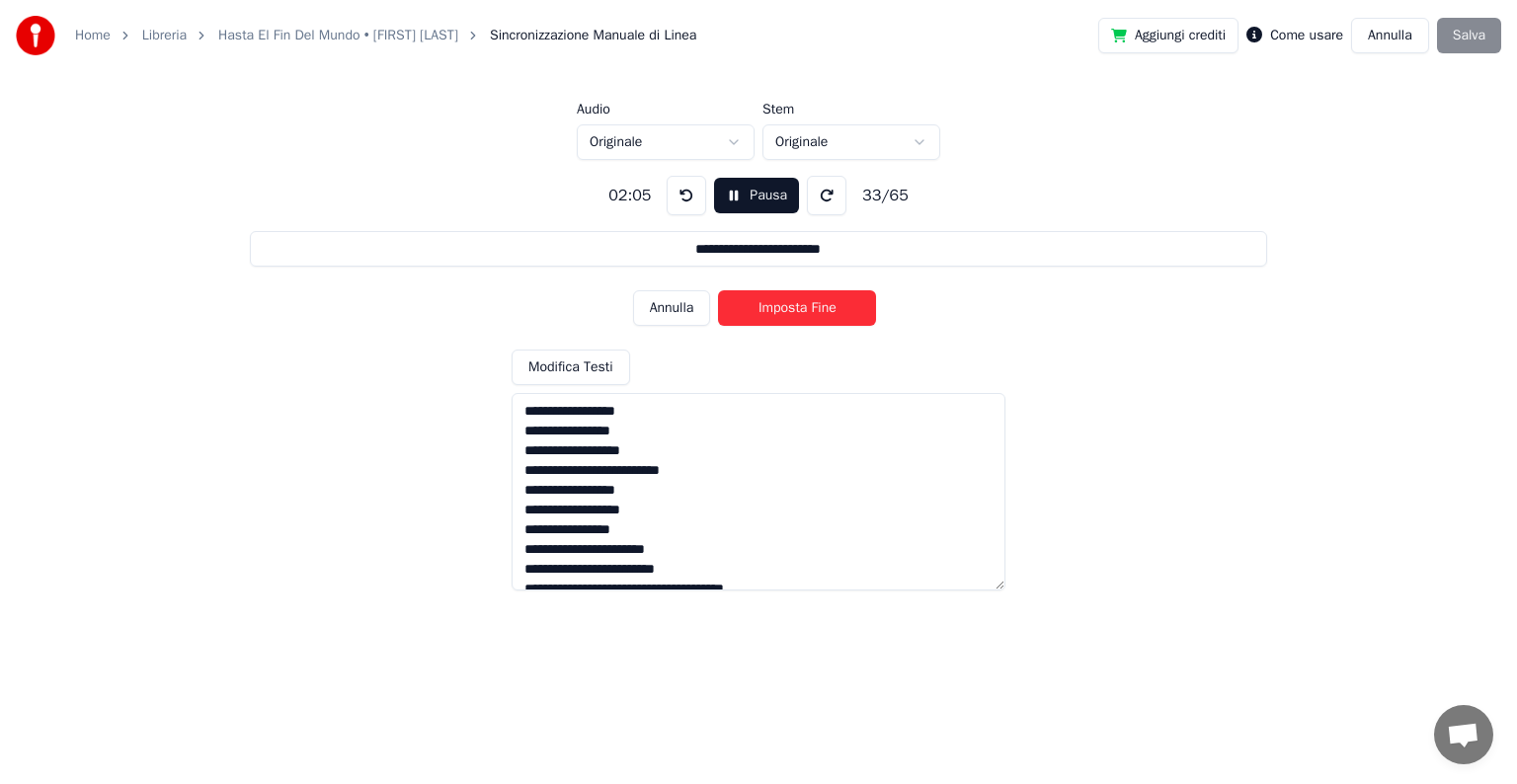 drag, startPoint x: 840, startPoint y: 312, endPoint x: 830, endPoint y: 317, distance: 11.18034 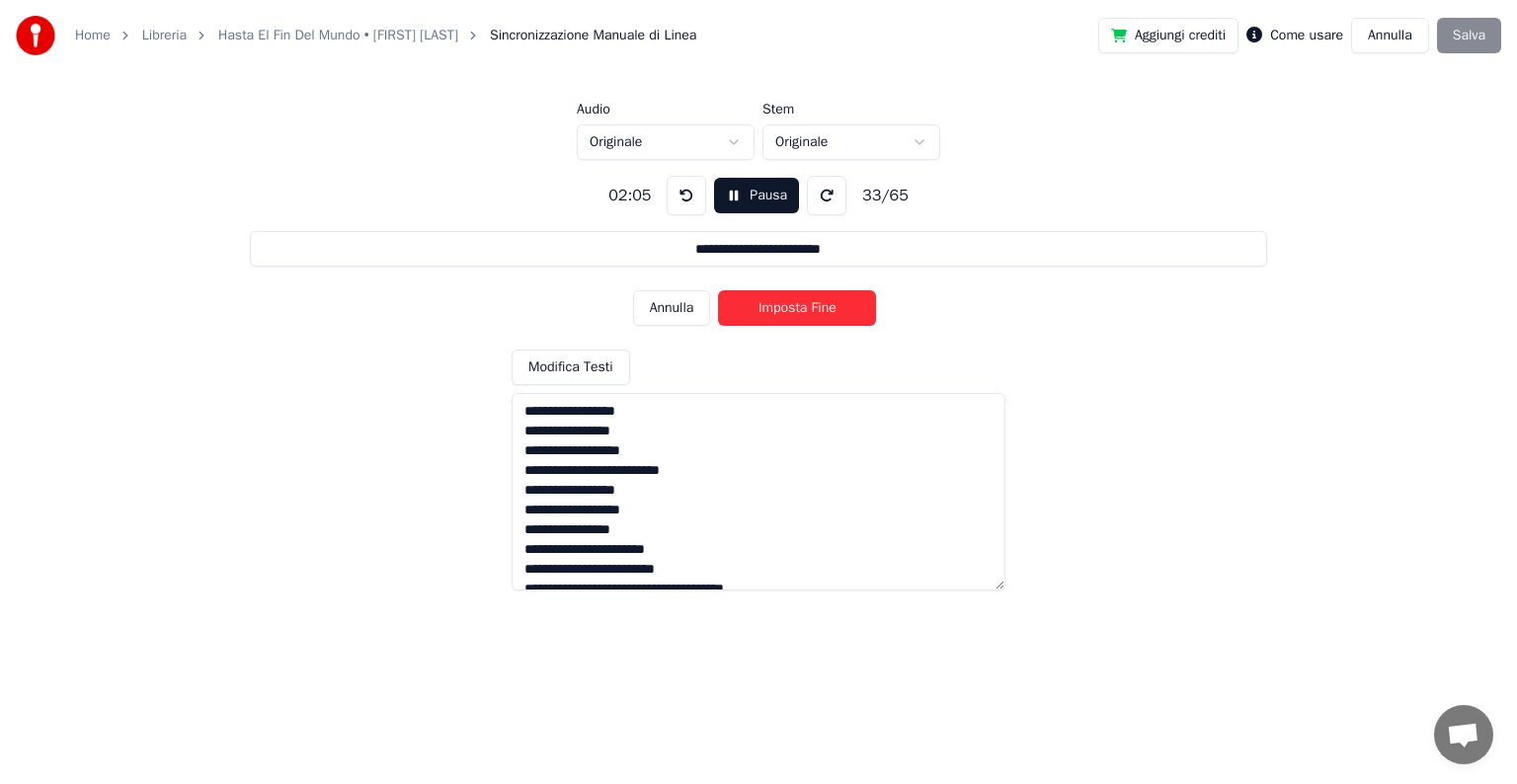 click on "Imposta Fine" at bounding box center [797, 308] 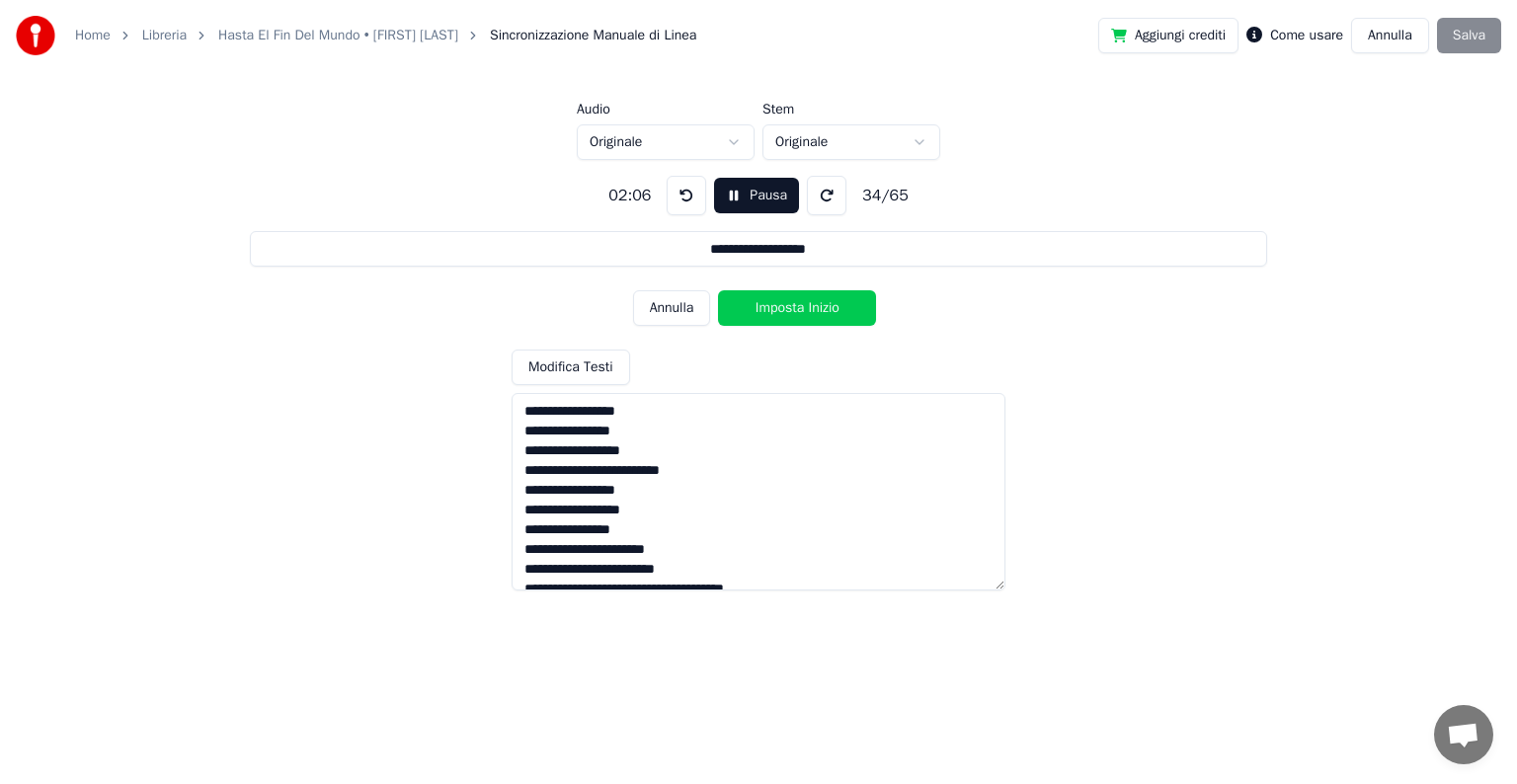 click on "Imposta Inizio" at bounding box center (797, 308) 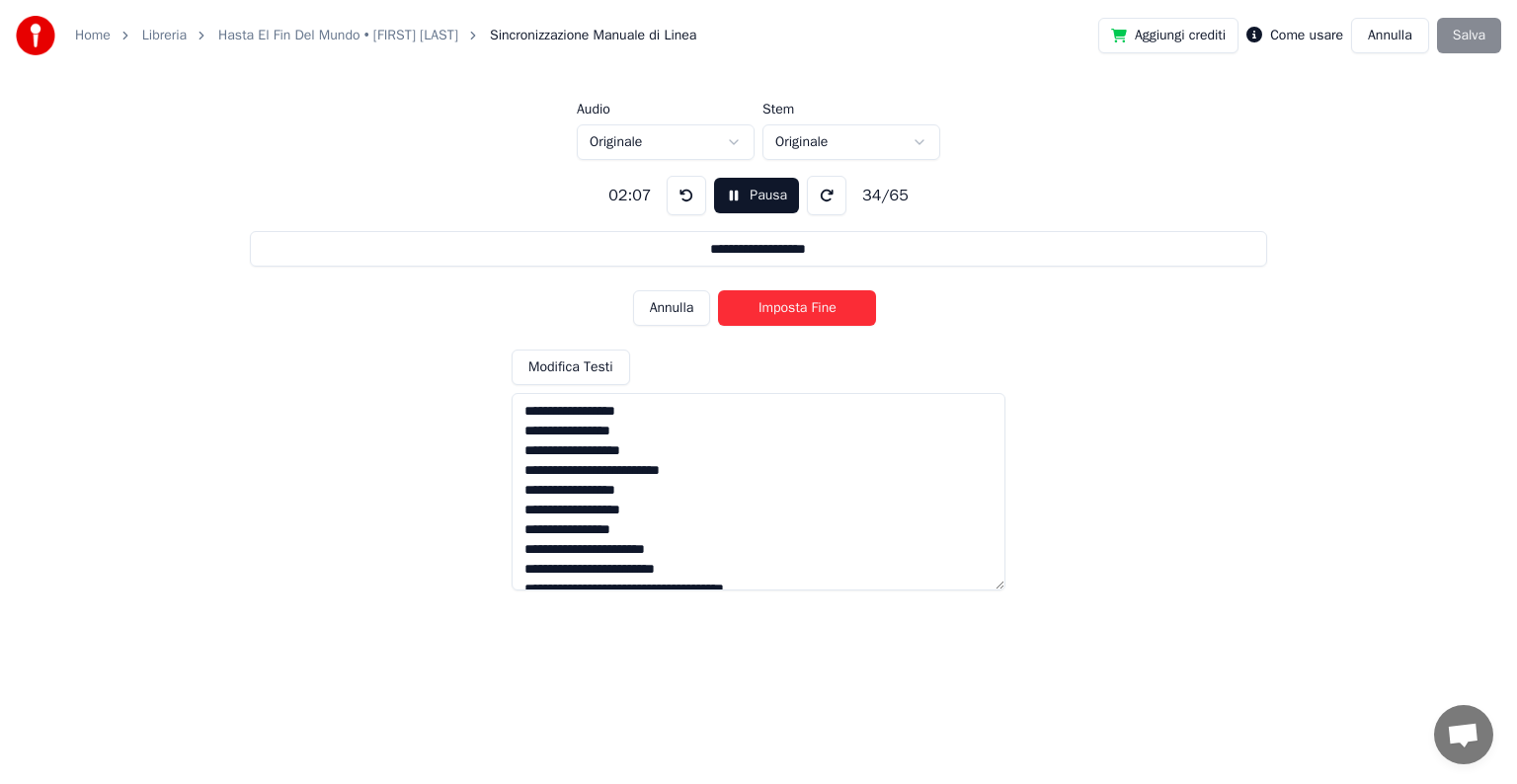 click on "Imposta Fine" at bounding box center (797, 308) 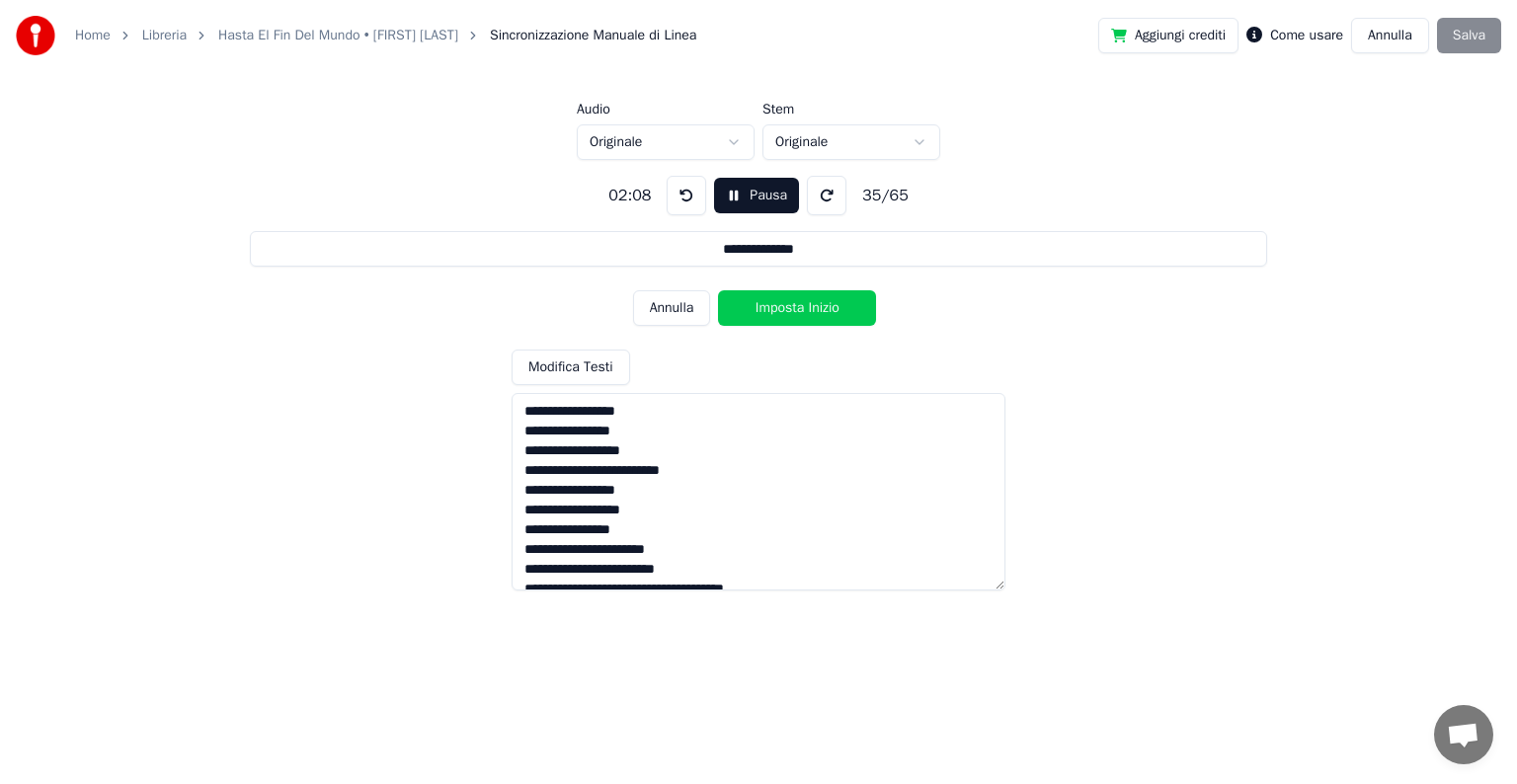 click on "Imposta Inizio" at bounding box center (797, 308) 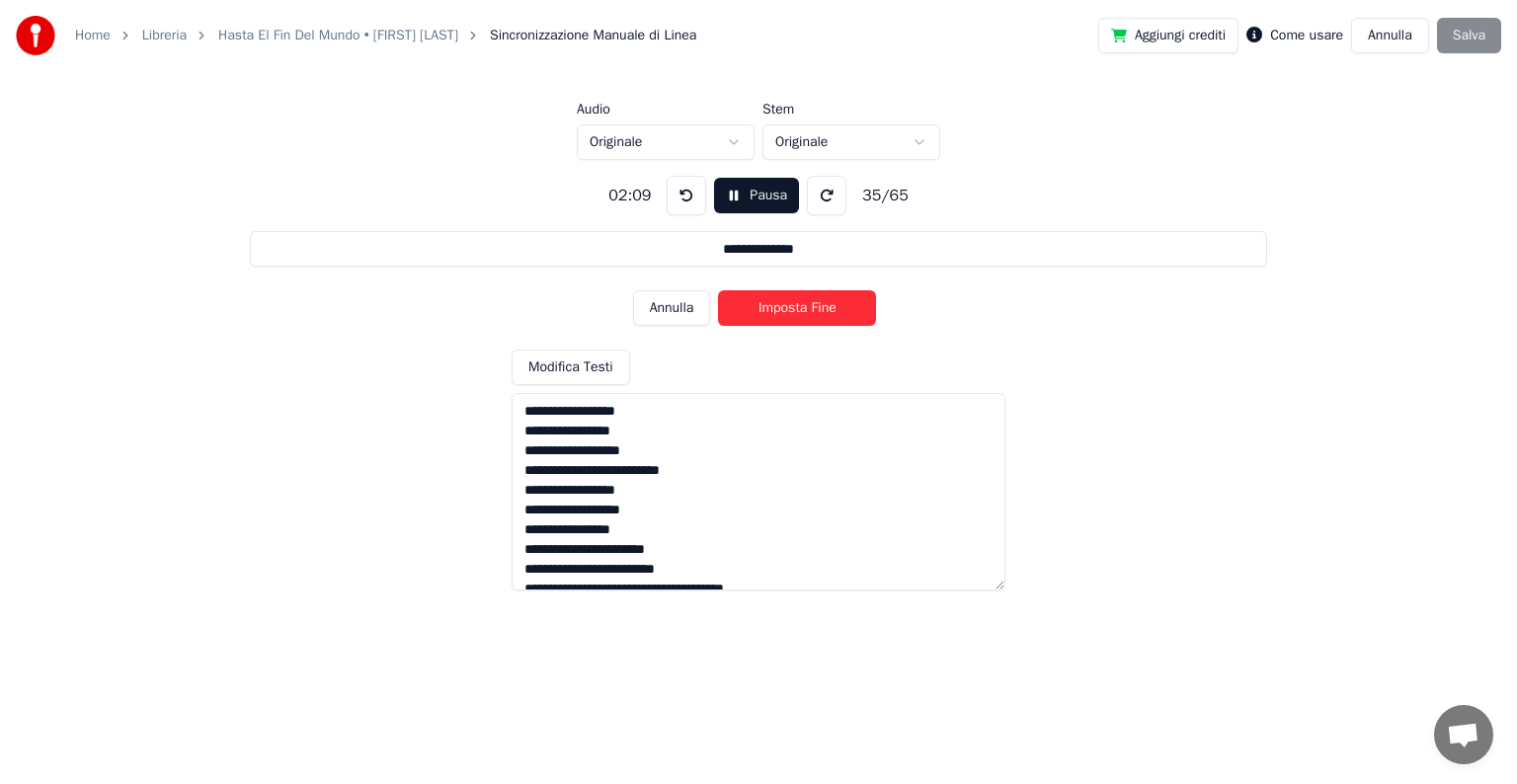 click on "Imposta Fine" at bounding box center [797, 308] 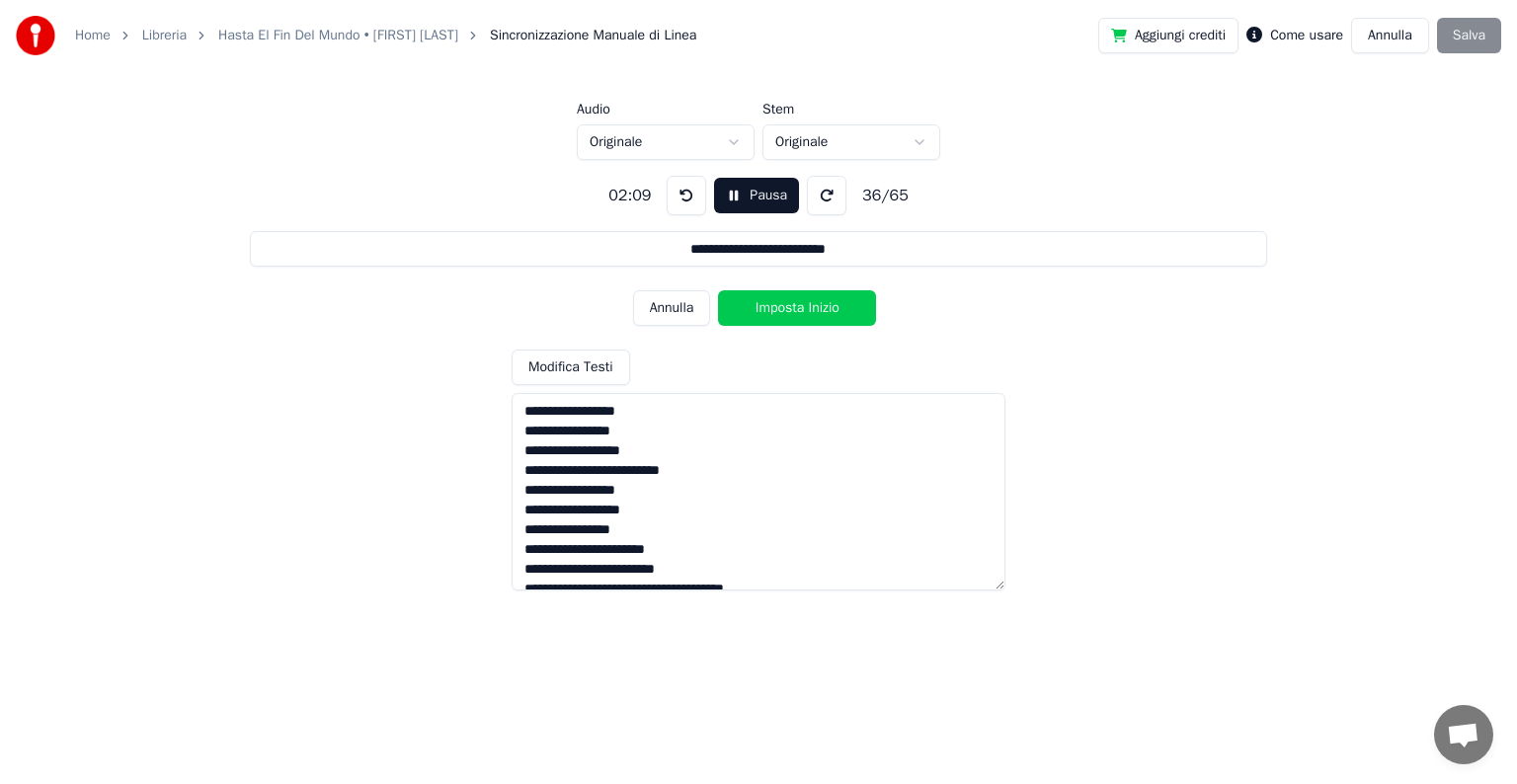 click on "Imposta Inizio" at bounding box center [797, 308] 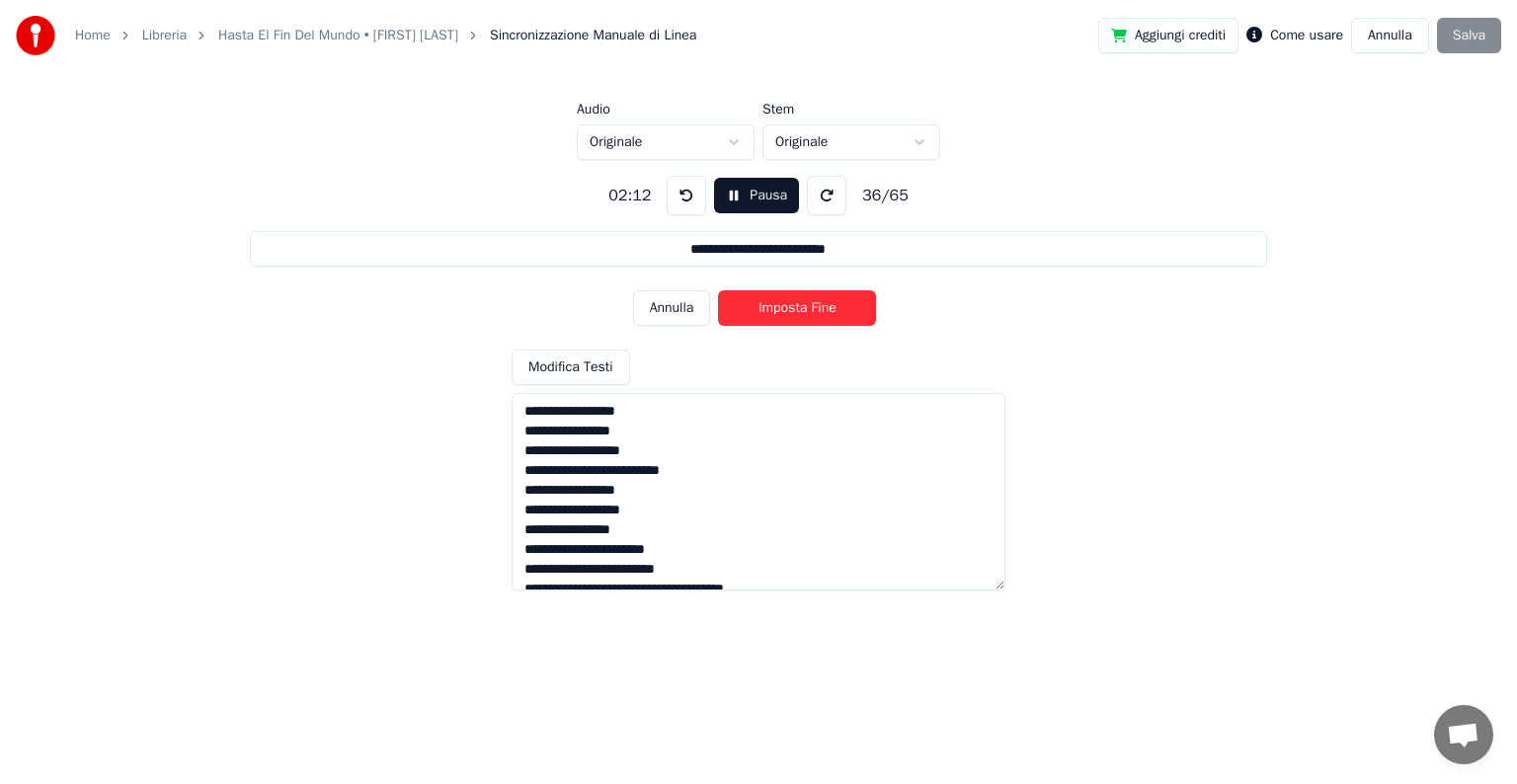 click on "Imposta Fine" at bounding box center (797, 308) 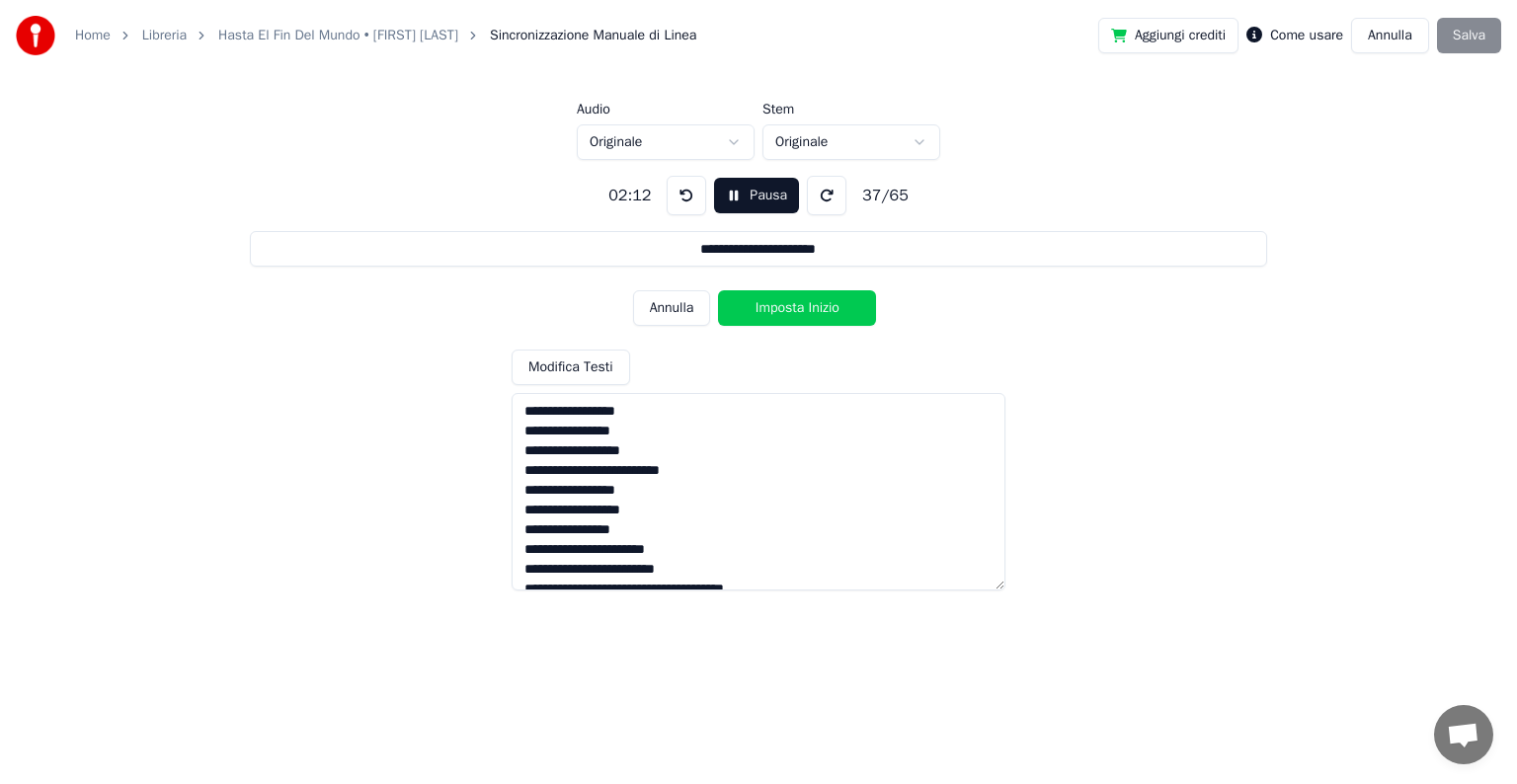 click on "Imposta Inizio" at bounding box center [797, 308] 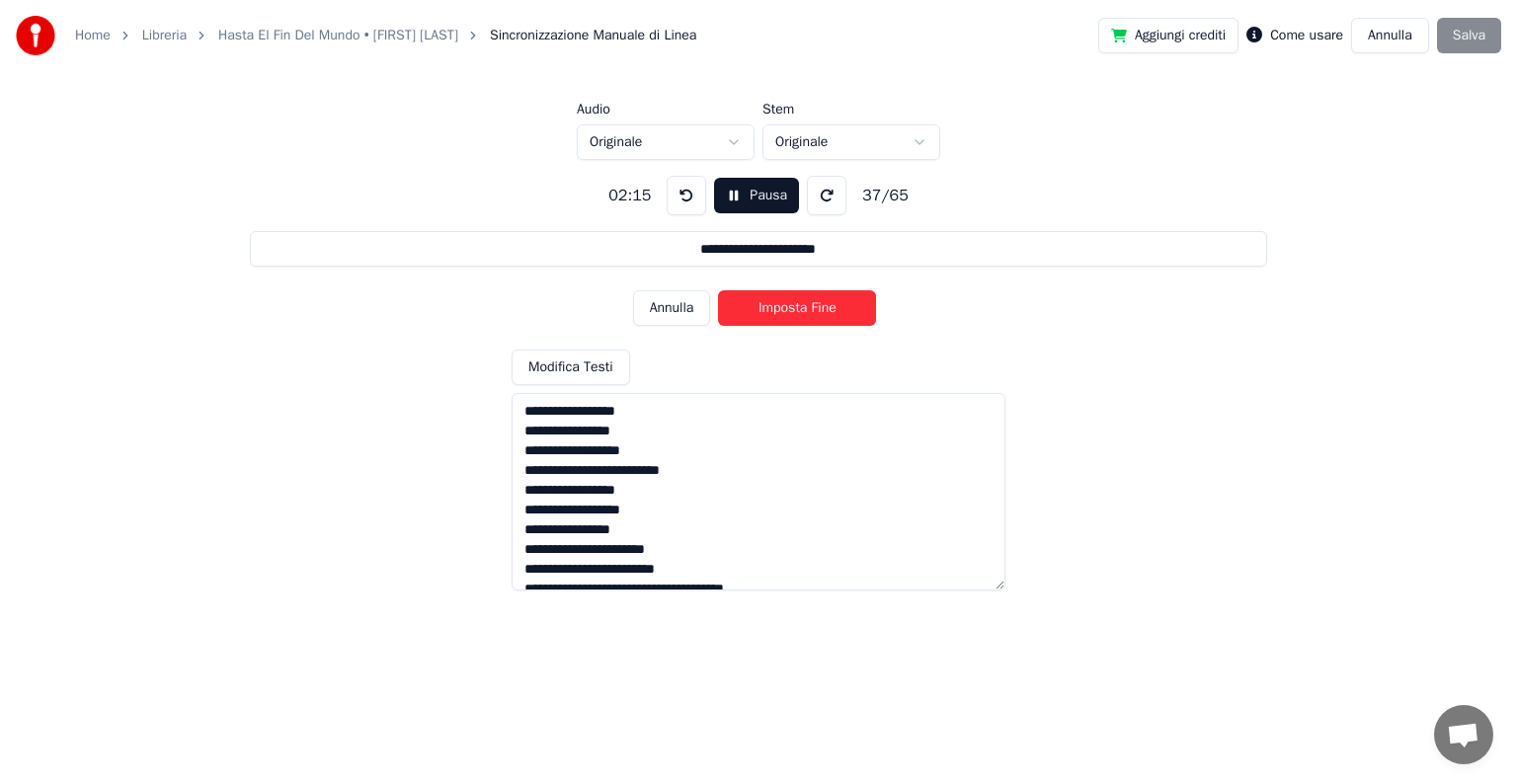 click on "Imposta Fine" at bounding box center (797, 308) 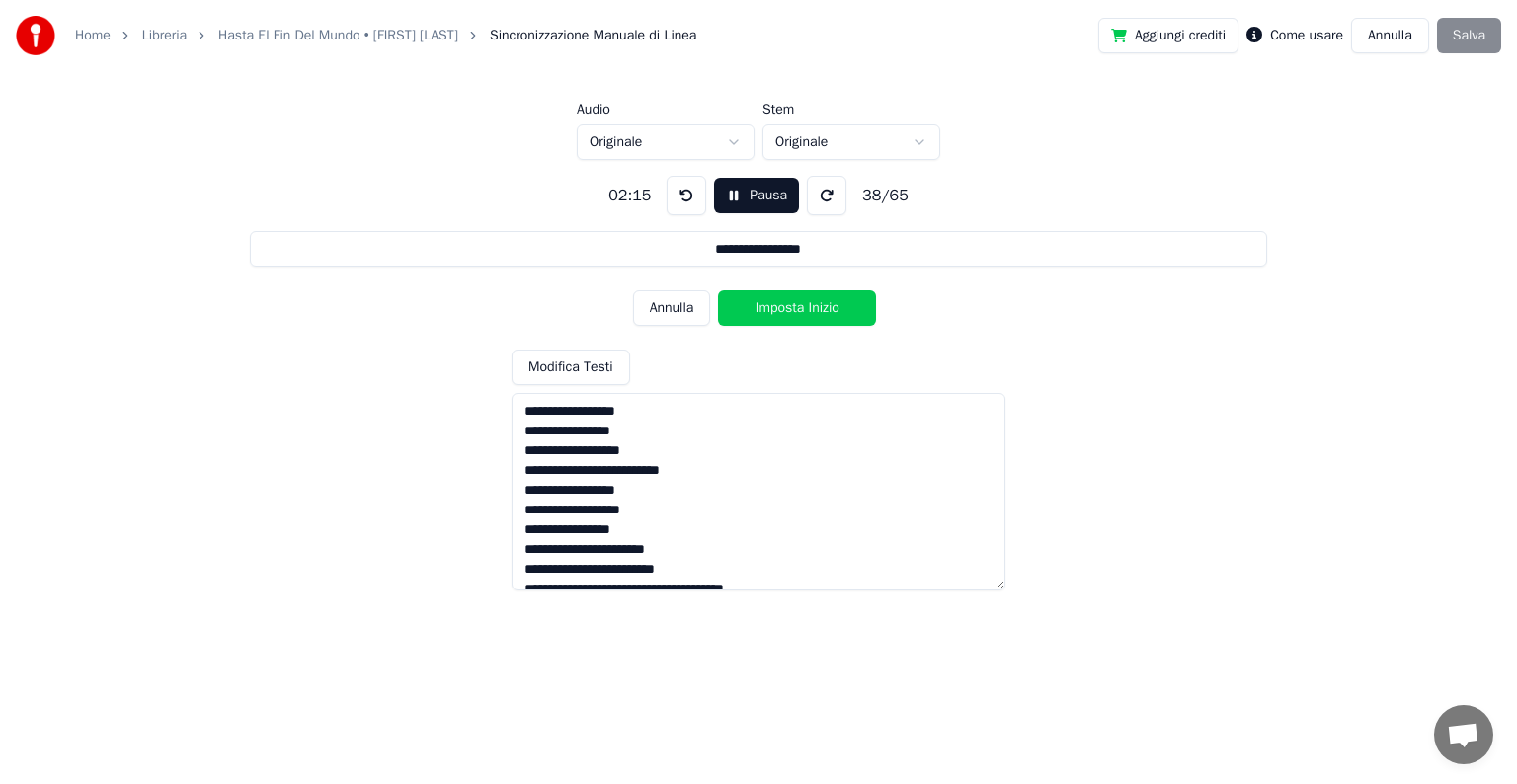 click on "Imposta Inizio" at bounding box center (797, 308) 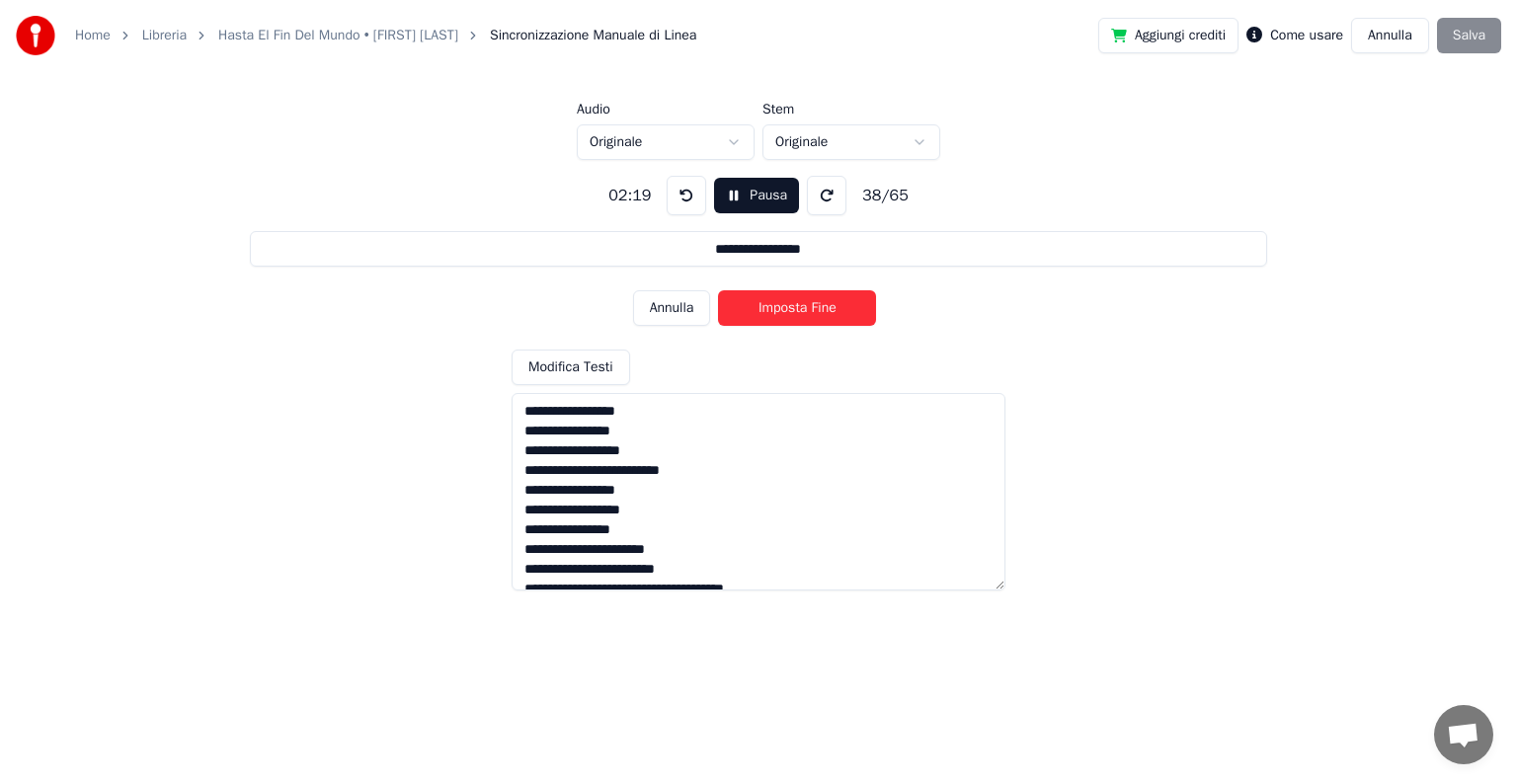 click on "Imposta Fine" at bounding box center [797, 308] 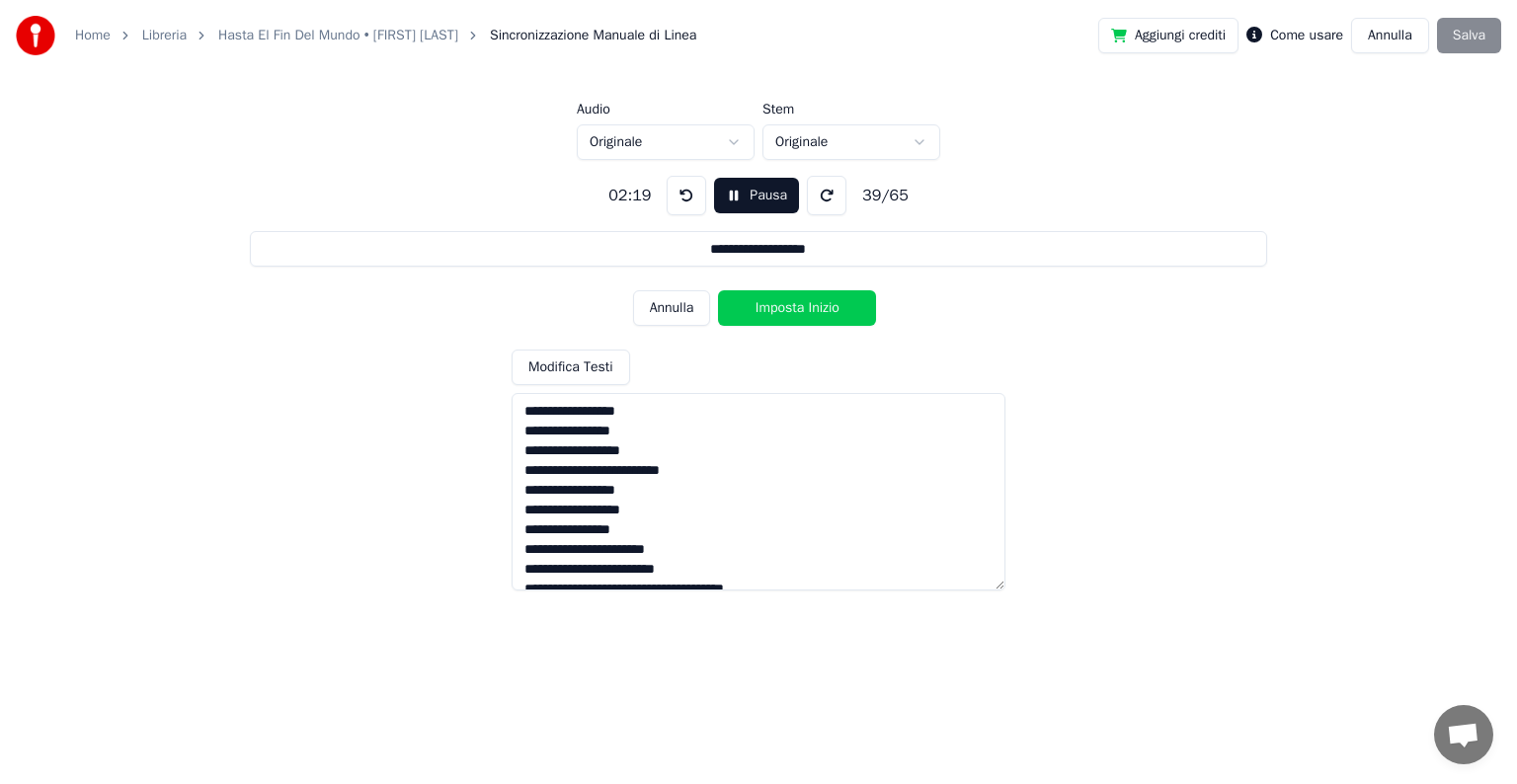 click on "Imposta Inizio" at bounding box center [797, 308] 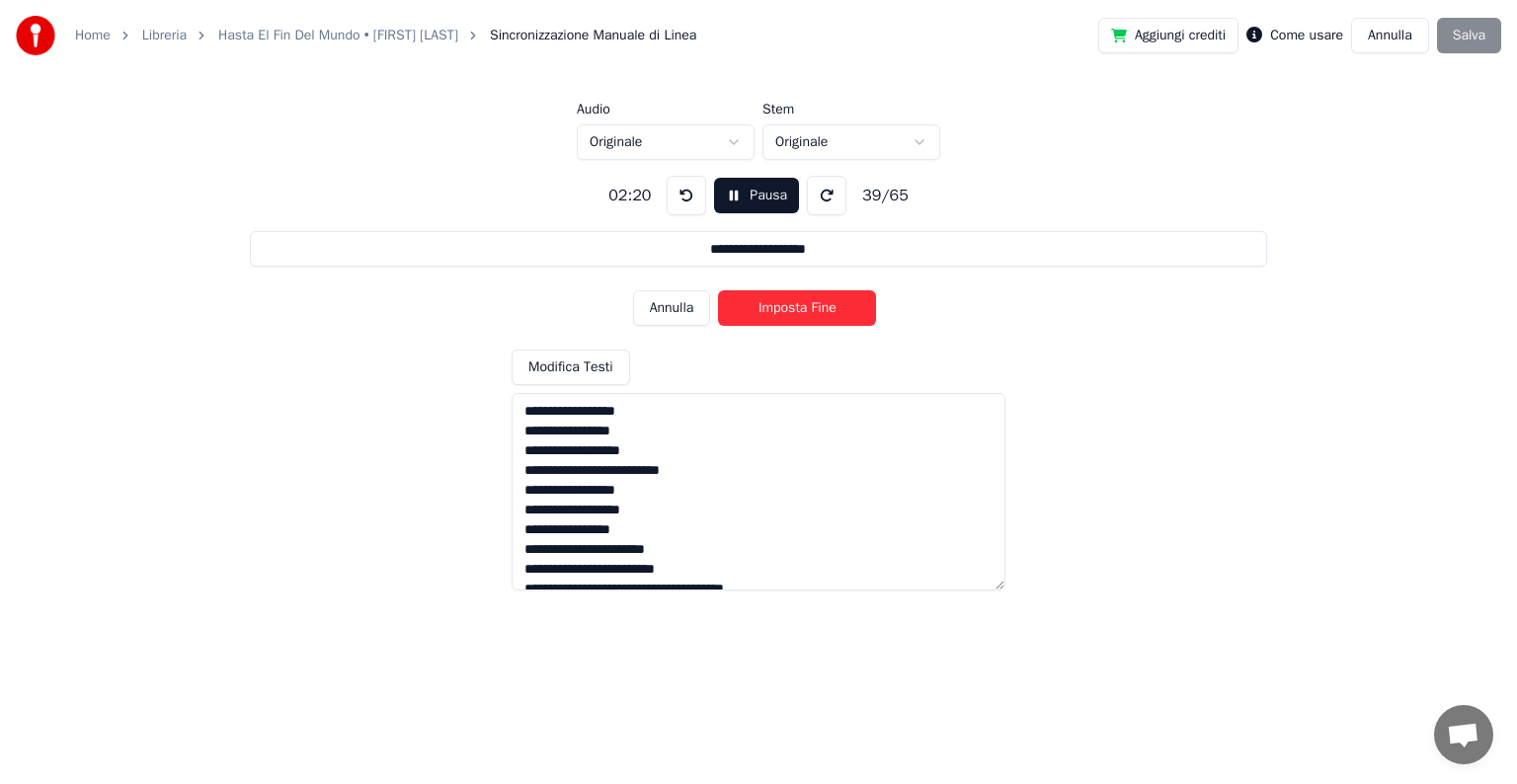 click on "Imposta Fine" at bounding box center (797, 308) 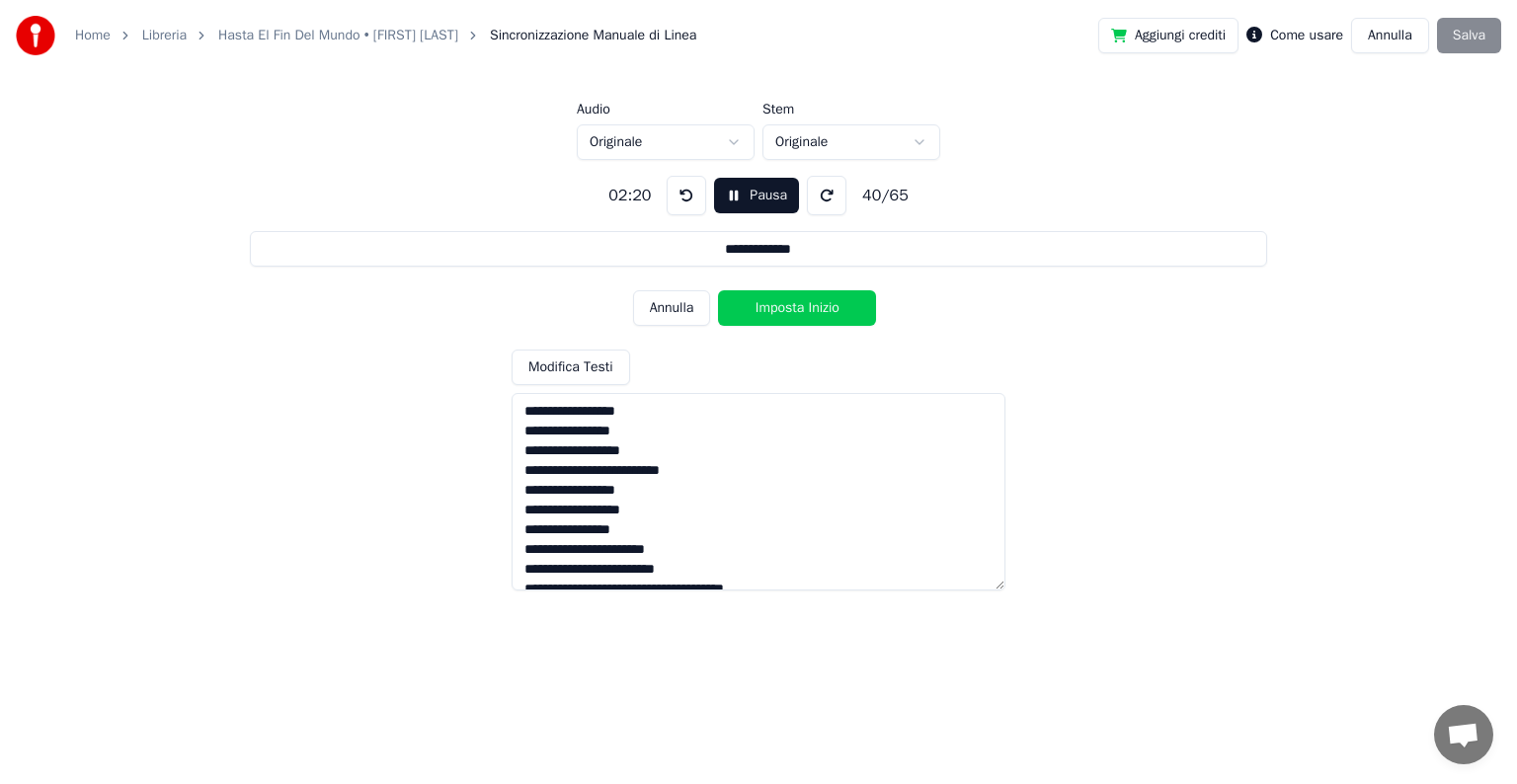 click on "Imposta Inizio" at bounding box center [797, 308] 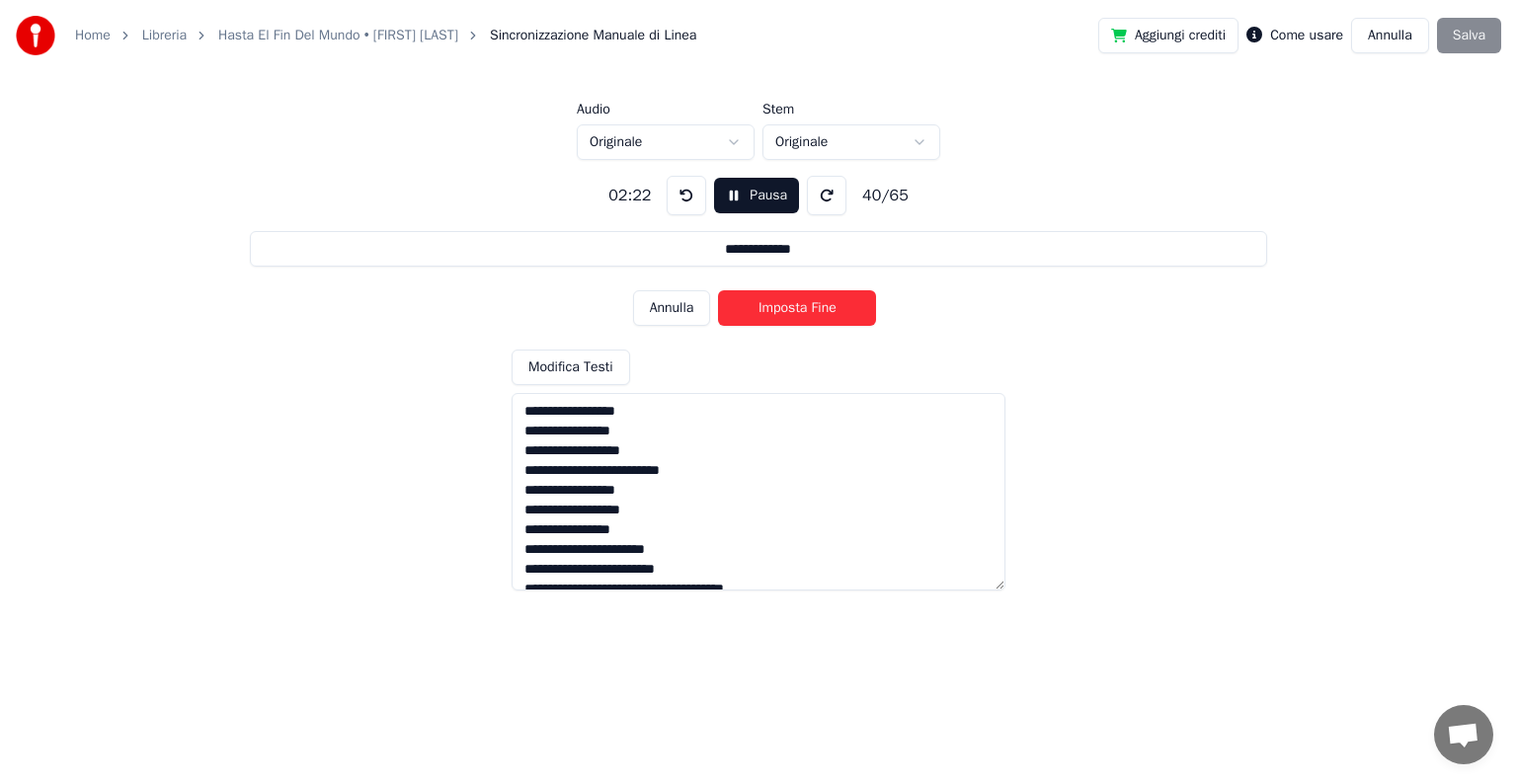 click on "Imposta Fine" at bounding box center (797, 308) 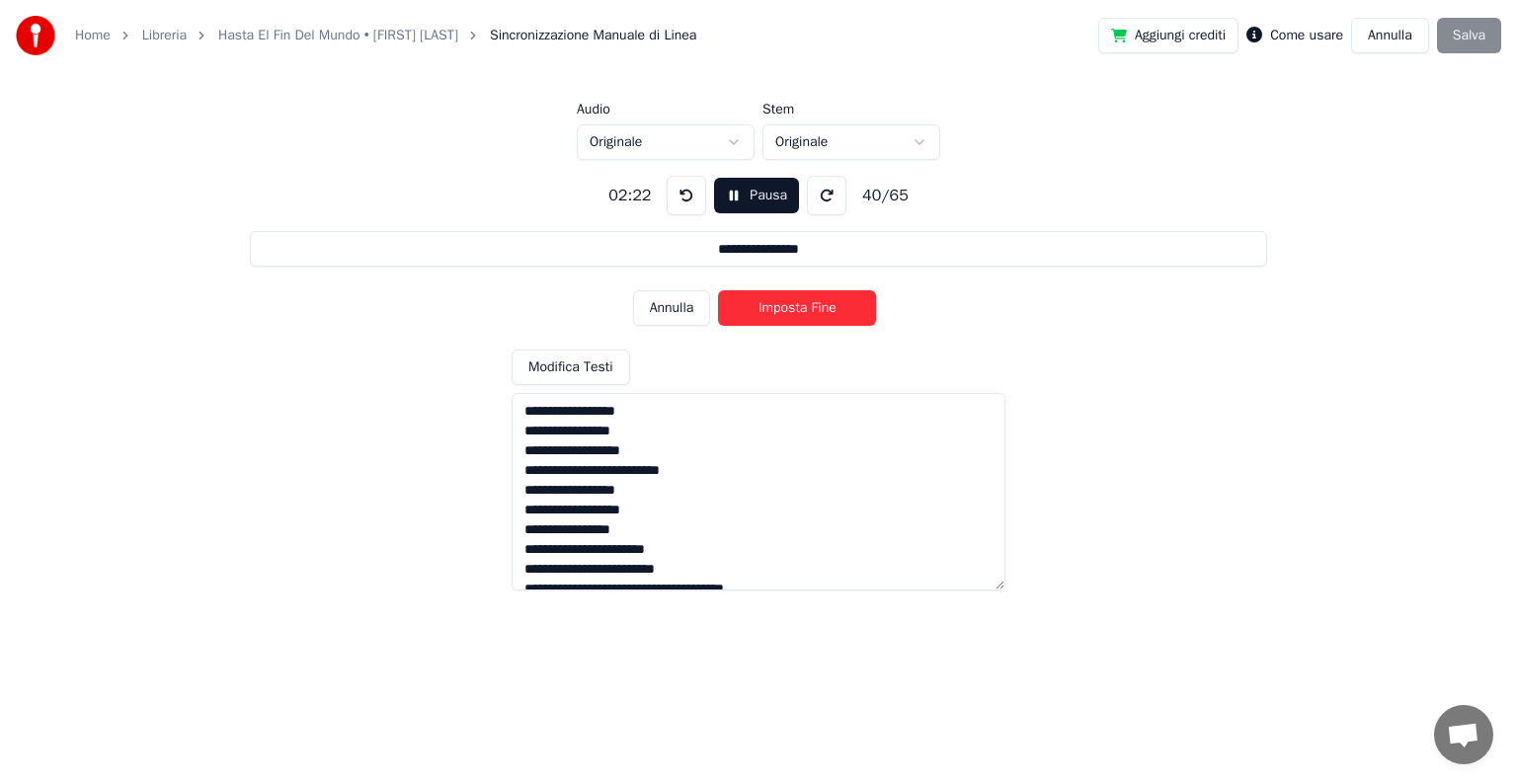click on "Imposta Fine" at bounding box center (797, 308) 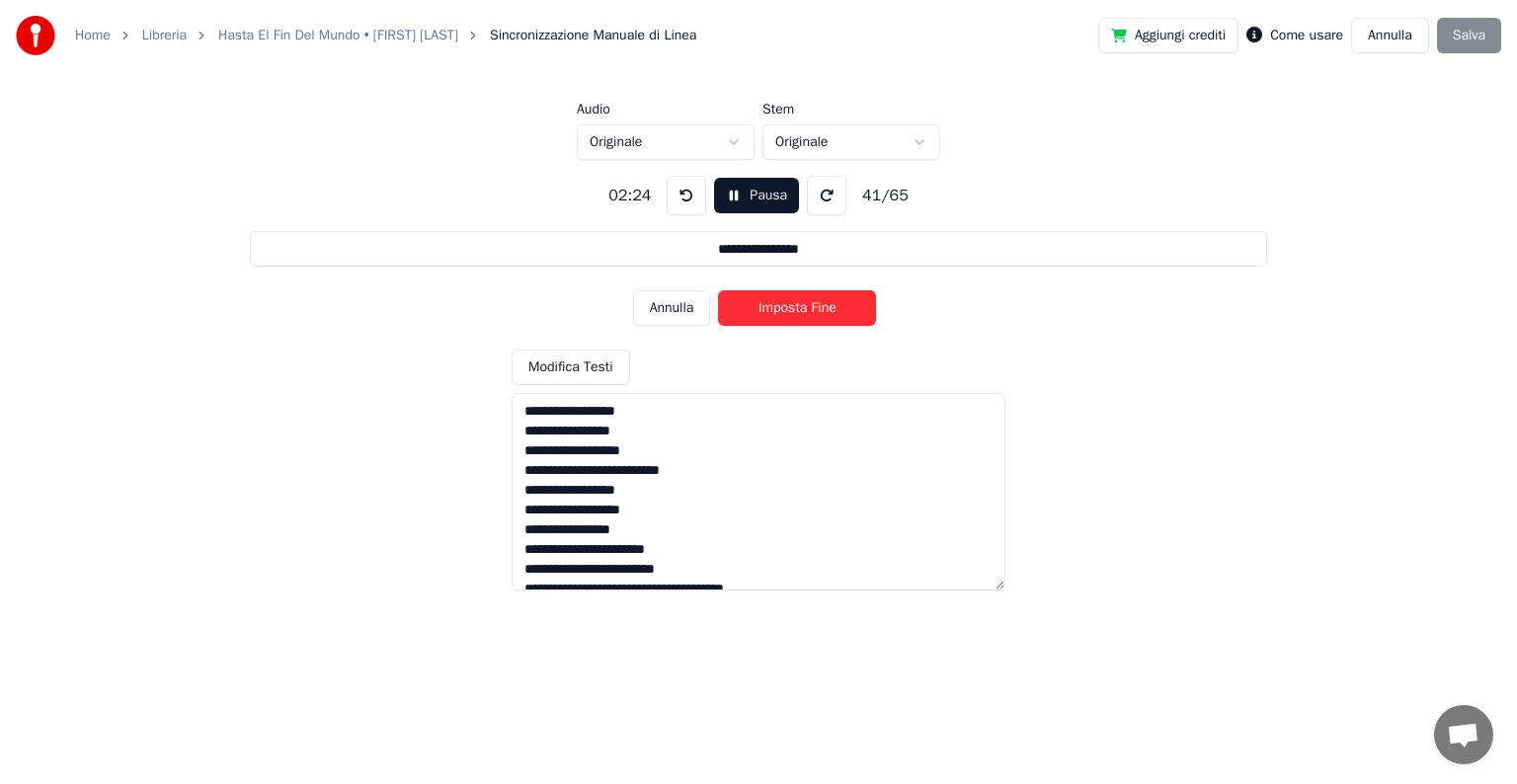 click on "Imposta Fine" at bounding box center (797, 308) 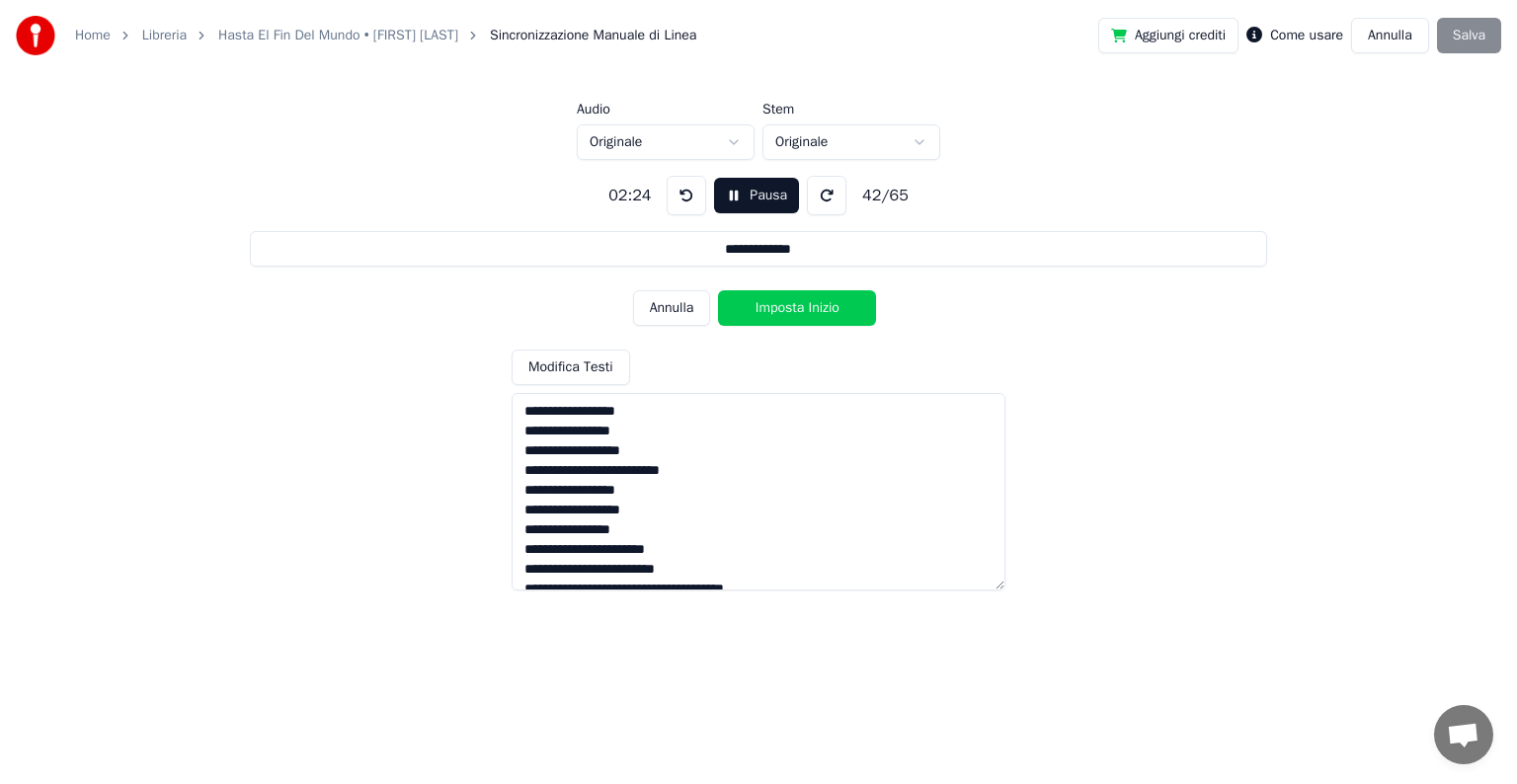 click on "Imposta Inizio" at bounding box center (797, 308) 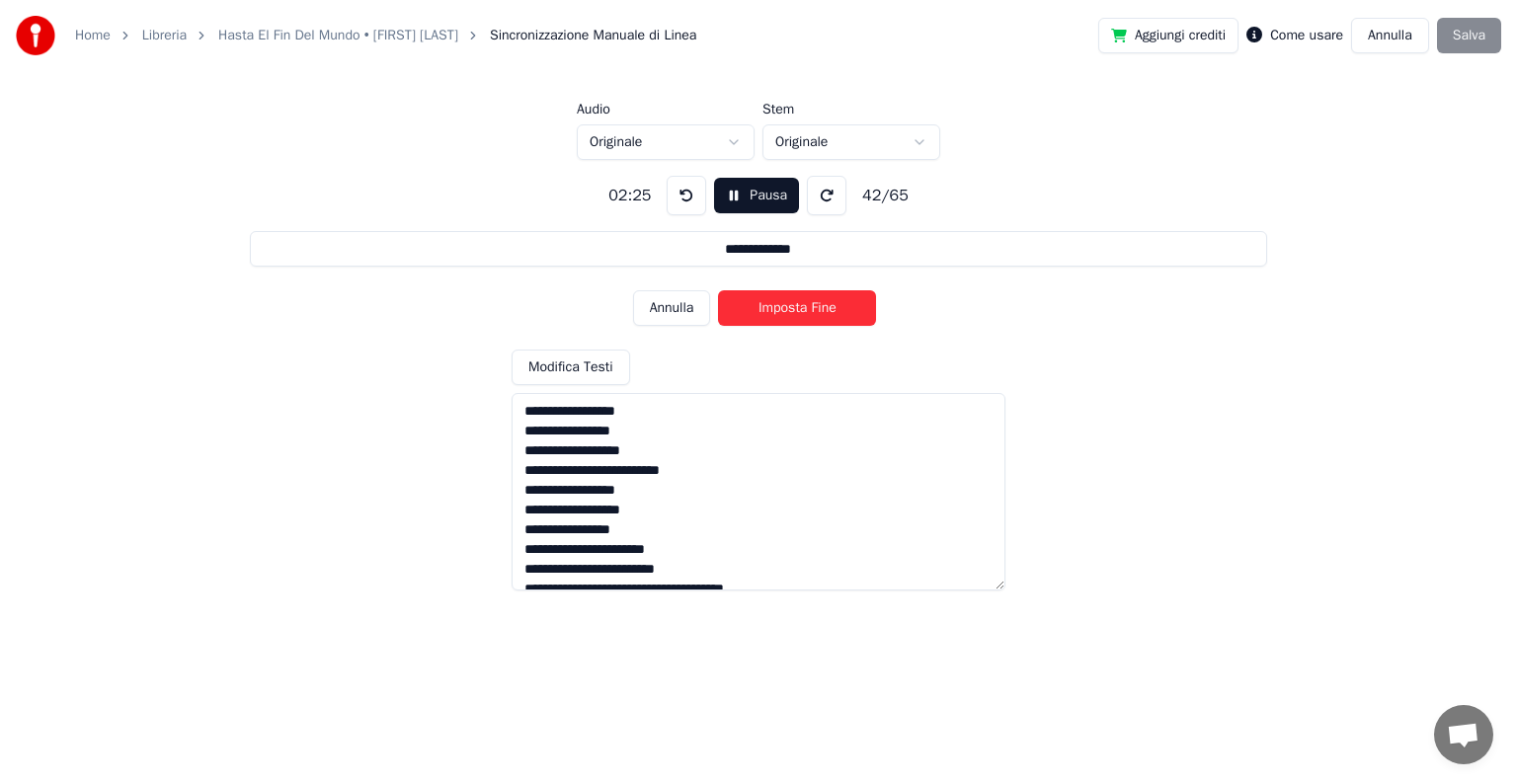 click on "Imposta Fine" at bounding box center [797, 308] 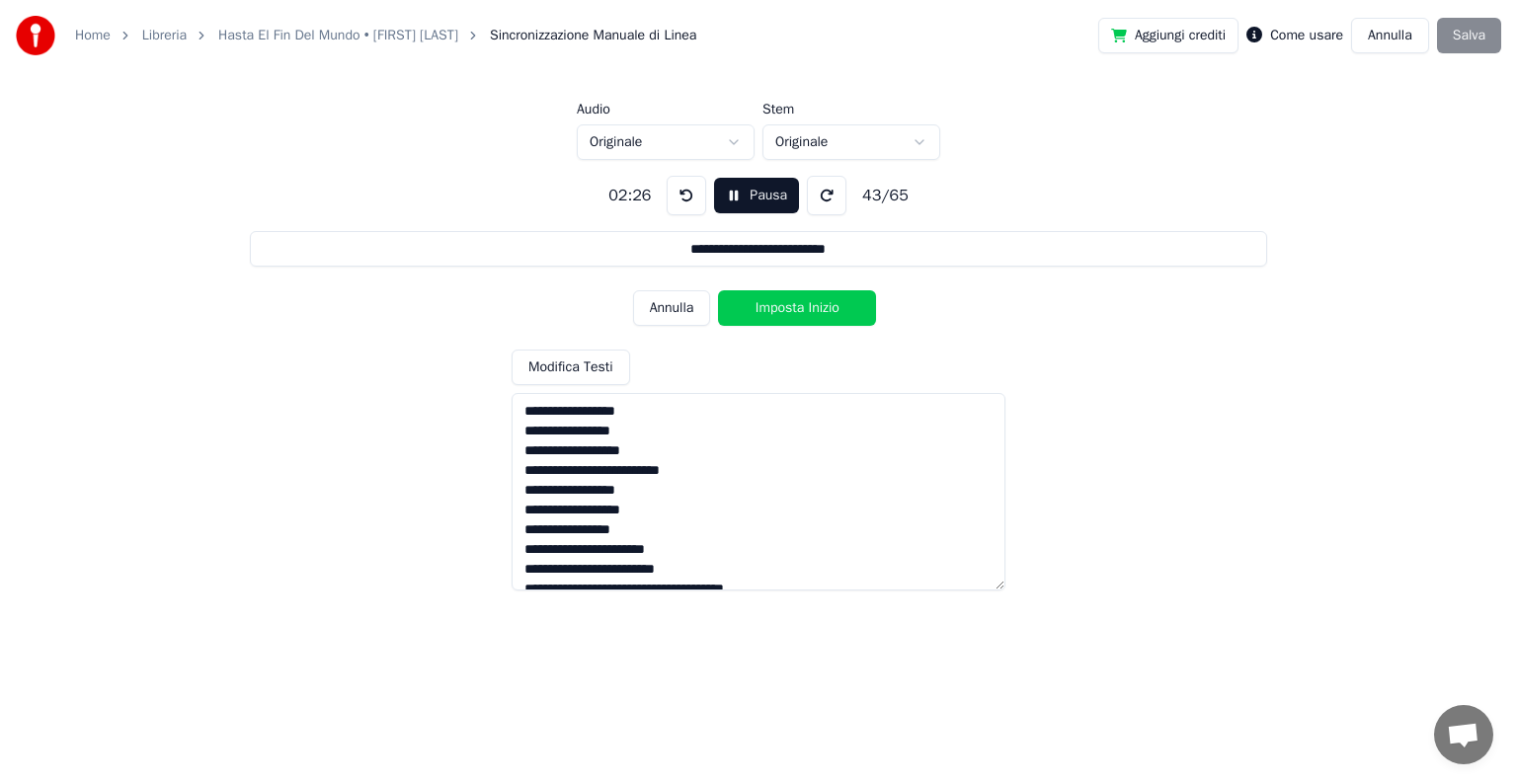 click on "Imposta Inizio" at bounding box center [797, 308] 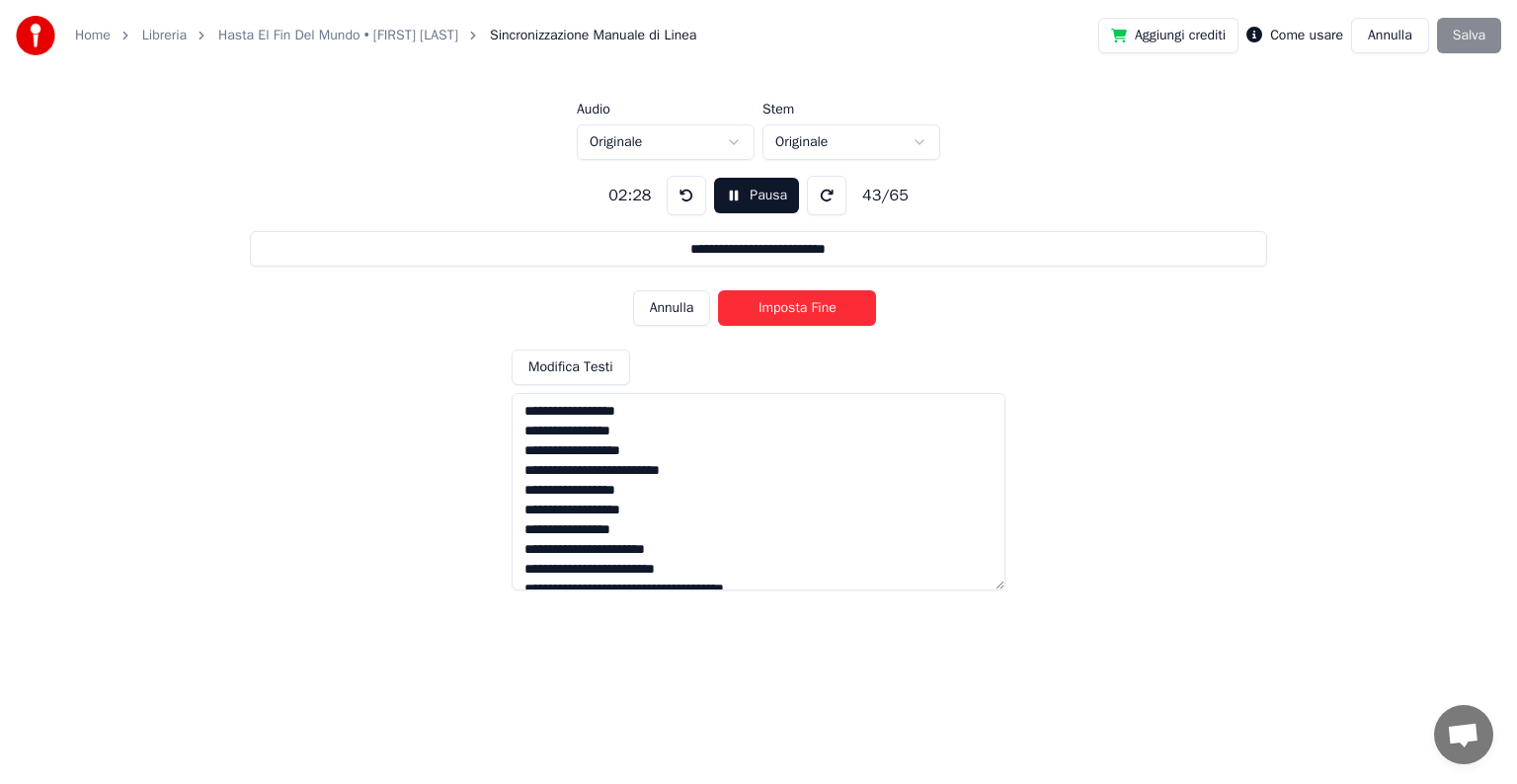 click on "Imposta Fine" at bounding box center (797, 308) 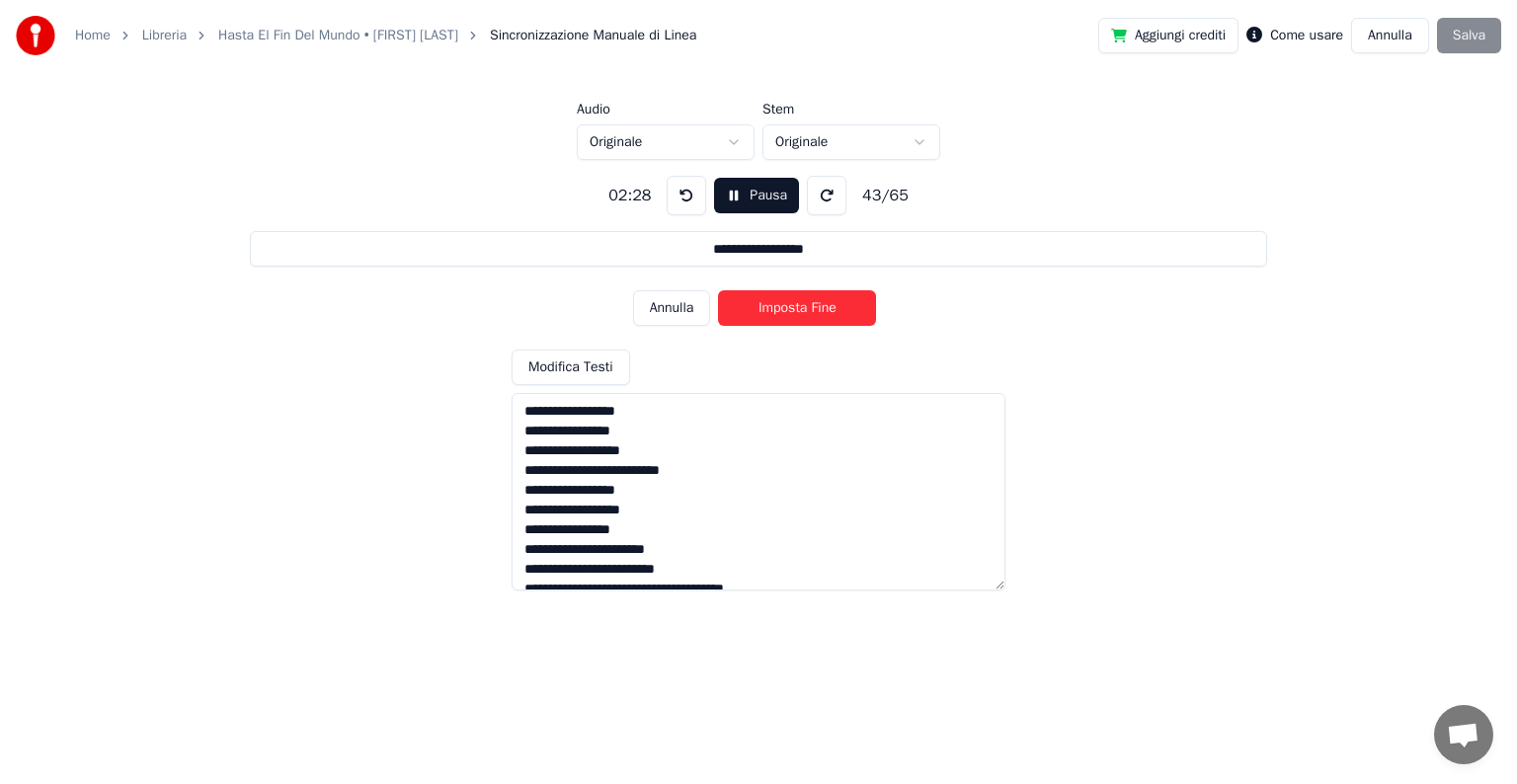 click on "Imposta Fine" at bounding box center (797, 308) 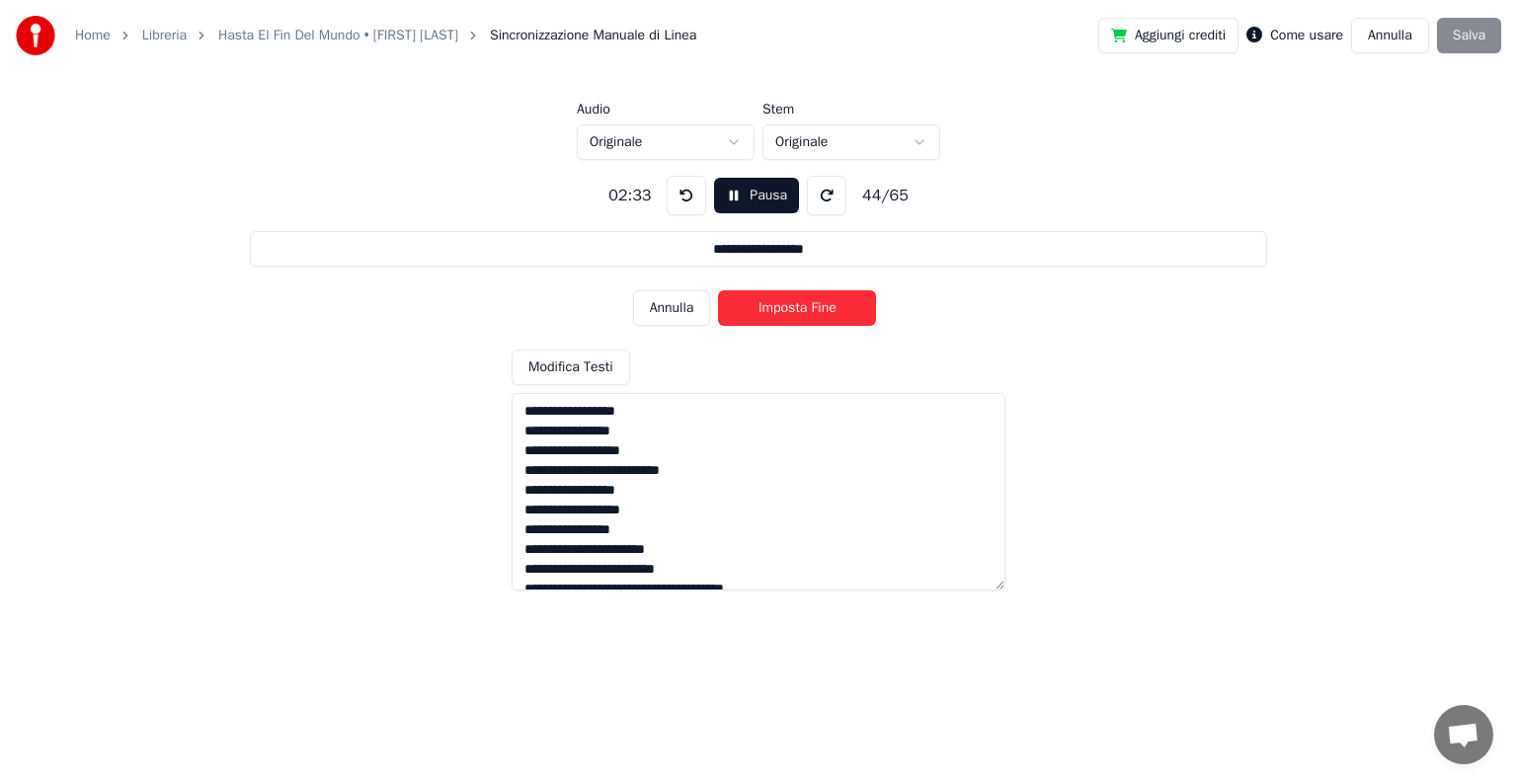 click on "Imposta Fine" at bounding box center [797, 308] 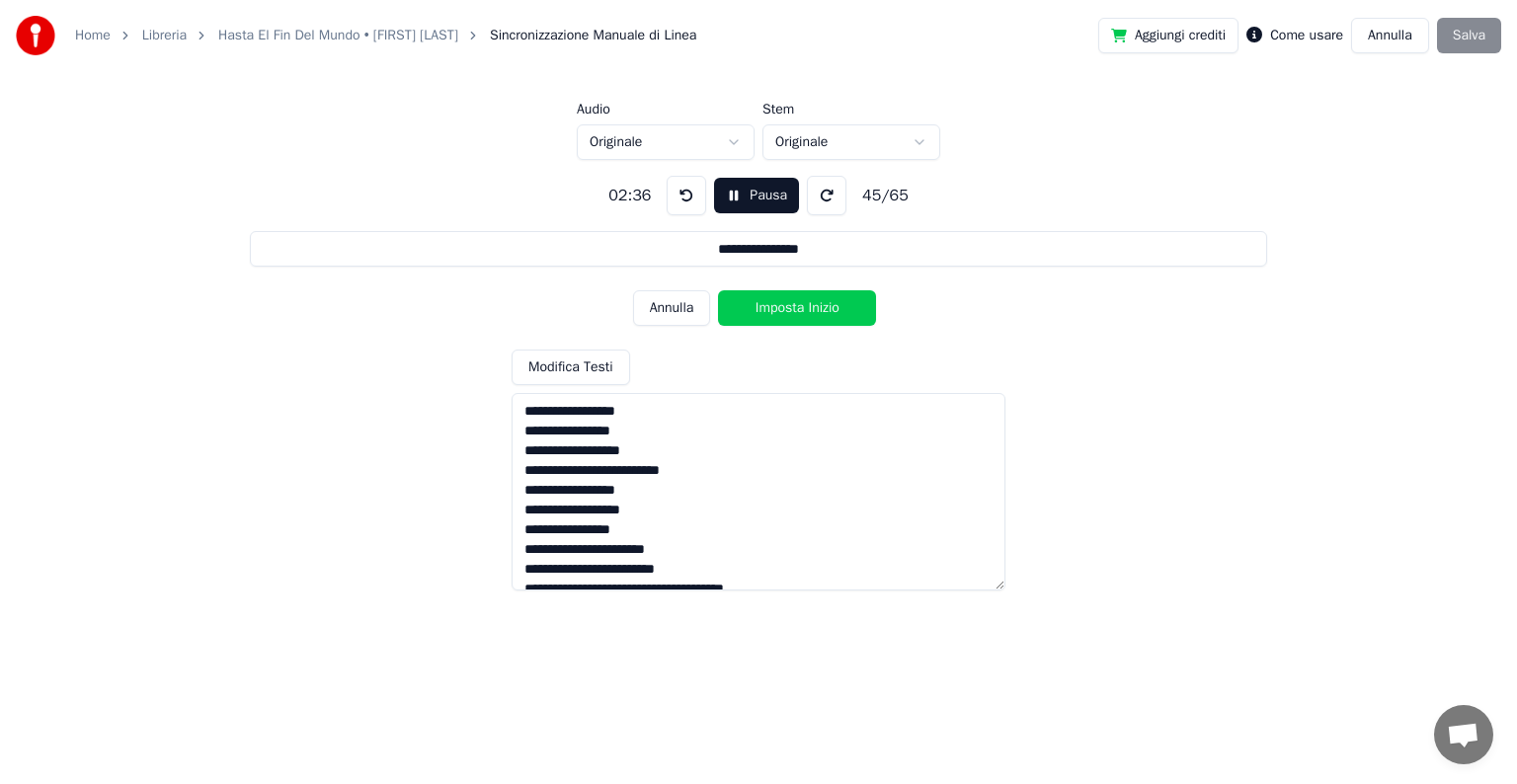 click on "Imposta Inizio" at bounding box center (797, 308) 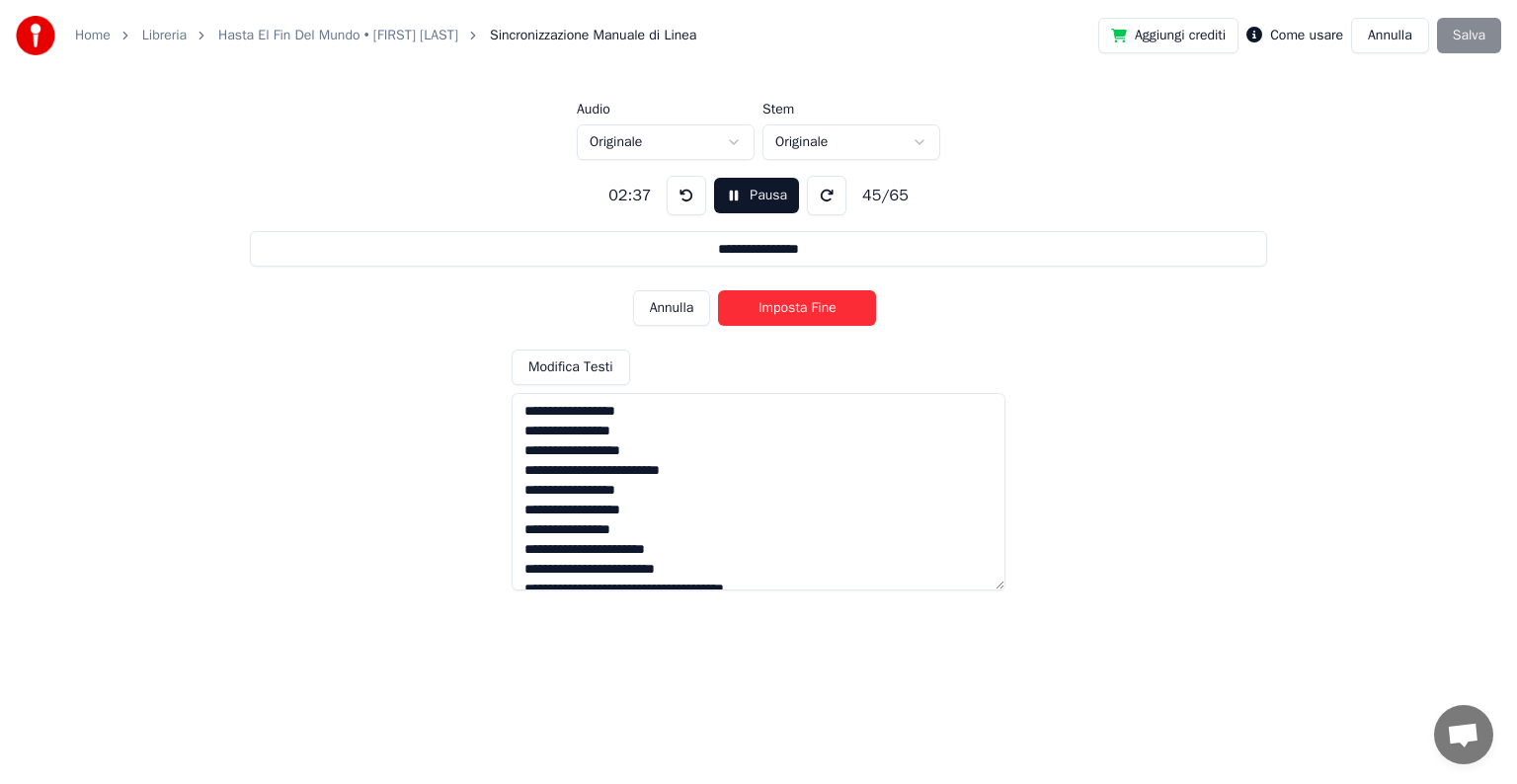 click on "Imposta Fine" at bounding box center (797, 308) 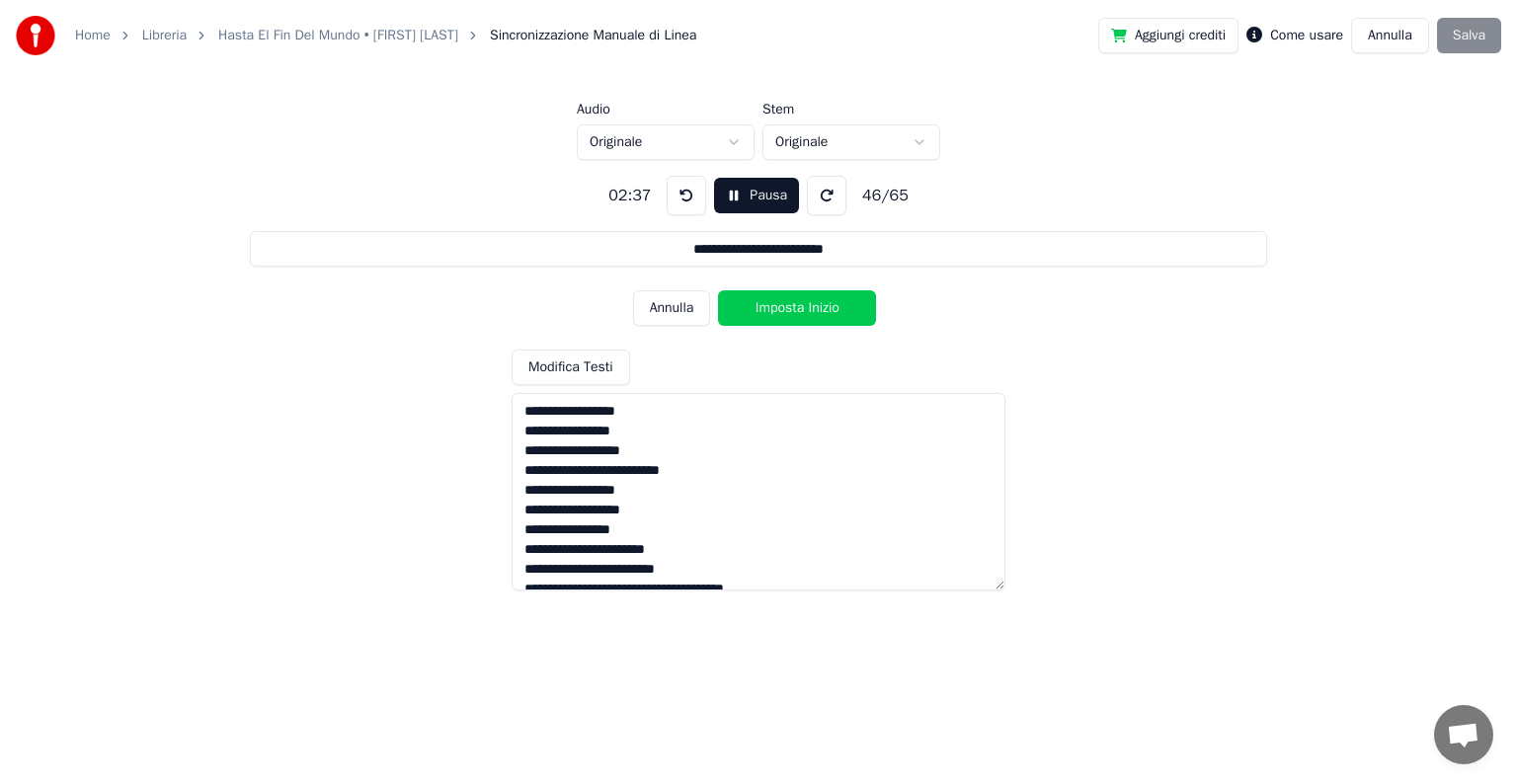 click on "Imposta Inizio" at bounding box center (797, 308) 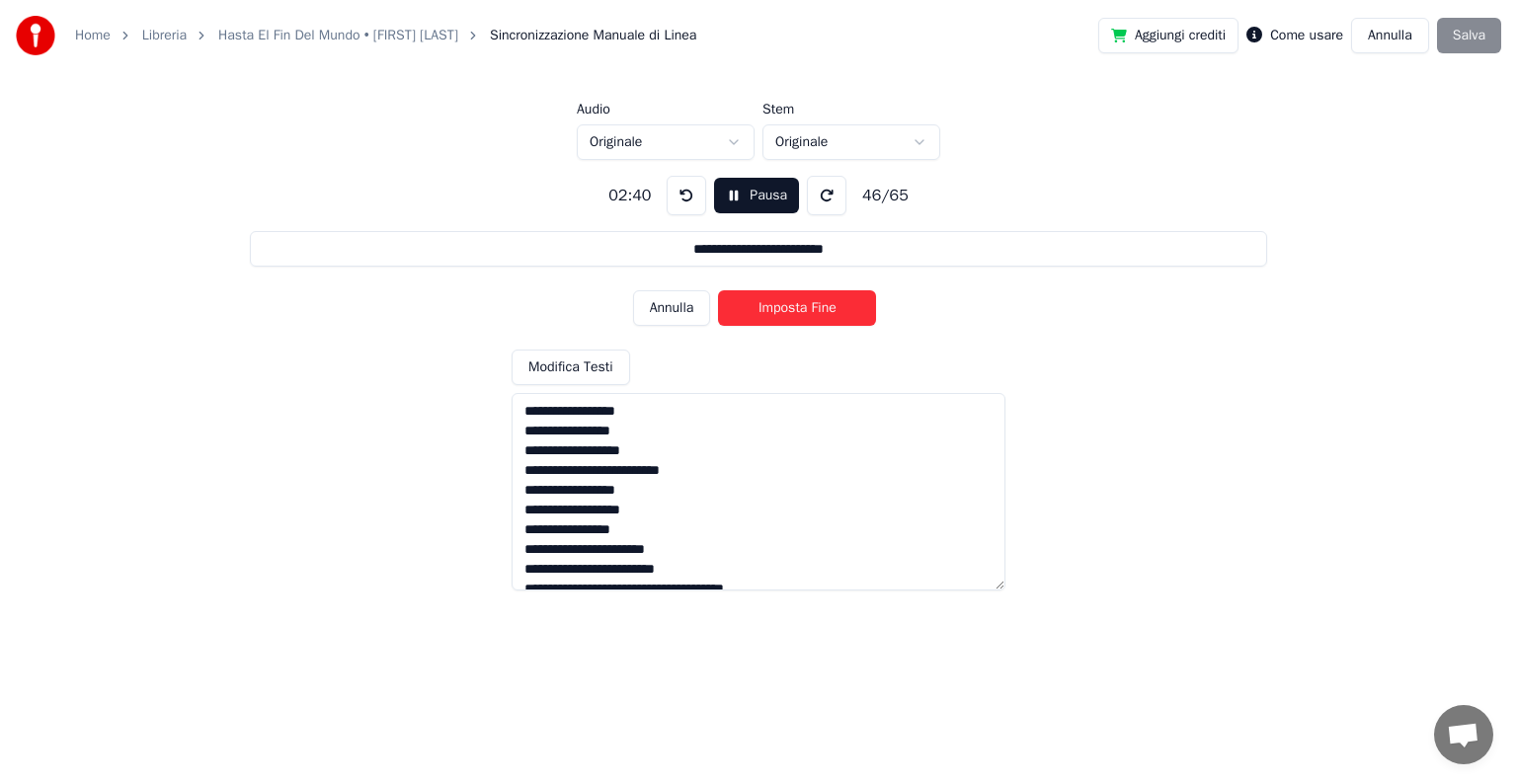 click on "Imposta Fine" at bounding box center [797, 308] 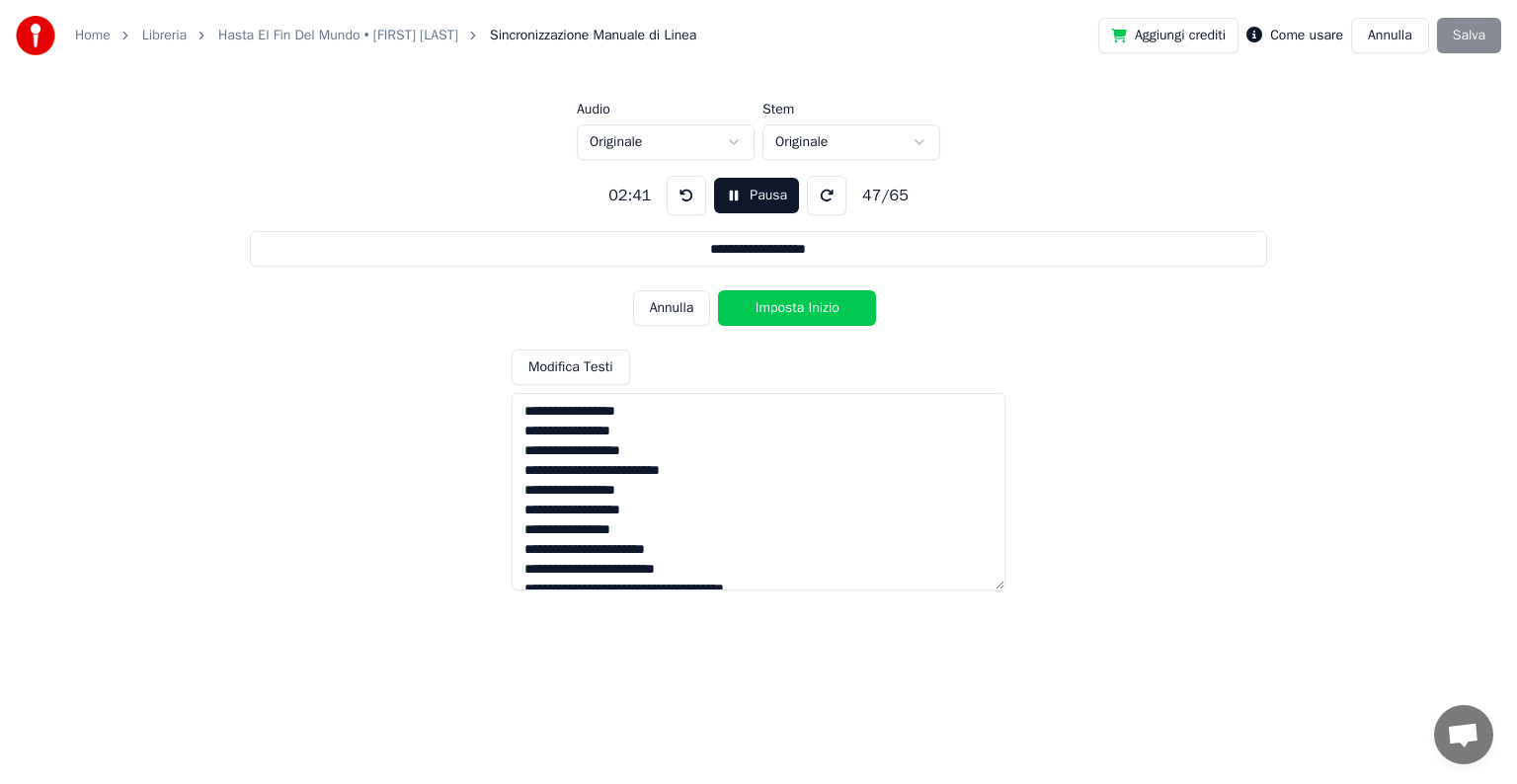 click on "Imposta Inizio" at bounding box center (797, 308) 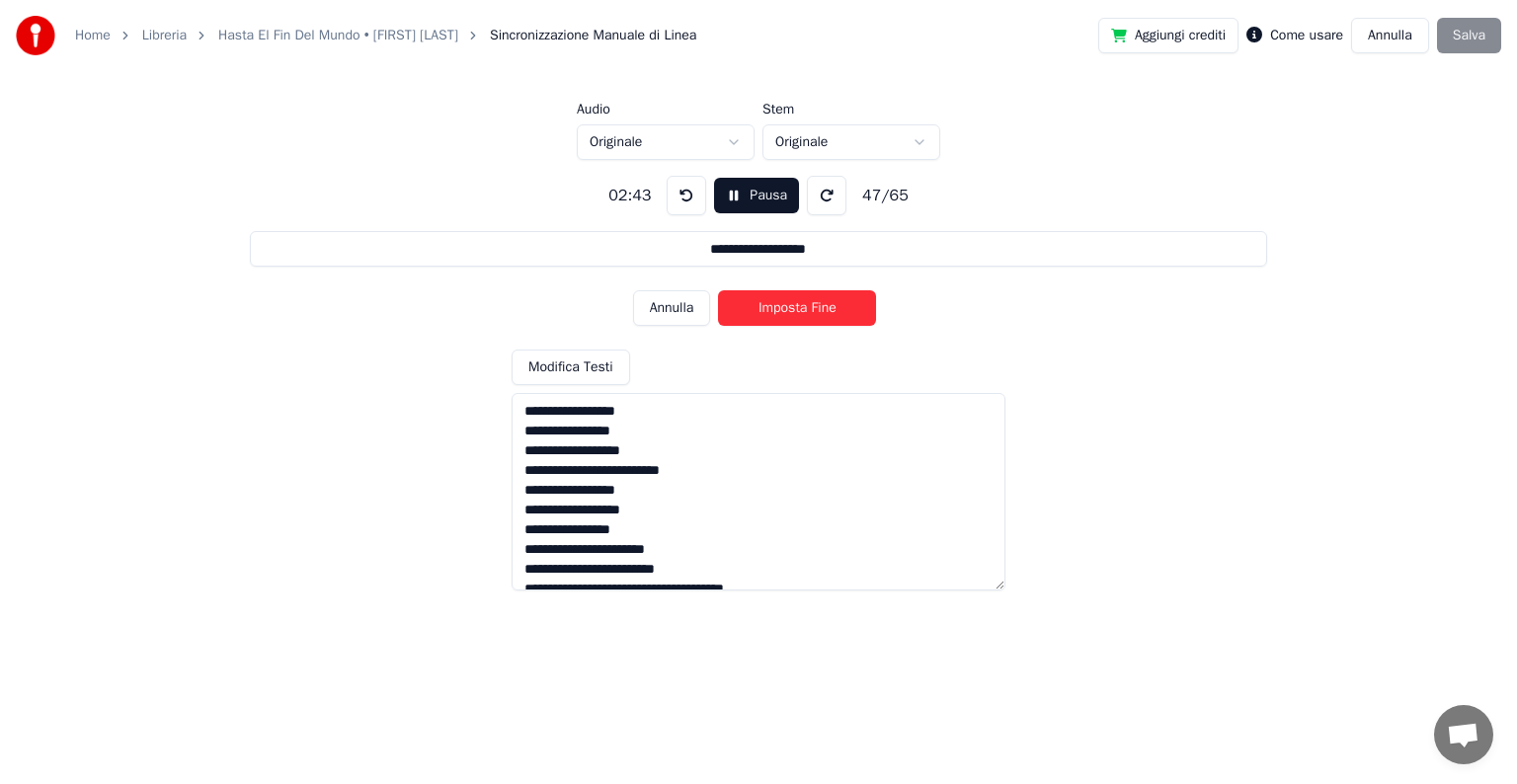 click on "Imposta Fine" at bounding box center [797, 308] 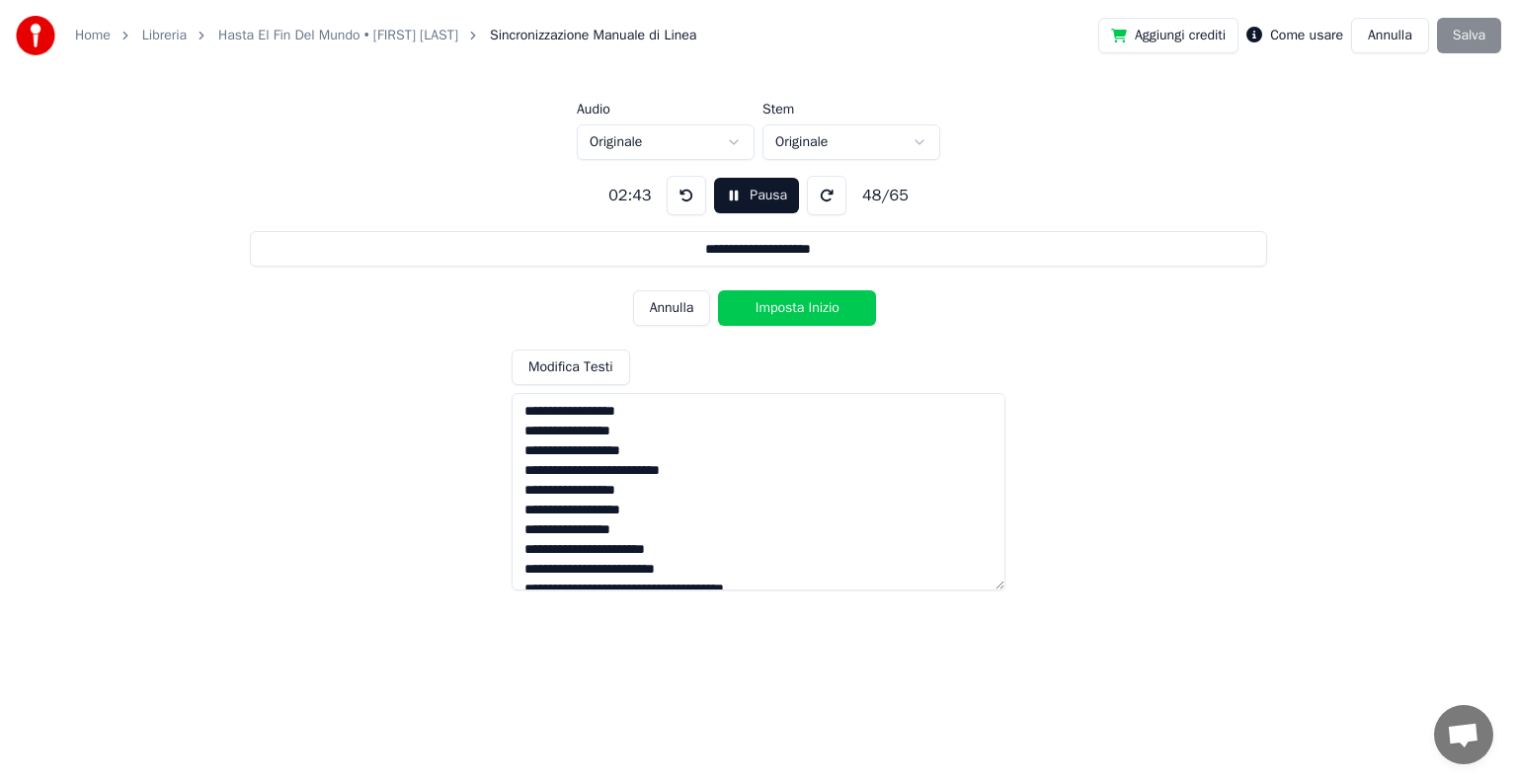 click on "Imposta Inizio" at bounding box center [797, 308] 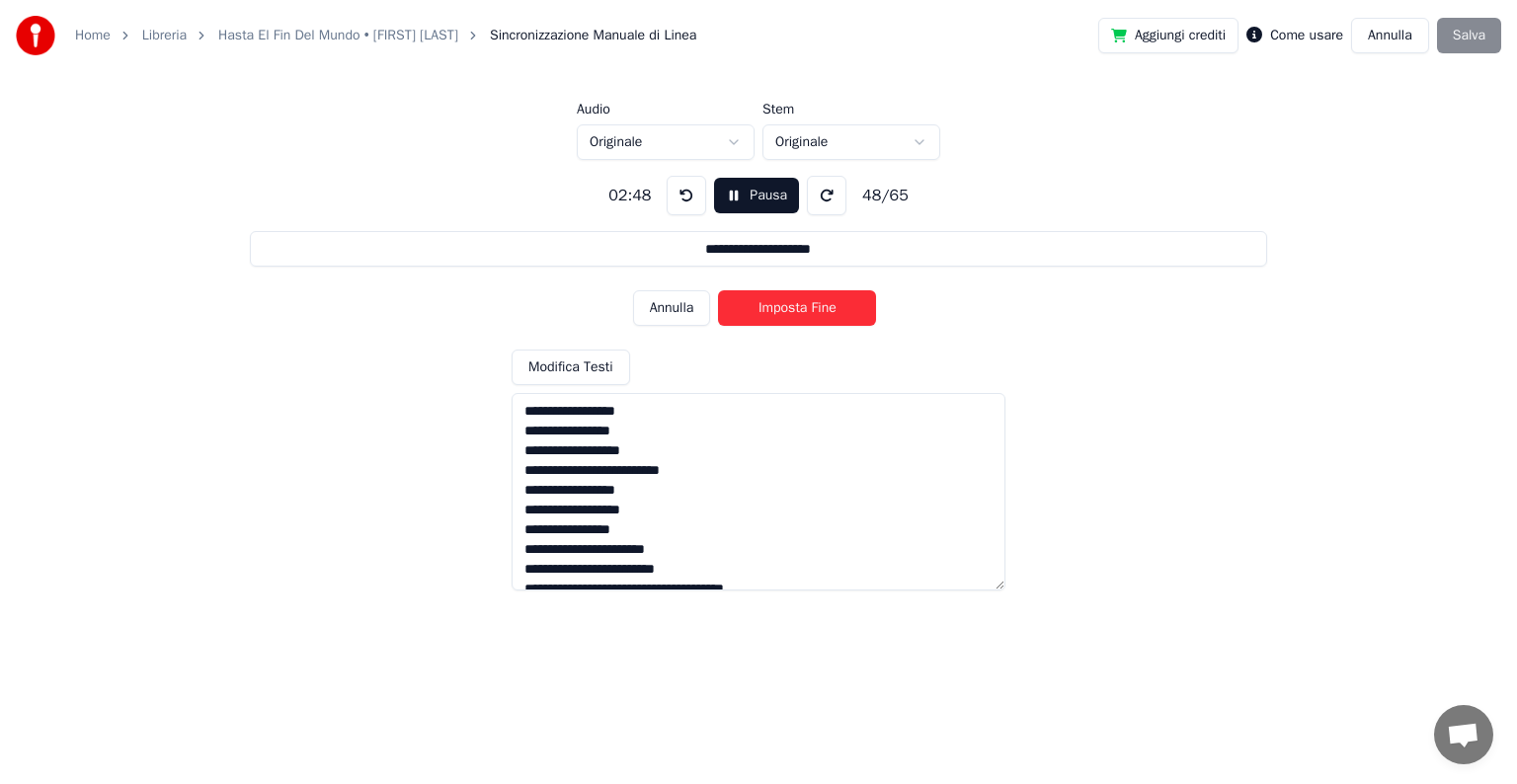 click on "Imposta Fine" at bounding box center (797, 308) 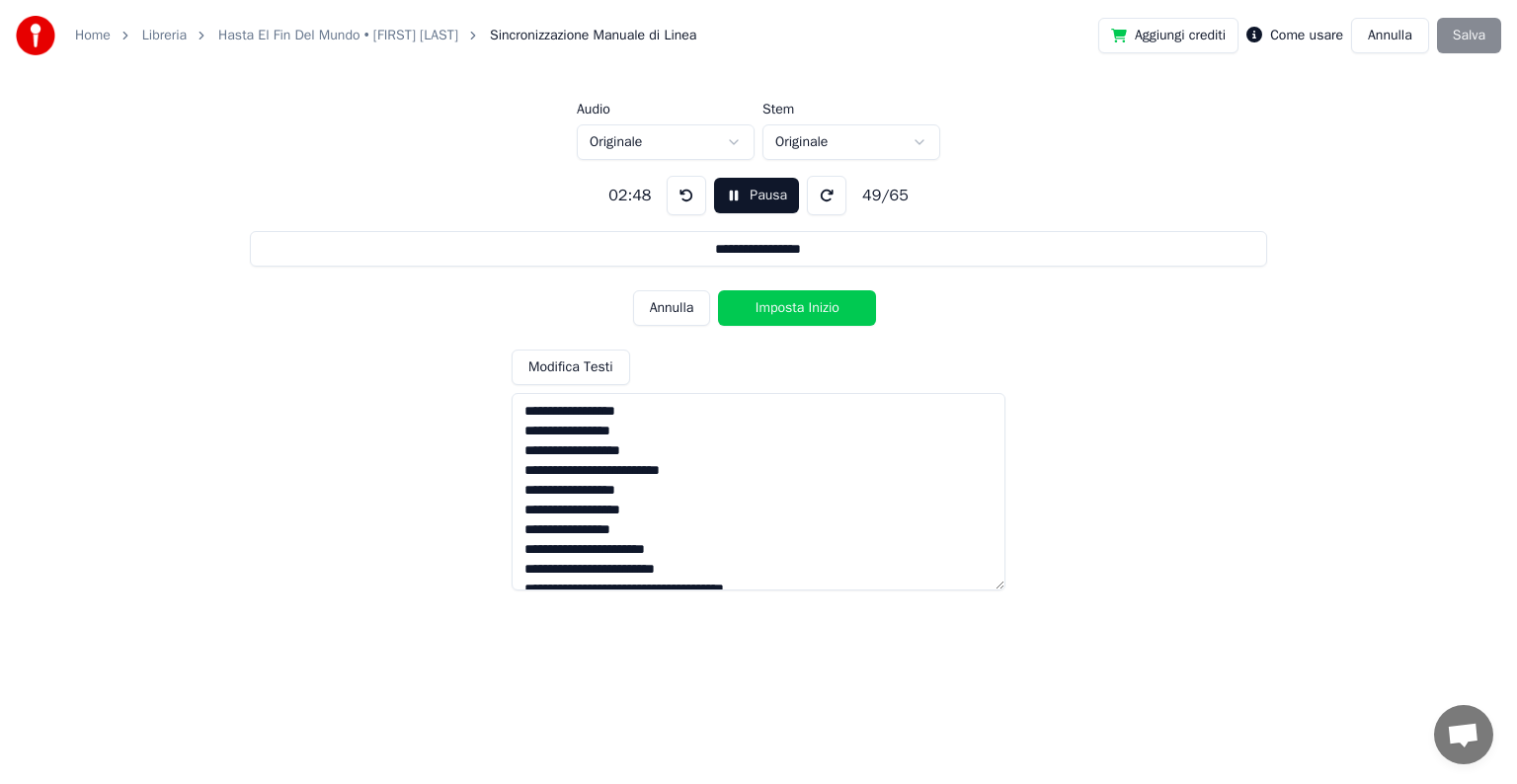 click on "Imposta Inizio" at bounding box center [797, 308] 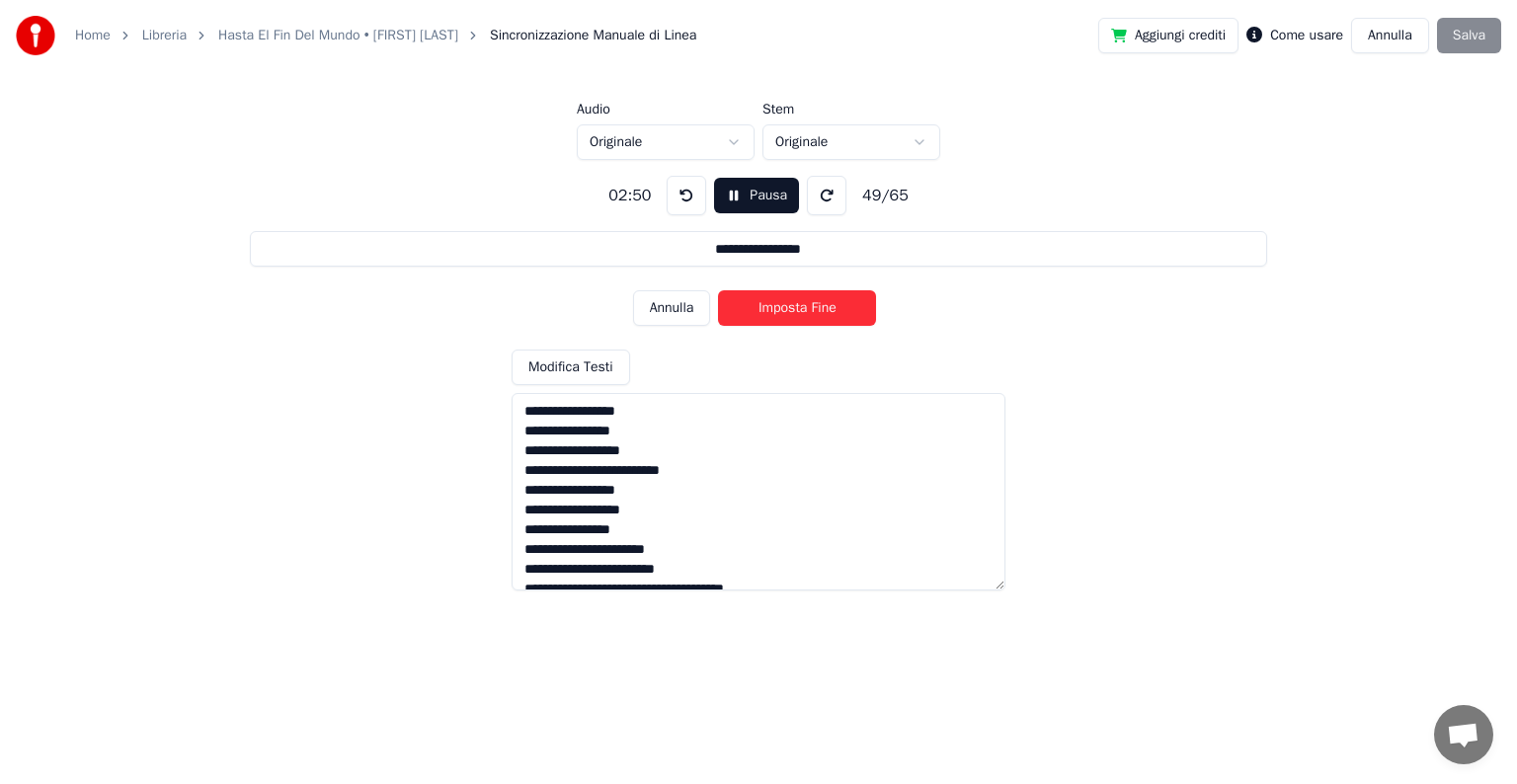 click on "Imposta Fine" at bounding box center [797, 308] 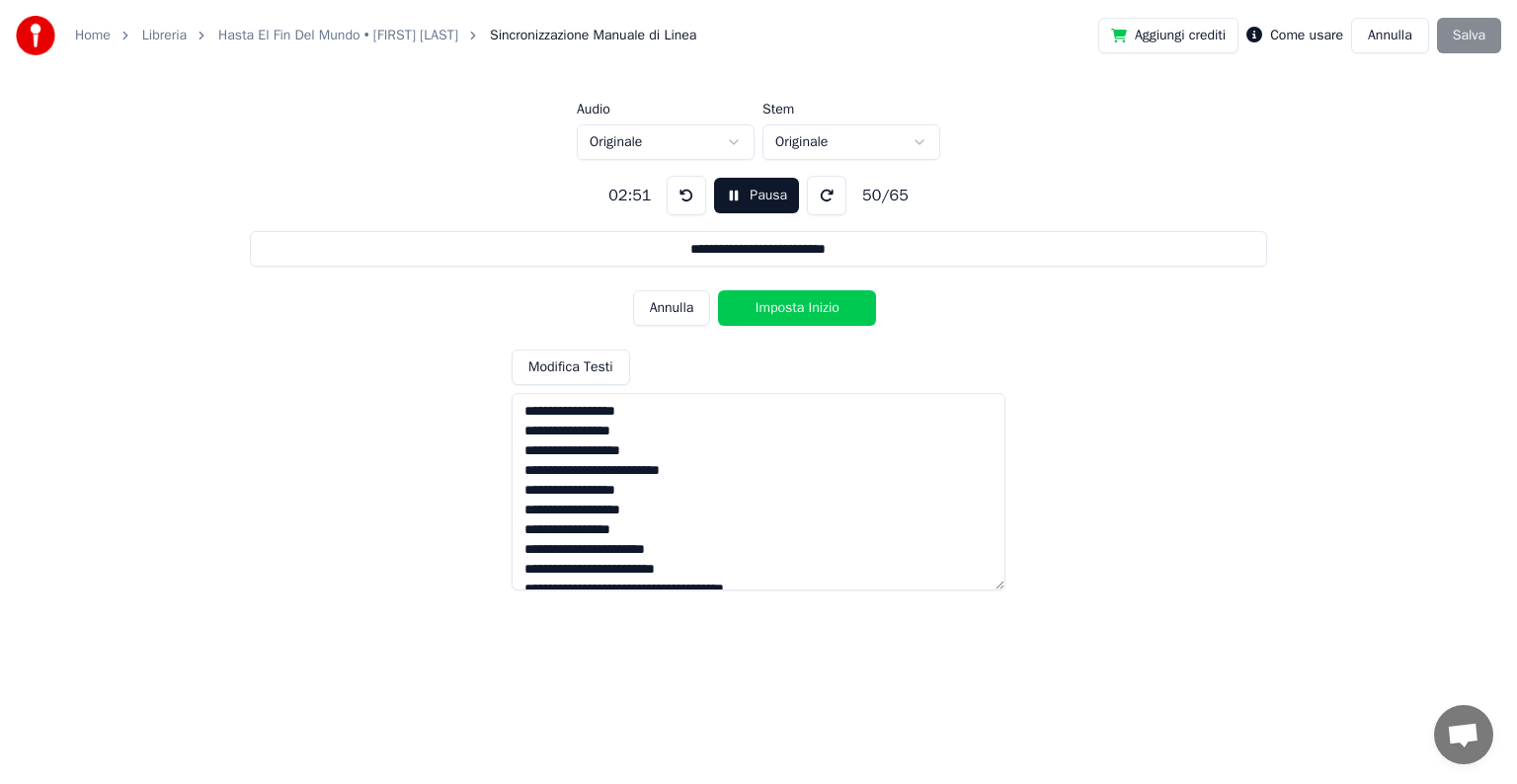 click on "Imposta Inizio" at bounding box center (797, 308) 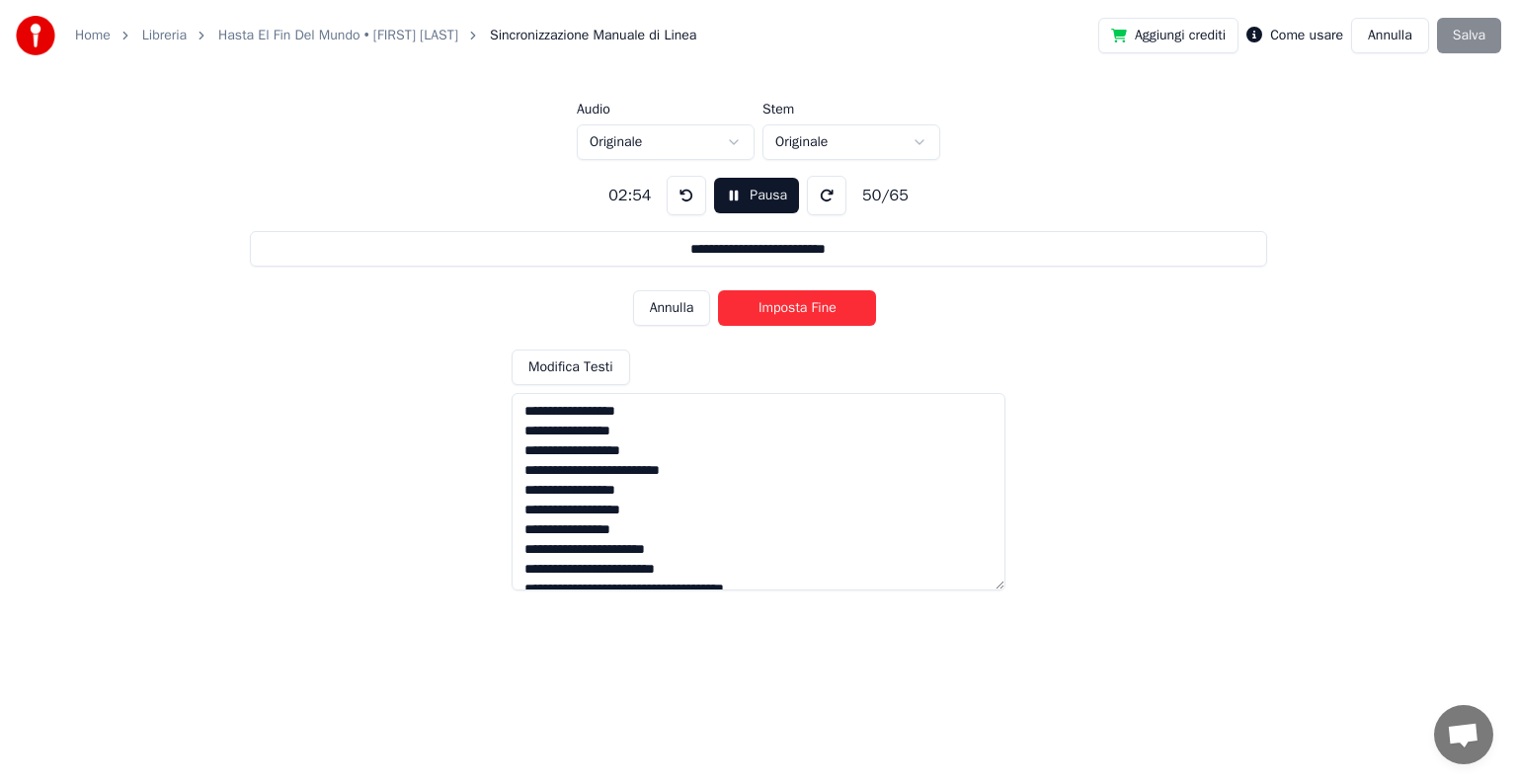 click on "Imposta Fine" at bounding box center (797, 308) 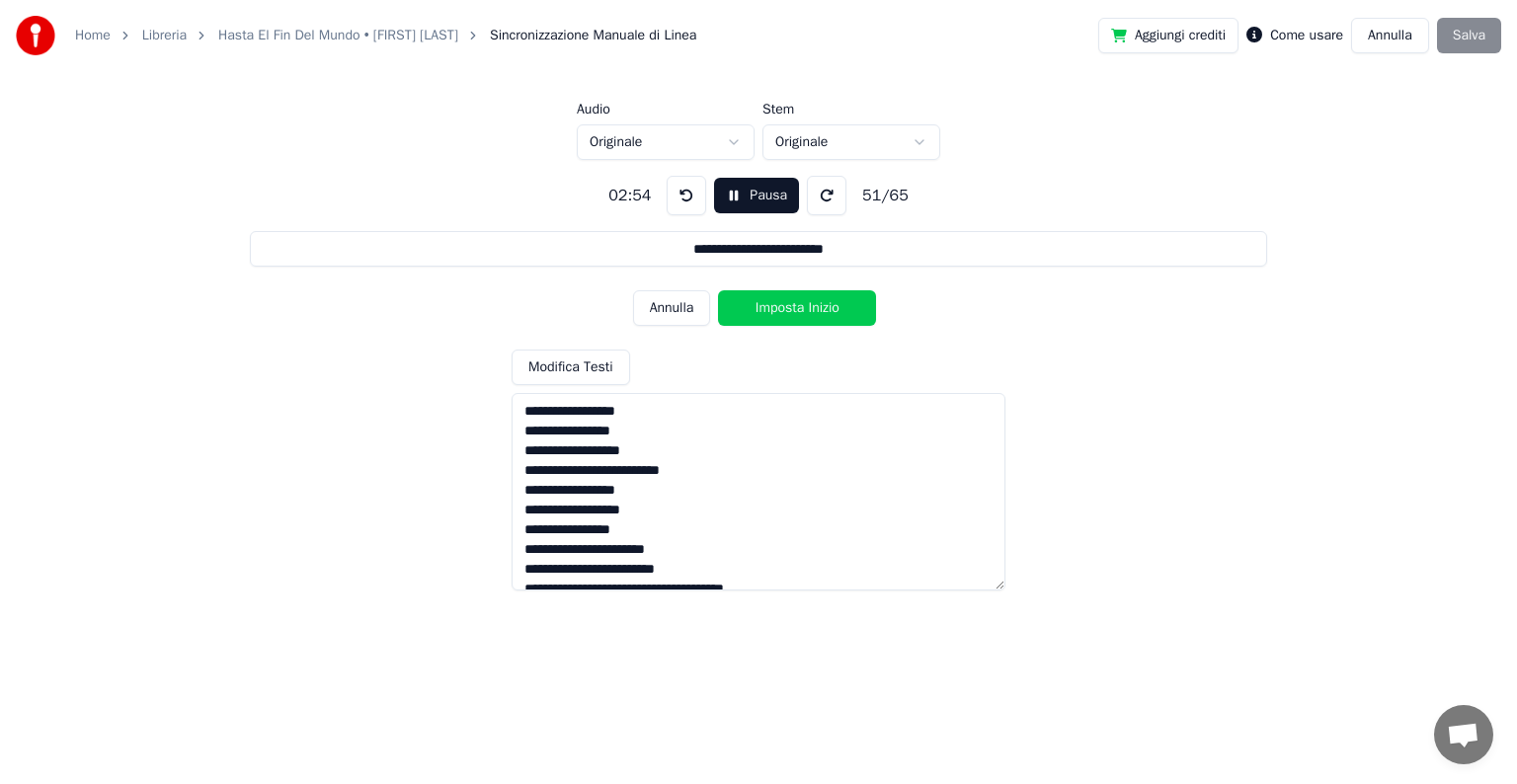 click on "Imposta Inizio" at bounding box center [797, 308] 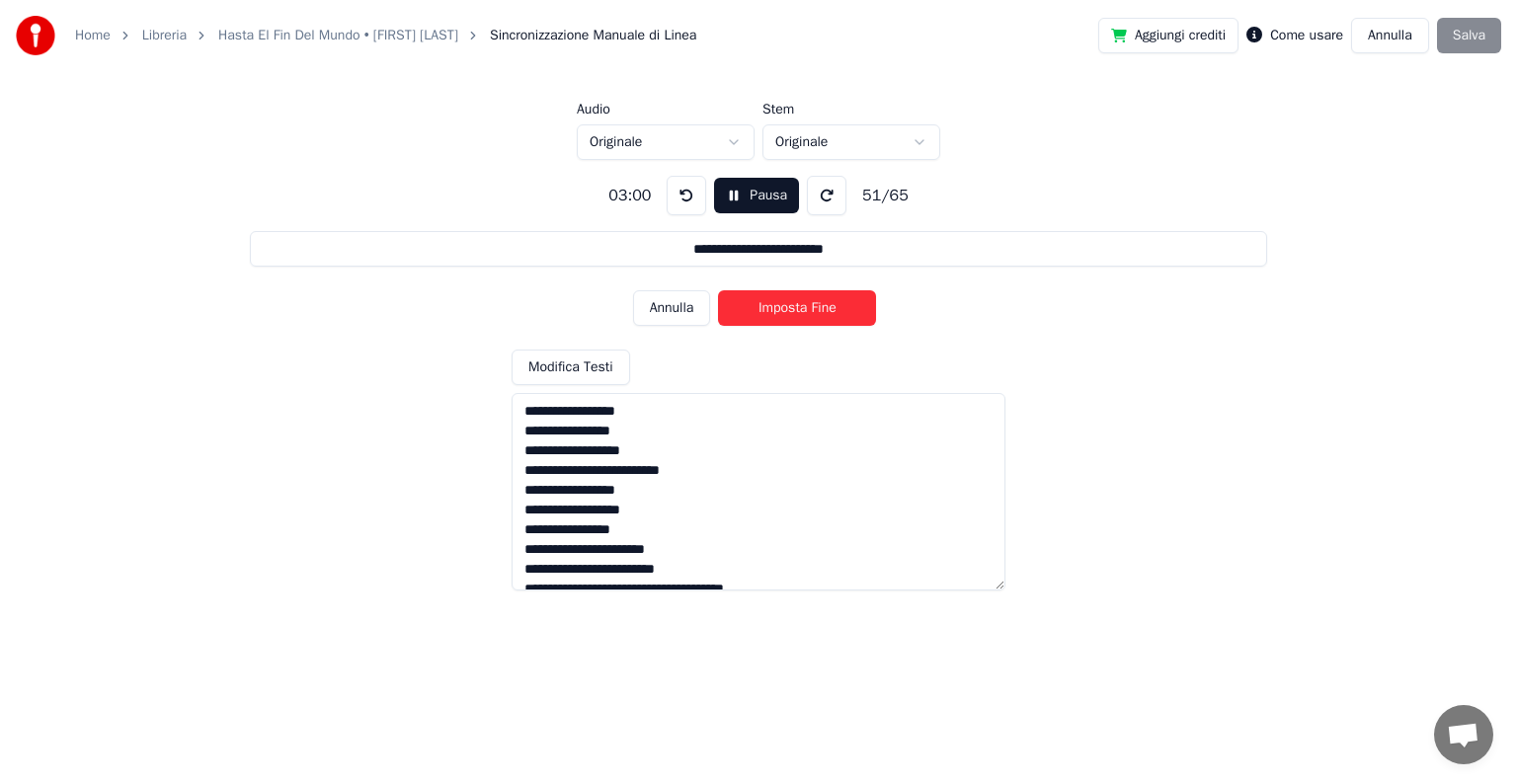 click on "Imposta Fine" at bounding box center [797, 308] 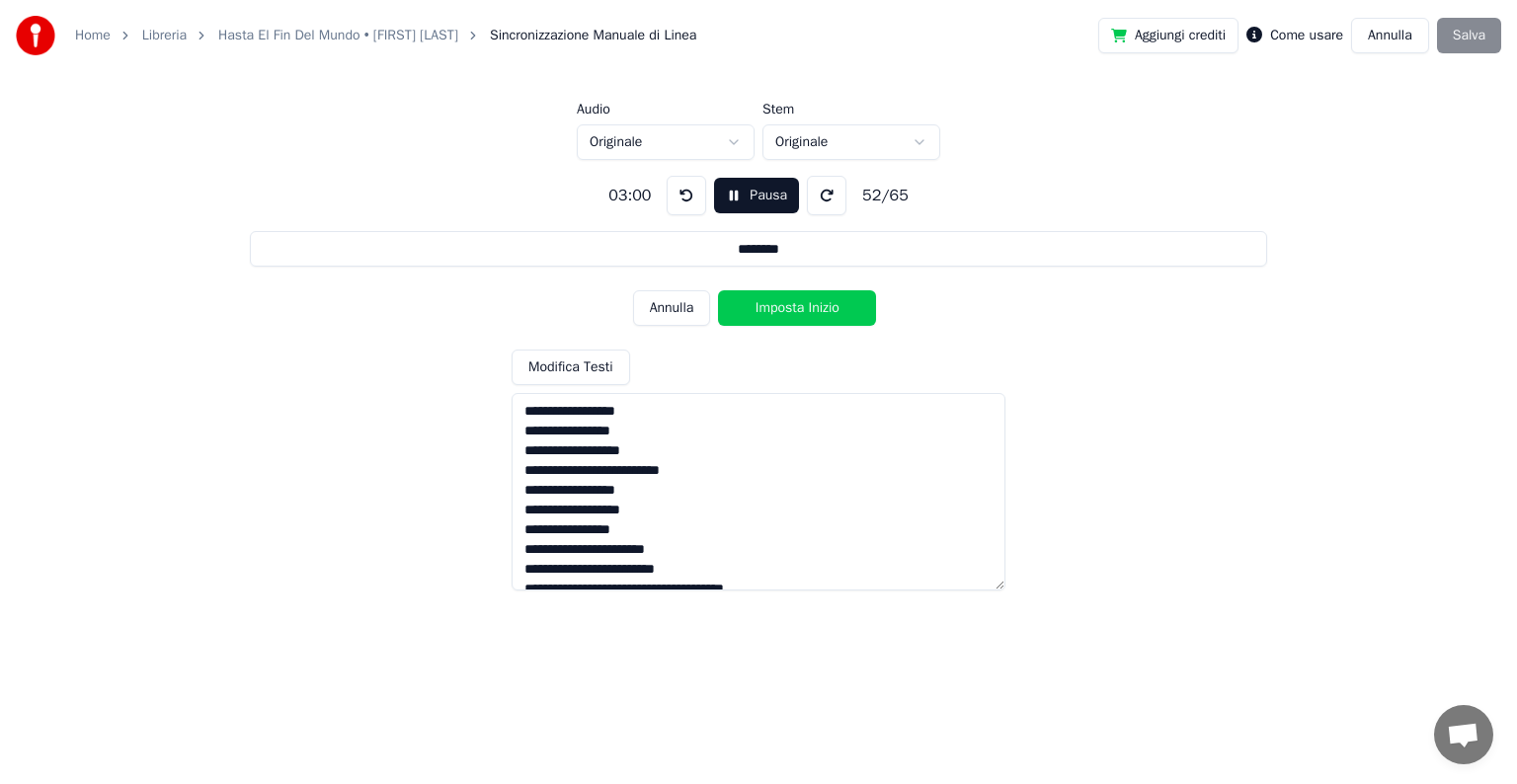 click on "Imposta Inizio" at bounding box center [797, 308] 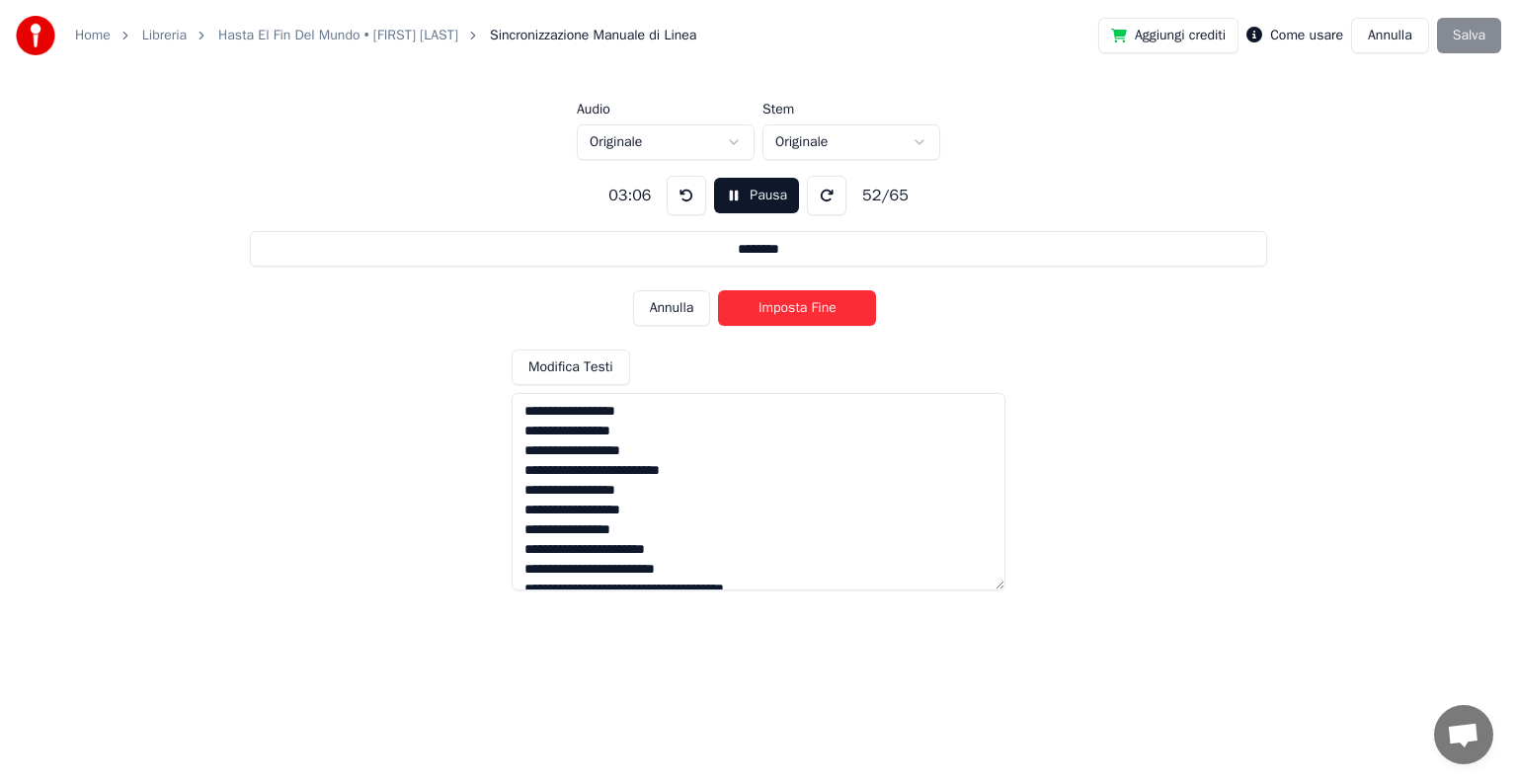 click on "Imposta Fine" at bounding box center [797, 308] 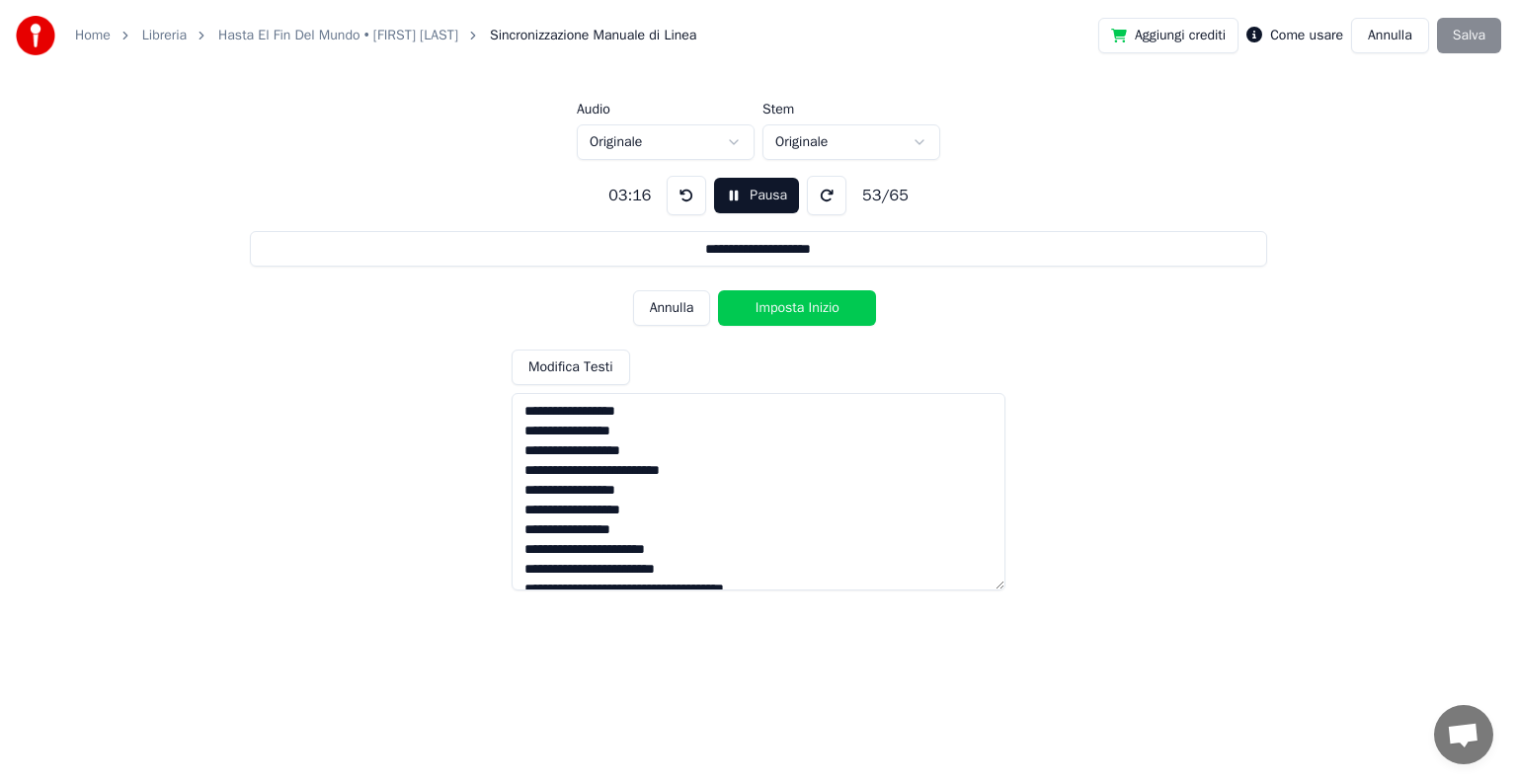 click on "Imposta Inizio" at bounding box center [797, 308] 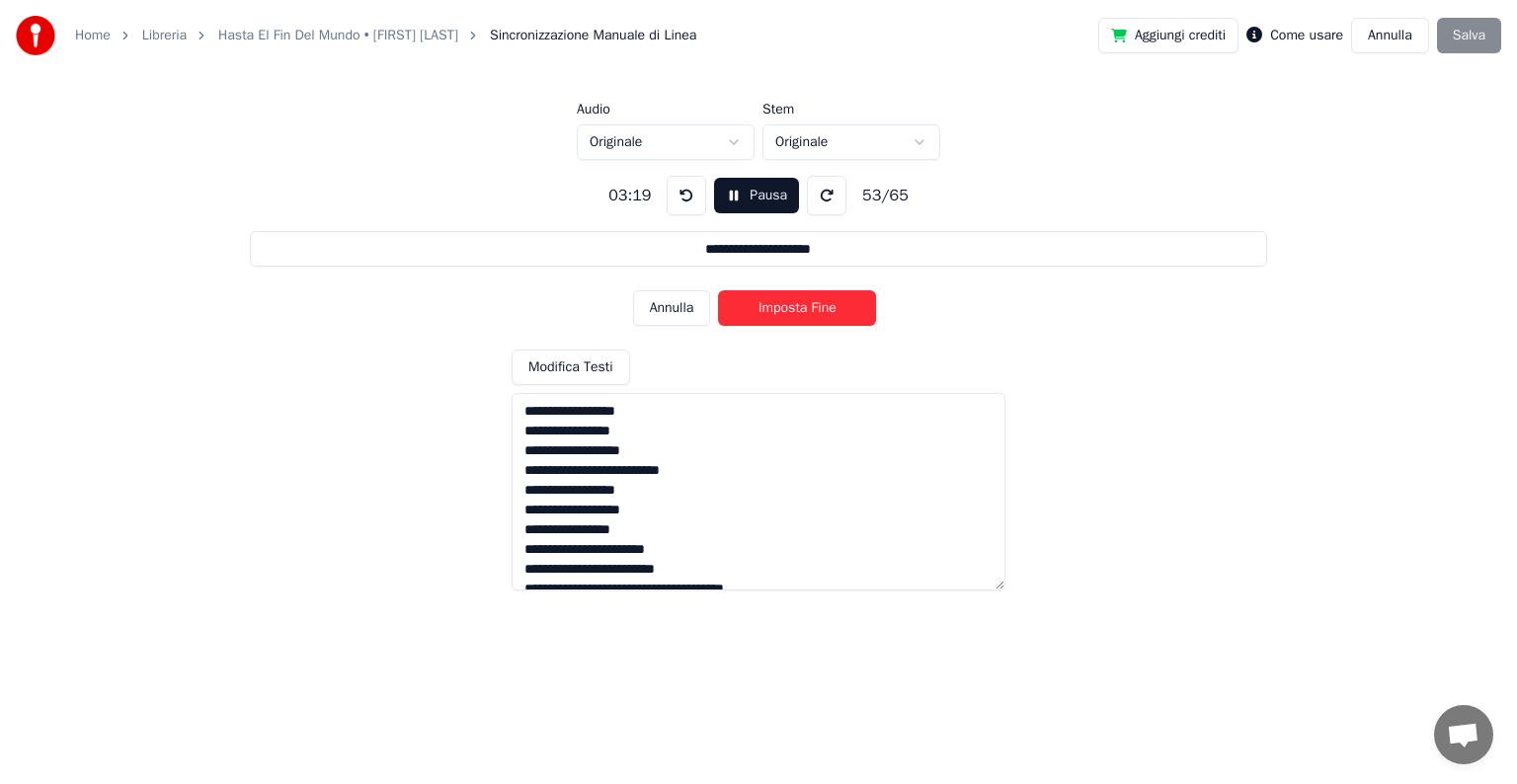 click on "Imposta Fine" at bounding box center [797, 308] 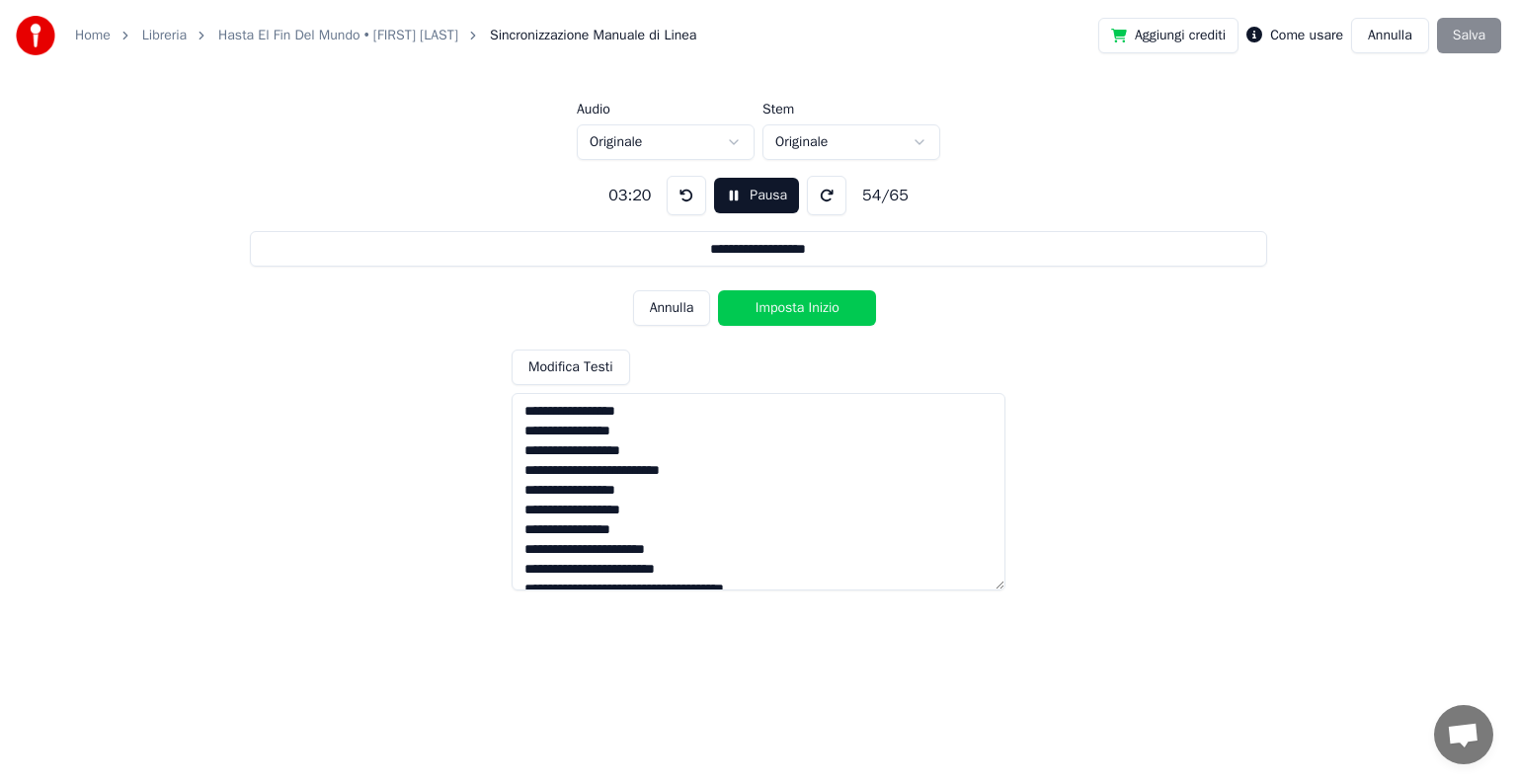 click on "Imposta Inizio" at bounding box center (797, 308) 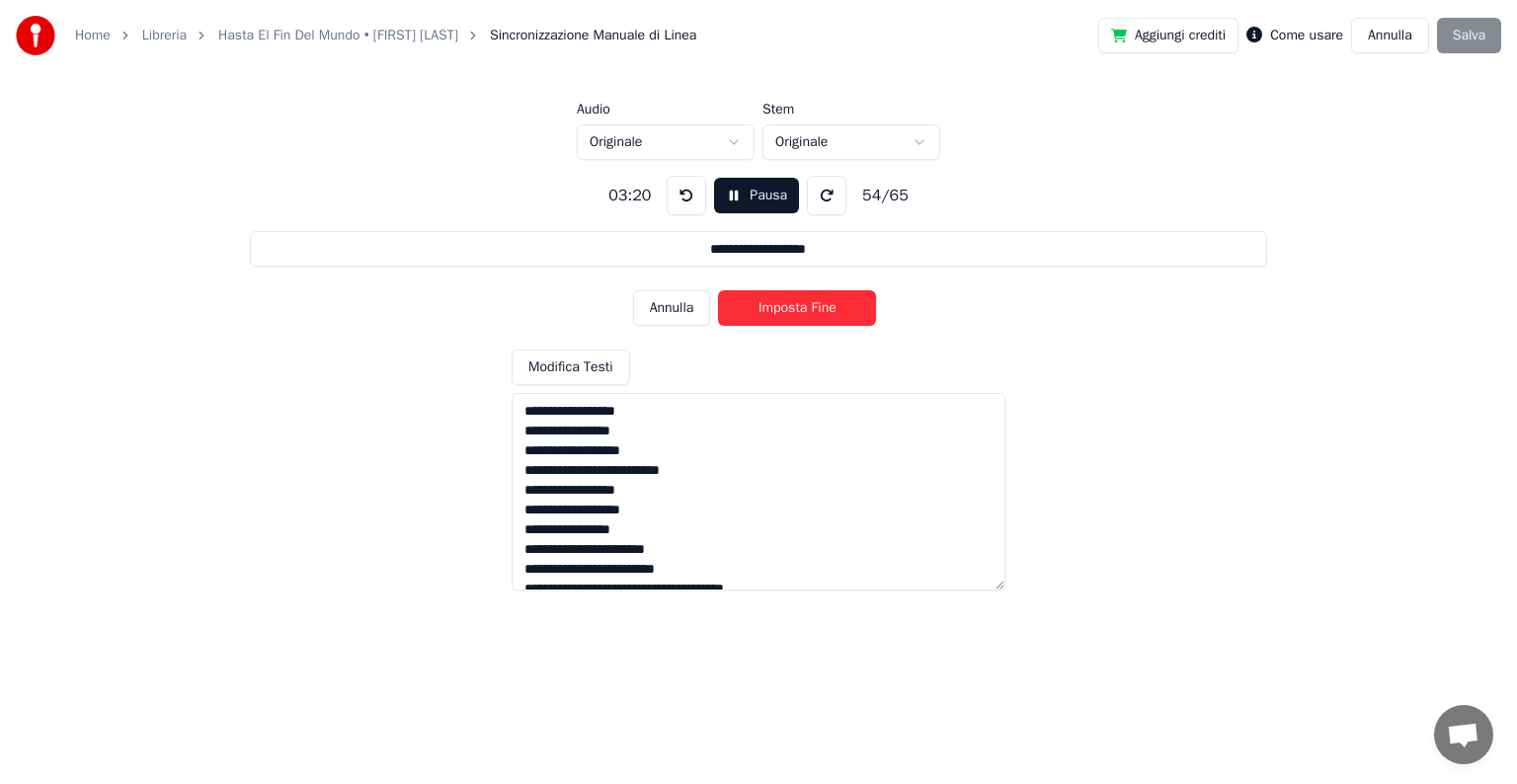 click on "Imposta Fine" at bounding box center (797, 308) 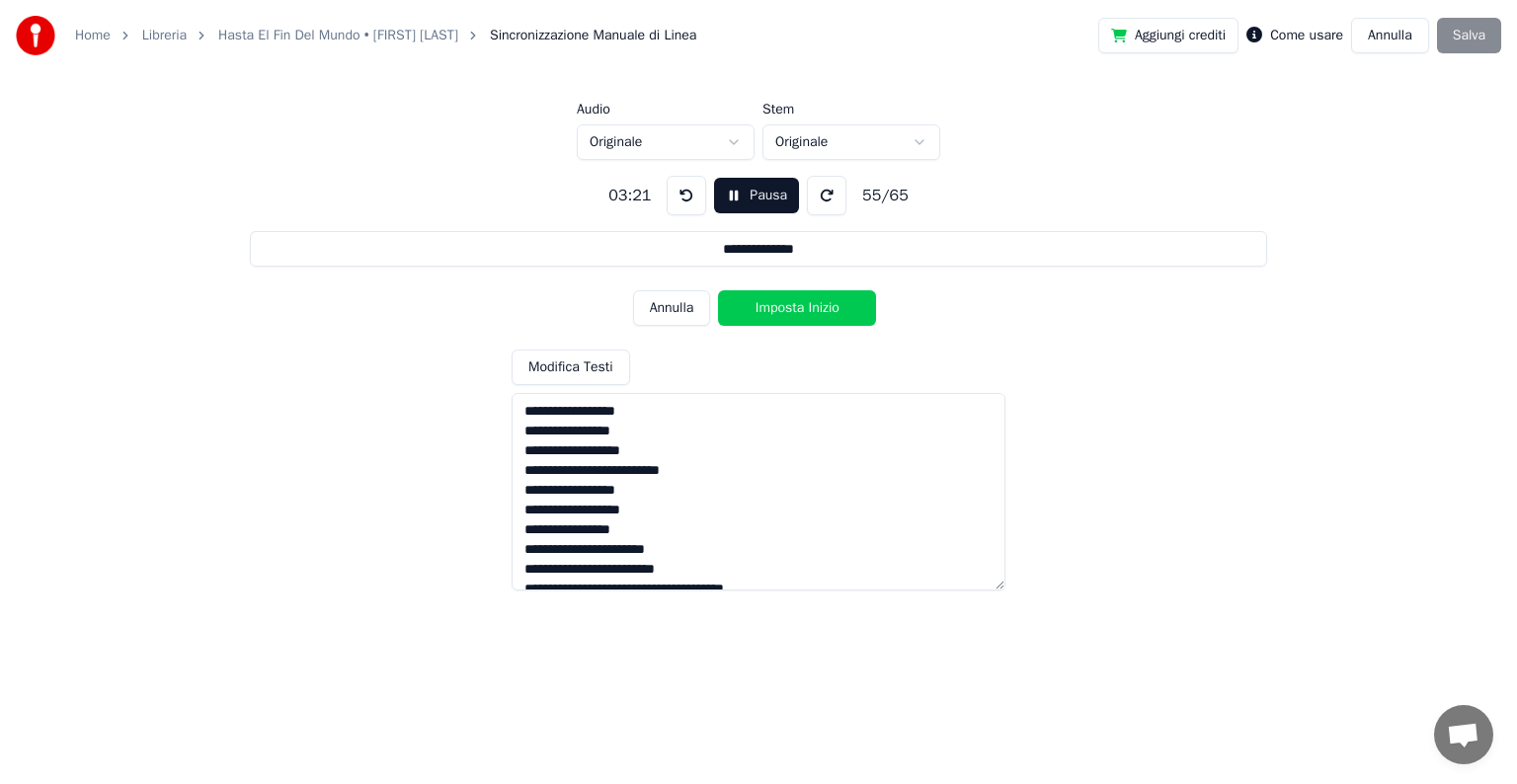 click on "Imposta Inizio" at bounding box center [797, 308] 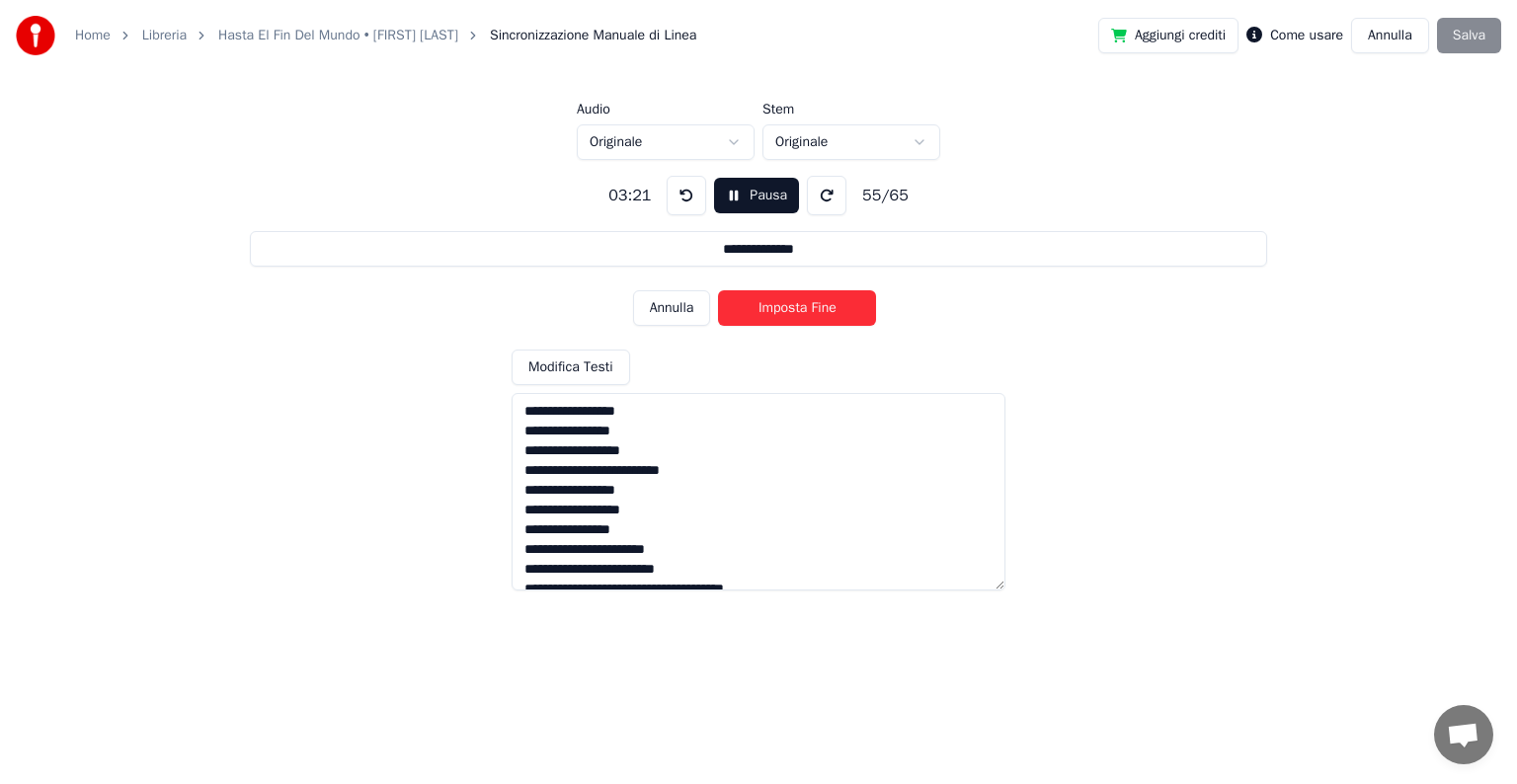 click on "Imposta Fine" at bounding box center [797, 308] 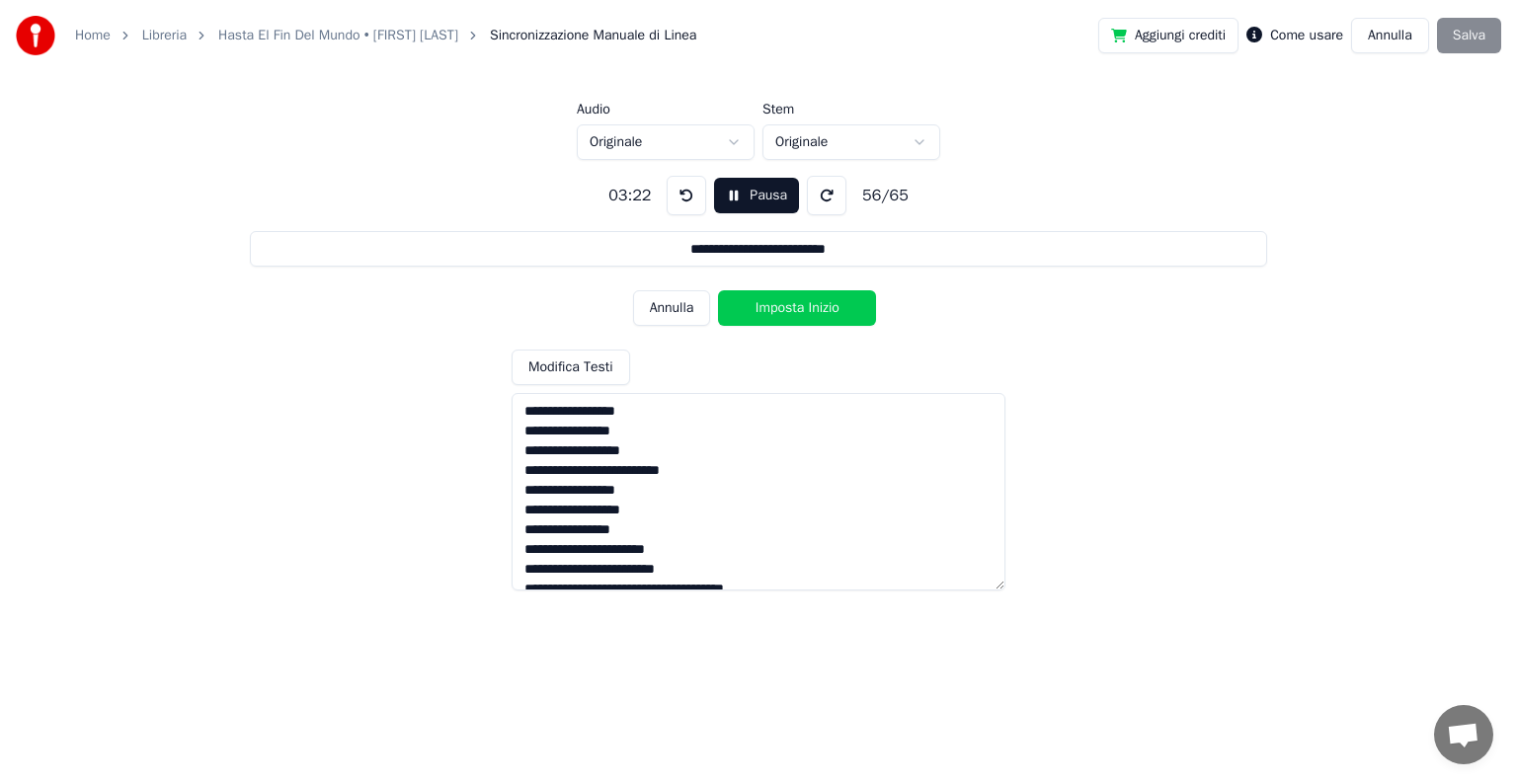click on "Imposta Inizio" at bounding box center (797, 308) 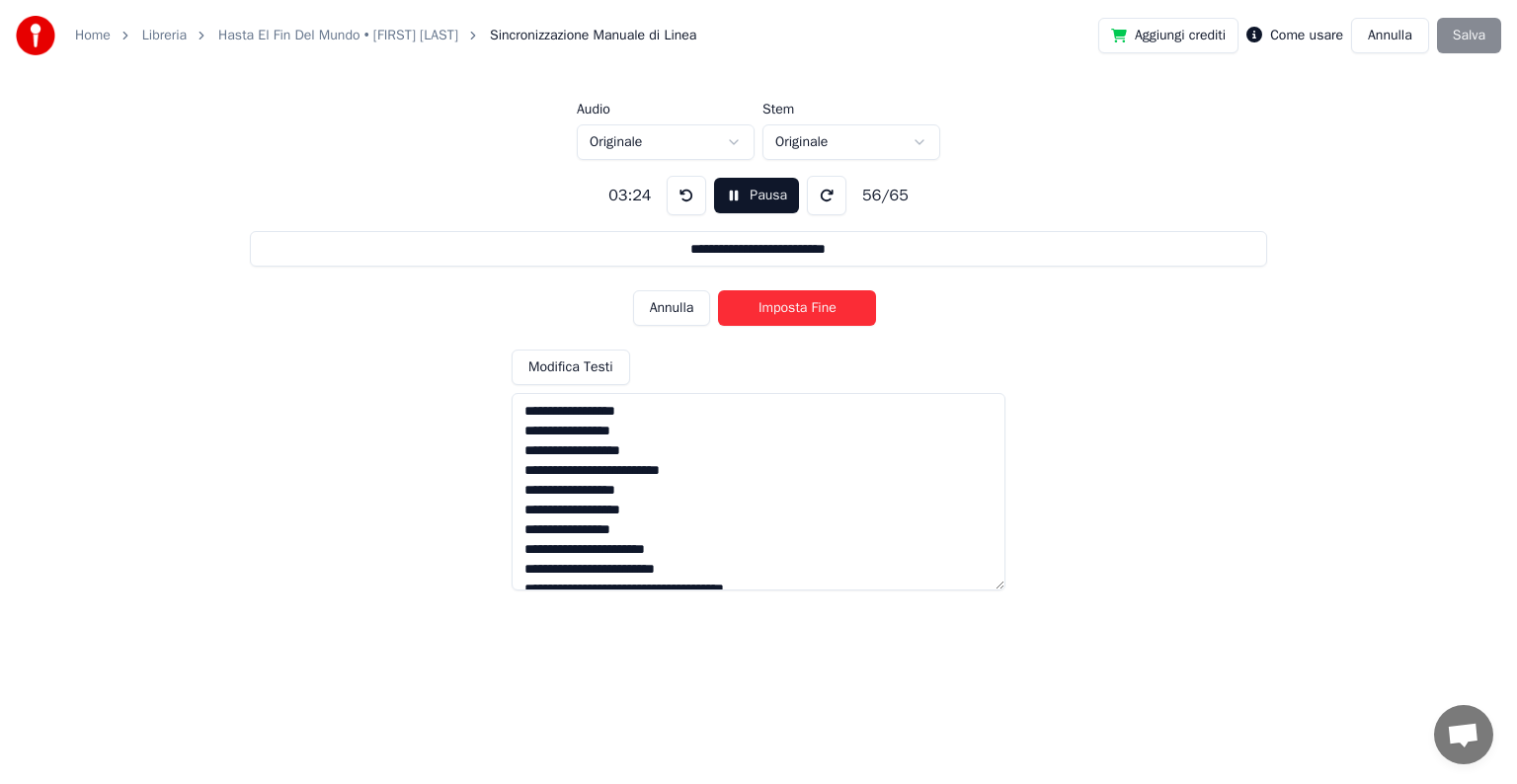 click on "Imposta Fine" at bounding box center [797, 308] 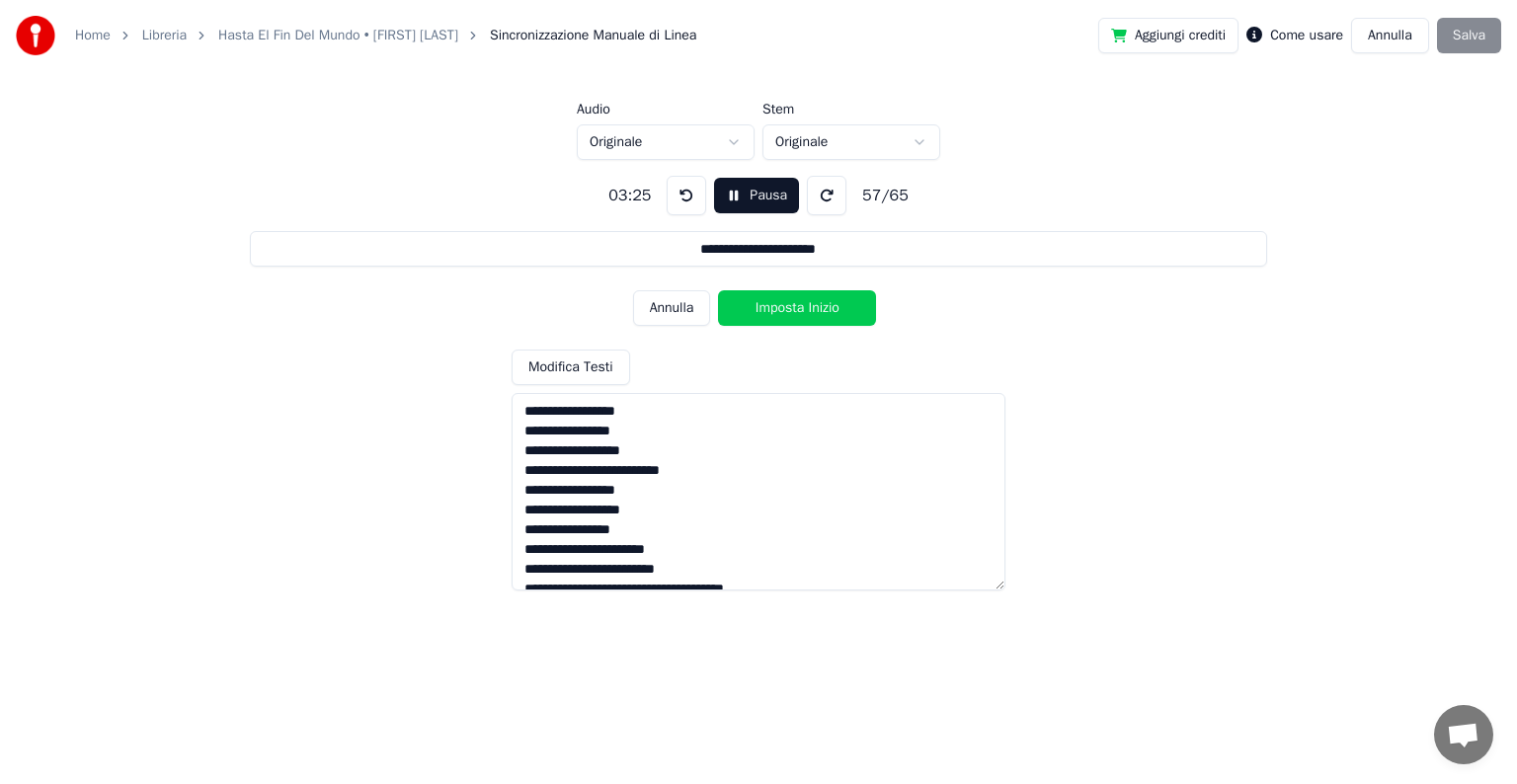 click on "Imposta Inizio" at bounding box center [797, 308] 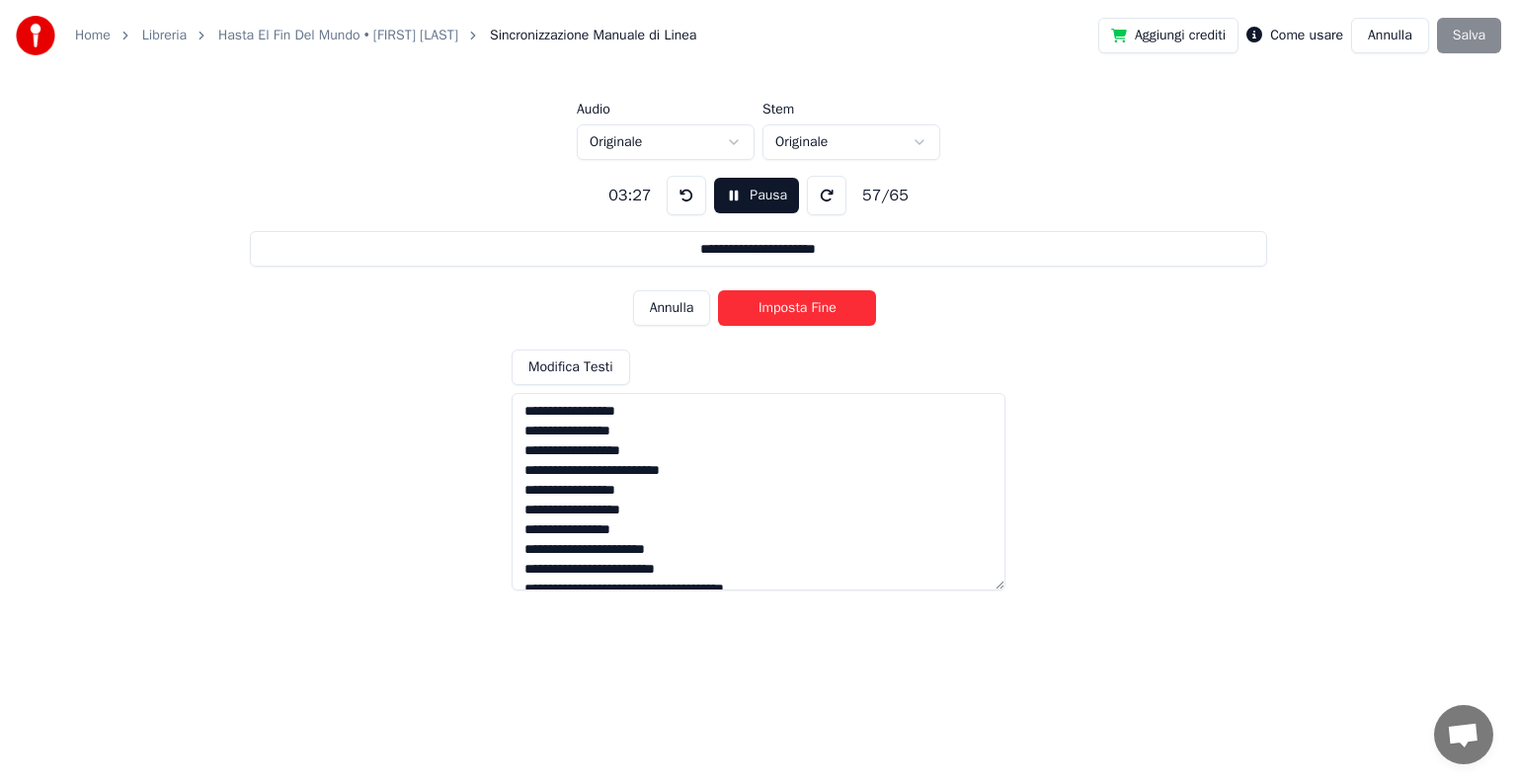 click on "Imposta Fine" at bounding box center [797, 308] 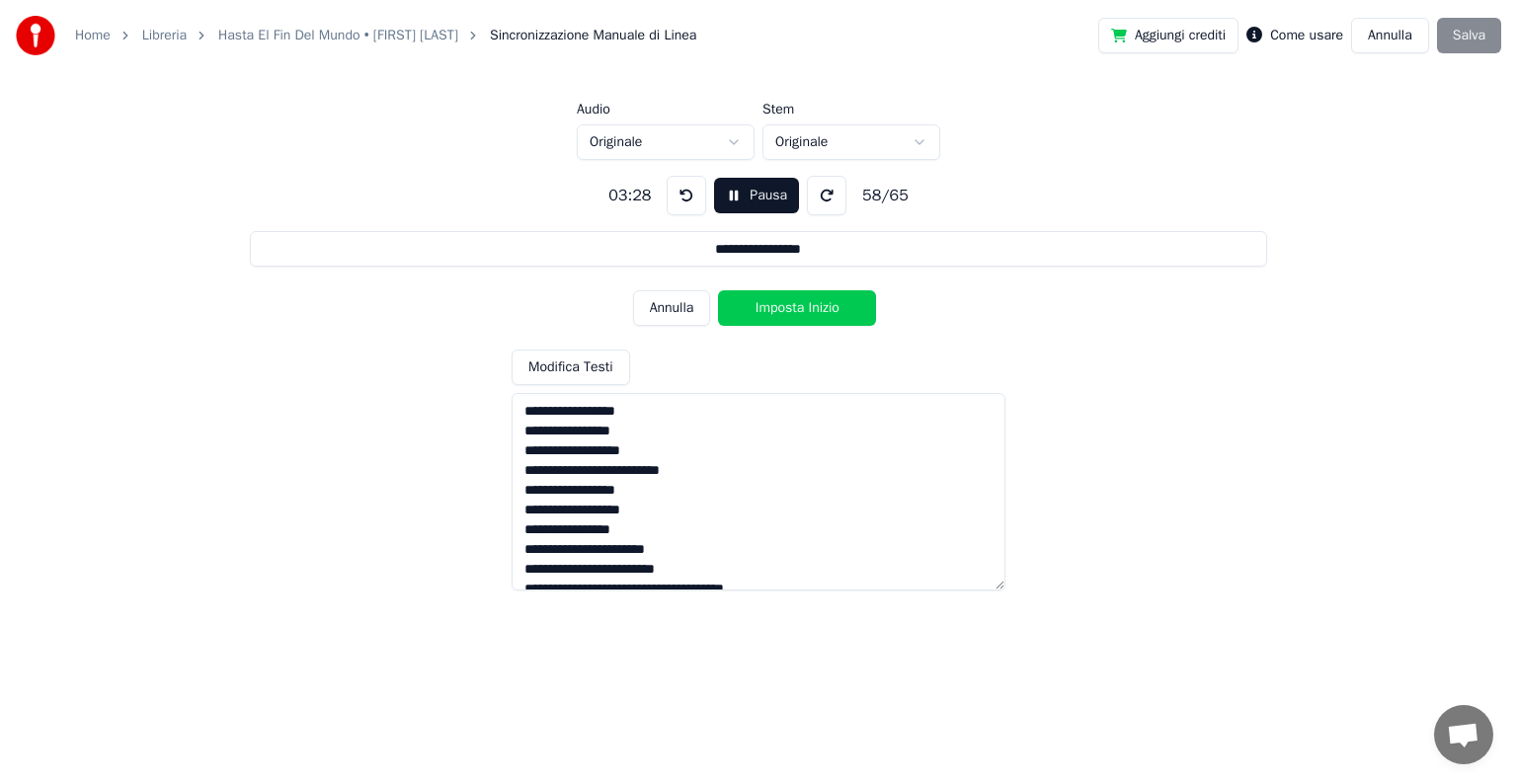 click on "Imposta Inizio" at bounding box center [797, 308] 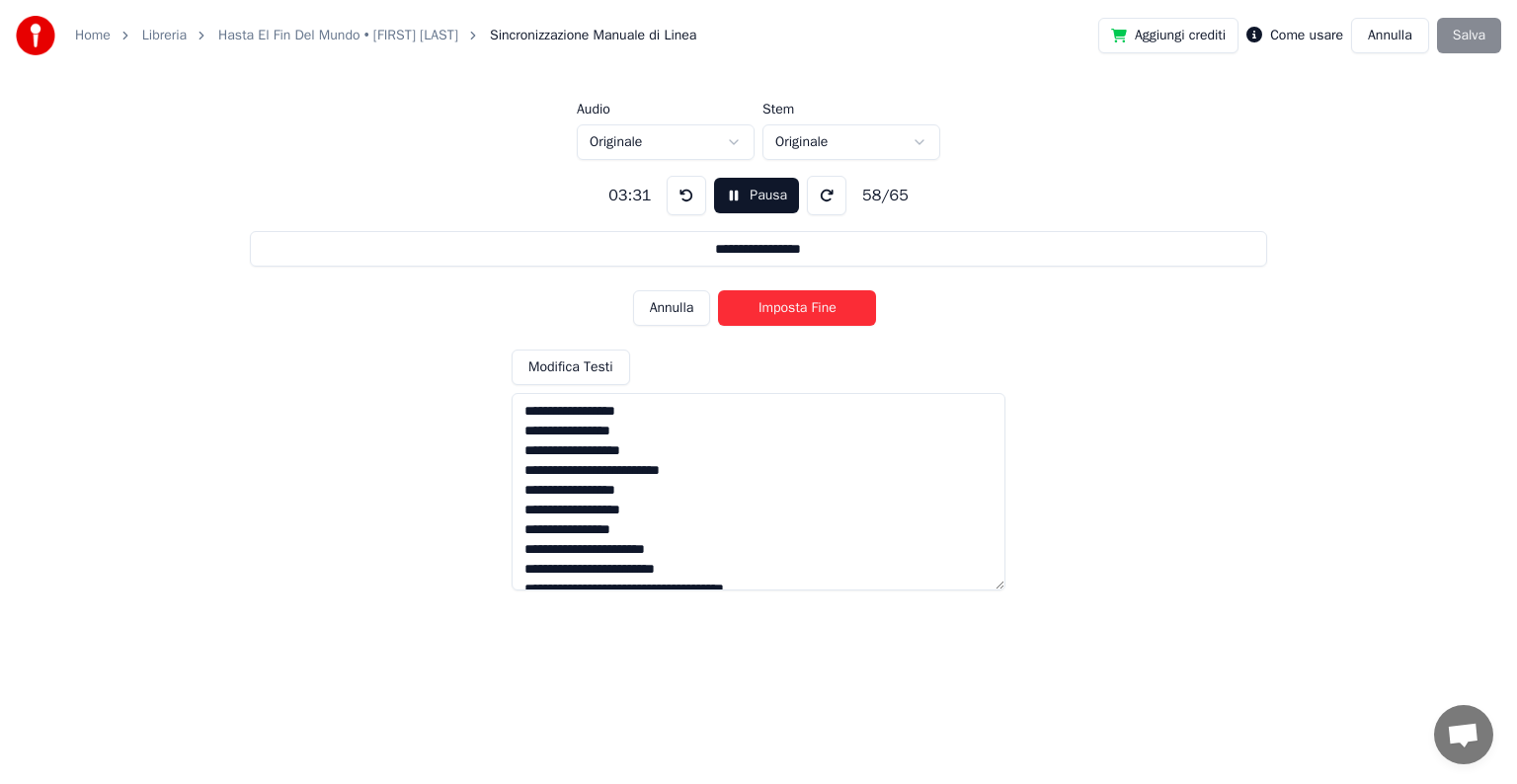 click on "Imposta Fine" at bounding box center (797, 308) 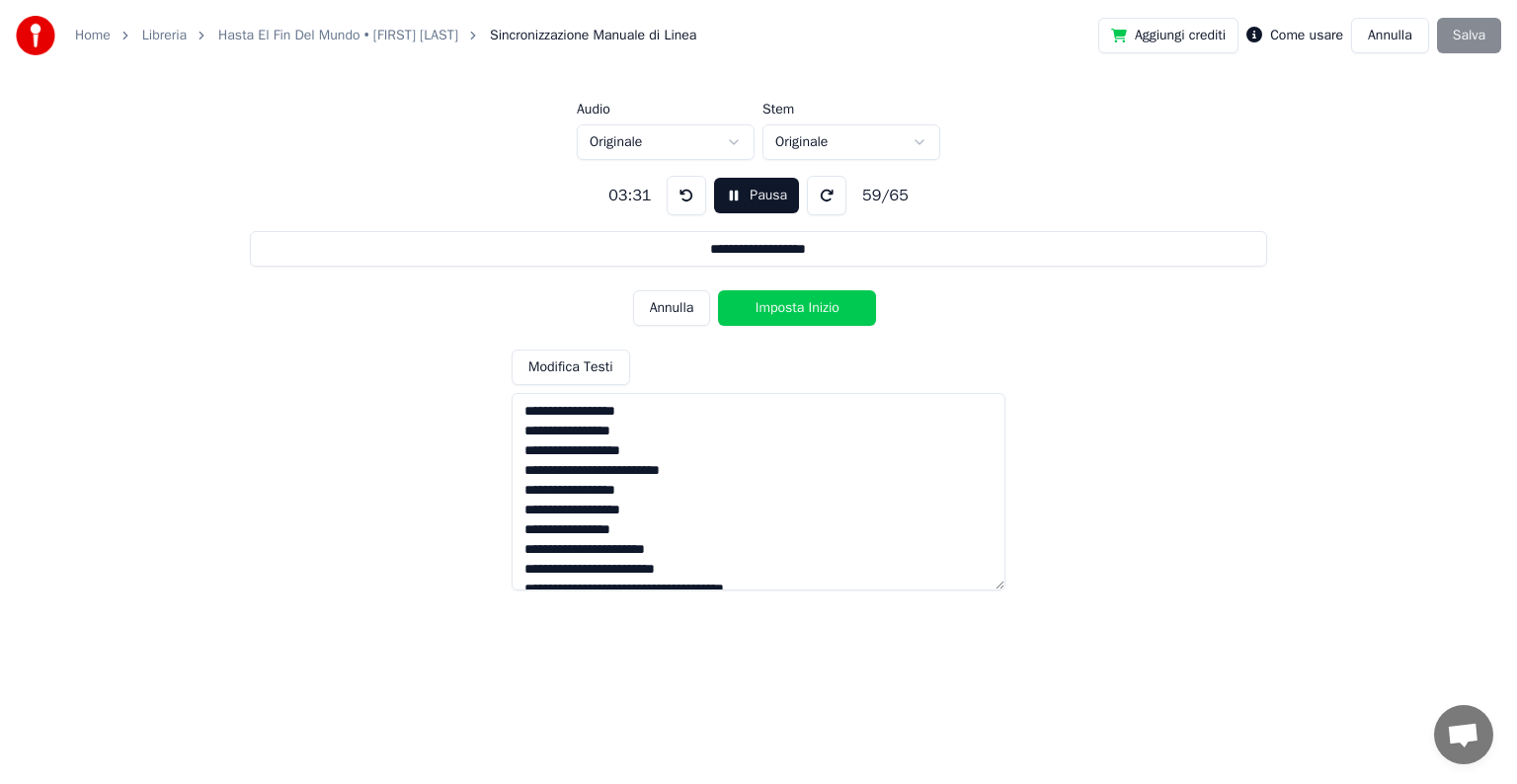 click on "Imposta Inizio" at bounding box center (797, 308) 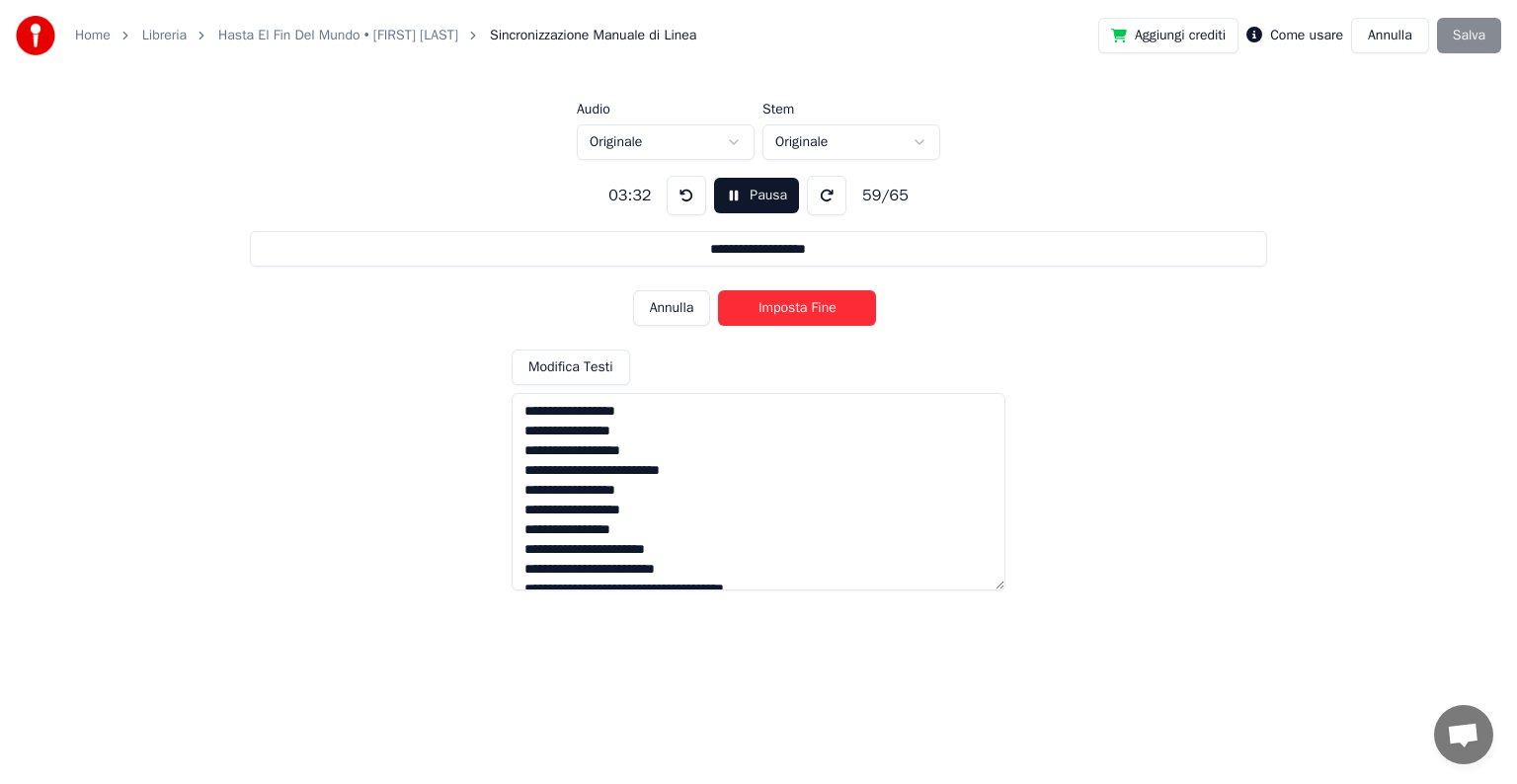 click on "Imposta Fine" at bounding box center [797, 308] 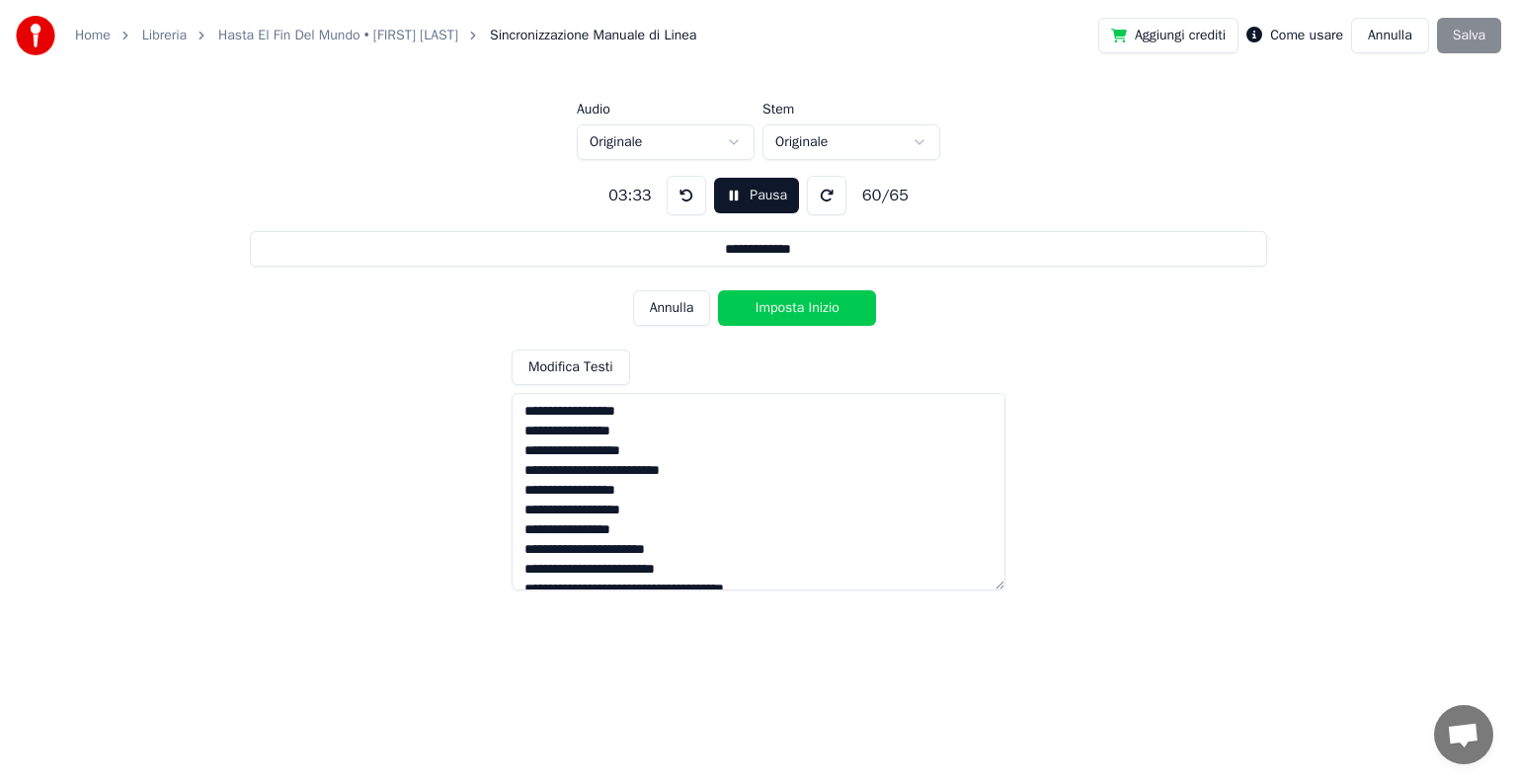 click on "Imposta Inizio" at bounding box center [797, 308] 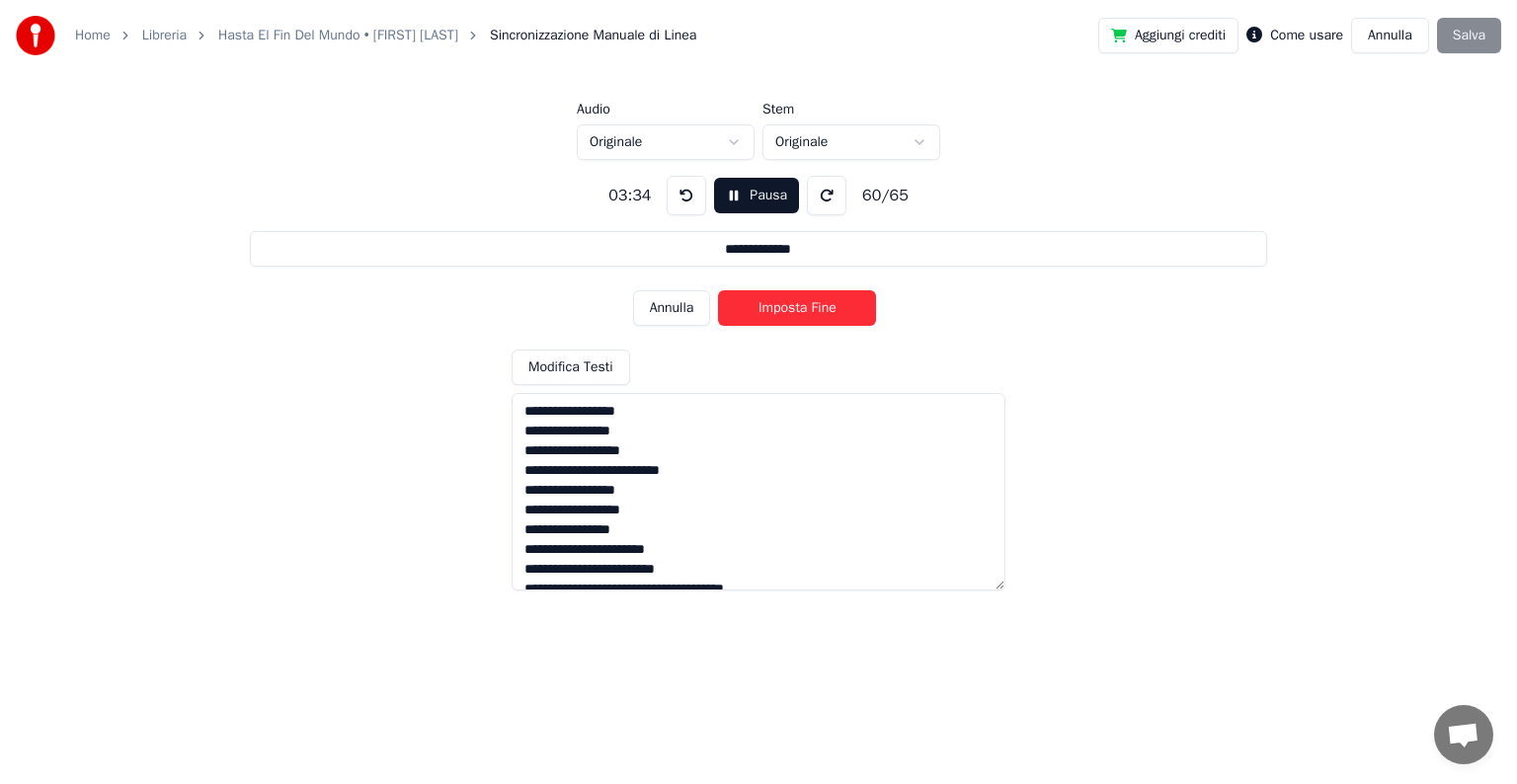 click on "Imposta Fine" at bounding box center [797, 308] 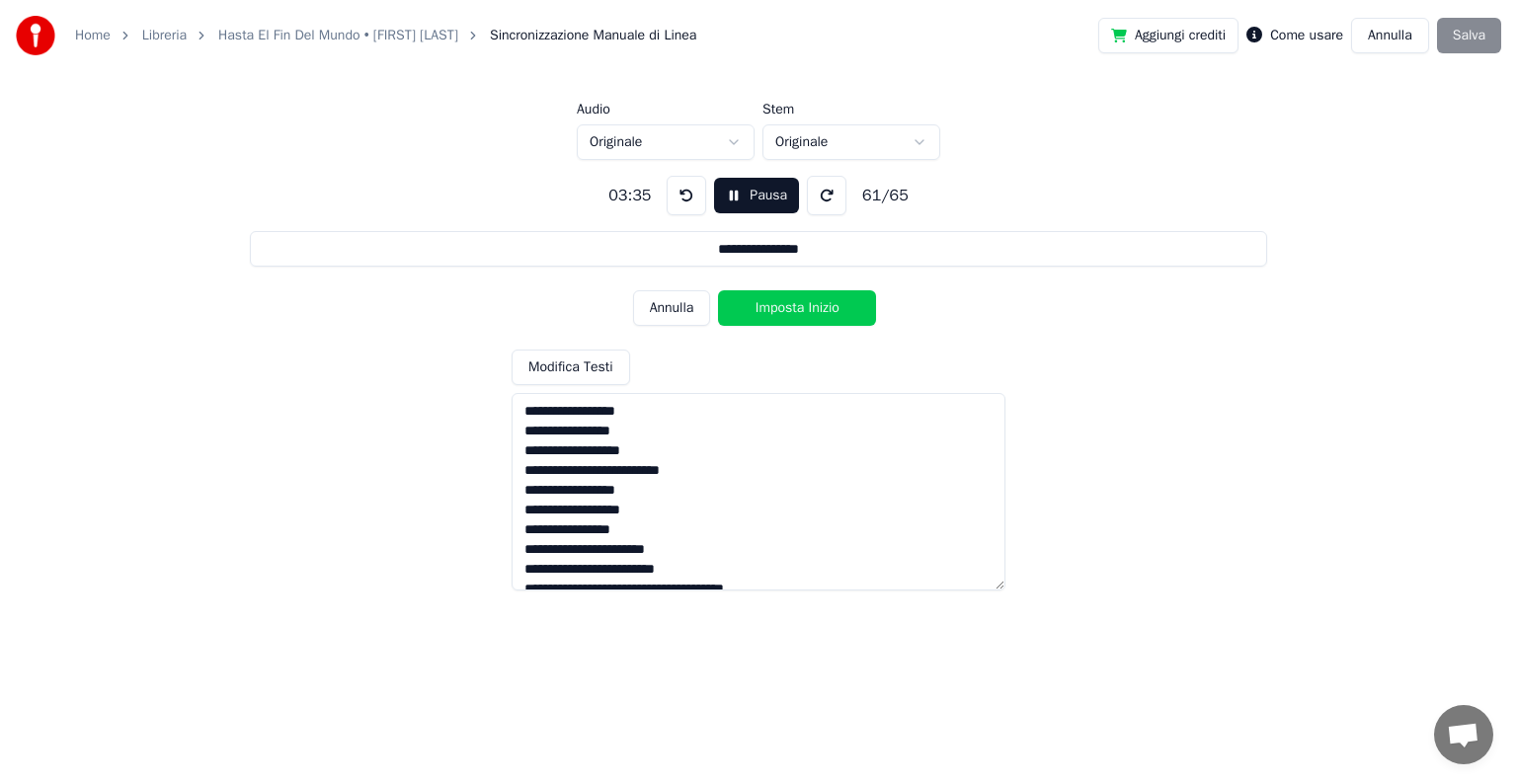 click on "Imposta Inizio" at bounding box center [797, 308] 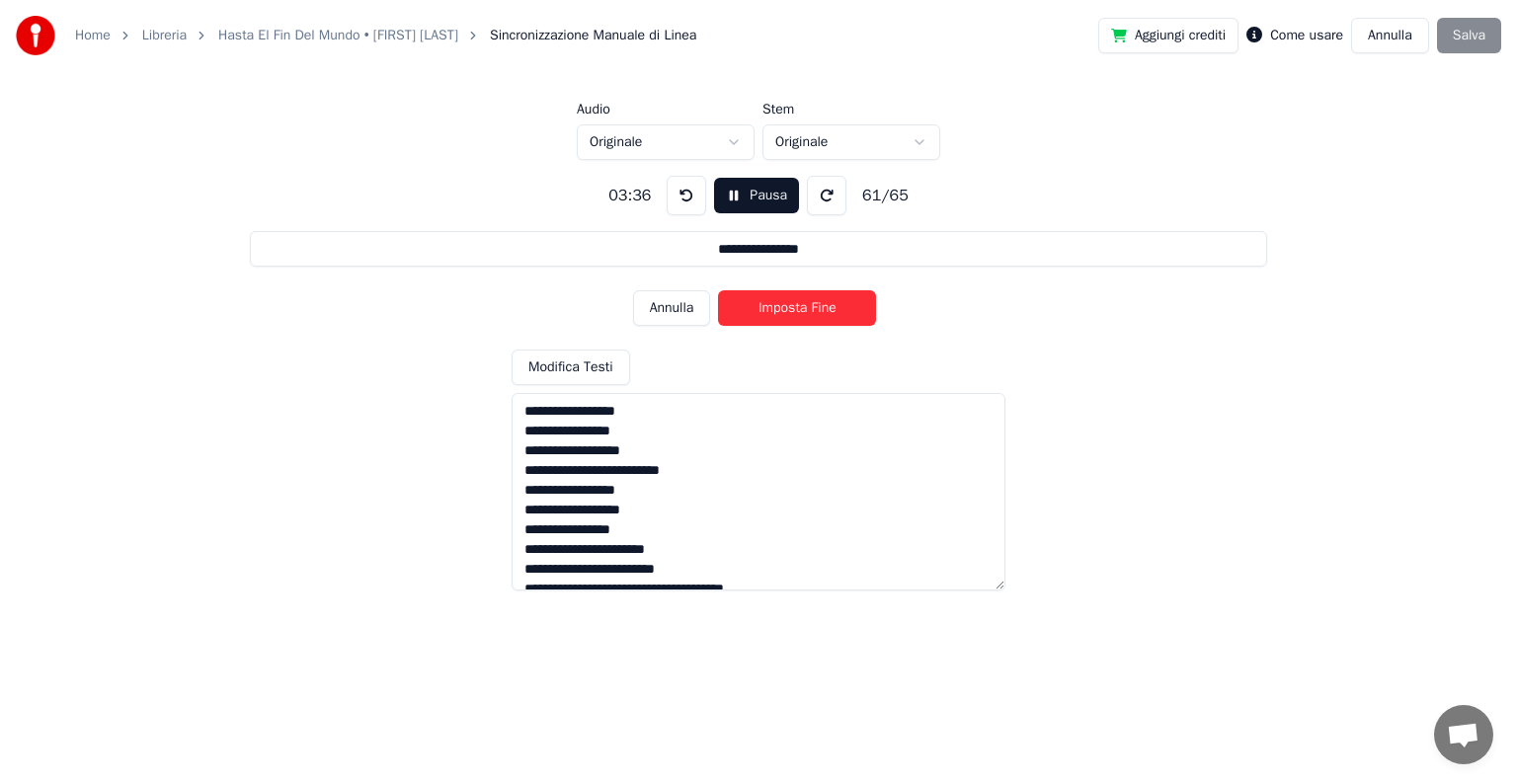 click on "Imposta Fine" at bounding box center (797, 308) 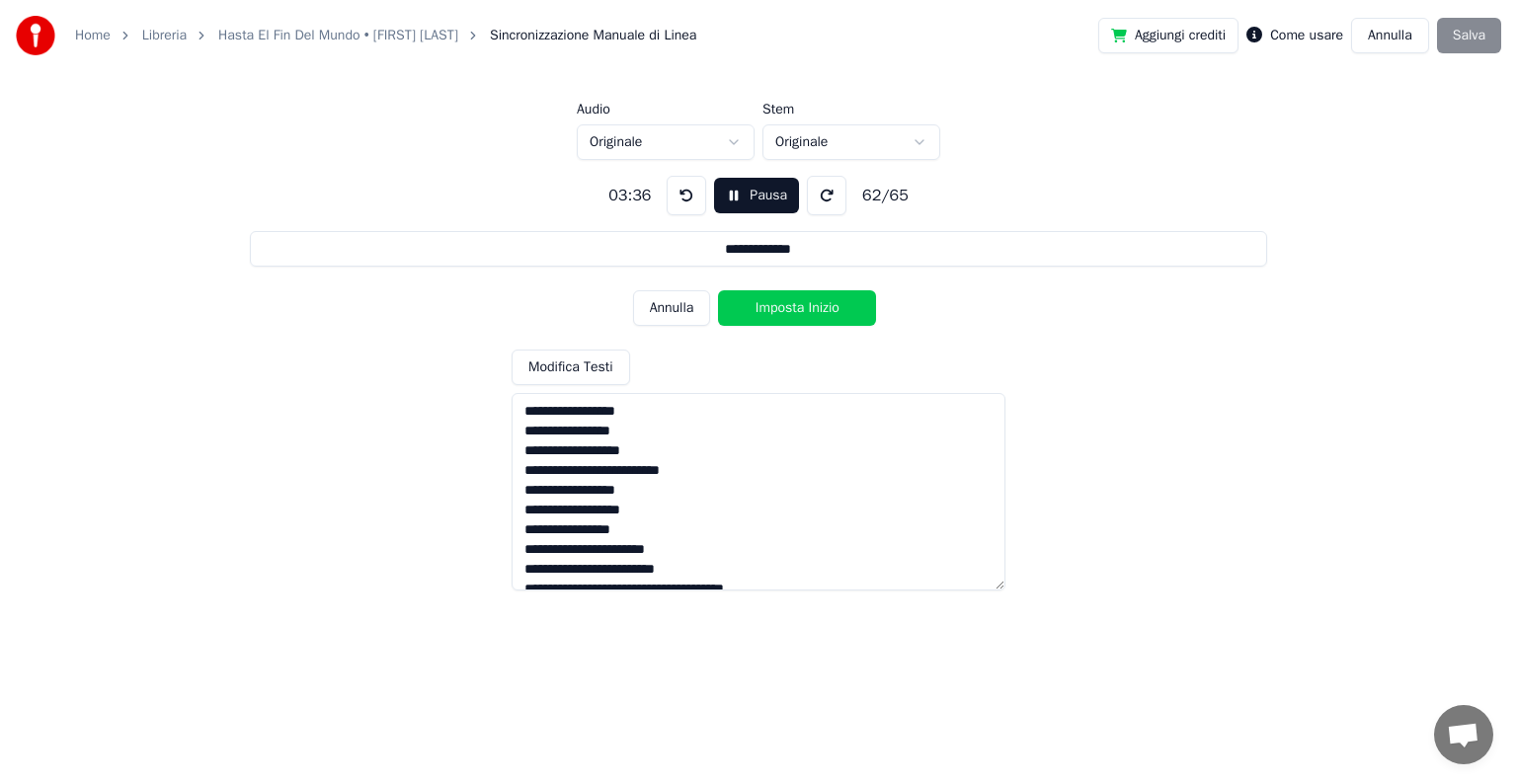 click on "Imposta Inizio" at bounding box center [797, 308] 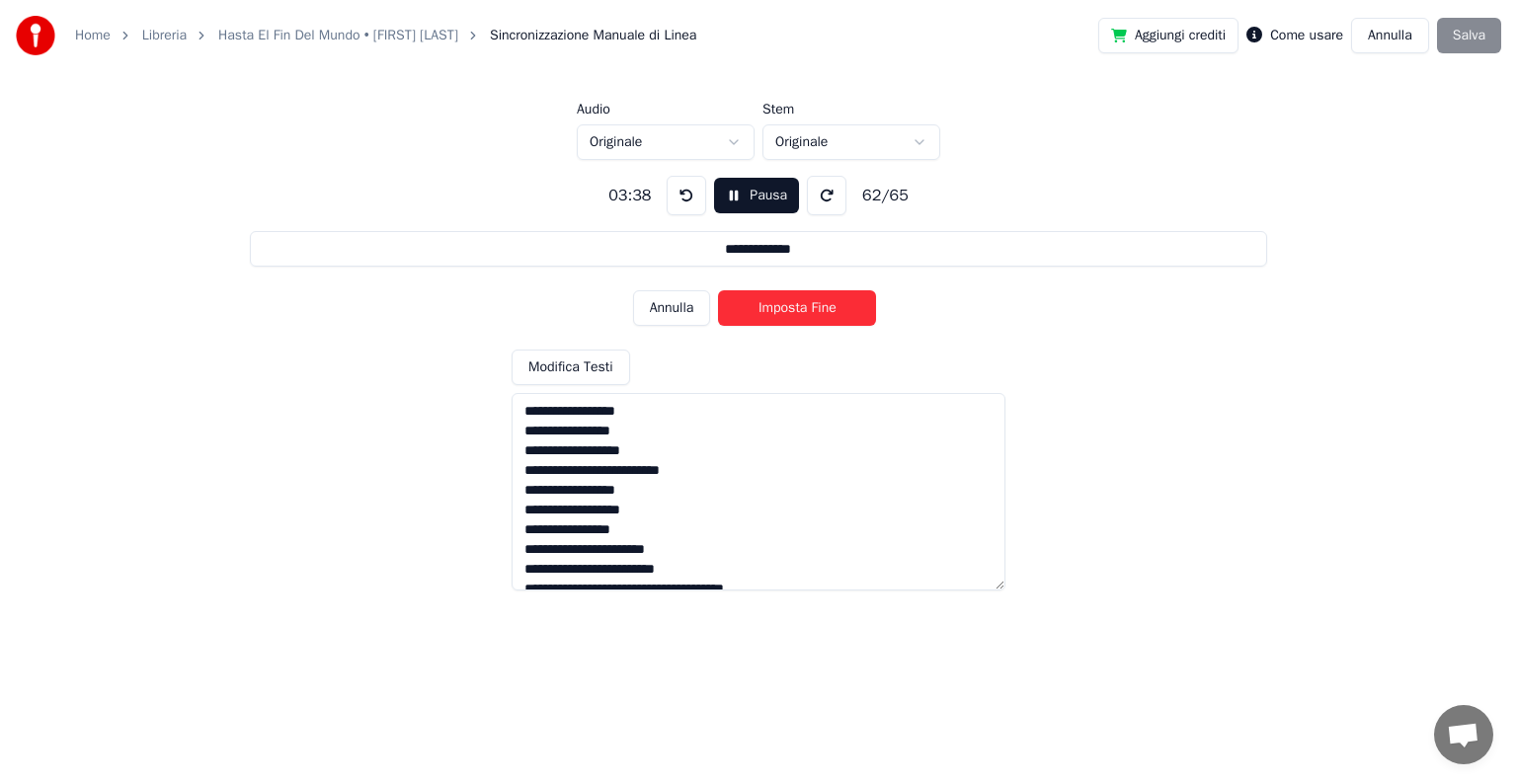 click on "Imposta Fine" at bounding box center (797, 308) 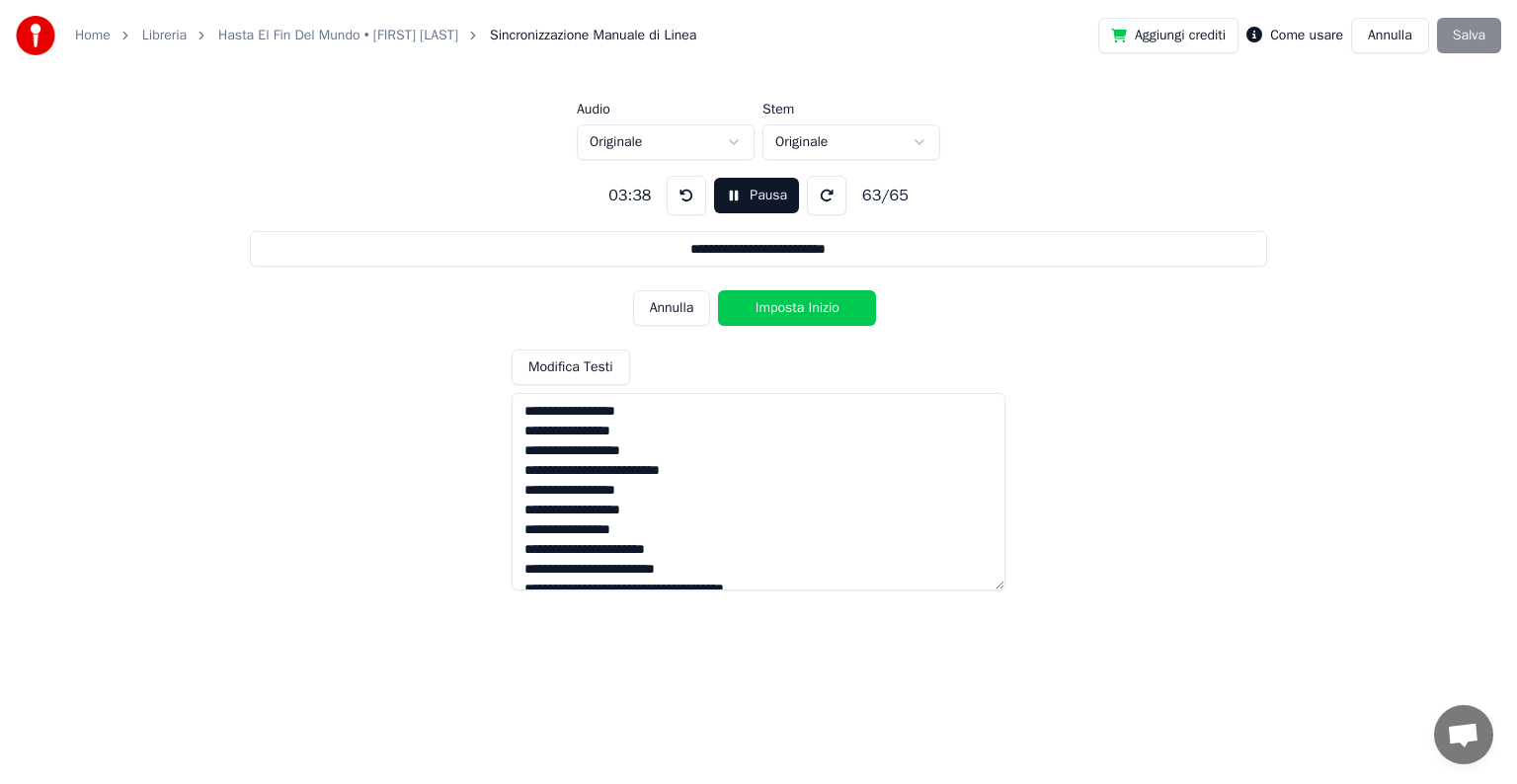 click on "Imposta Inizio" at bounding box center [797, 308] 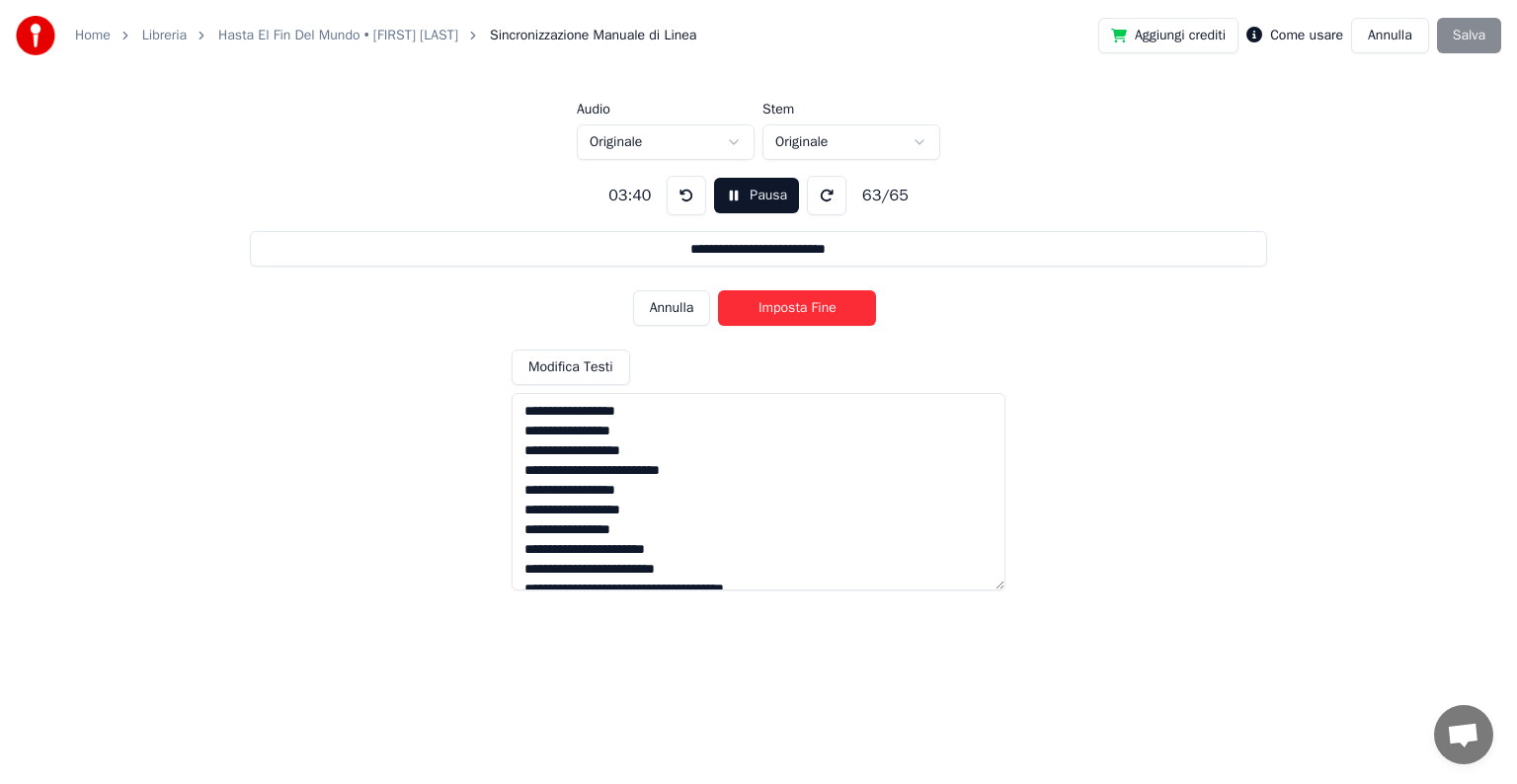 click on "Imposta Fine" at bounding box center [797, 308] 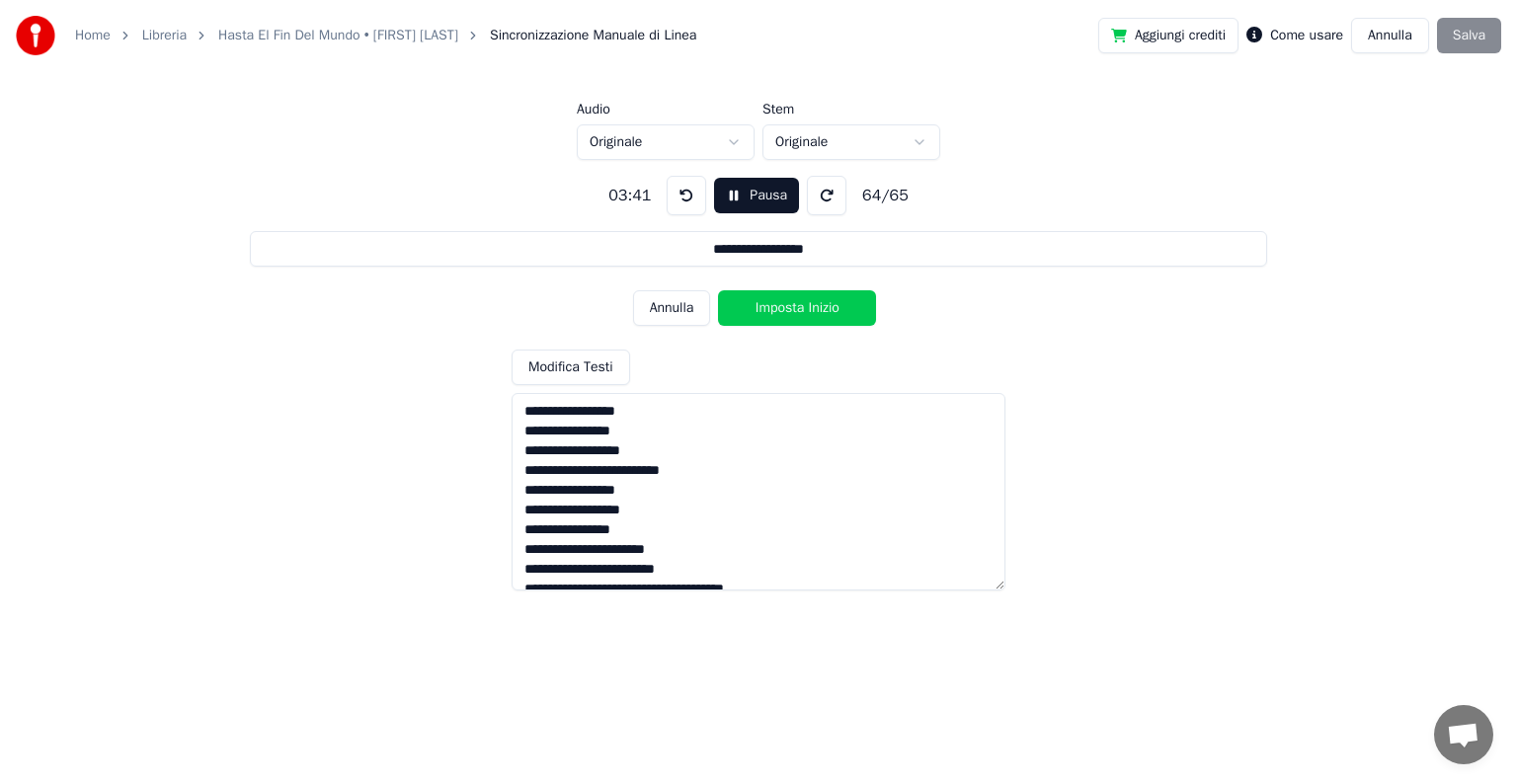 click on "Imposta Inizio" at bounding box center [797, 308] 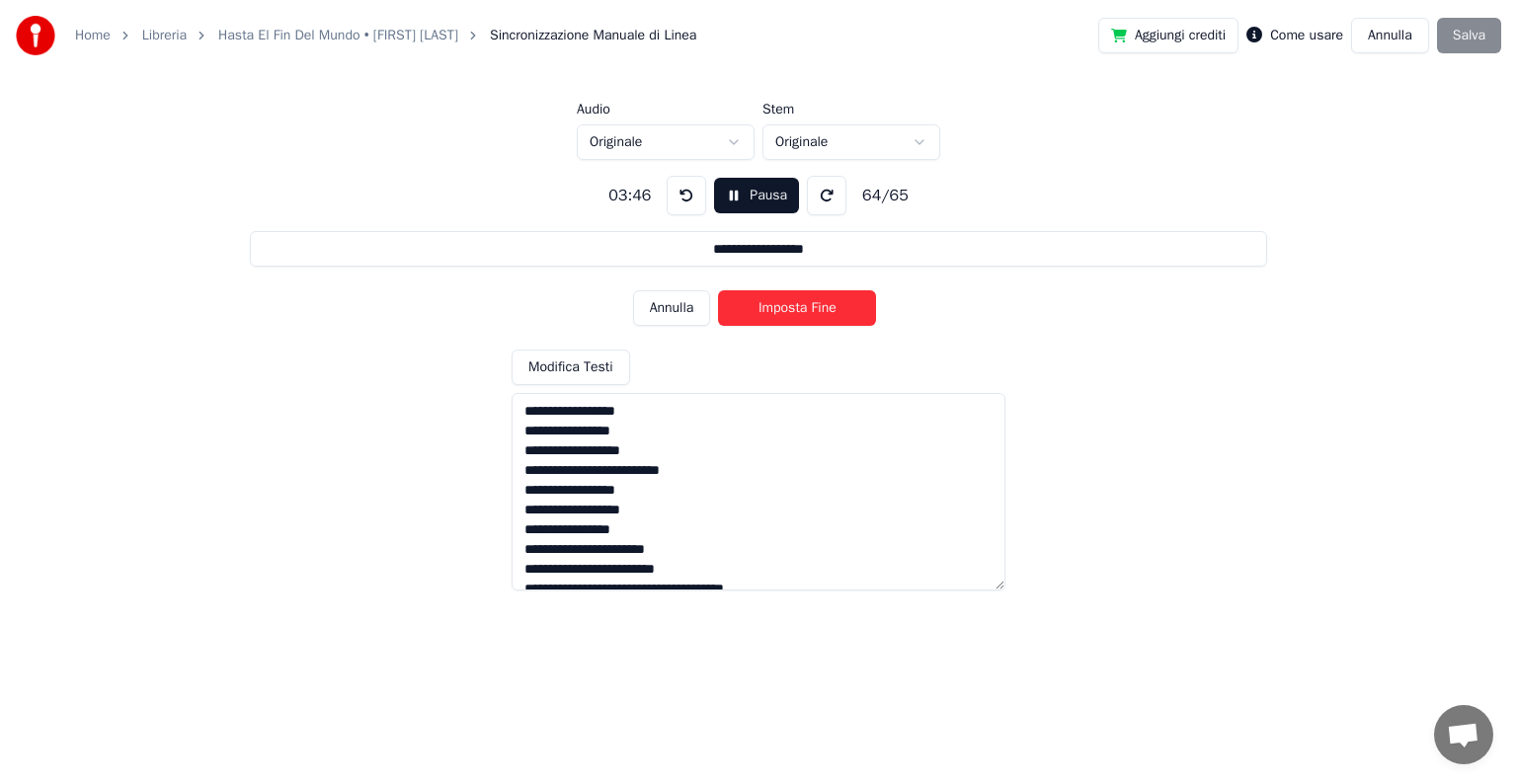 click on "Imposta Fine" at bounding box center (797, 308) 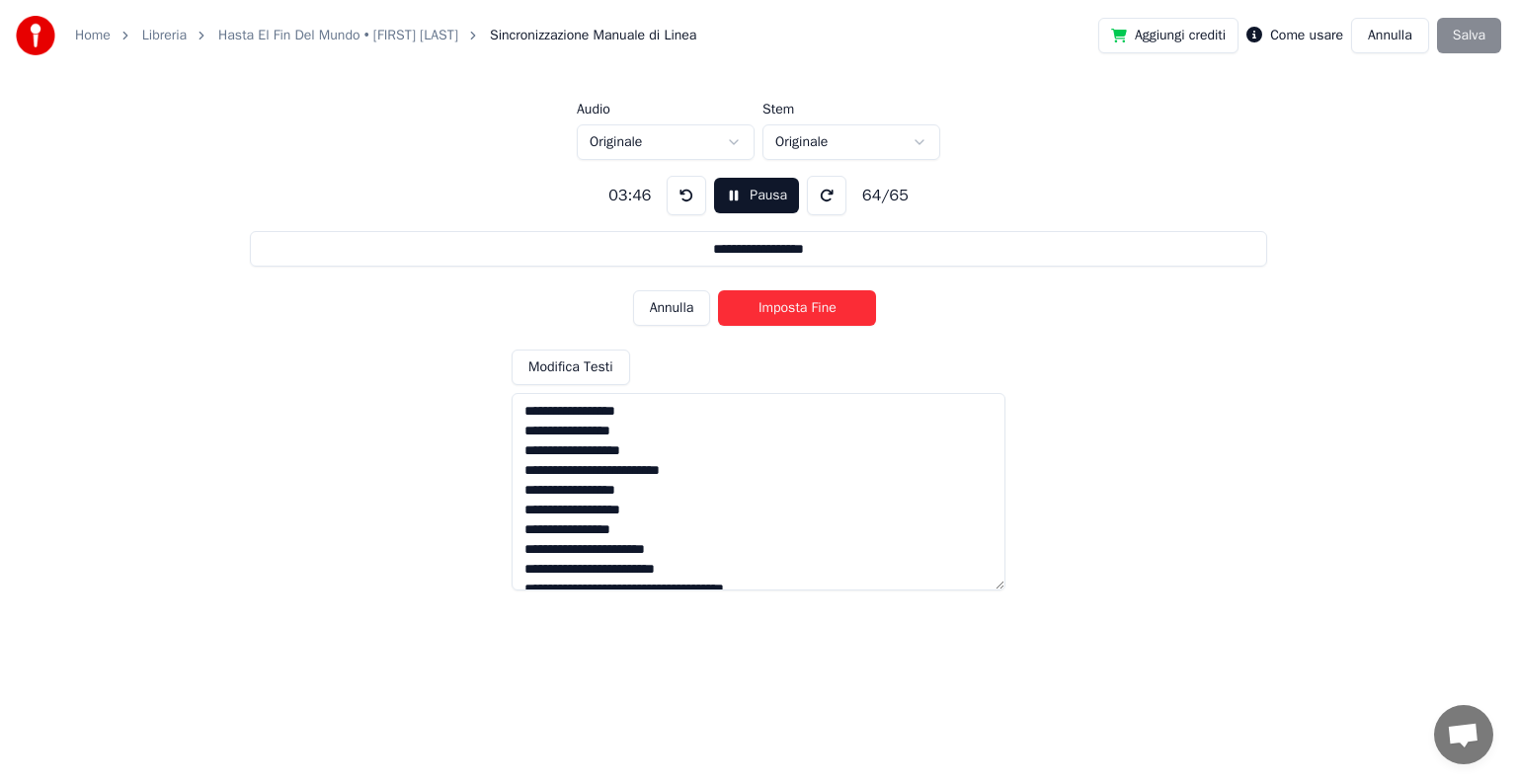 type on "**********" 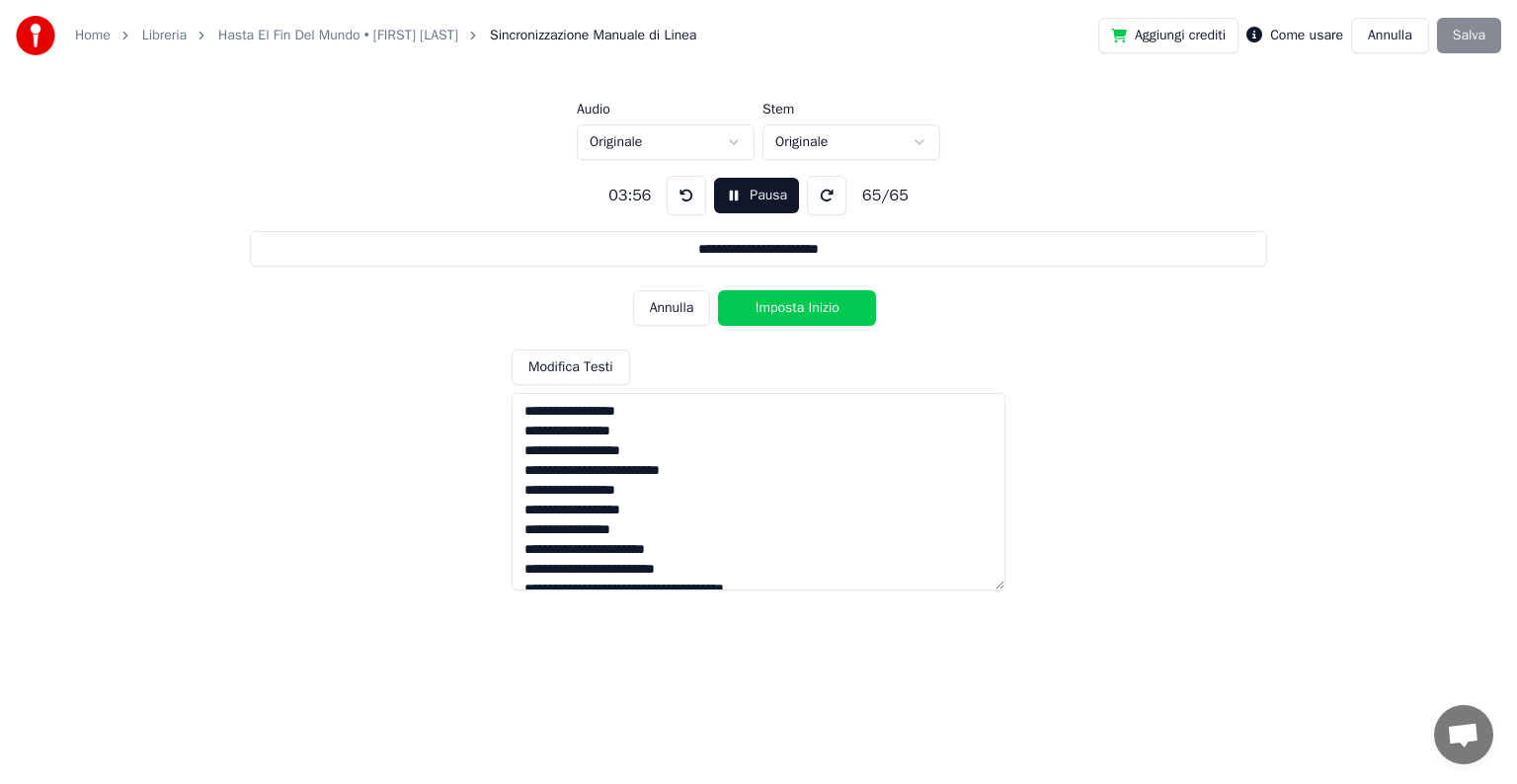 click on "Imposta Inizio" at bounding box center [797, 308] 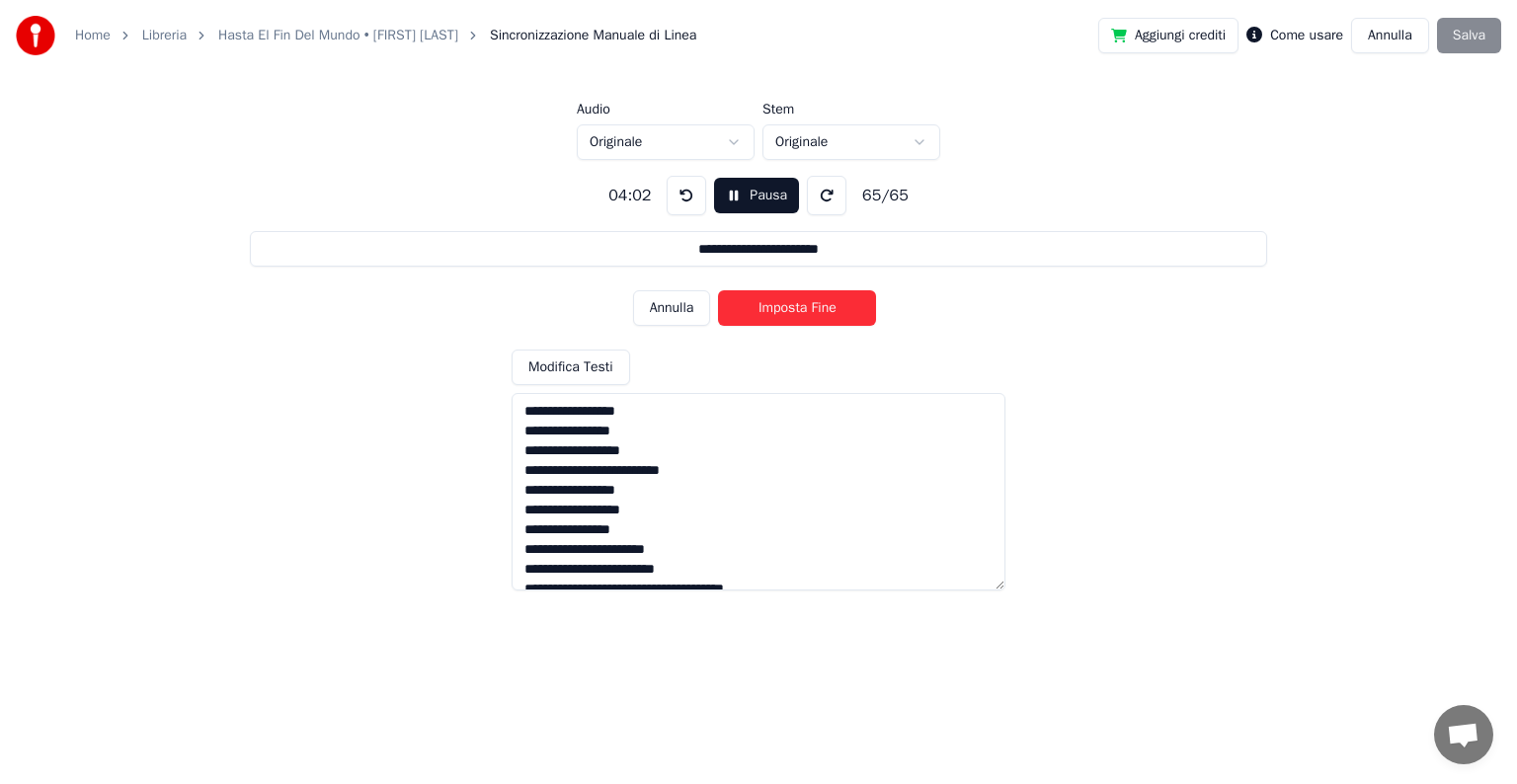 click on "Imposta Fine" at bounding box center (797, 308) 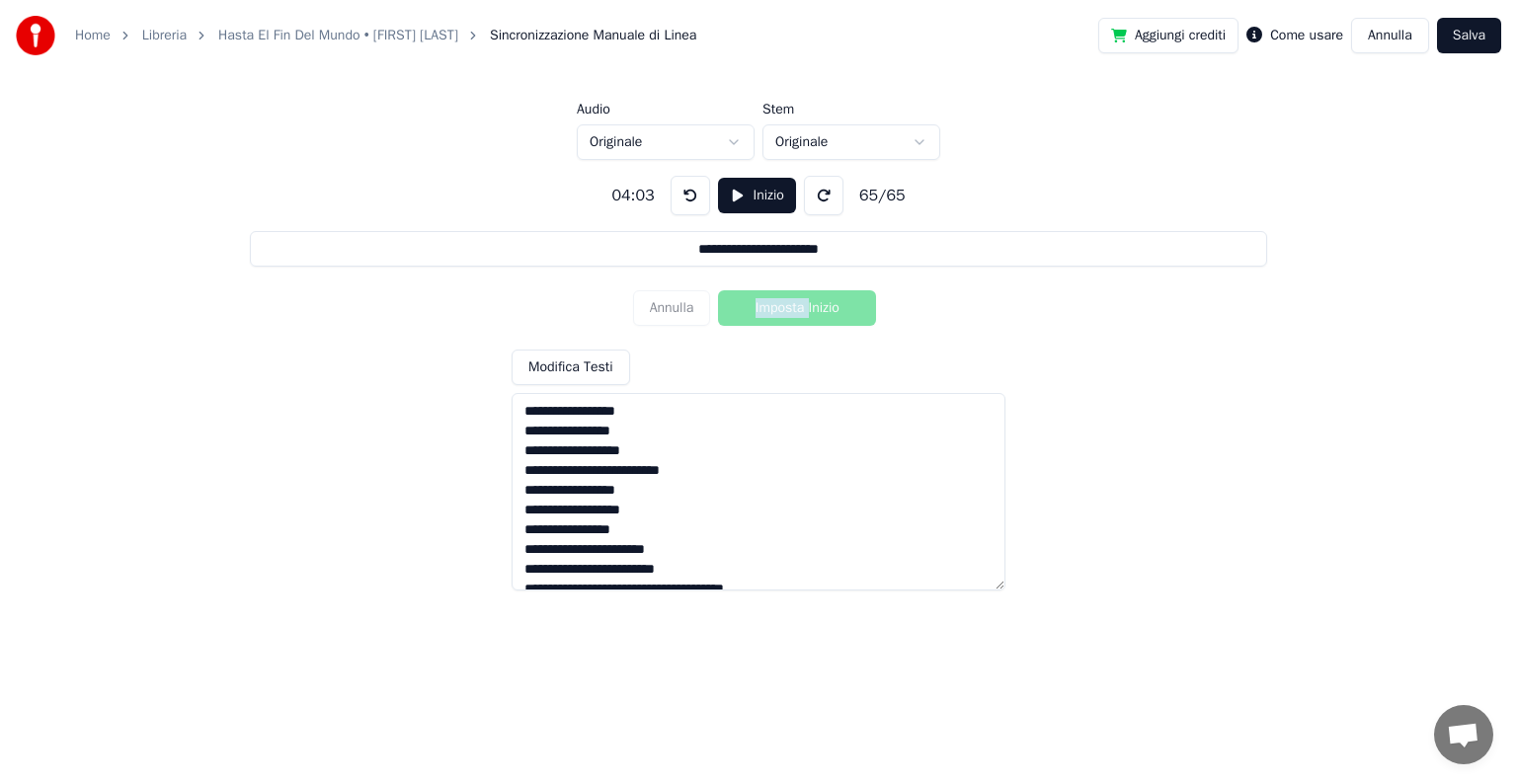 click on "Annulla Imposta Inizio" at bounding box center [758, 308] 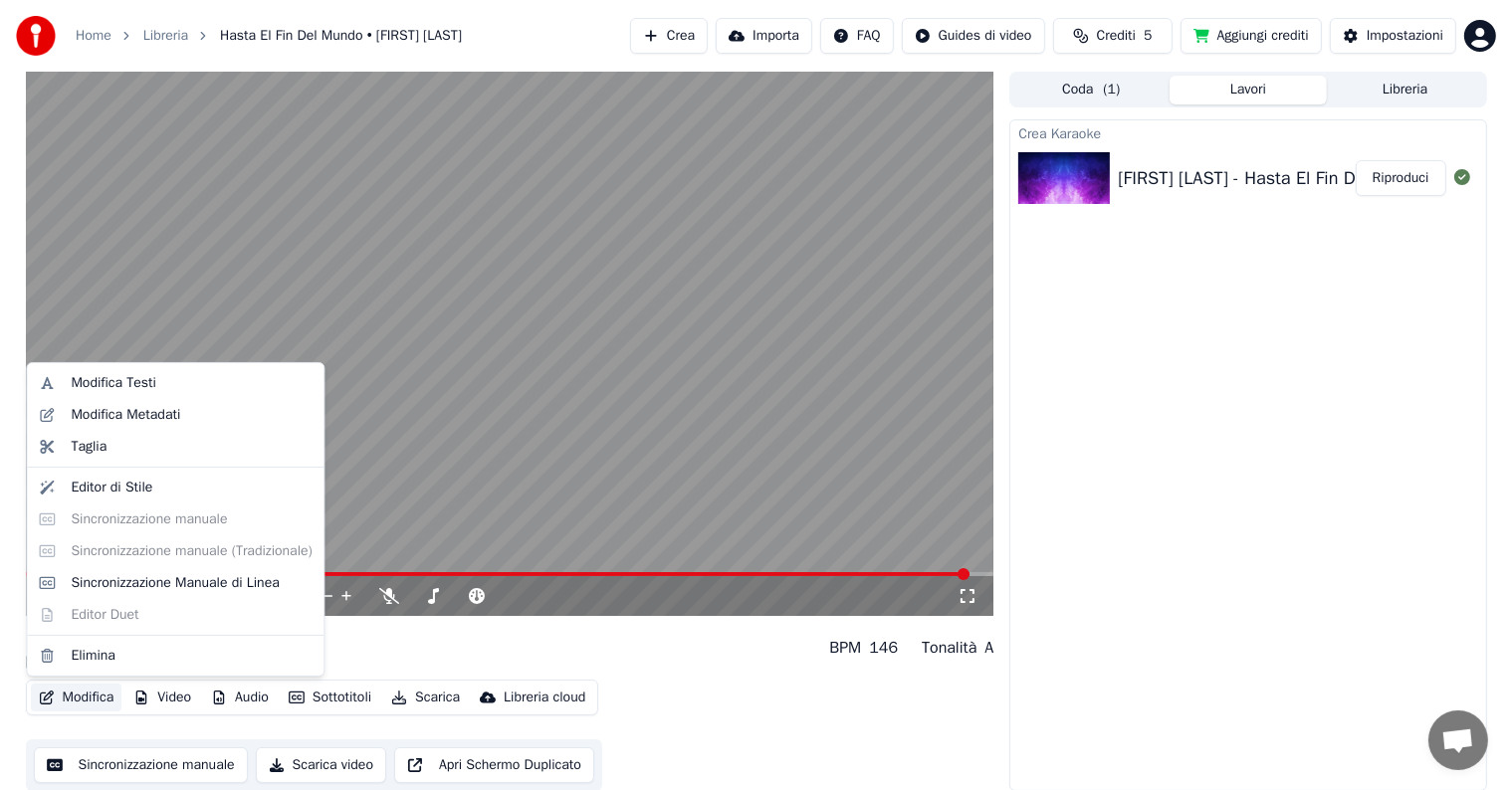 click on "Modifica" at bounding box center [77, 697] 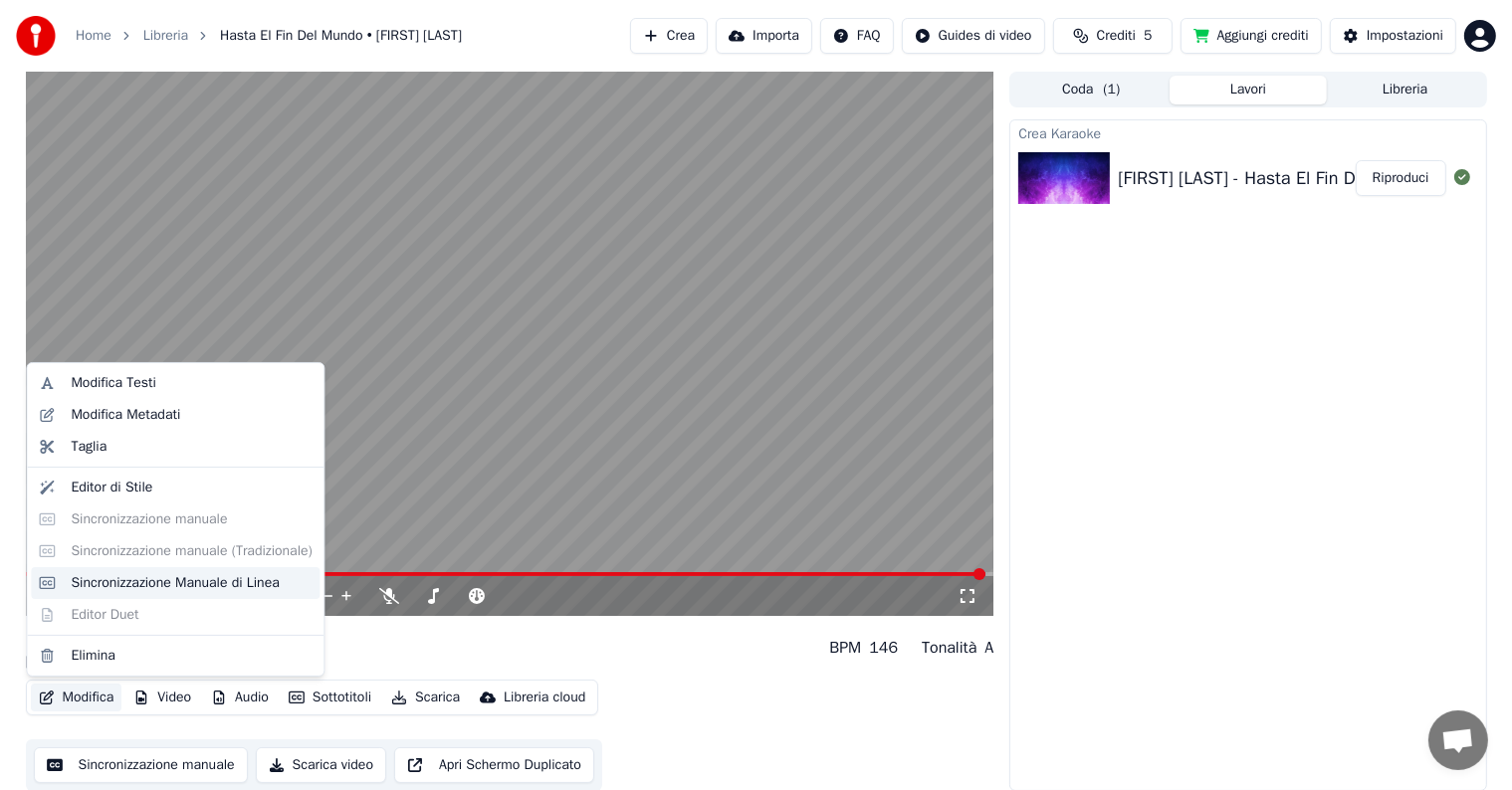 click on "Sincronizzazione Manuale di Linea" at bounding box center (174, 583) 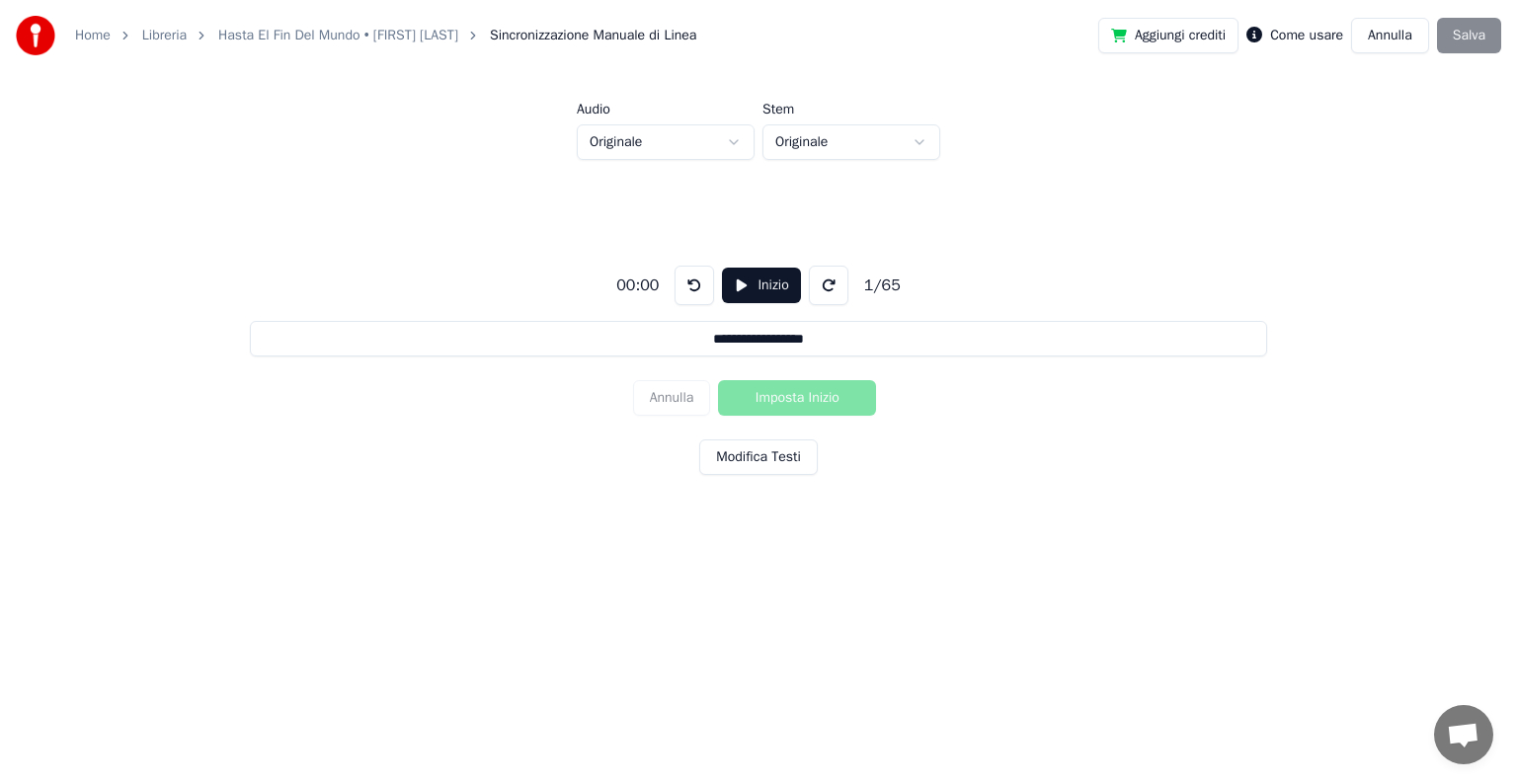 click on "**********" at bounding box center (758, 339) 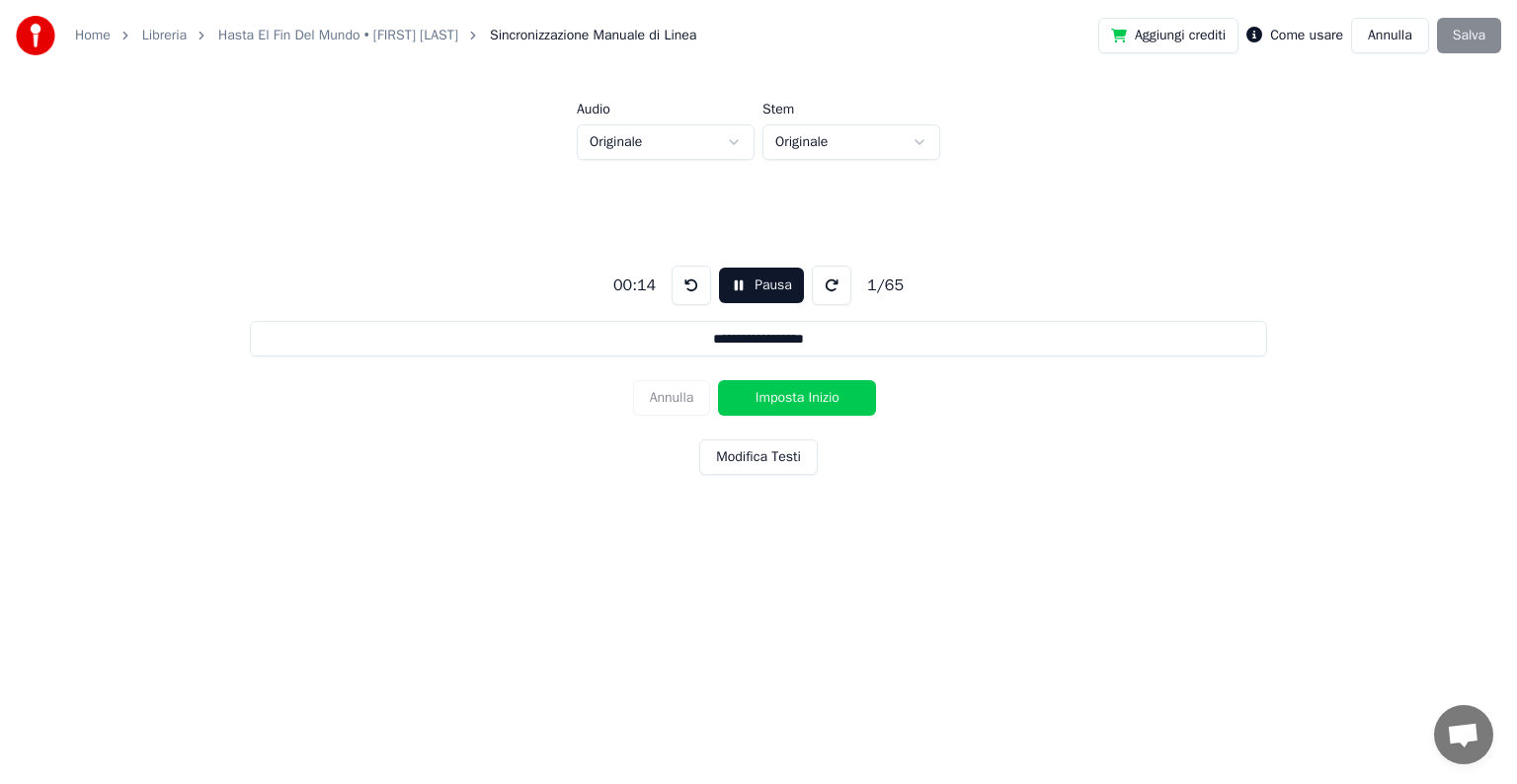 click on "Imposta Inizio" at bounding box center (797, 398) 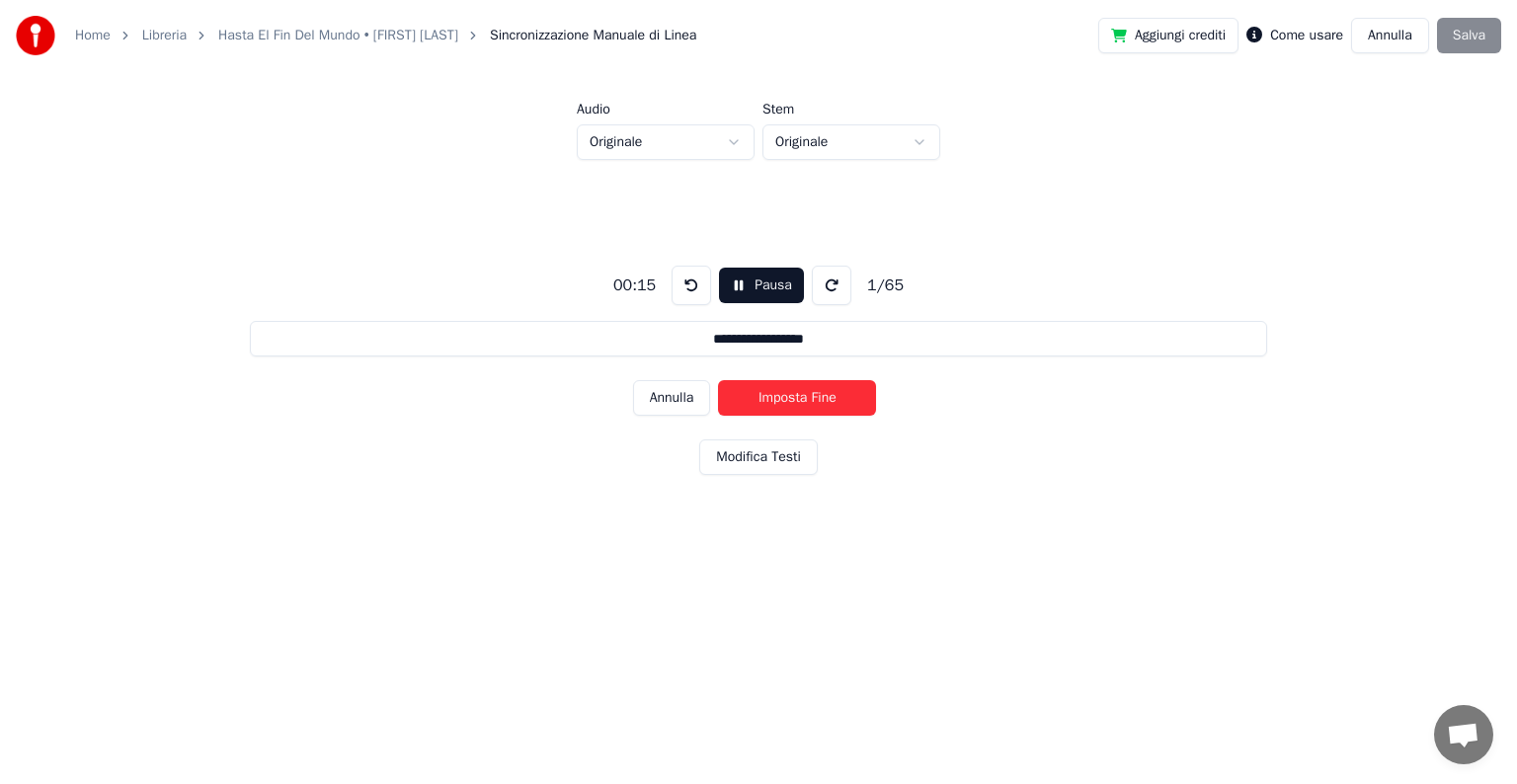 click on "Imposta Fine" at bounding box center (797, 398) 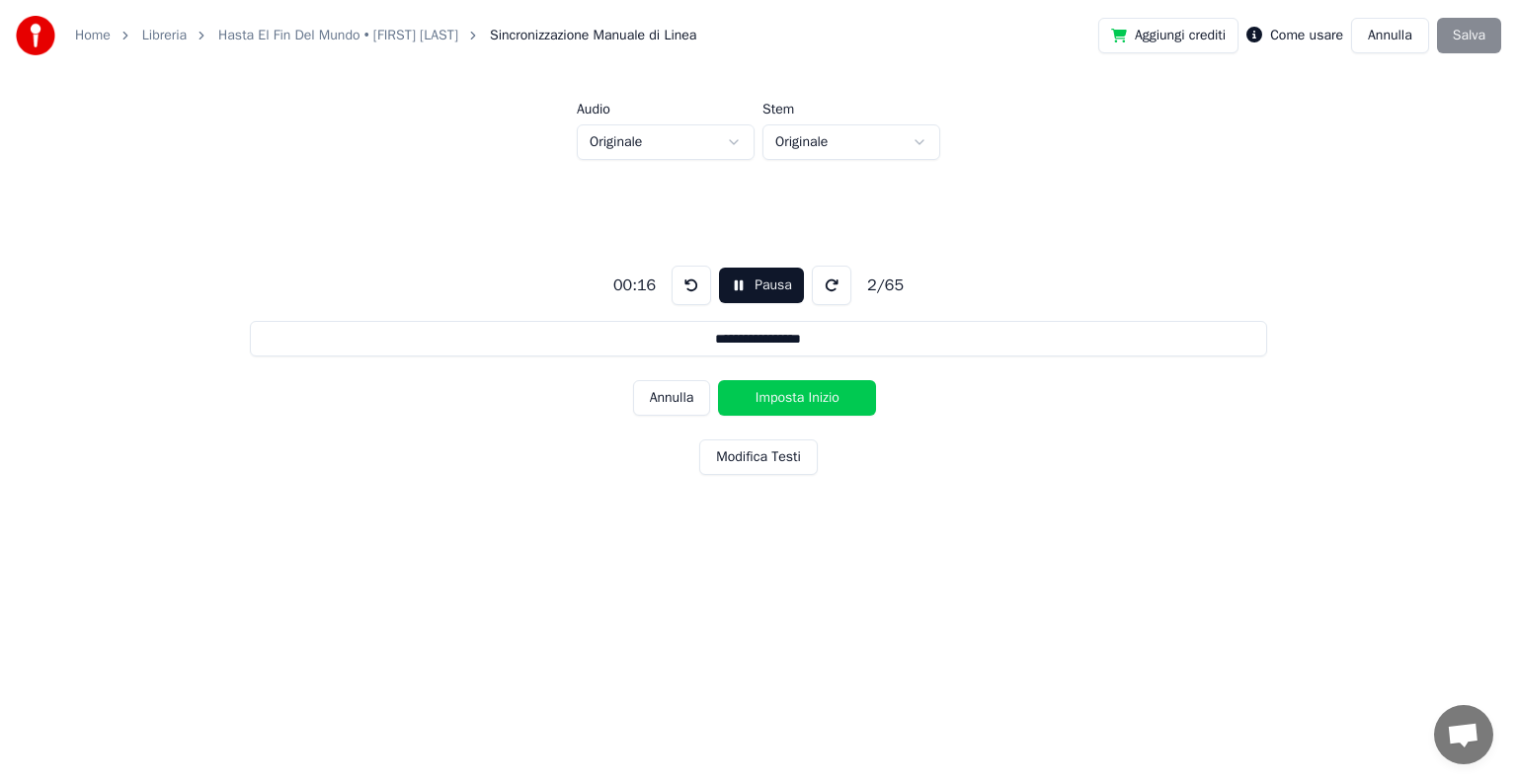 click on "Imposta Inizio" at bounding box center (797, 398) 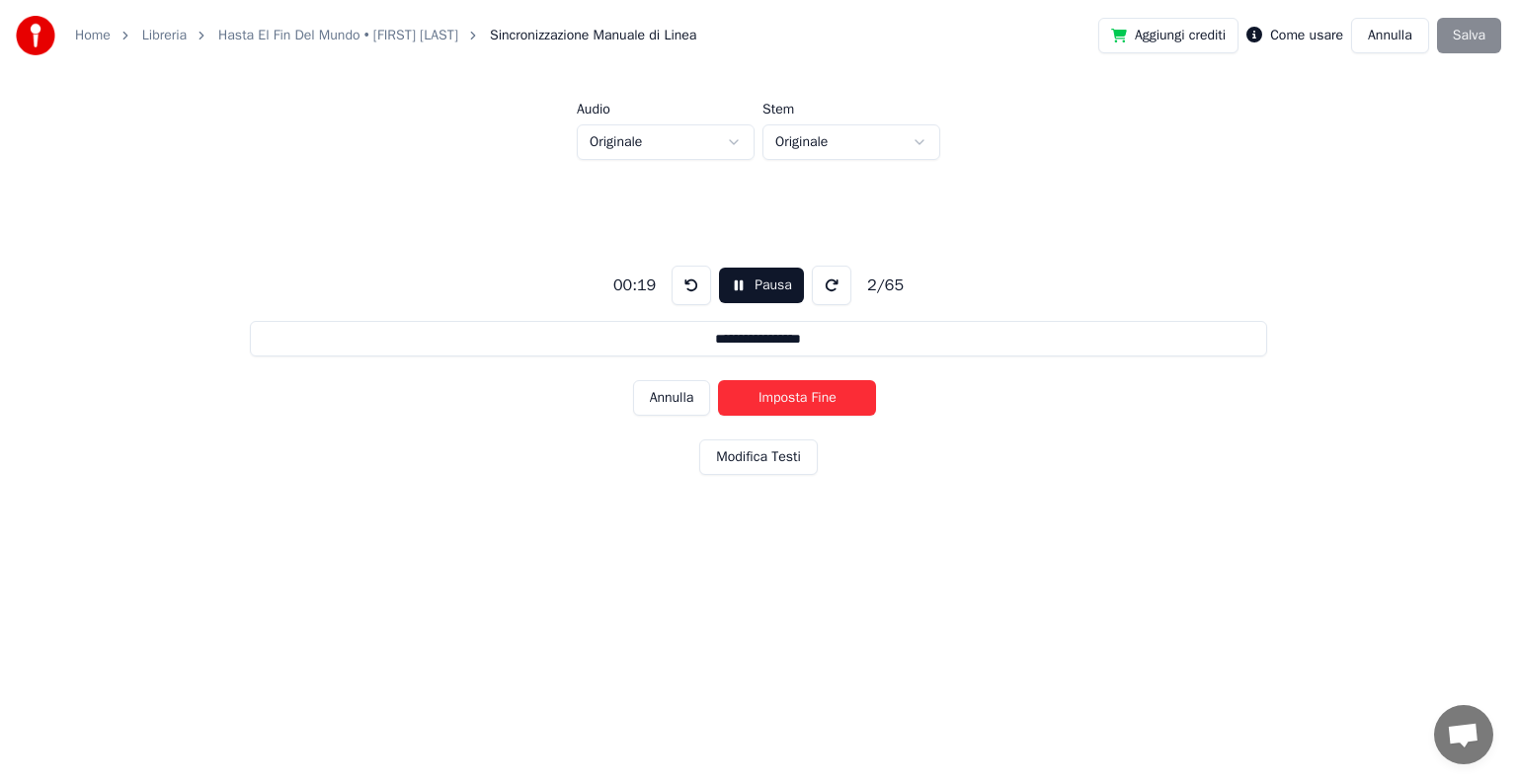 click on "Imposta Fine" at bounding box center (797, 398) 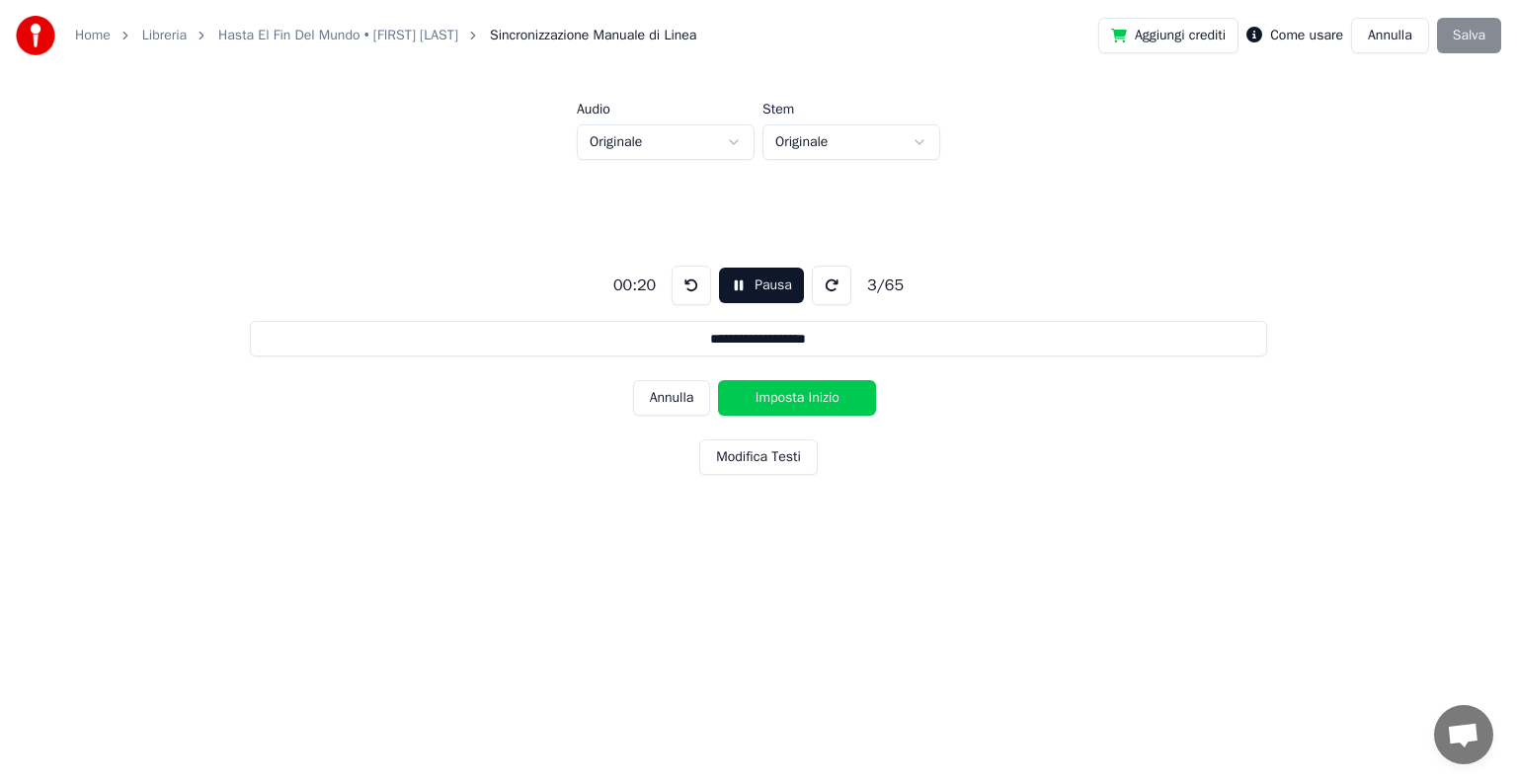 click on "Imposta Inizio" at bounding box center [797, 398] 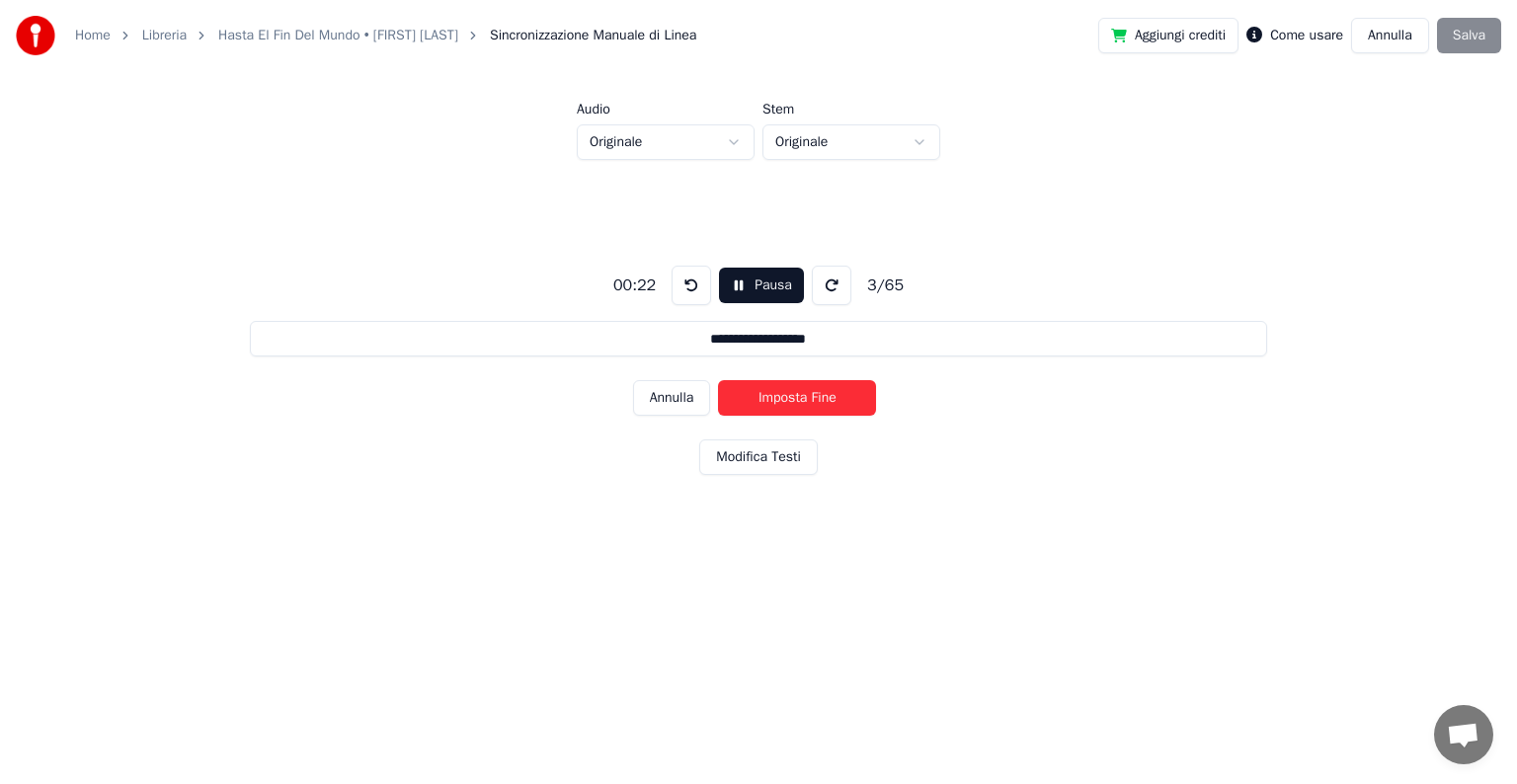 click on "Imposta Fine" at bounding box center [797, 398] 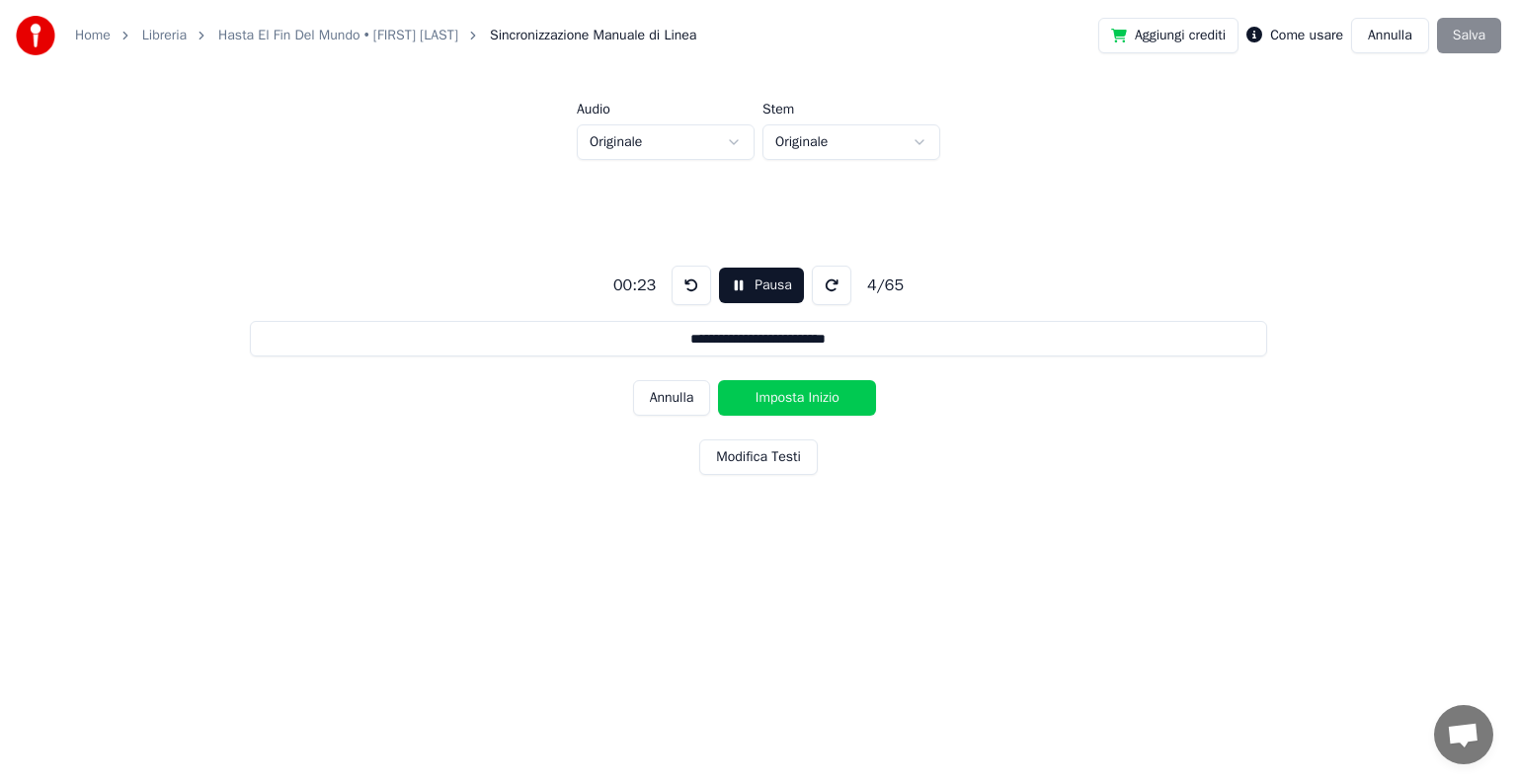 click on "Imposta Inizio" at bounding box center [797, 398] 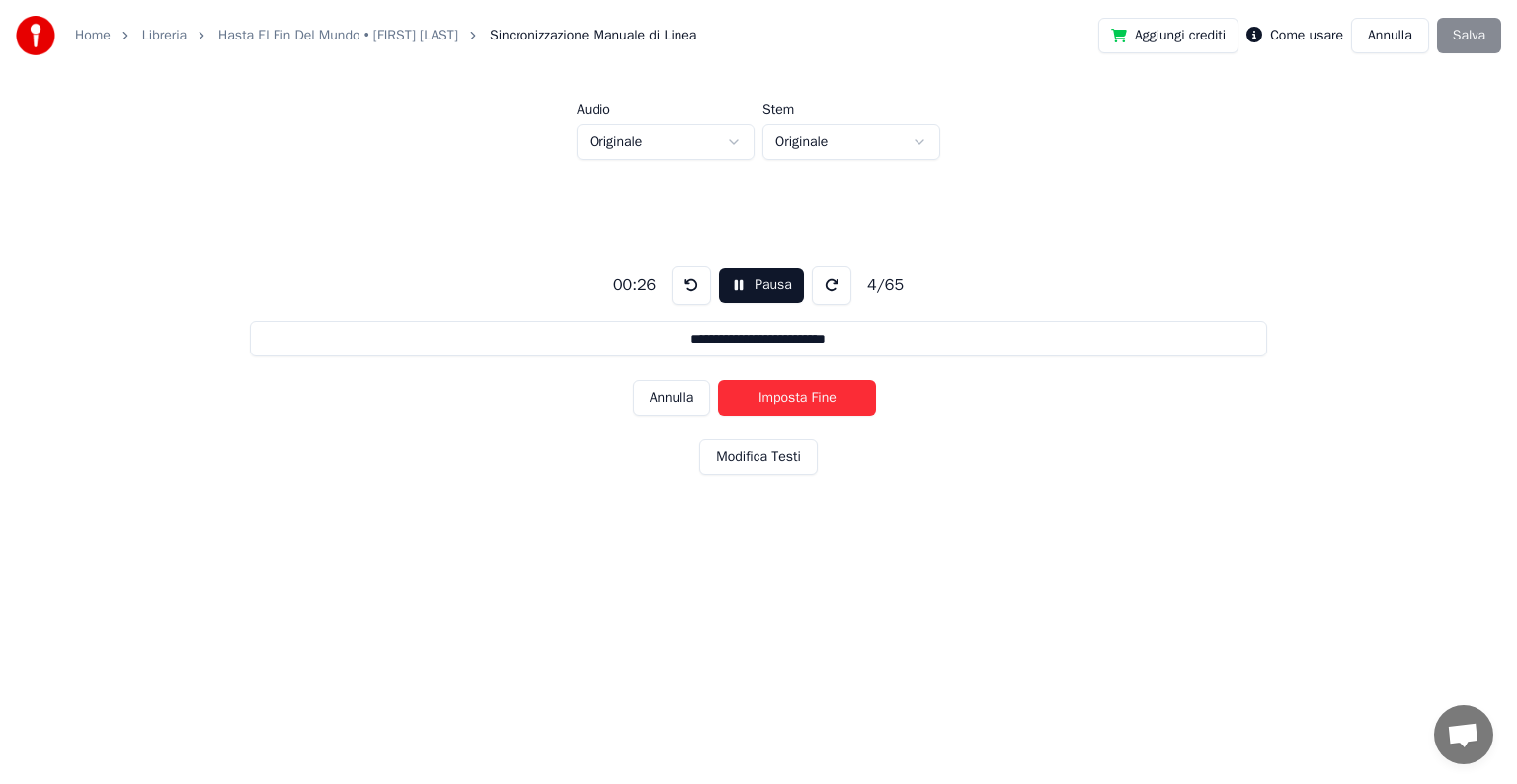 click on "Imposta Fine" at bounding box center [797, 398] 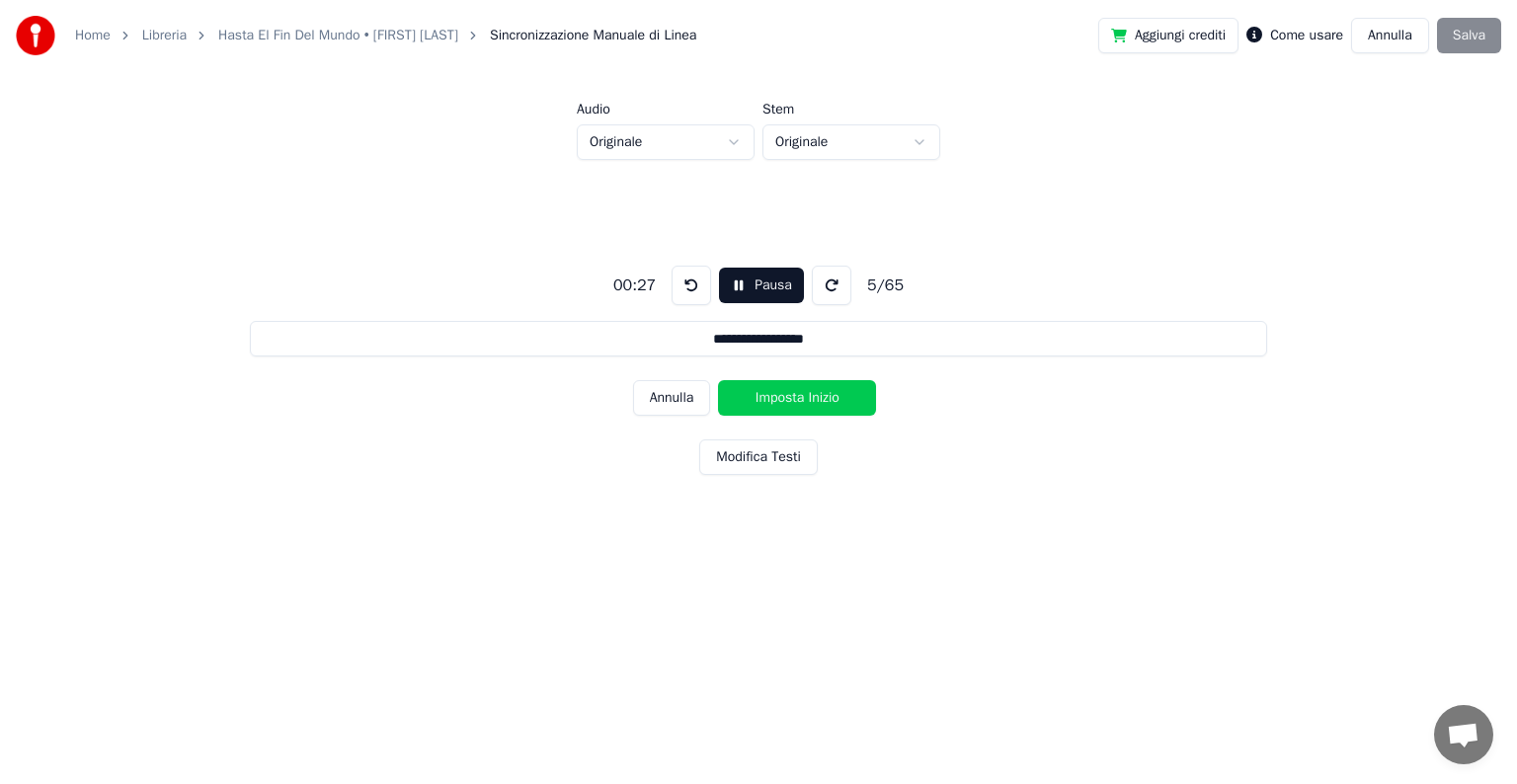 click on "Imposta Inizio" at bounding box center [797, 398] 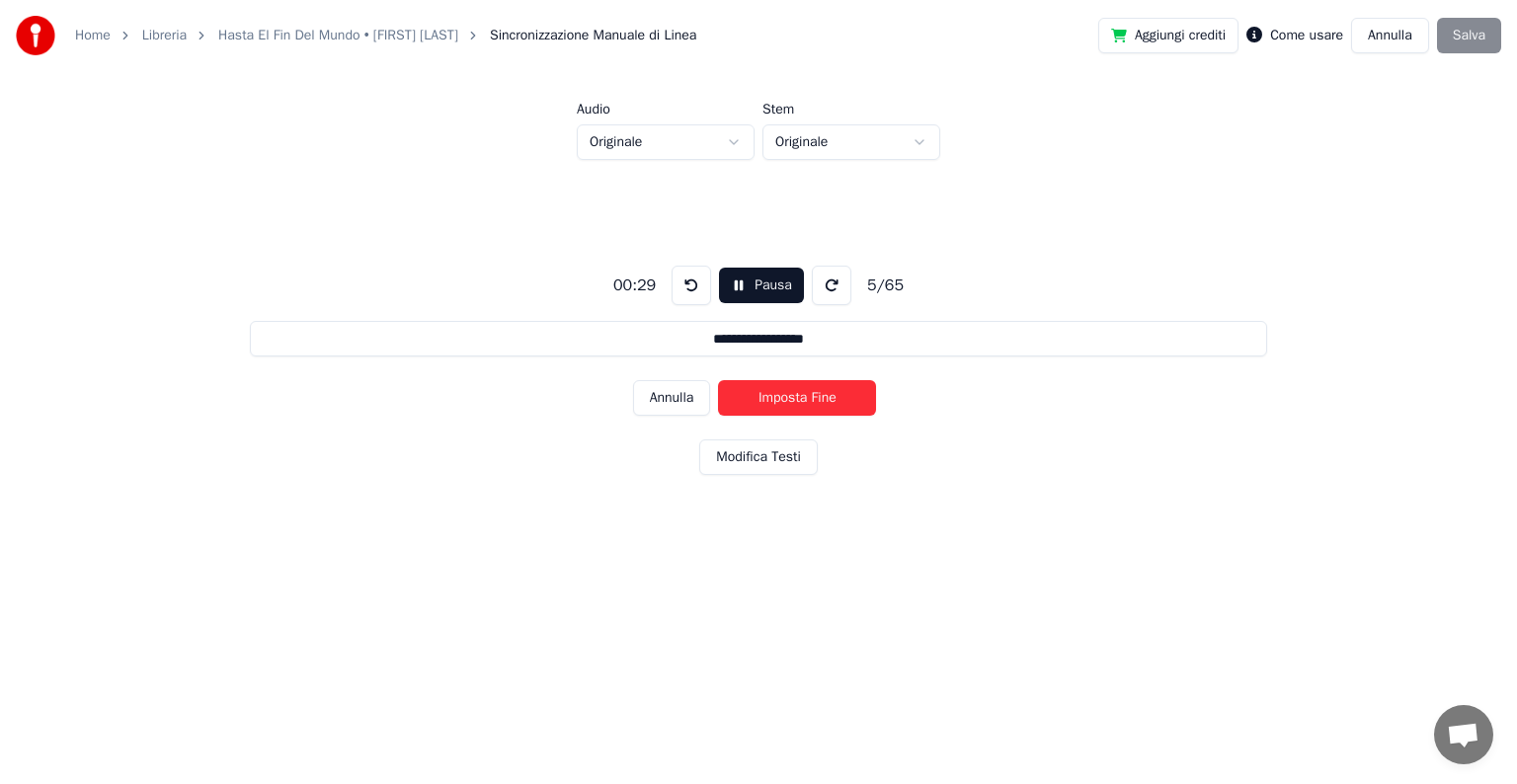 click on "Imposta Fine" at bounding box center [797, 398] 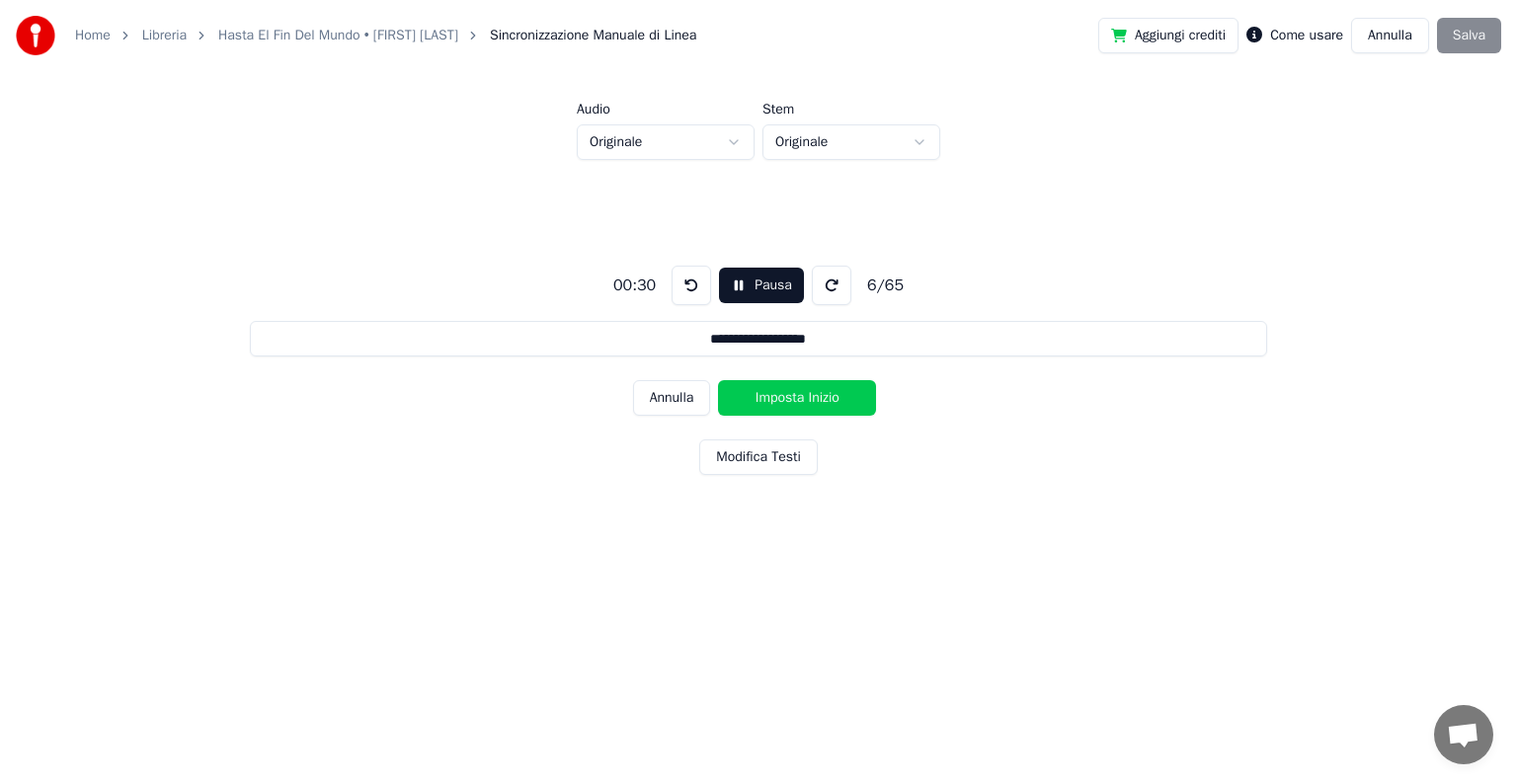 click on "Imposta Inizio" at bounding box center [797, 398] 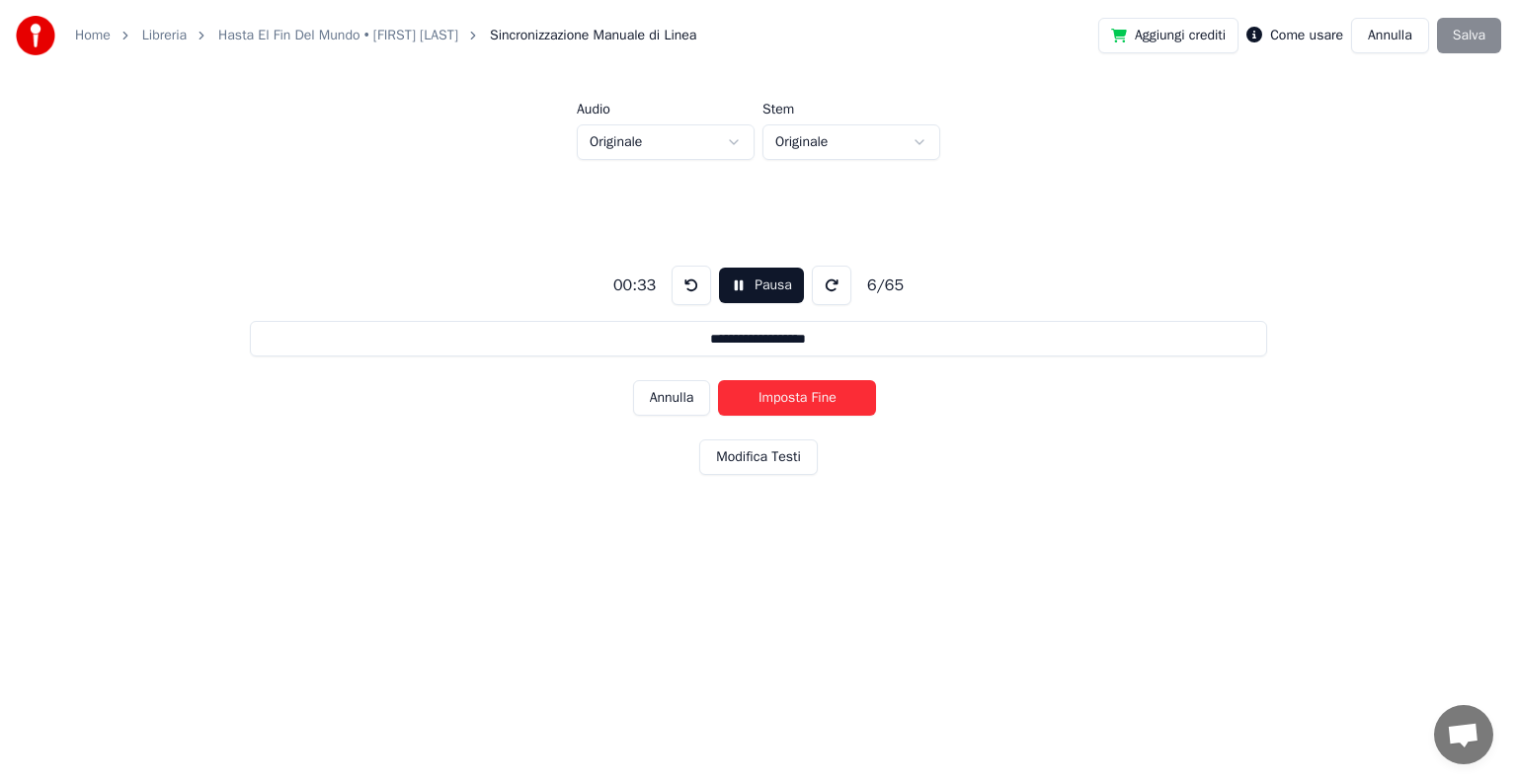 click on "Imposta Fine" at bounding box center [797, 398] 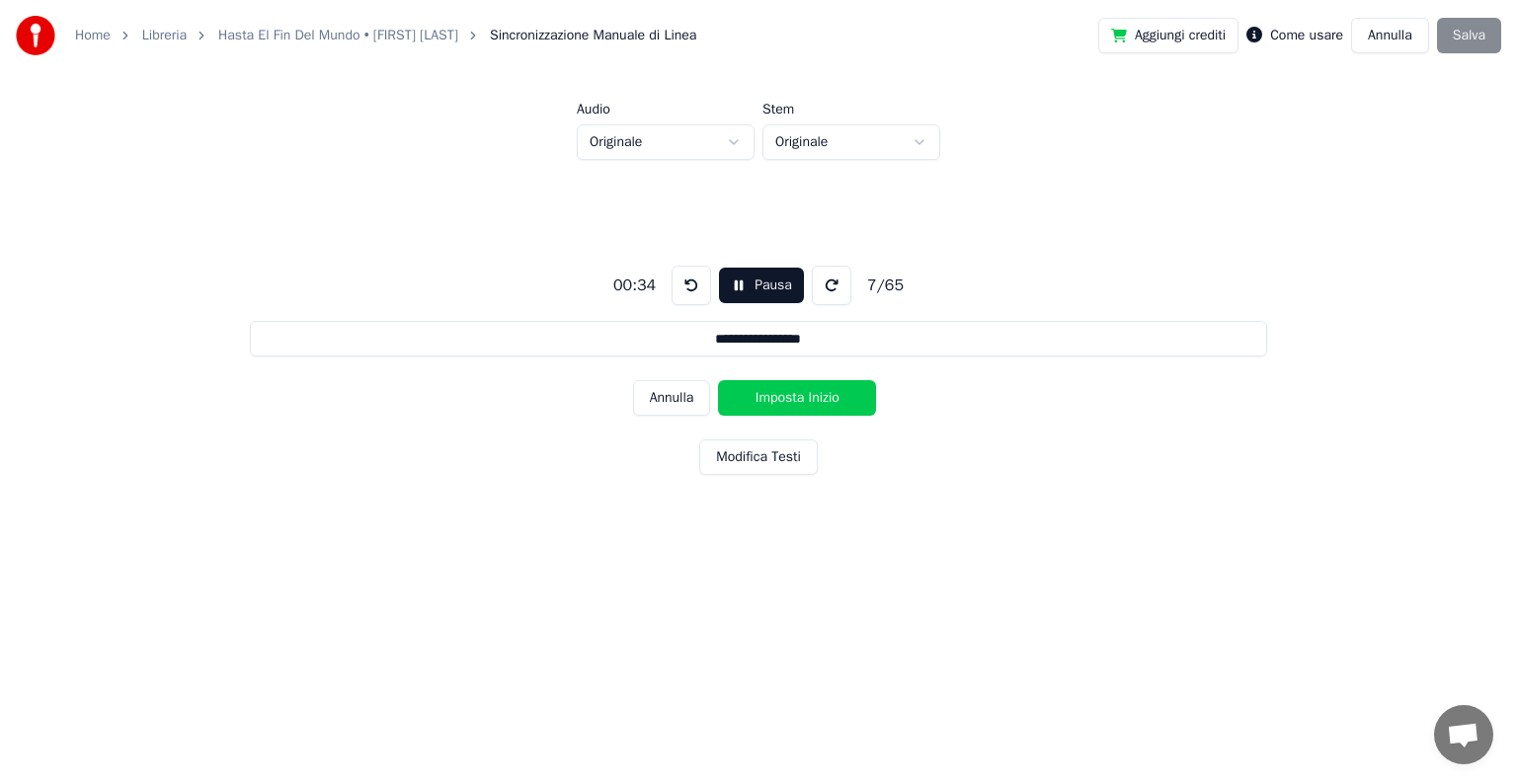 click on "Imposta Inizio" at bounding box center [797, 398] 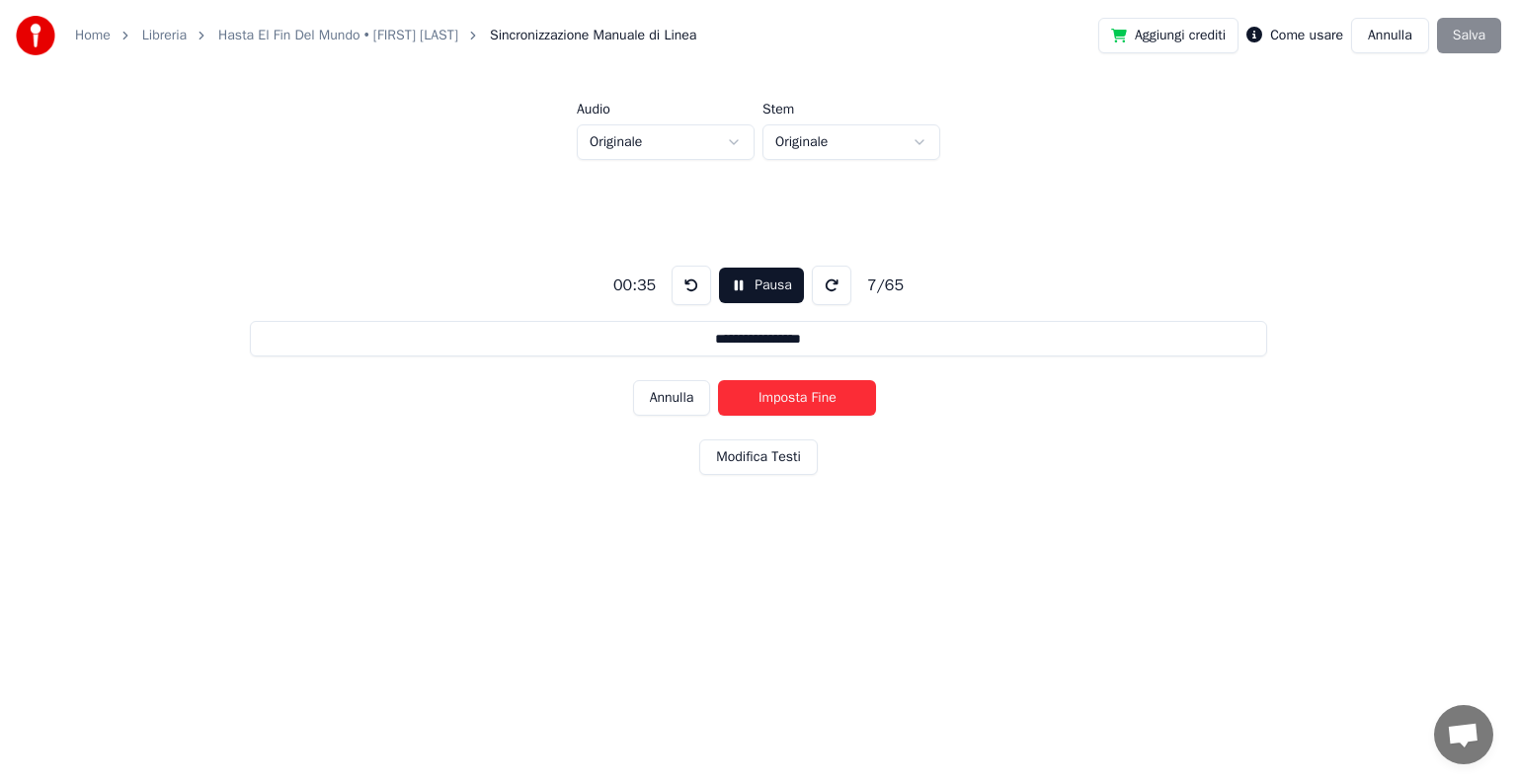 click on "Imposta Fine" at bounding box center (797, 398) 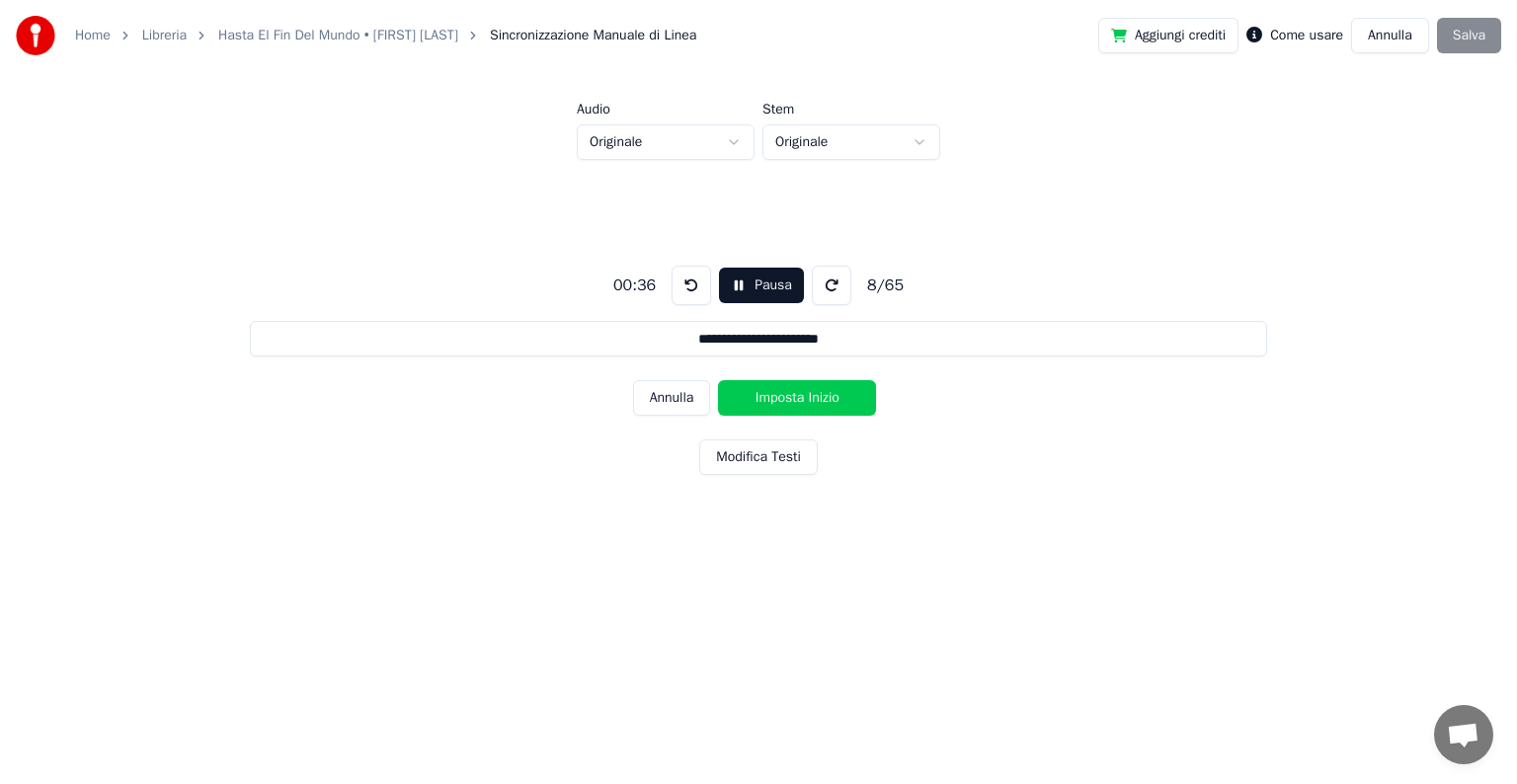 click on "Imposta Inizio" at bounding box center (797, 398) 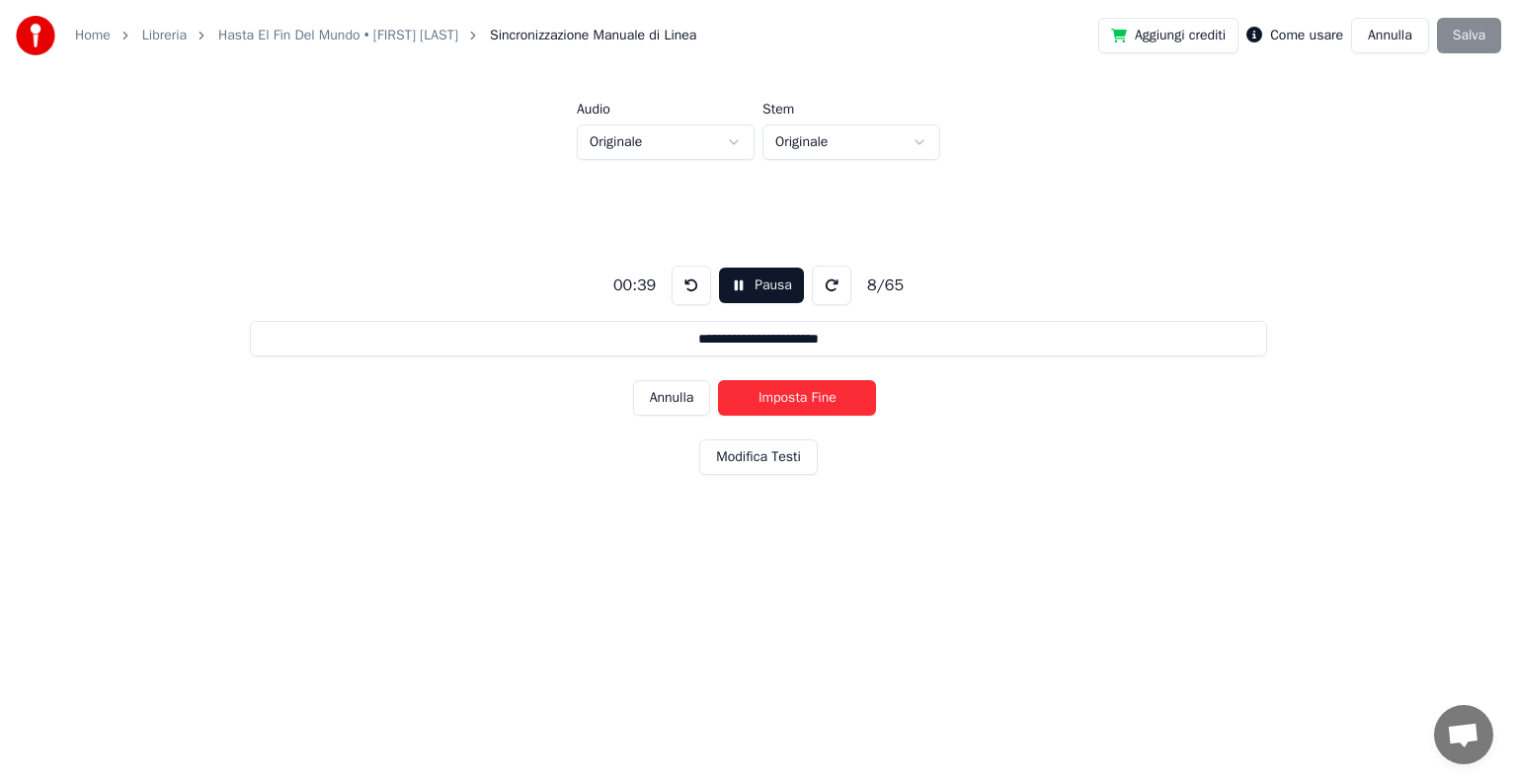 click on "Imposta Fine" at bounding box center (797, 398) 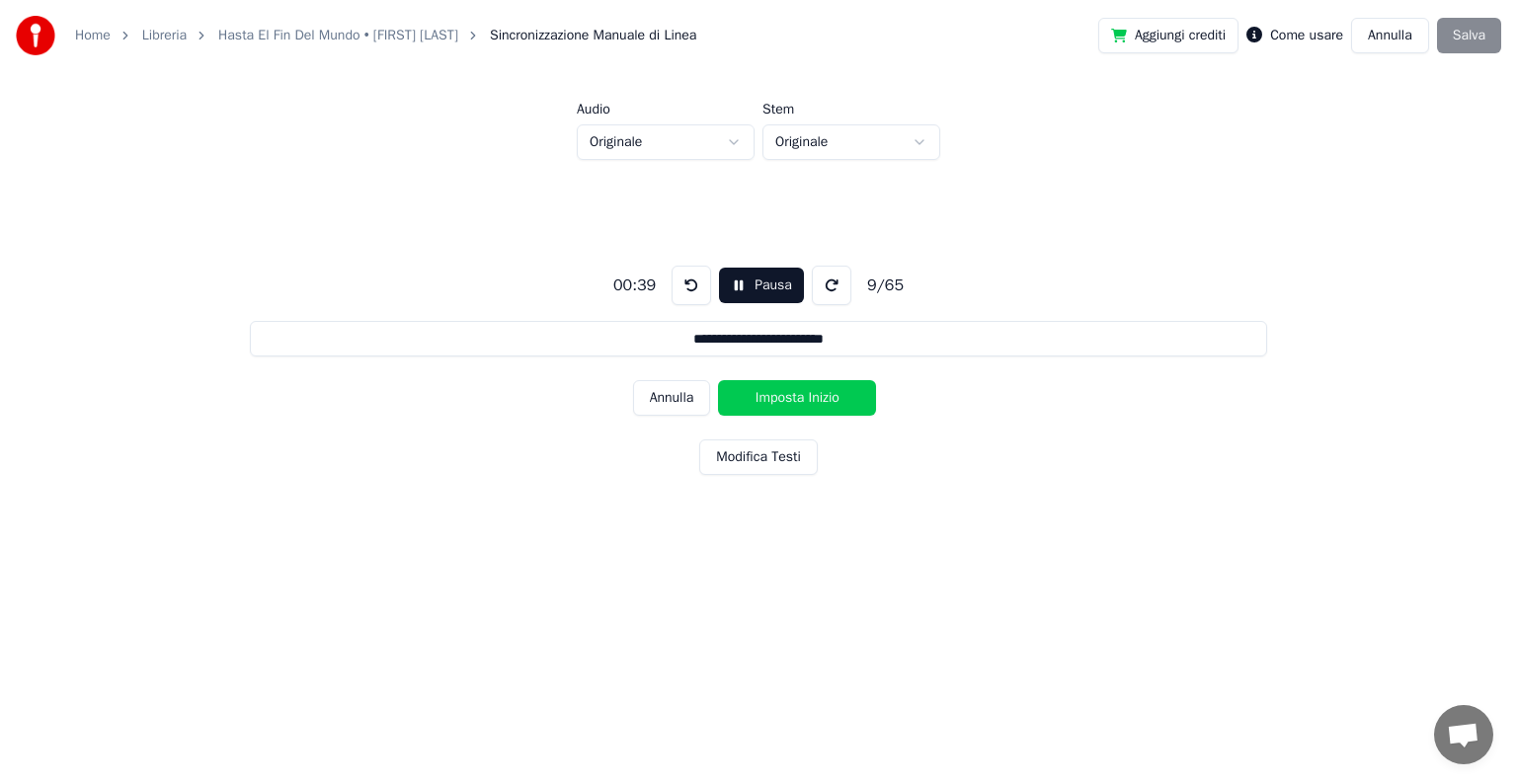 click on "Imposta Inizio" at bounding box center (797, 398) 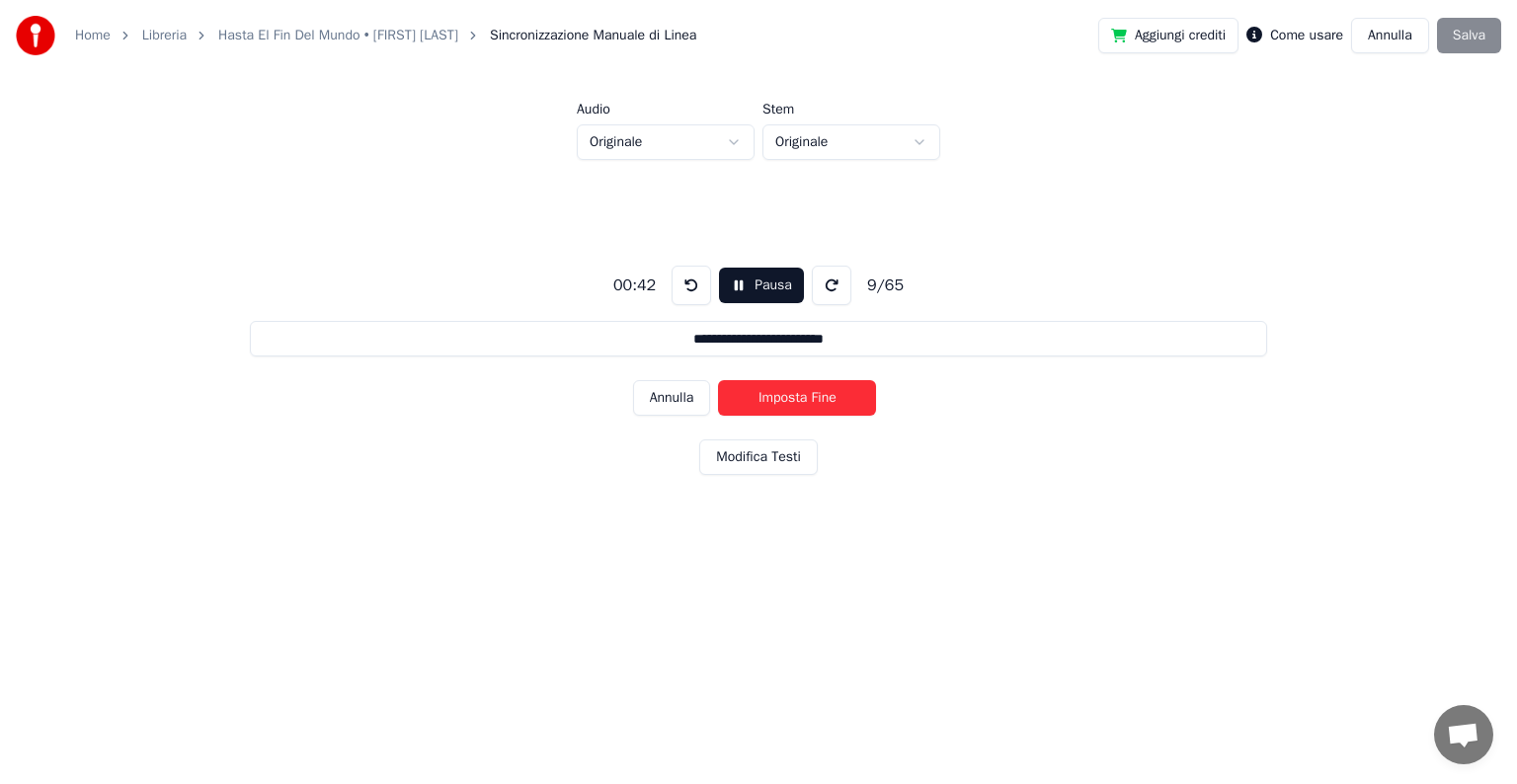 click on "Imposta Fine" at bounding box center [797, 398] 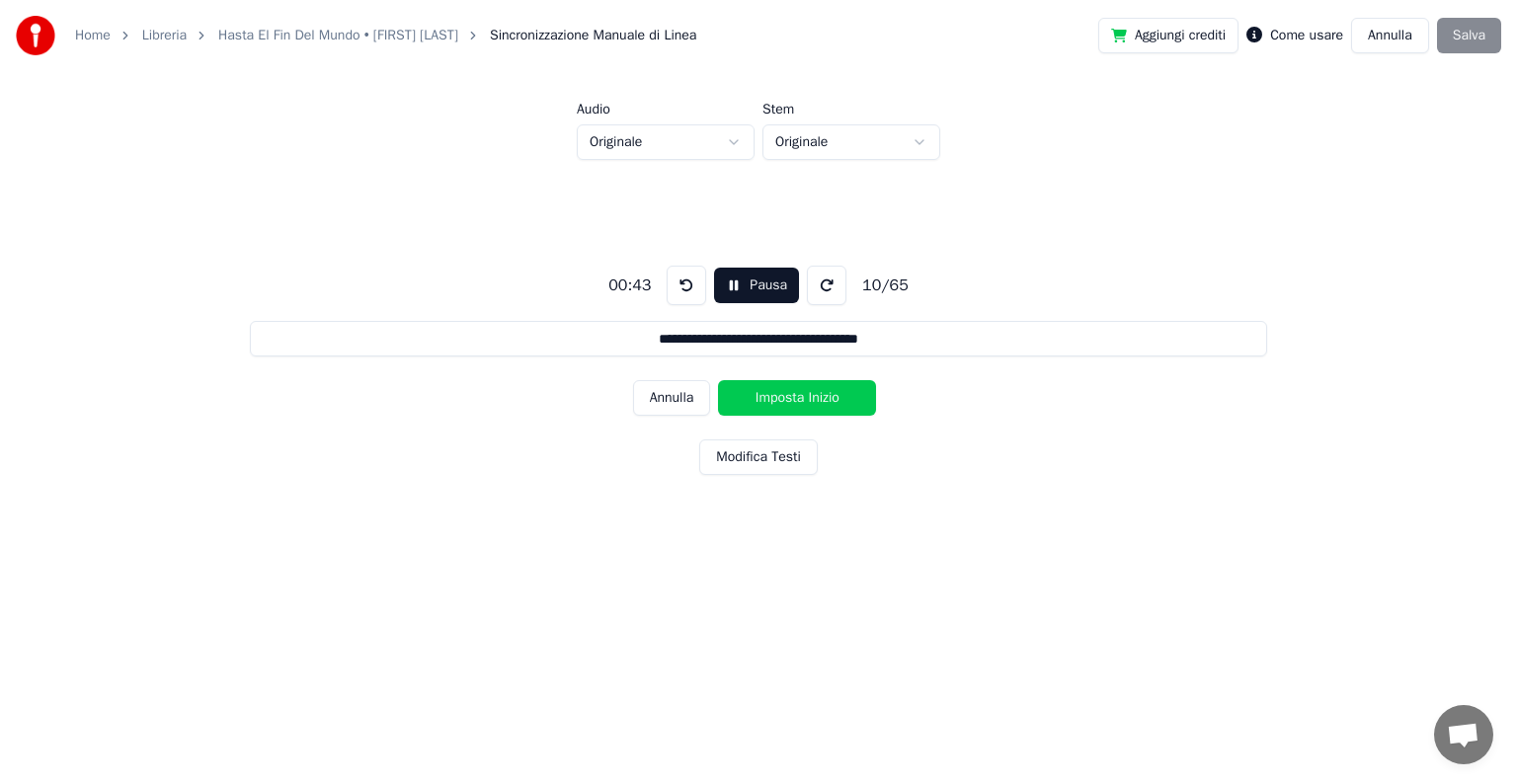 click on "Imposta Inizio" at bounding box center (797, 398) 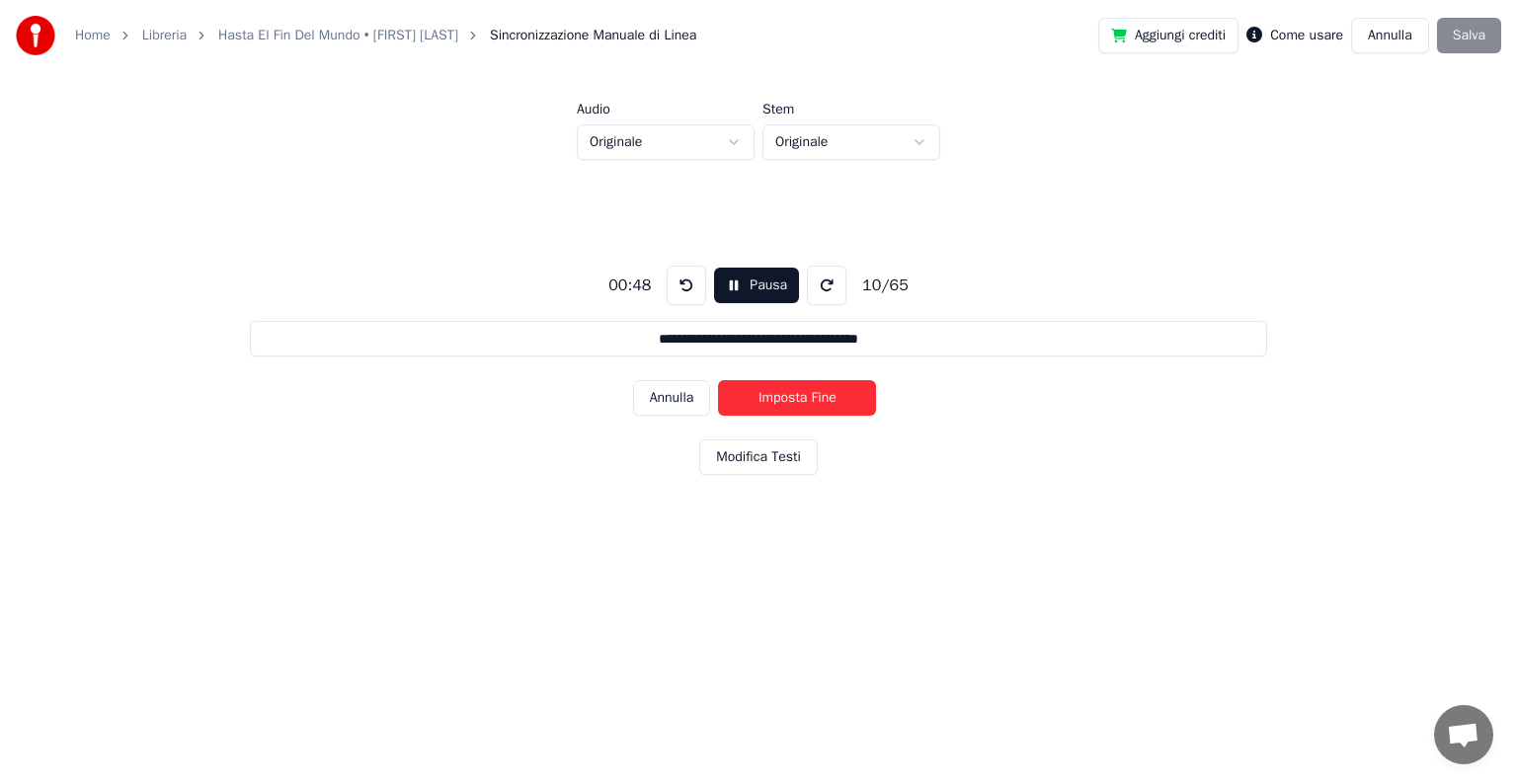click on "Imposta Fine" at bounding box center (797, 398) 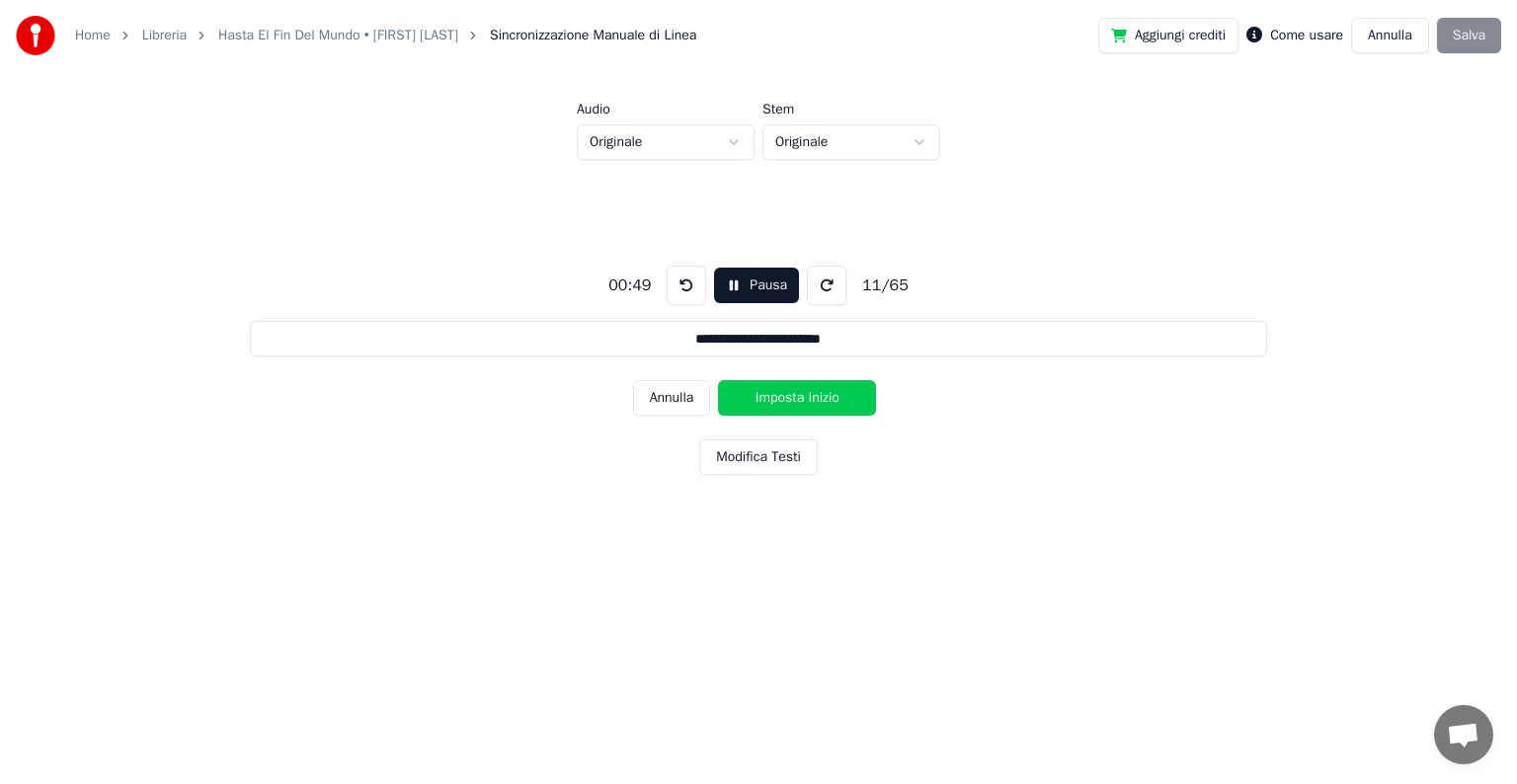 click on "Imposta Inizio" at bounding box center [797, 398] 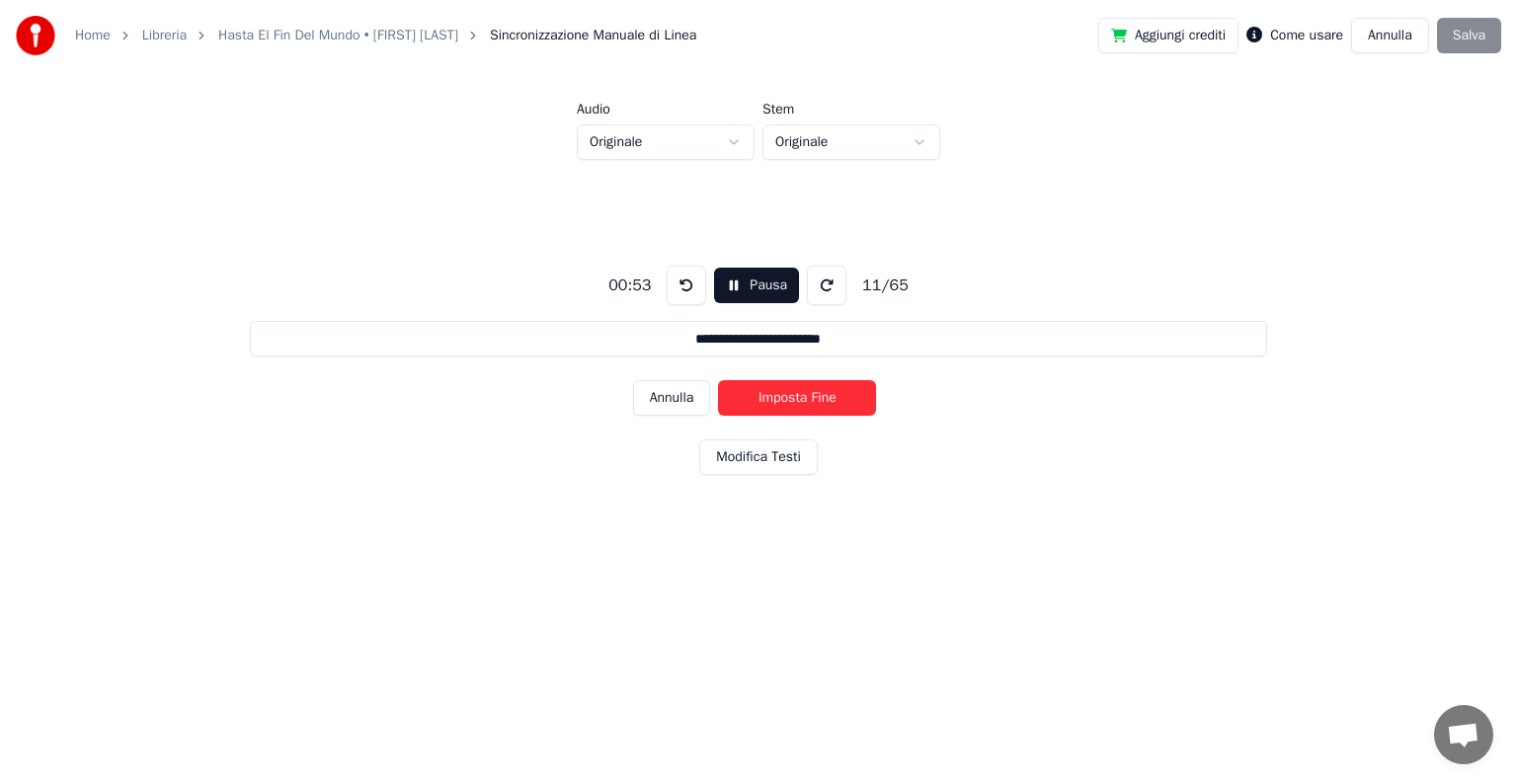 click on "Imposta Fine" at bounding box center [797, 398] 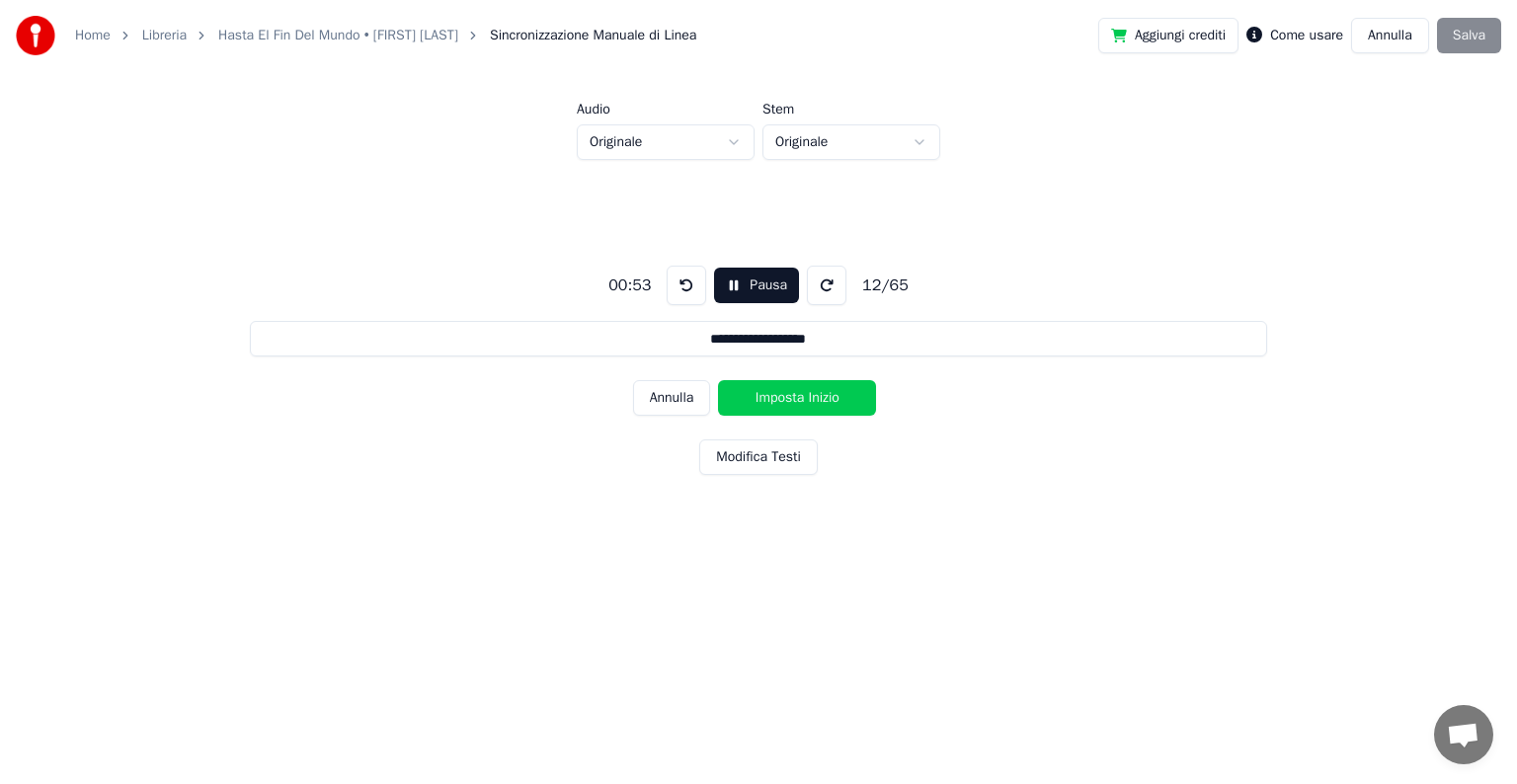 click on "Imposta Inizio" at bounding box center [797, 398] 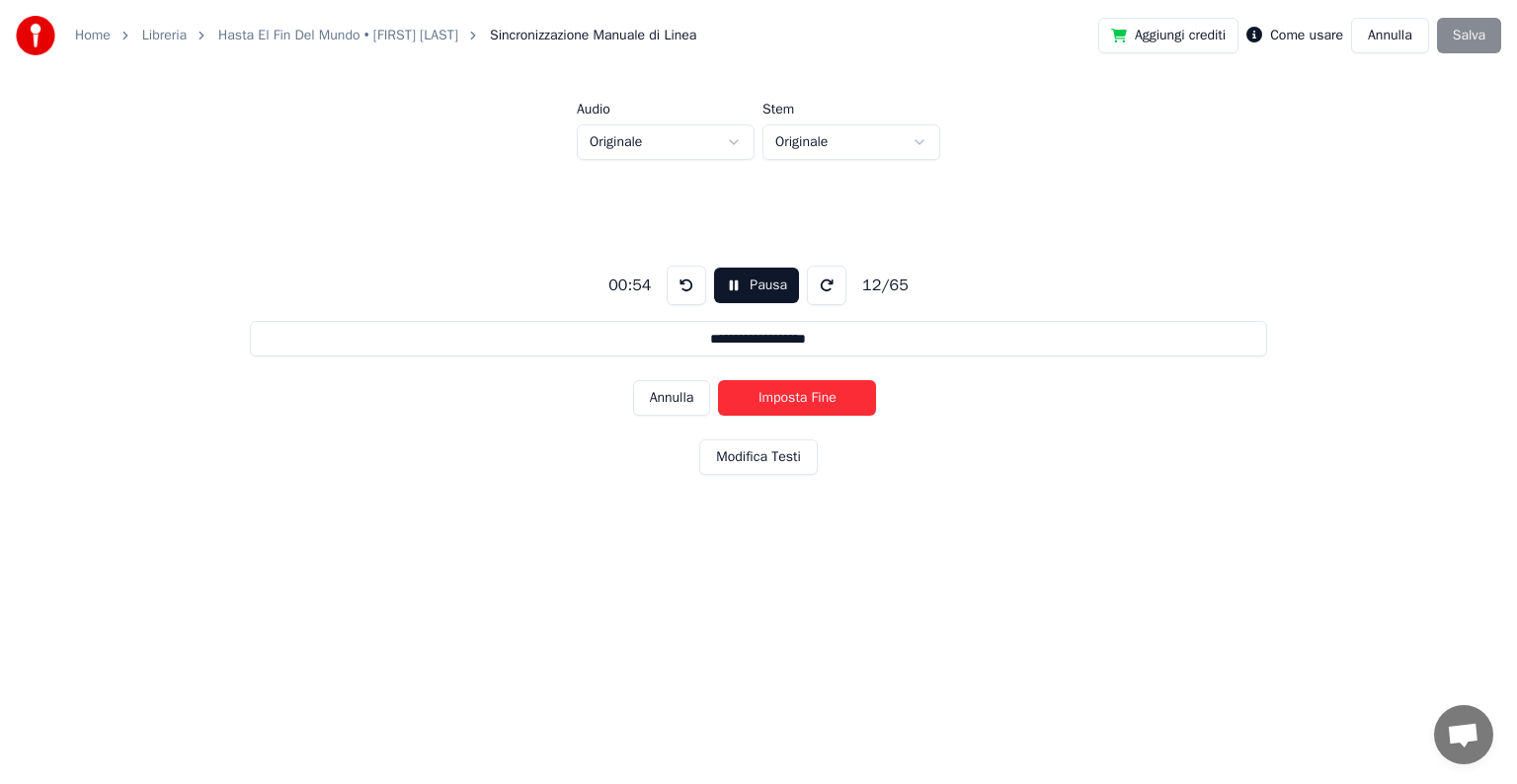 click on "Imposta Fine" at bounding box center [797, 398] 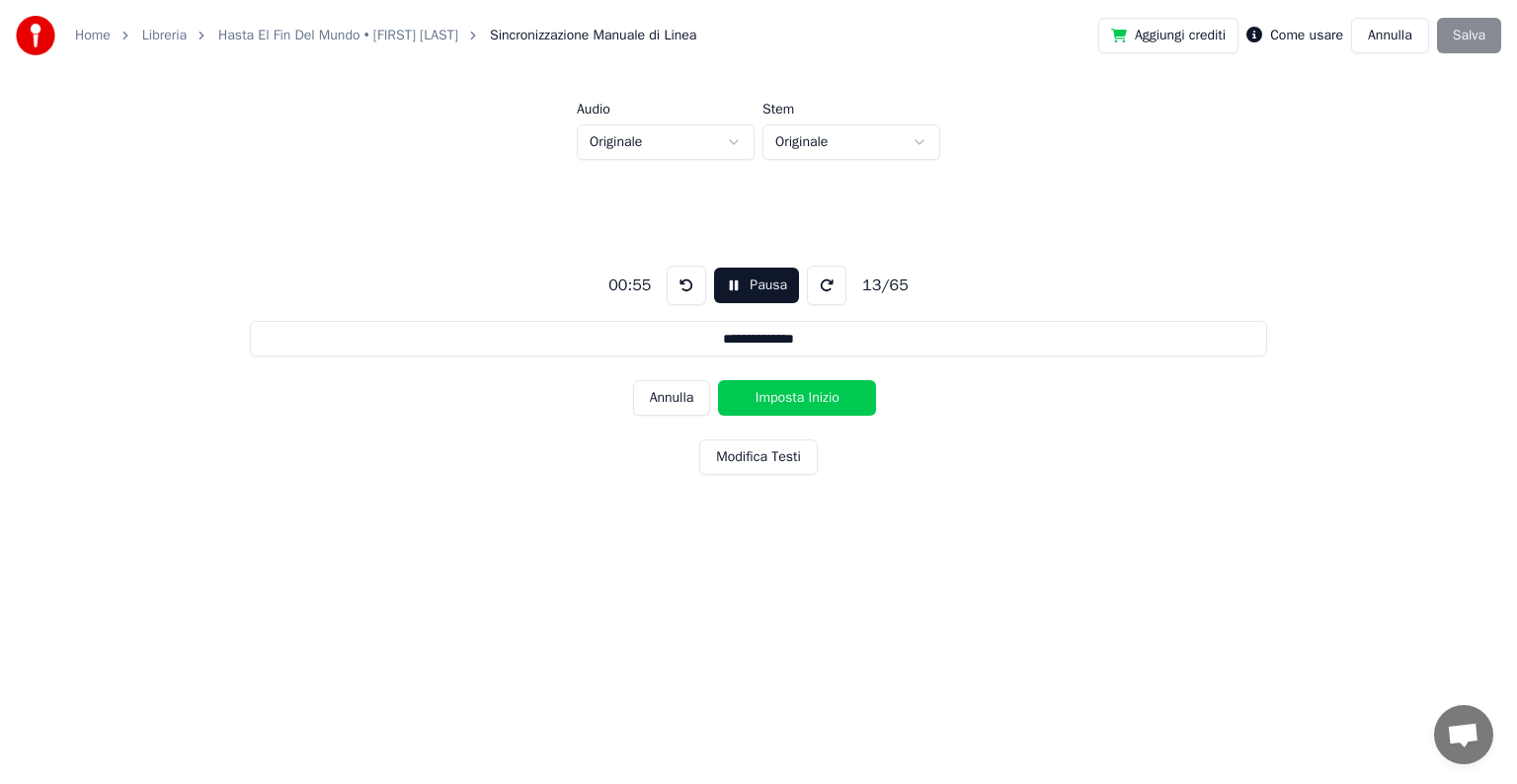 click on "Imposta Inizio" at bounding box center (797, 398) 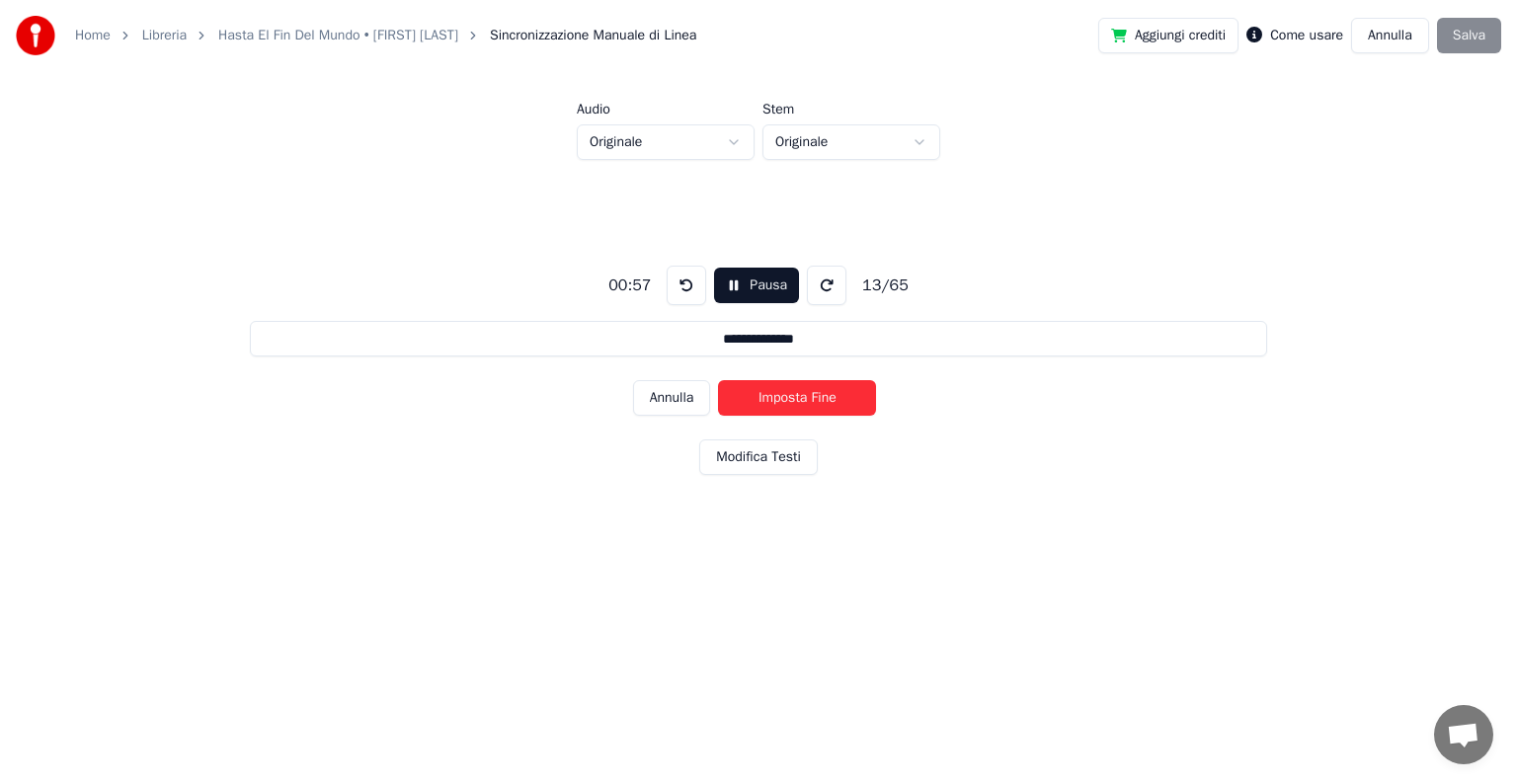 click on "Imposta Fine" at bounding box center [797, 398] 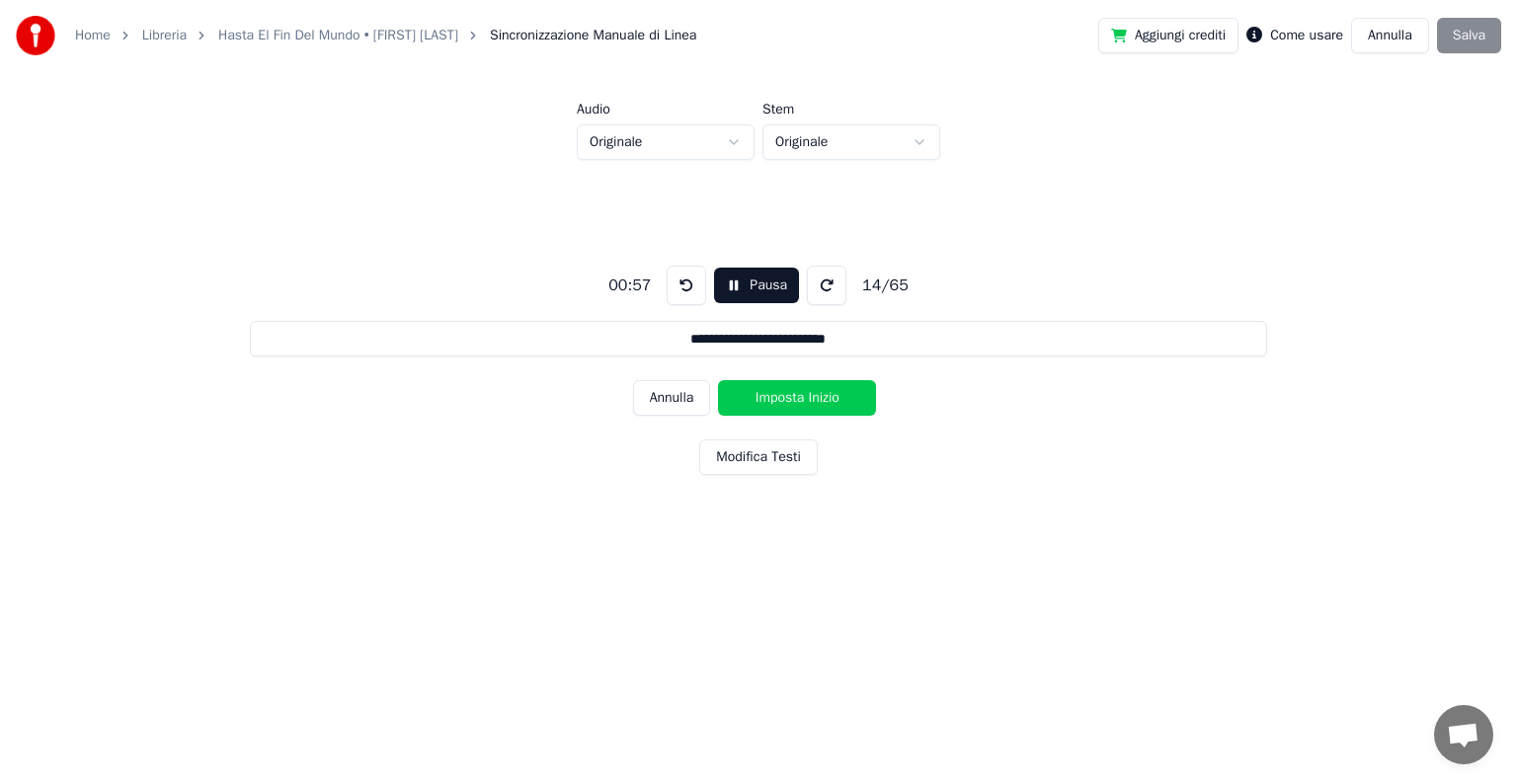 click on "Imposta Inizio" at bounding box center [797, 398] 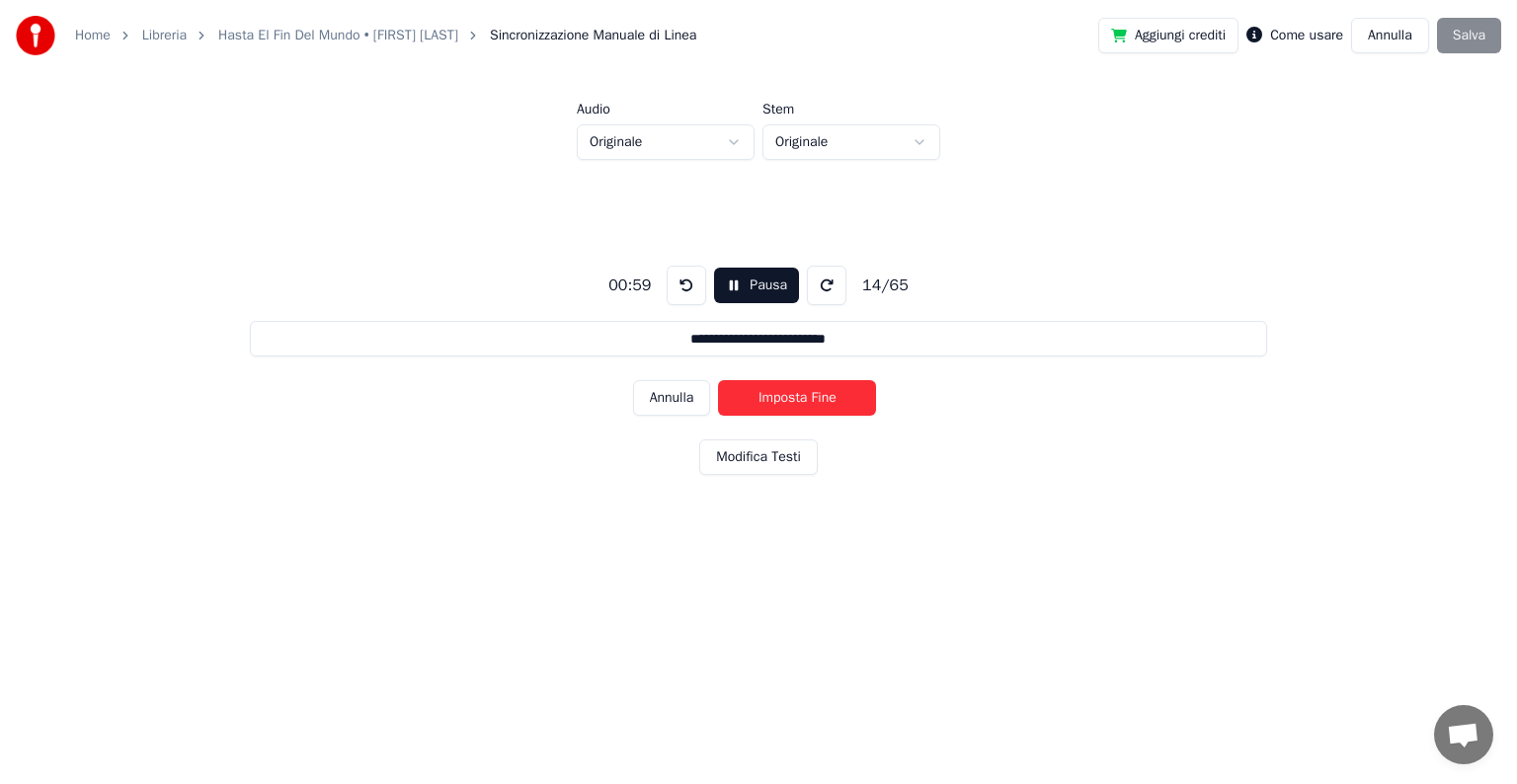 click on "Imposta Fine" at bounding box center (797, 398) 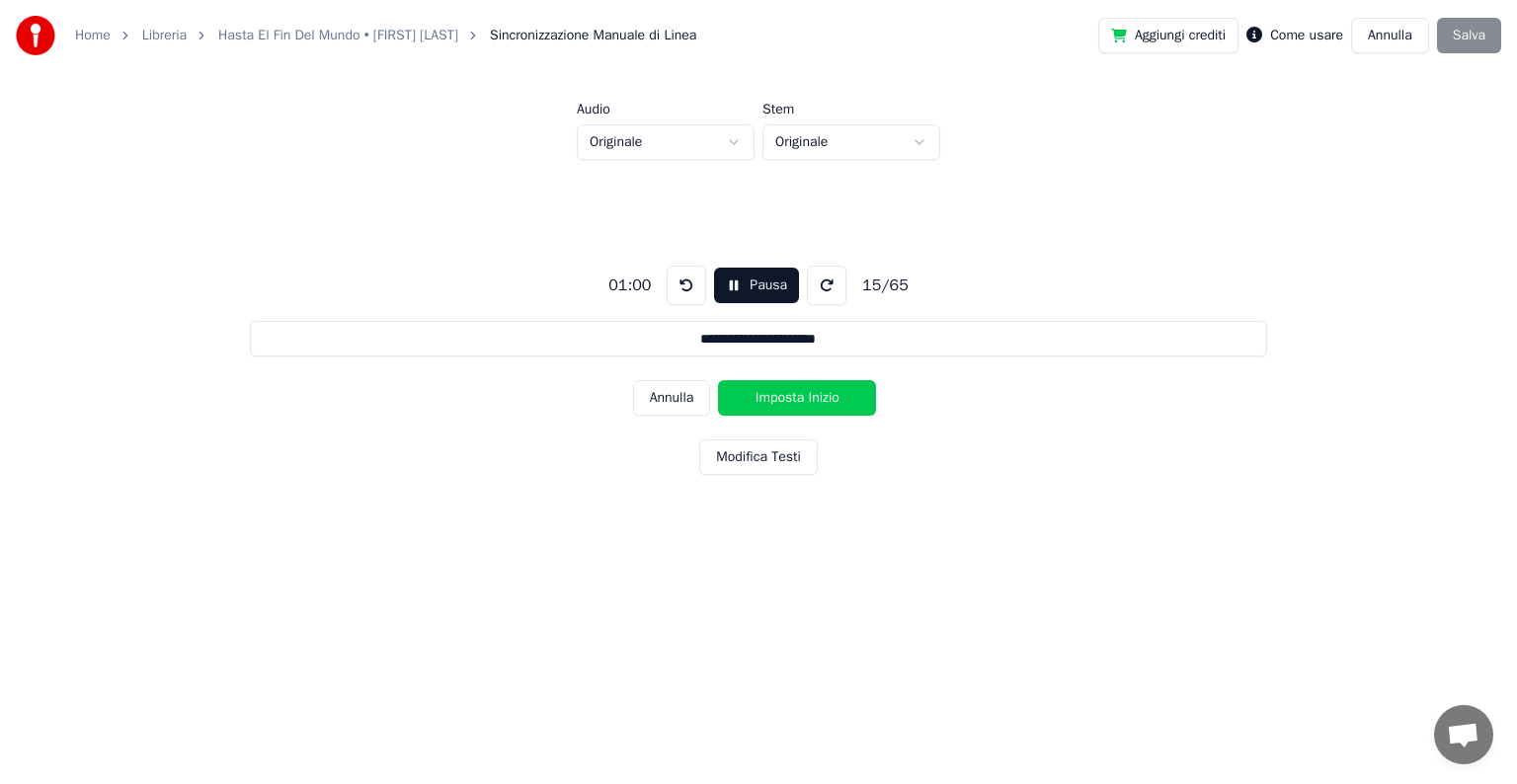 click on "Imposta Inizio" at bounding box center (797, 398) 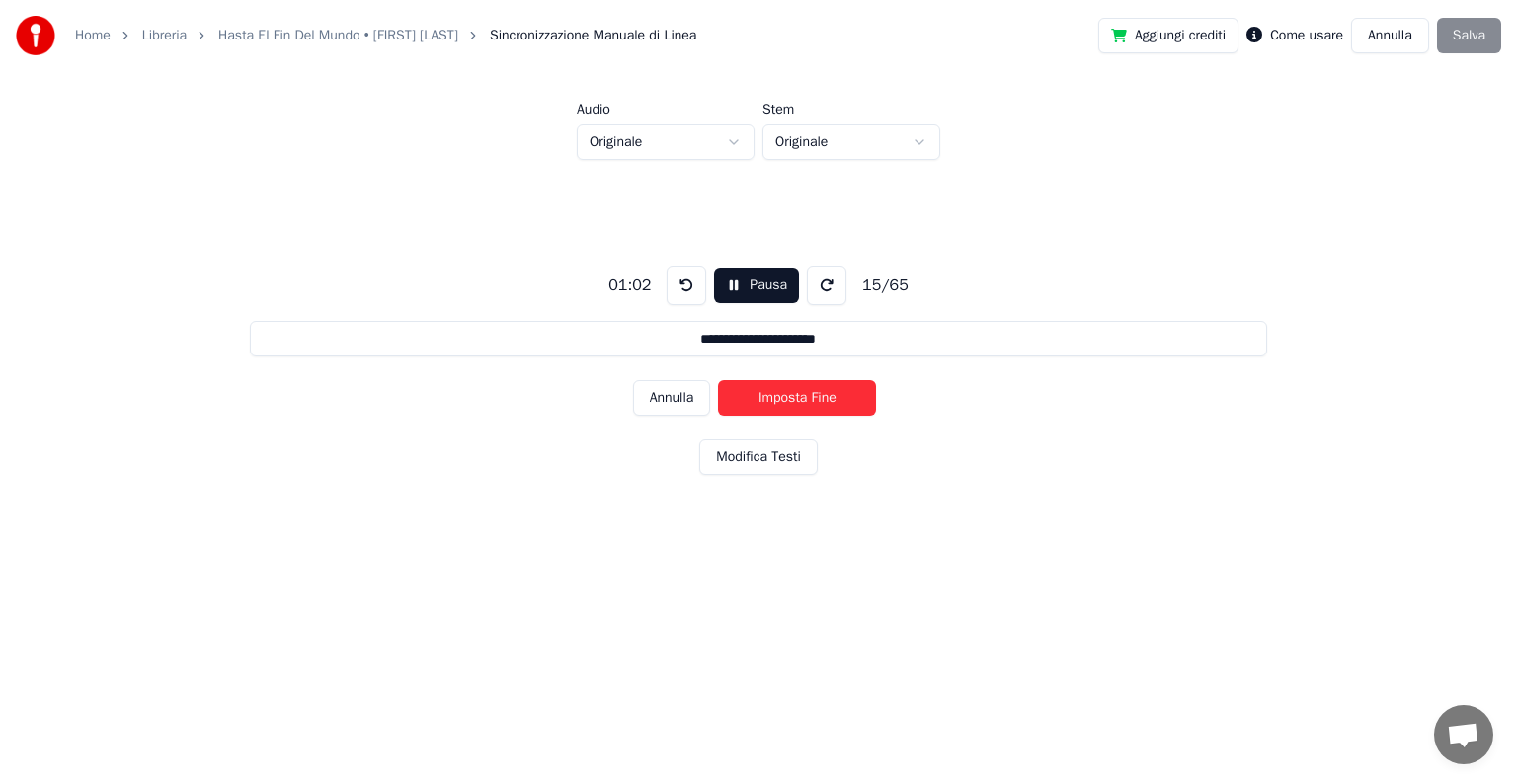 click on "Imposta Fine" at bounding box center (797, 398) 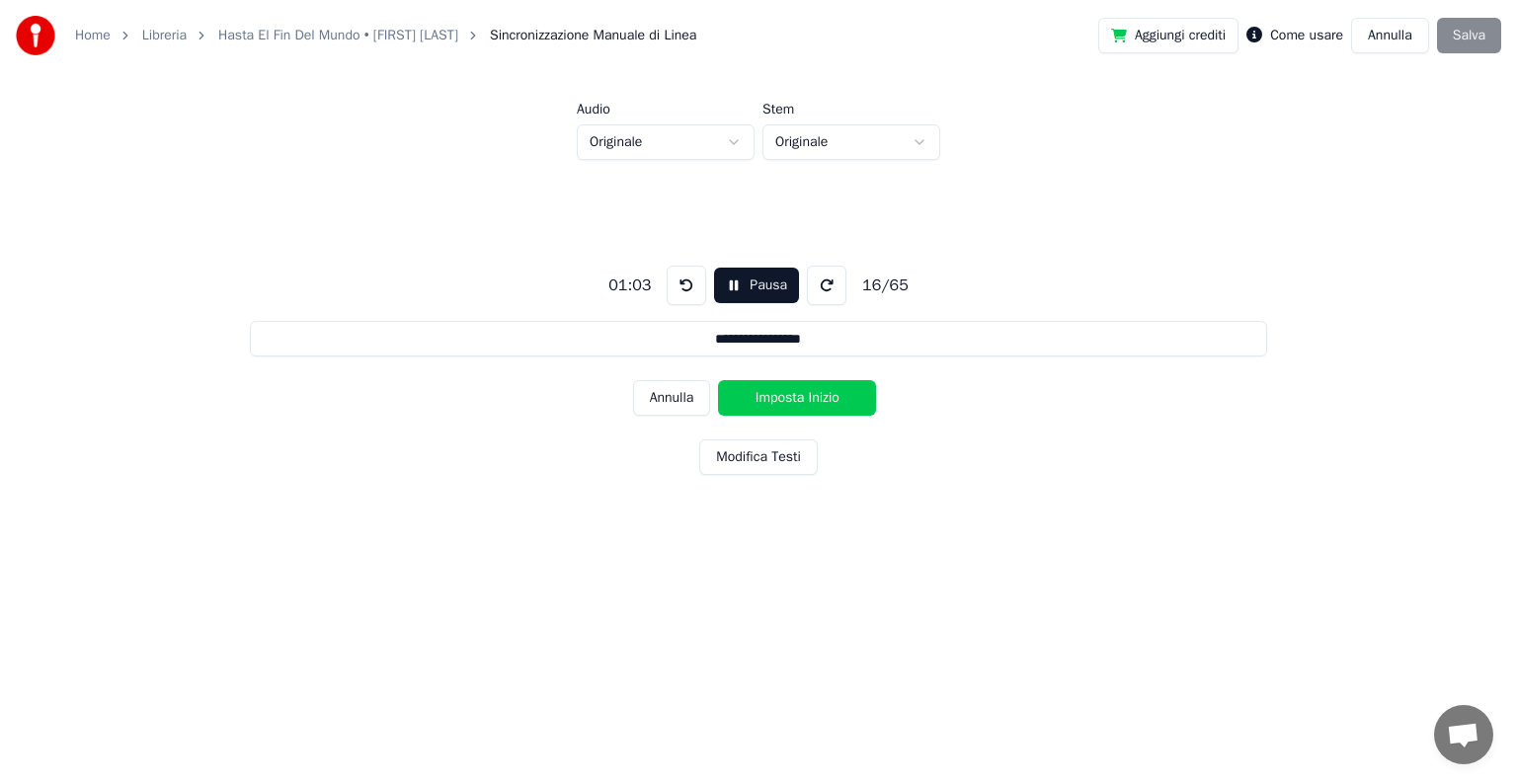 click on "Imposta Inizio" at bounding box center (797, 398) 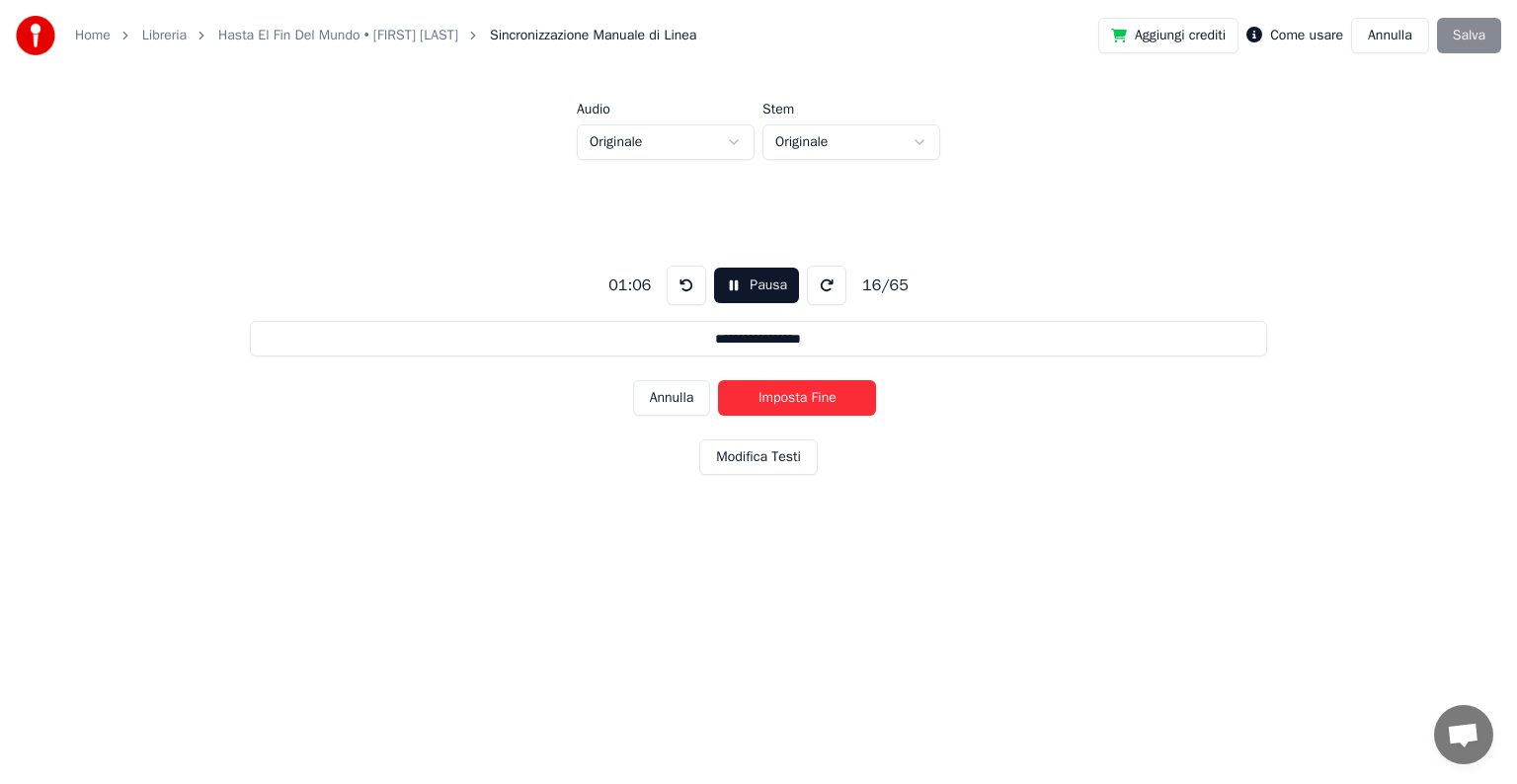 click on "Imposta Fine" at bounding box center (797, 398) 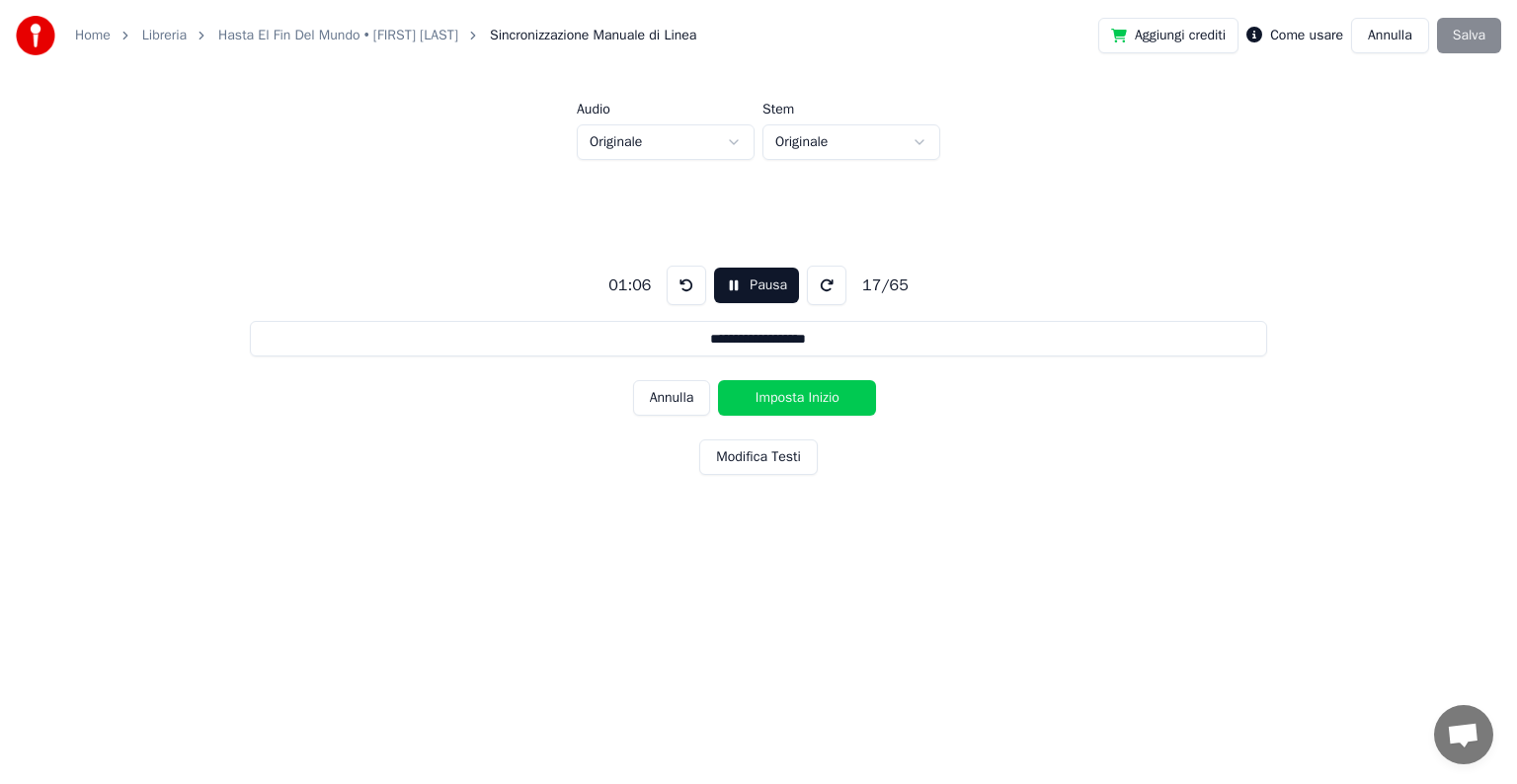 click on "Imposta Inizio" at bounding box center [797, 398] 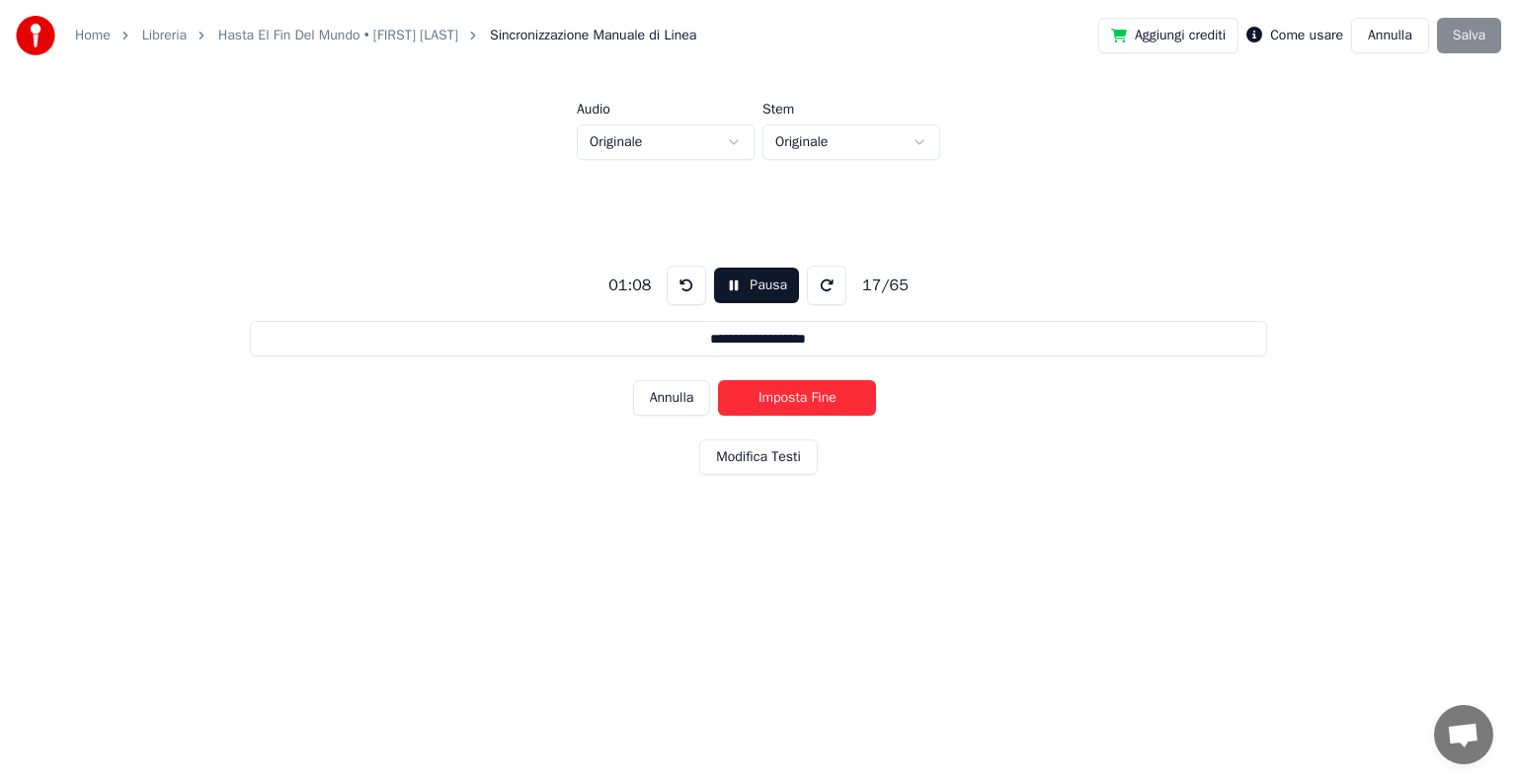 click on "Imposta Fine" at bounding box center [797, 398] 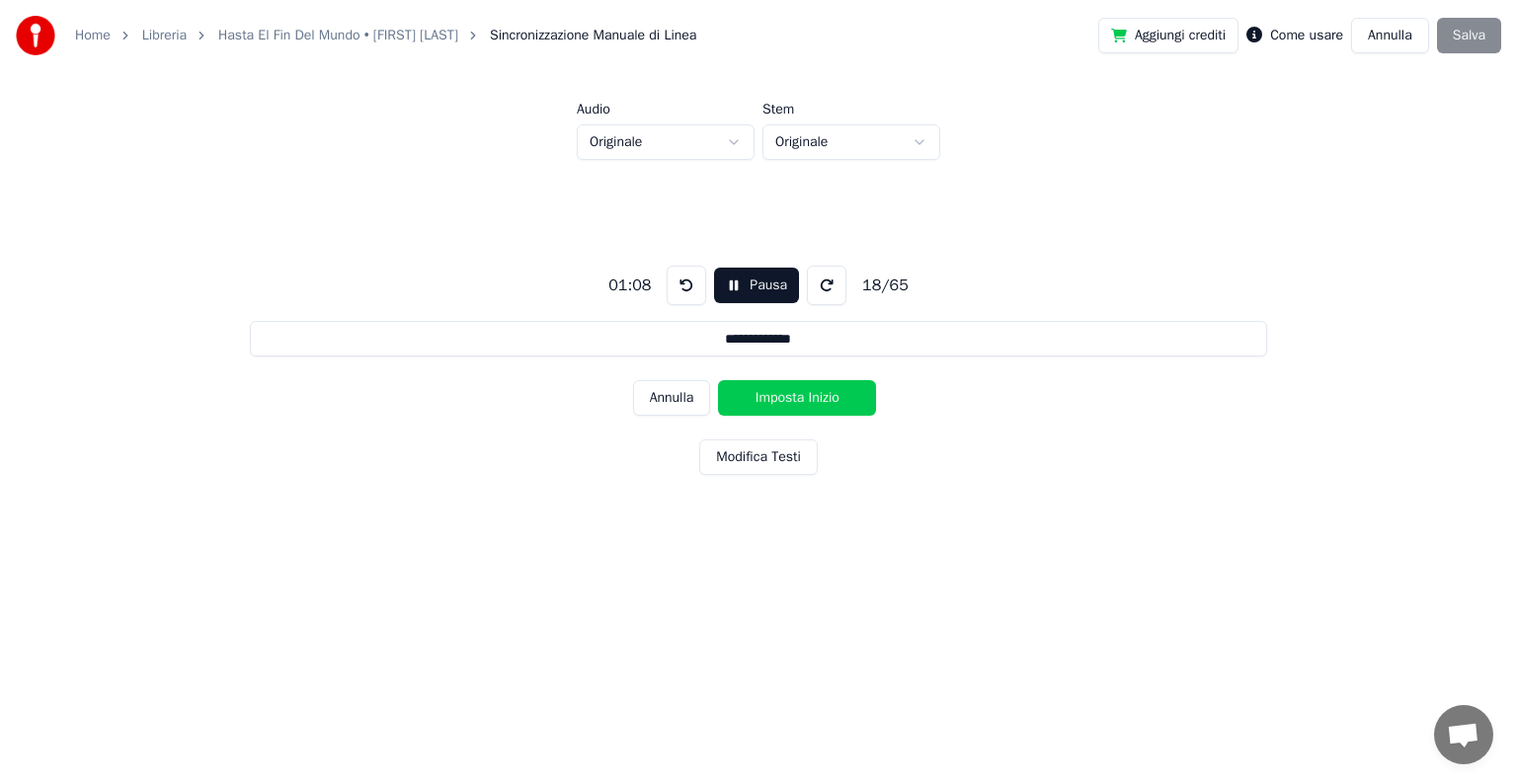 click on "Imposta Inizio" at bounding box center (797, 398) 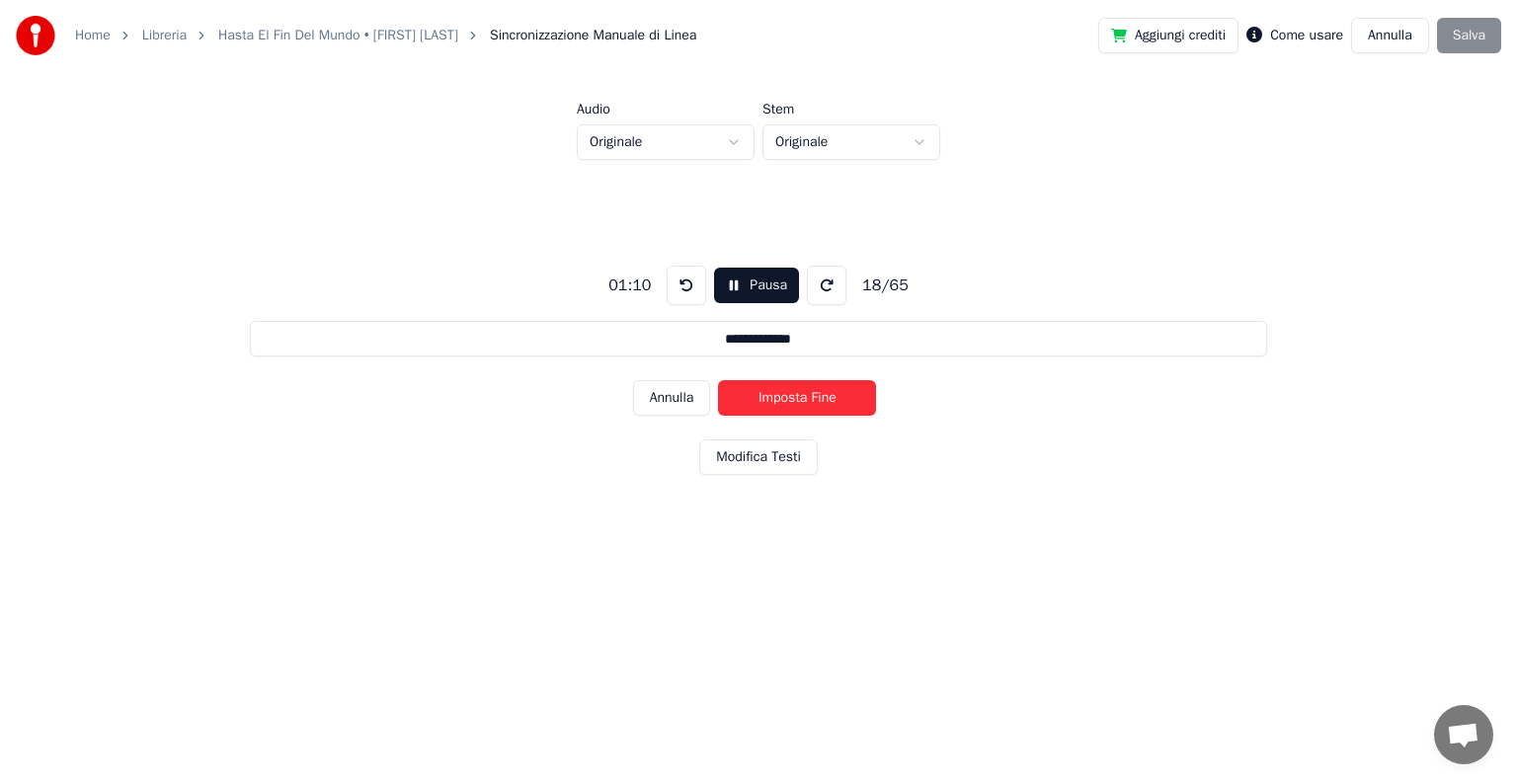 click on "Imposta Fine" at bounding box center (797, 398) 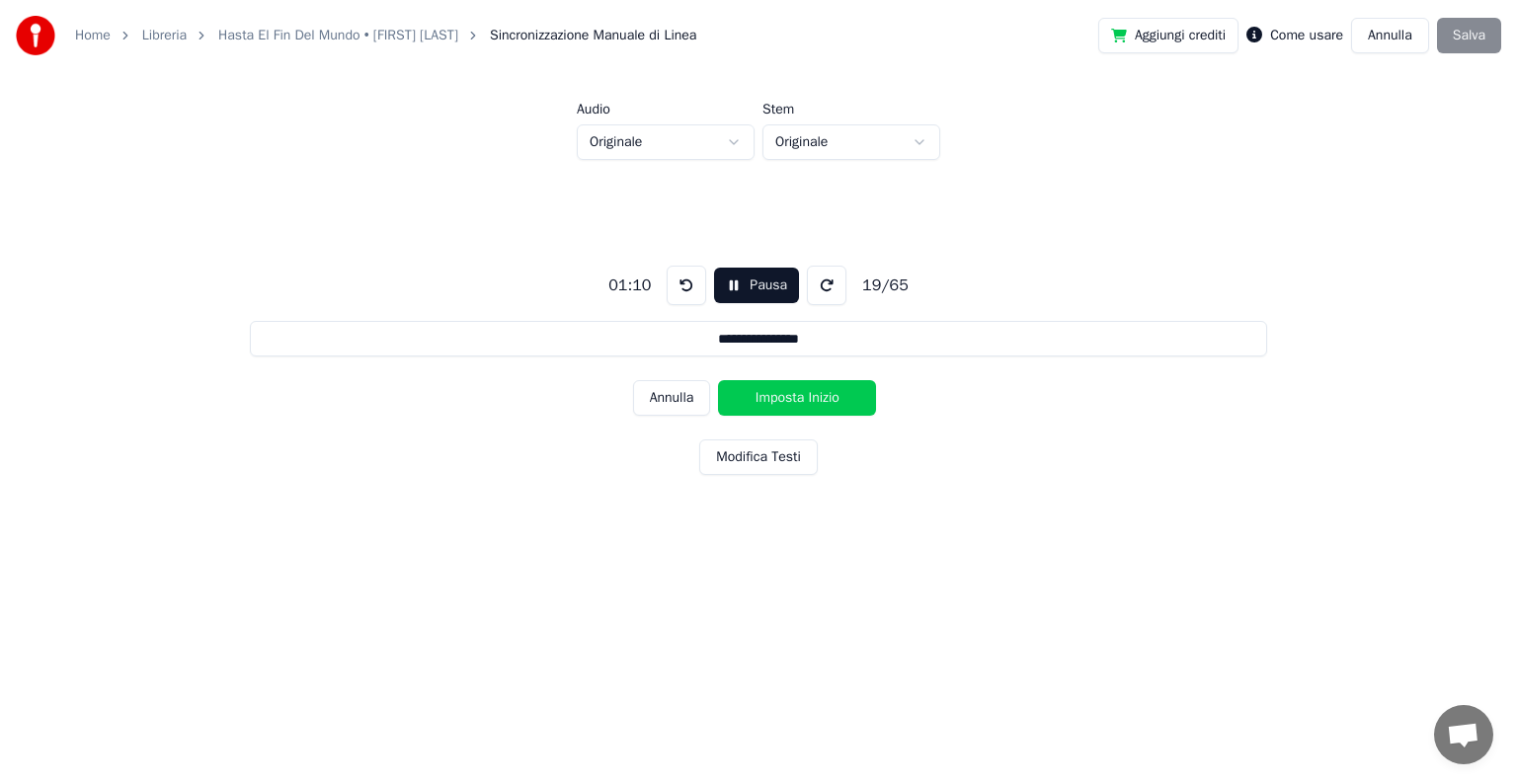 click on "Imposta Inizio" at bounding box center [797, 398] 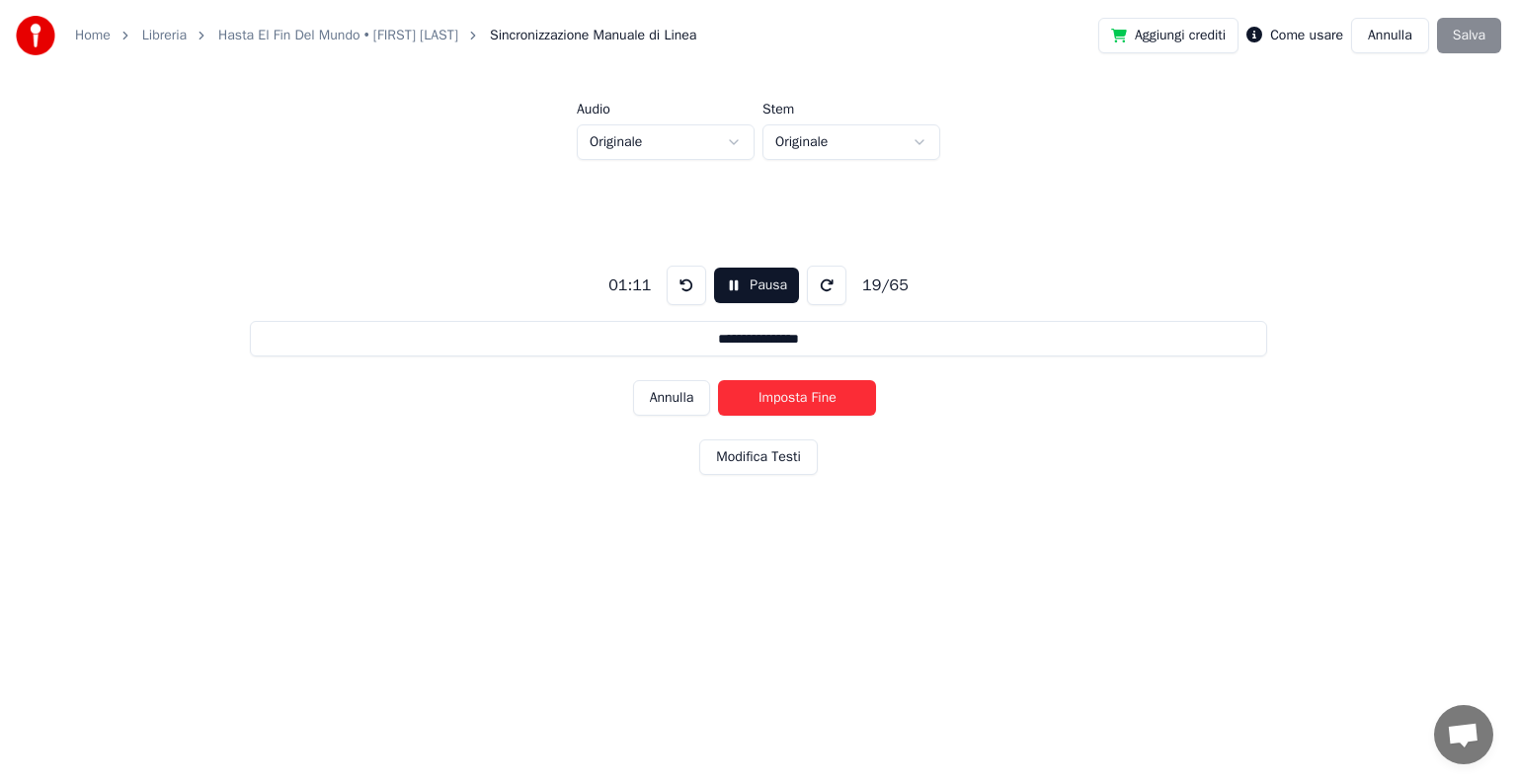 click on "Imposta Fine" at bounding box center (797, 398) 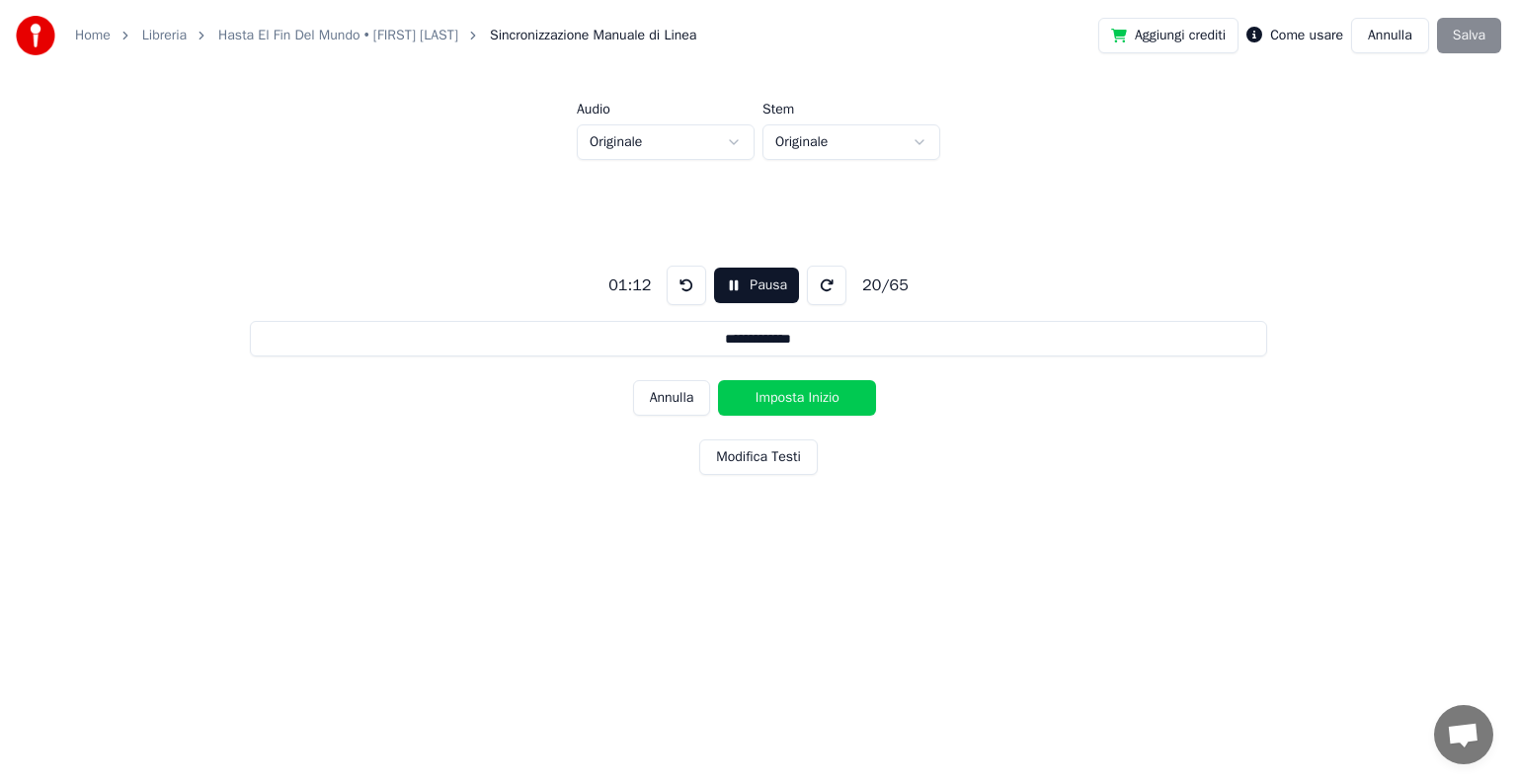 click on "Imposta Inizio" at bounding box center (797, 398) 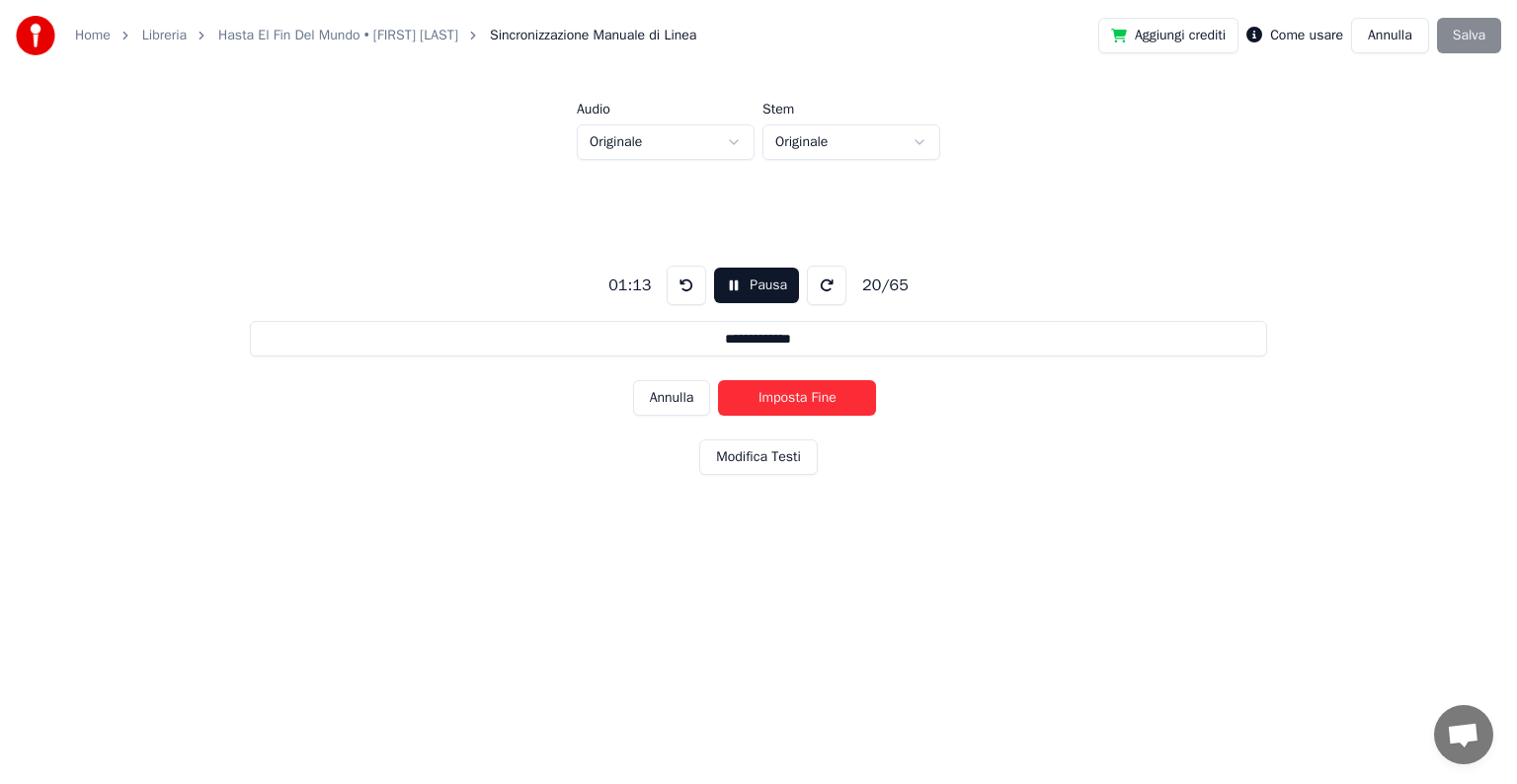 click on "Imposta Fine" at bounding box center (797, 398) 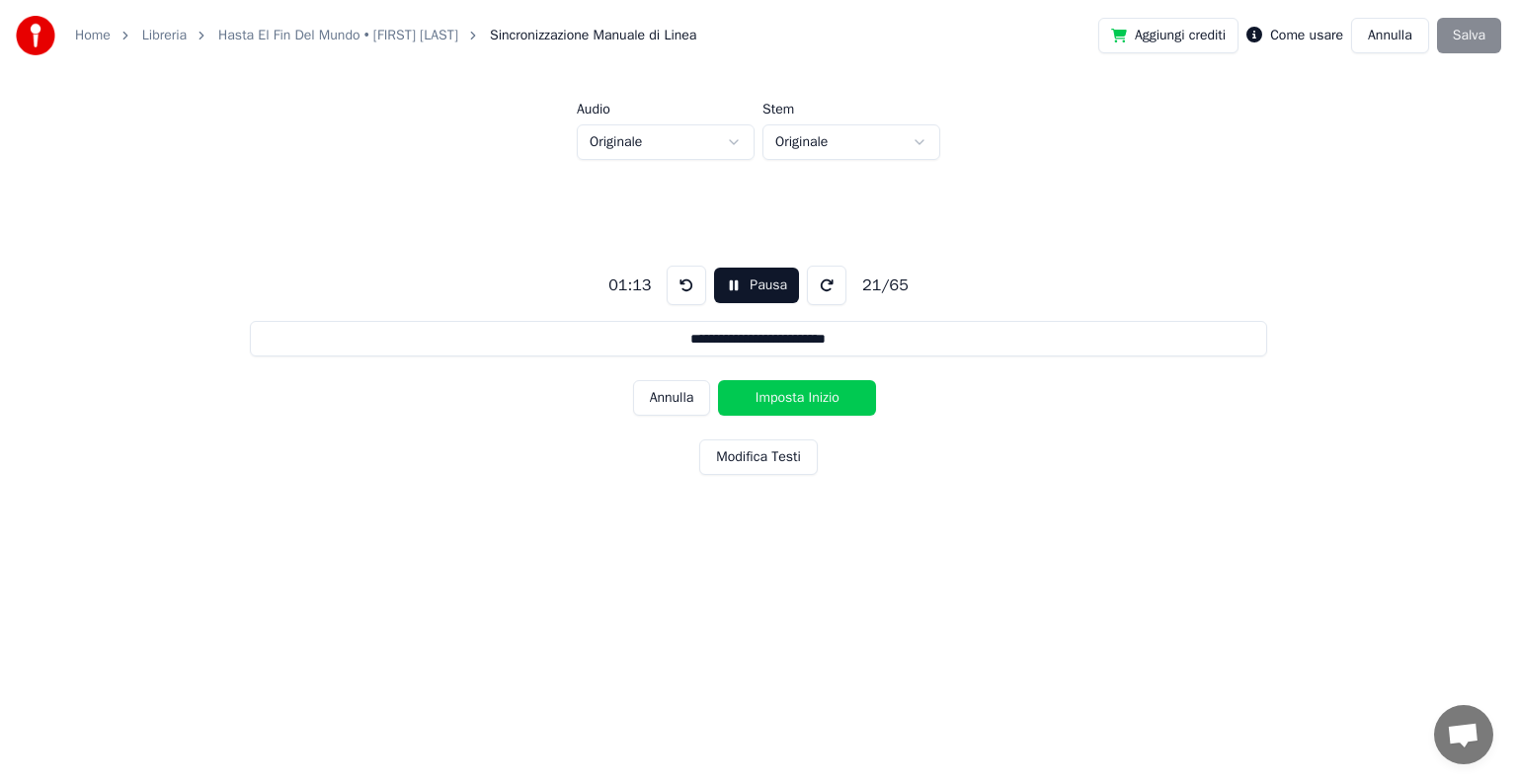 drag, startPoint x: 836, startPoint y: 383, endPoint x: 825, endPoint y: 384, distance: 11.045361 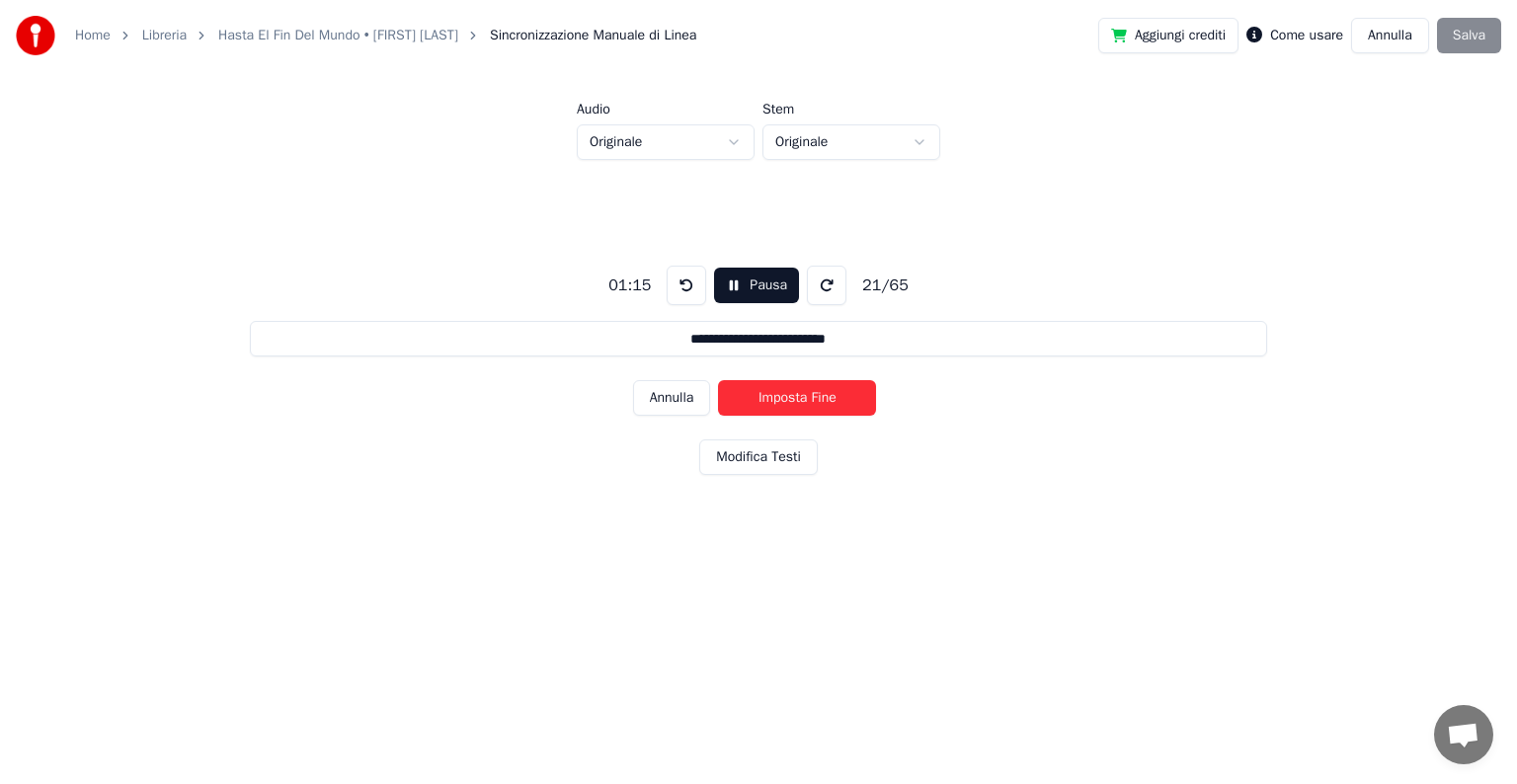 click on "Imposta Fine" at bounding box center [797, 398] 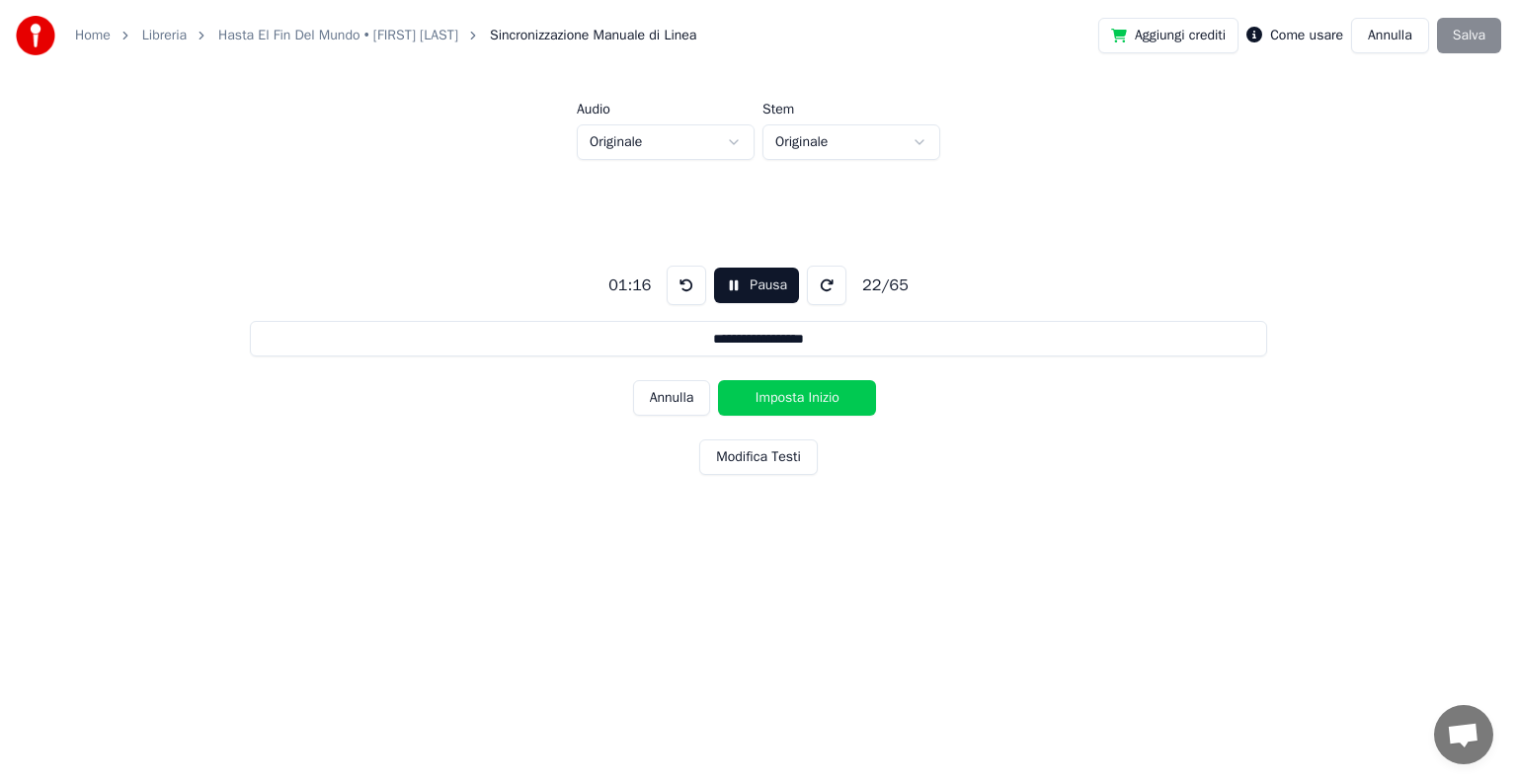 click on "Imposta Inizio" at bounding box center (797, 398) 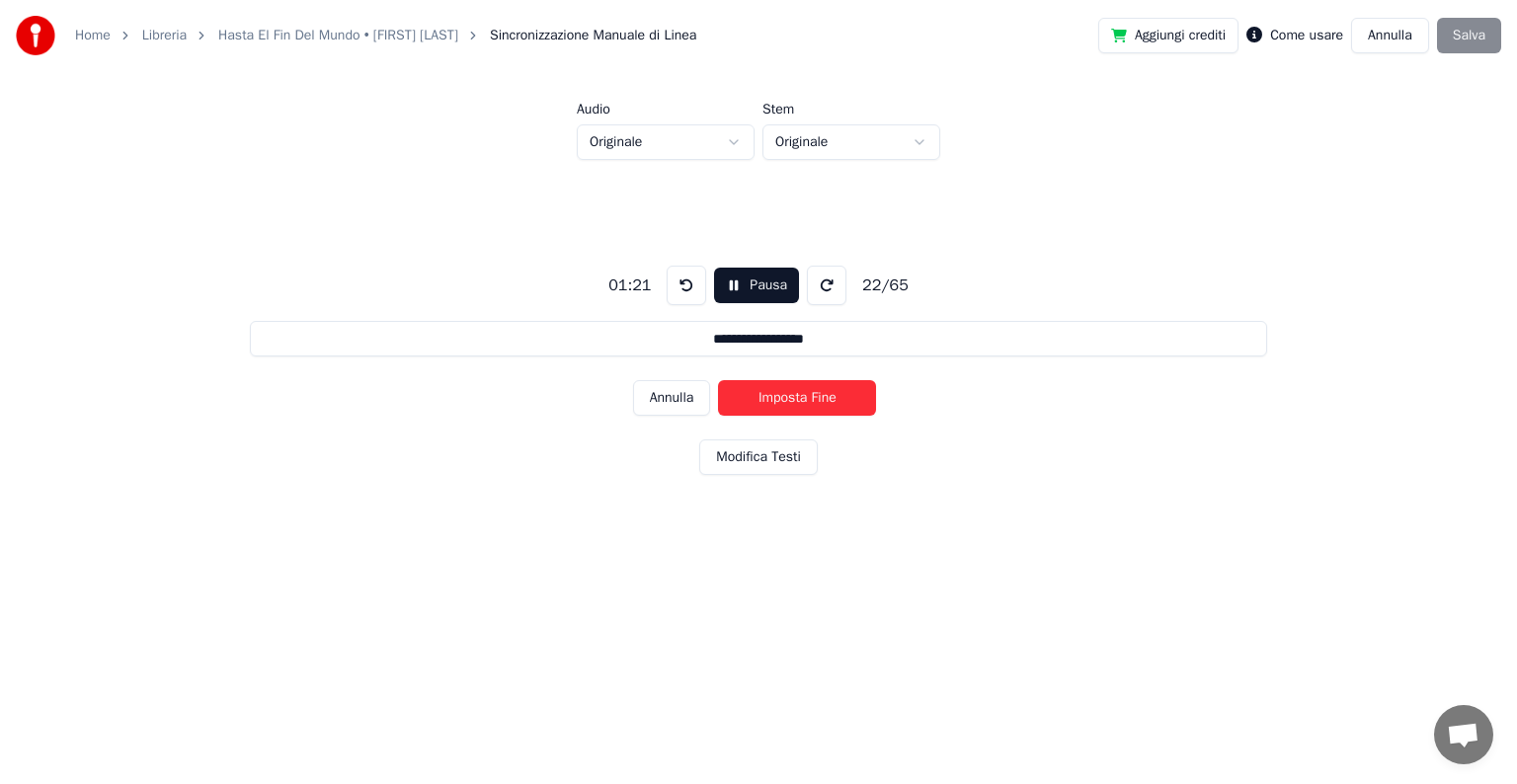 click on "Imposta Fine" at bounding box center [797, 398] 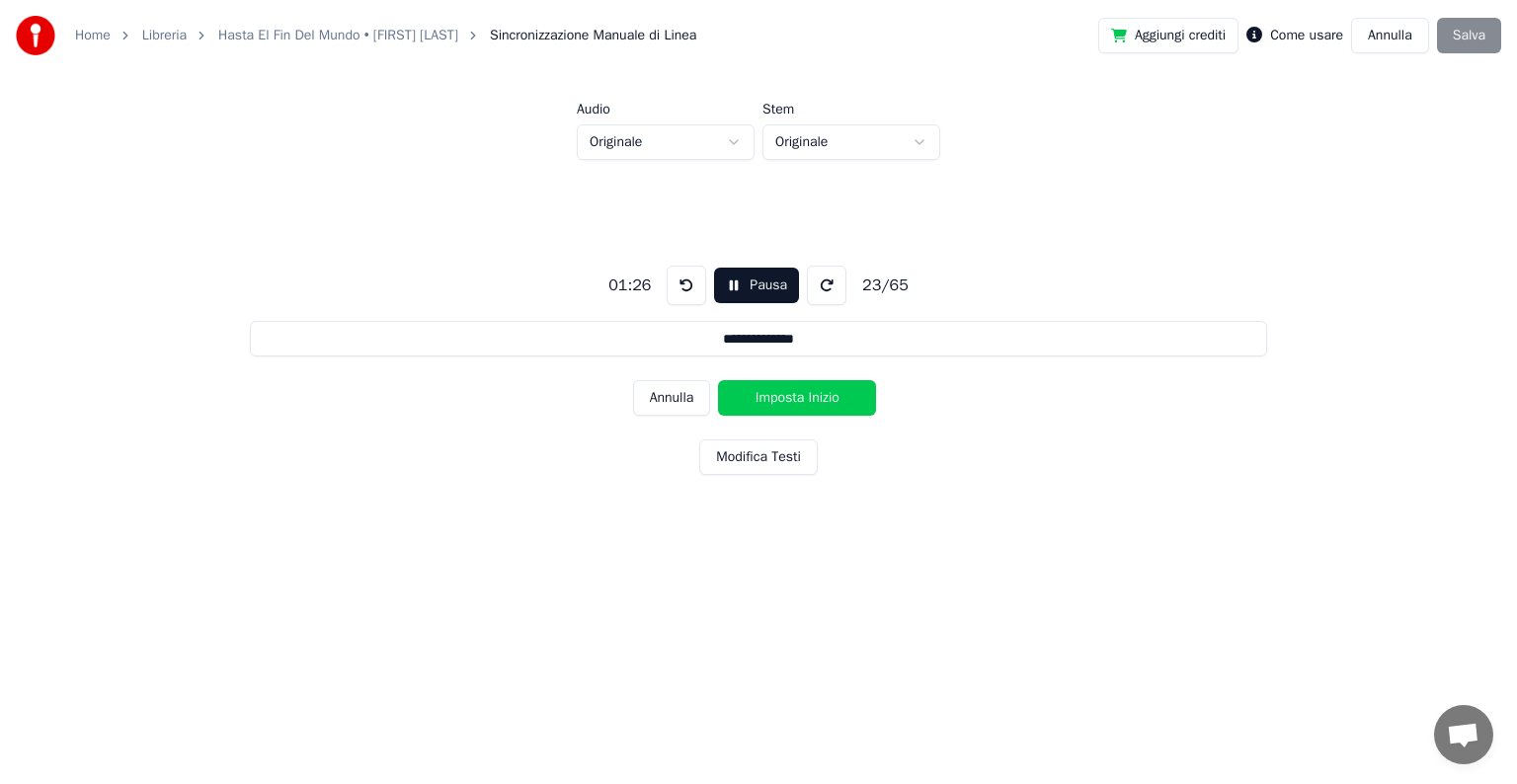 click on "Imposta Inizio" at bounding box center (797, 398) 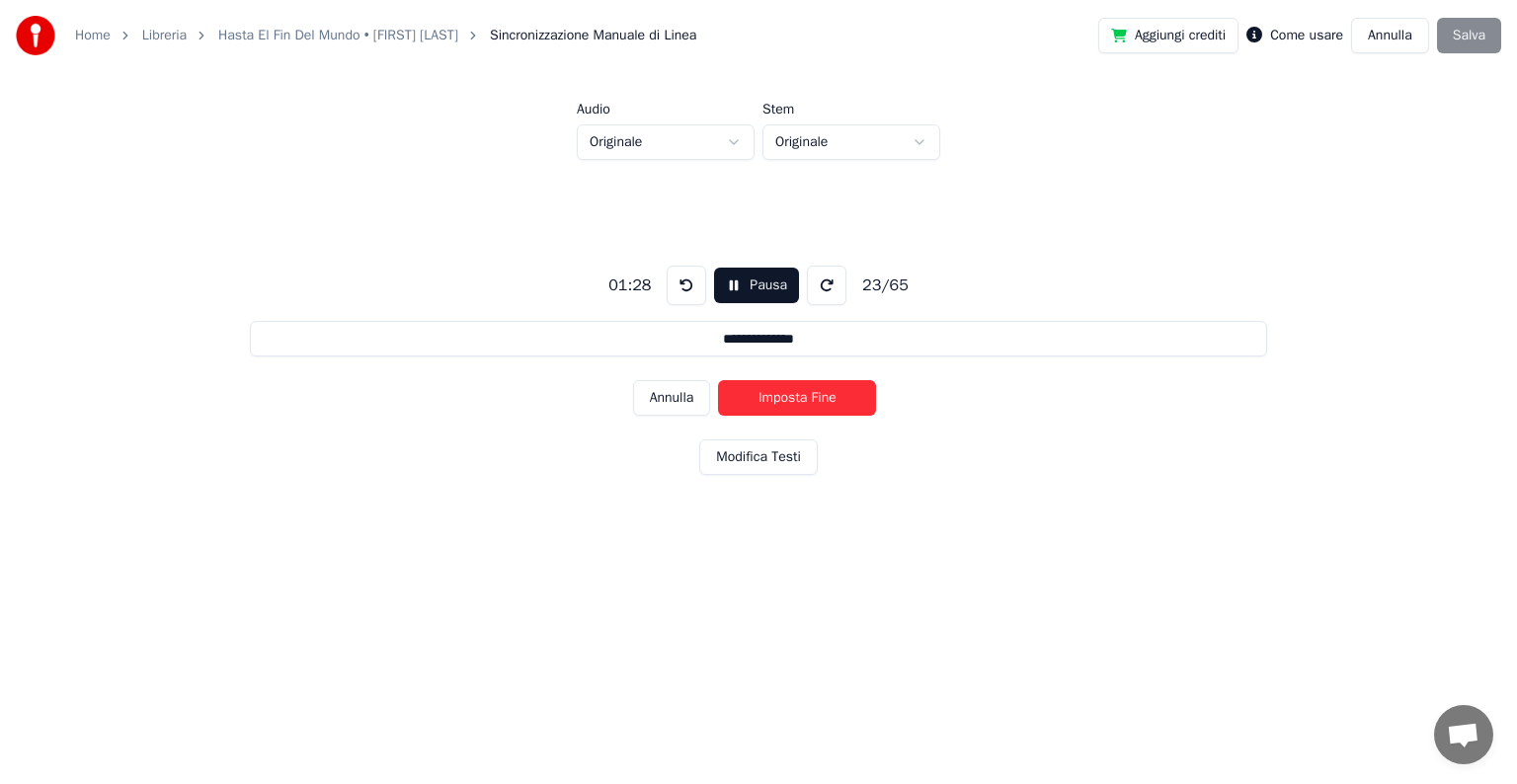 click on "Imposta Fine" at bounding box center (797, 398) 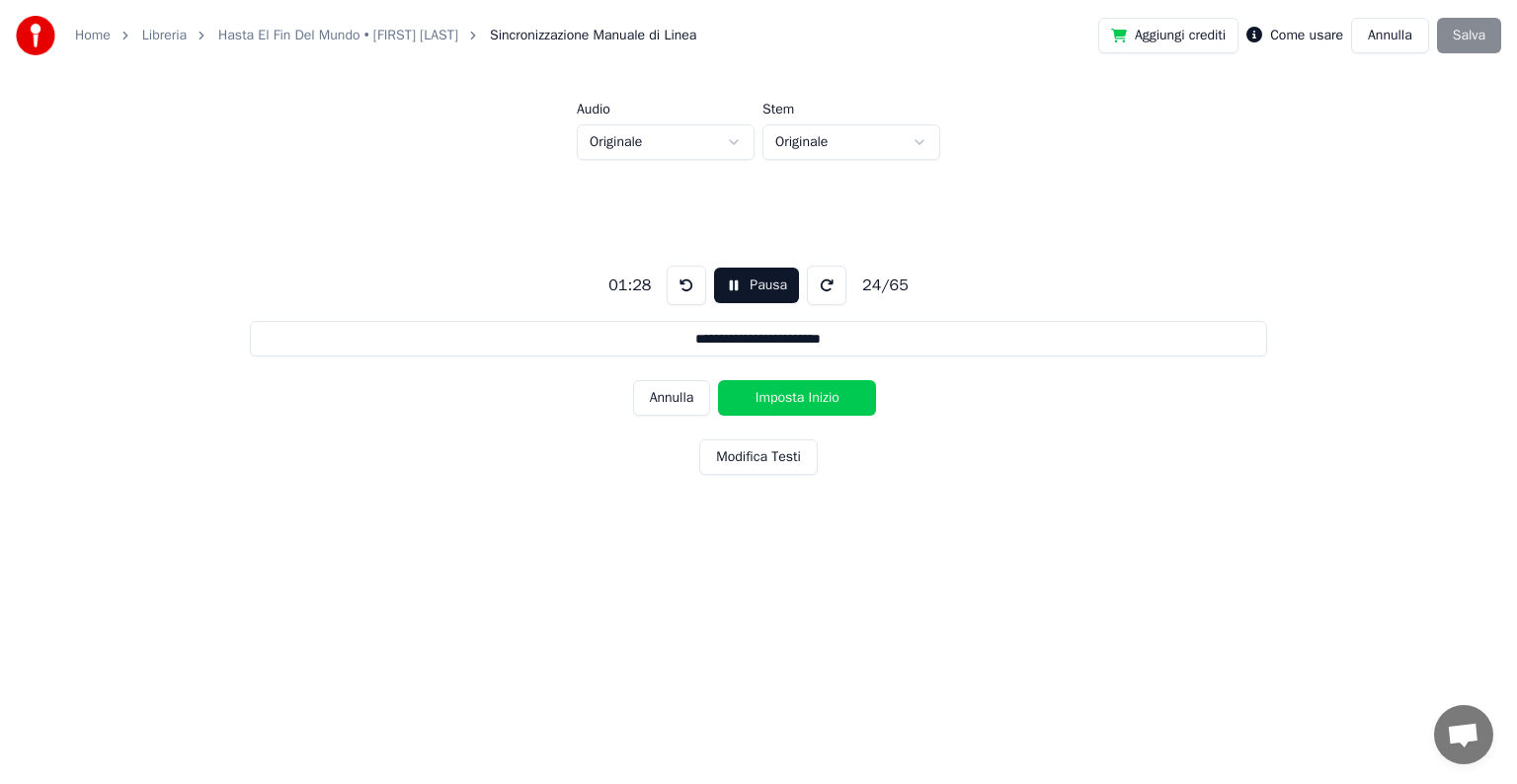 click on "Imposta Inizio" at bounding box center [797, 398] 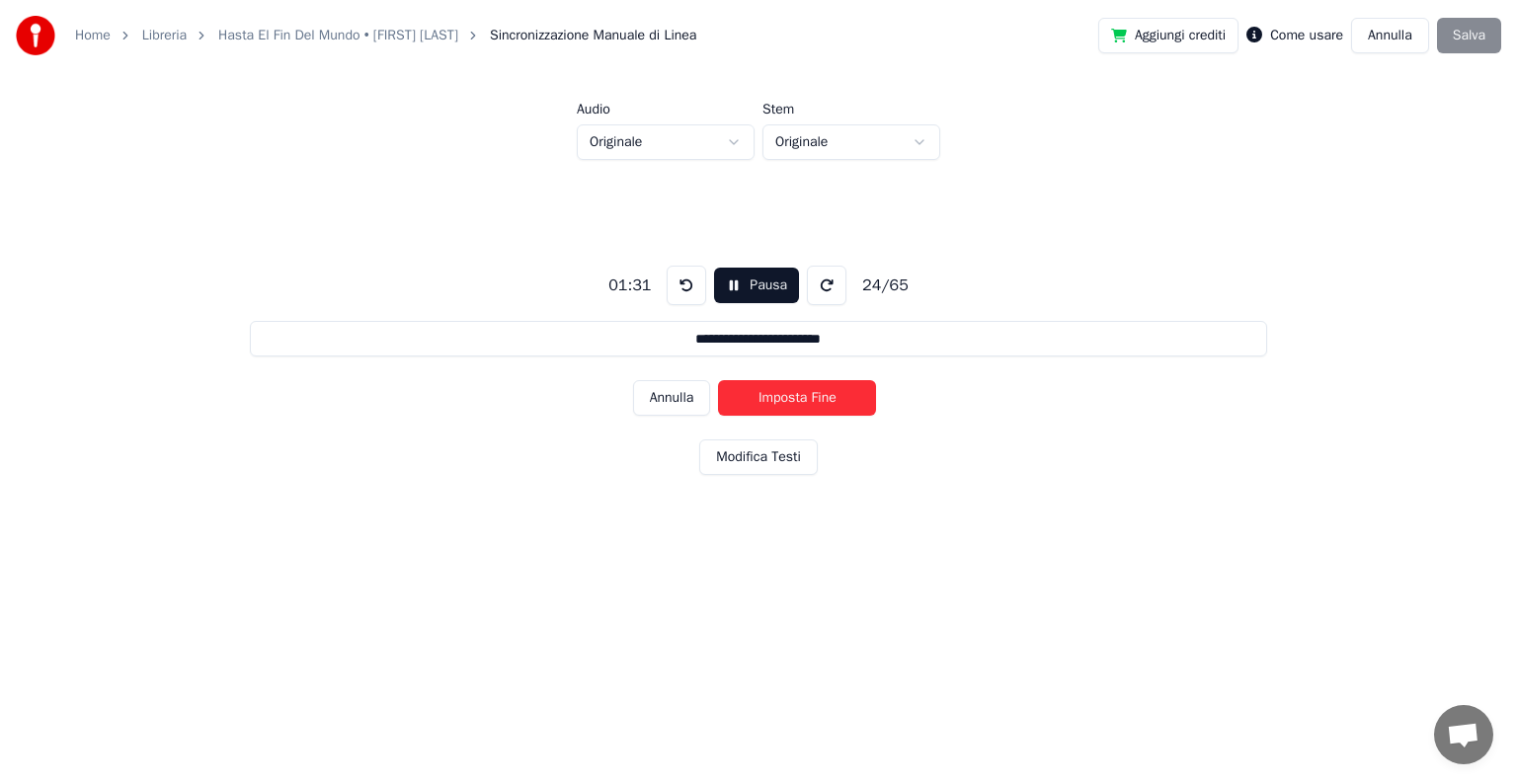 click on "Imposta Fine" at bounding box center [797, 398] 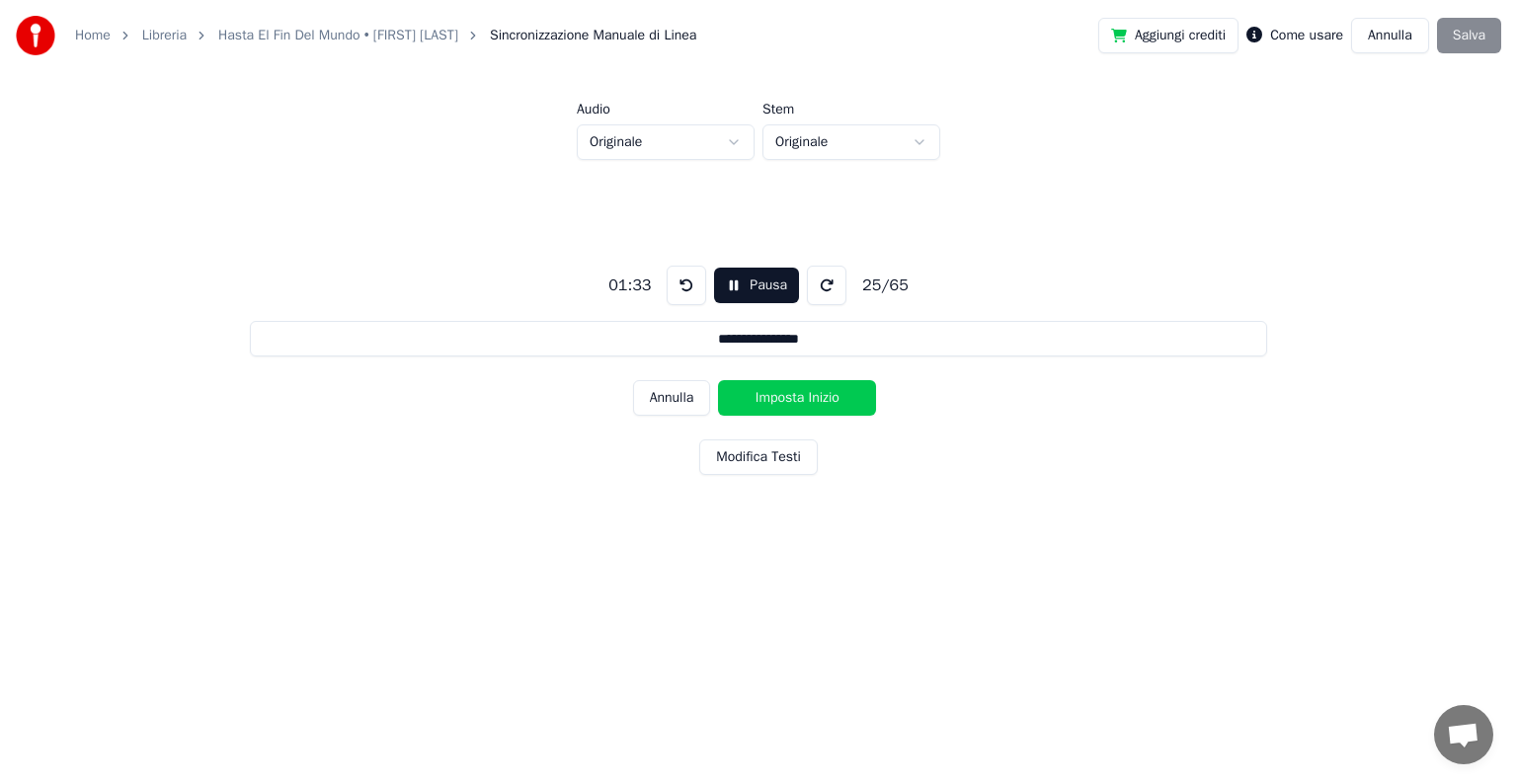click on "Imposta Inizio" at bounding box center [797, 398] 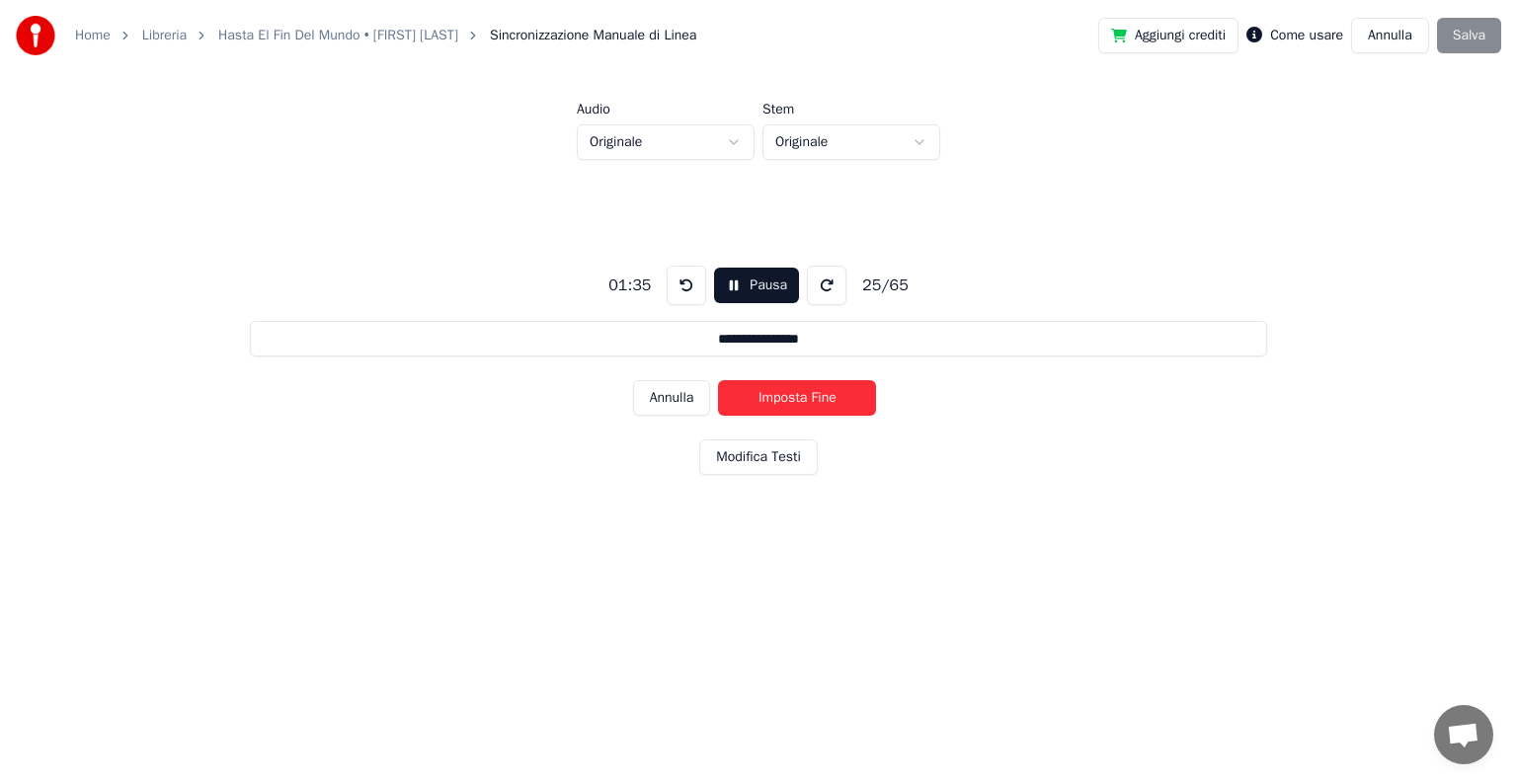 click on "Imposta Fine" at bounding box center (797, 398) 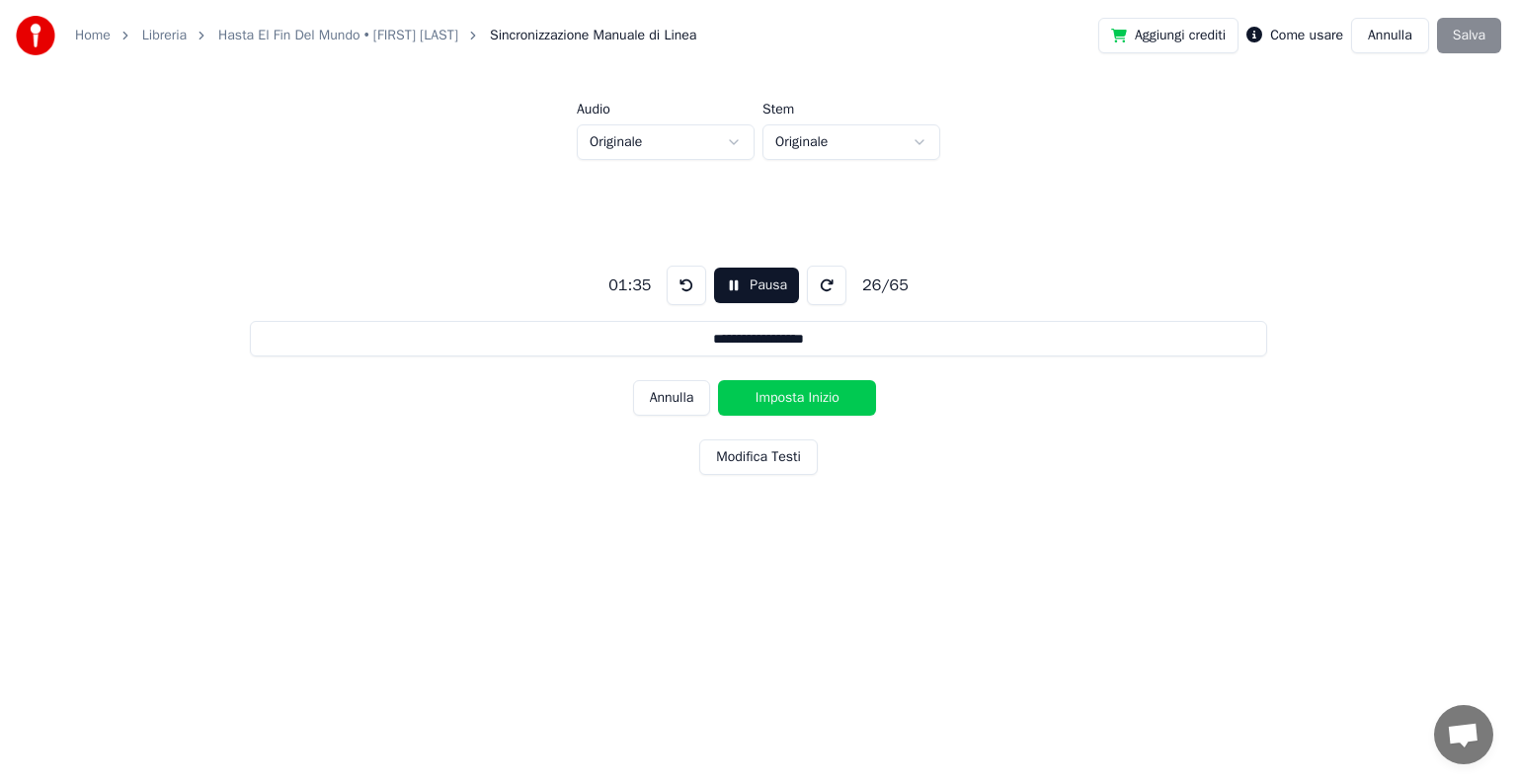 click on "Imposta Inizio" at bounding box center [797, 398] 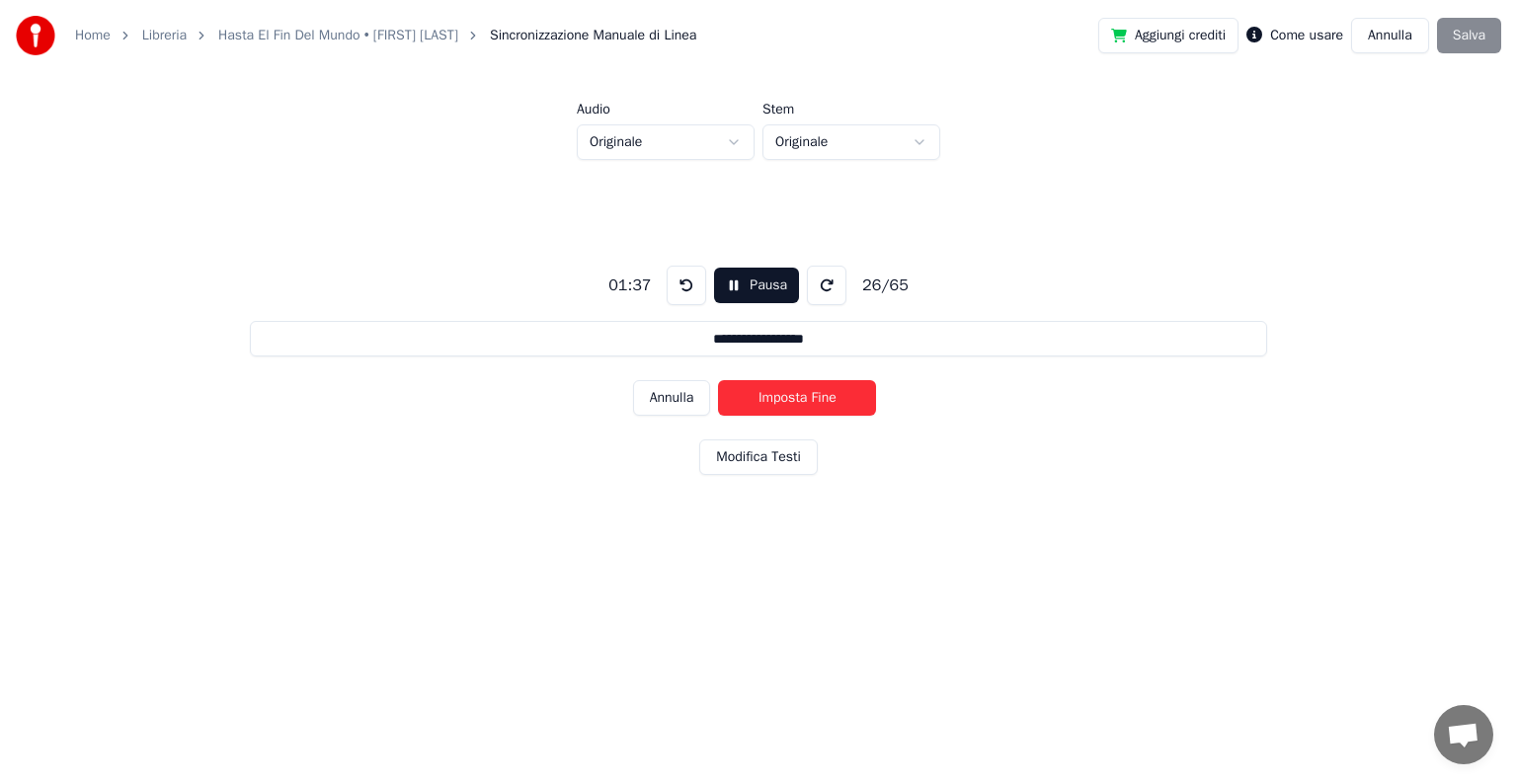 click on "Imposta Fine" at bounding box center [797, 398] 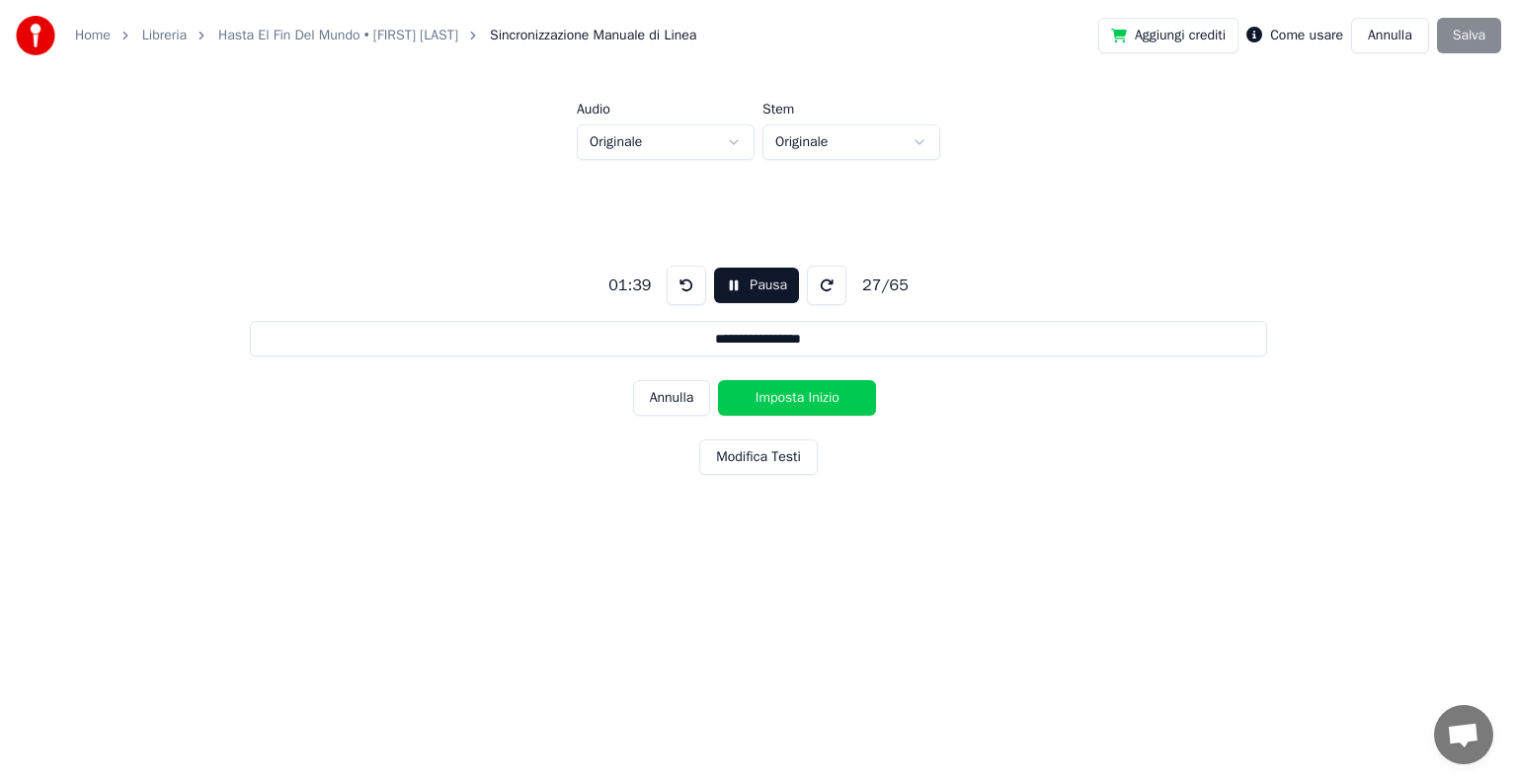 click on "Imposta Inizio" at bounding box center (797, 398) 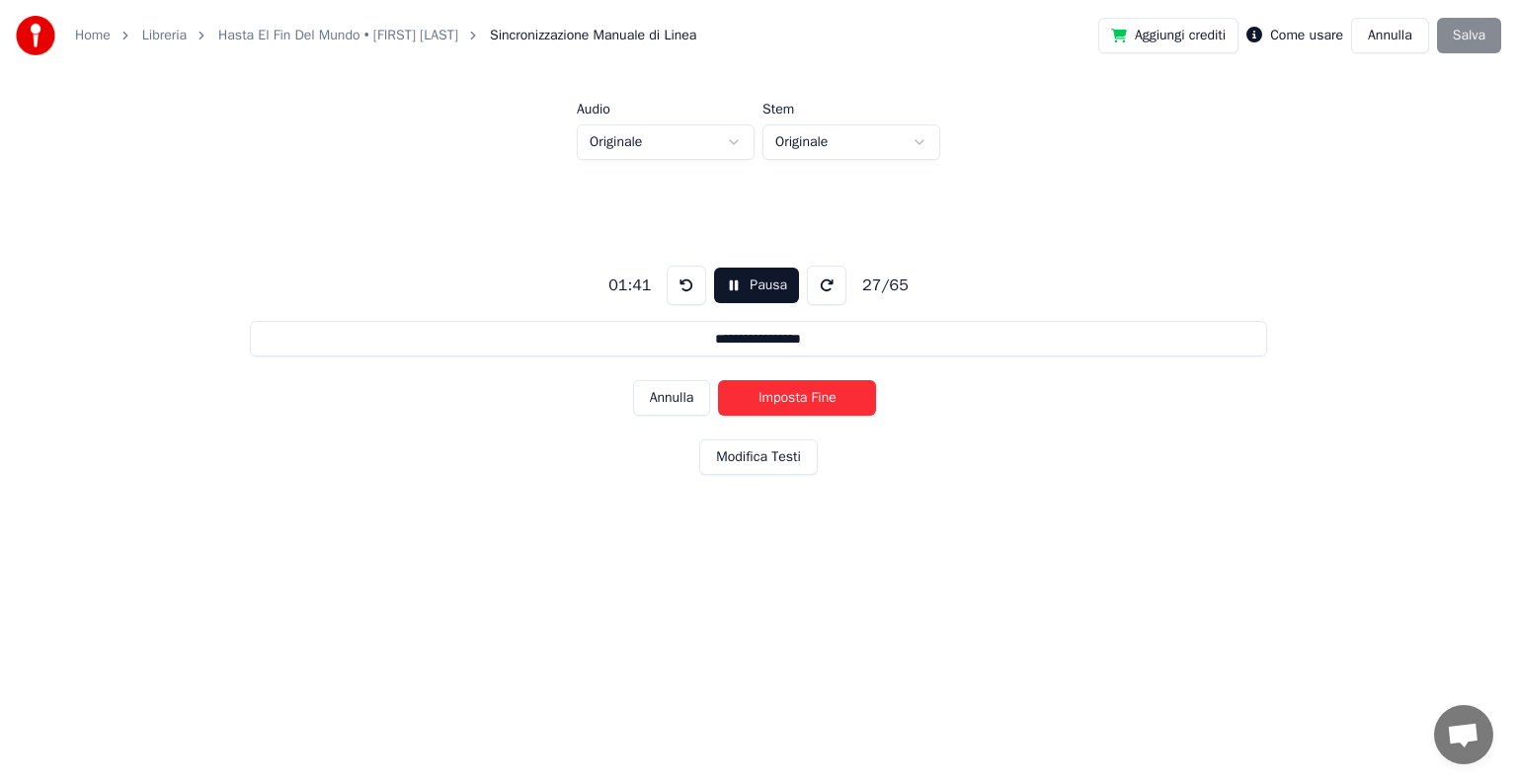 click on "Imposta Fine" at bounding box center [797, 398] 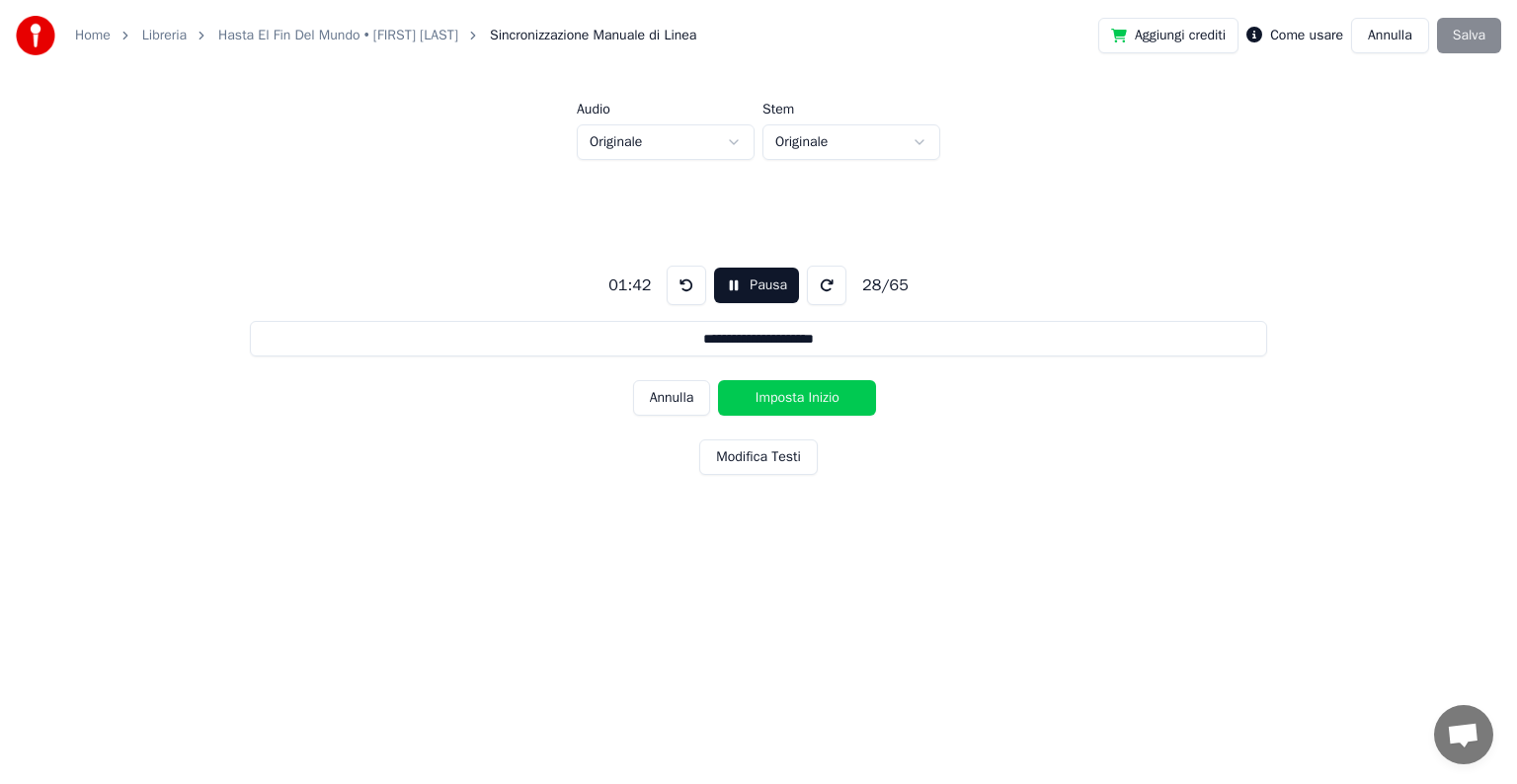 click on "Imposta Inizio" at bounding box center (797, 398) 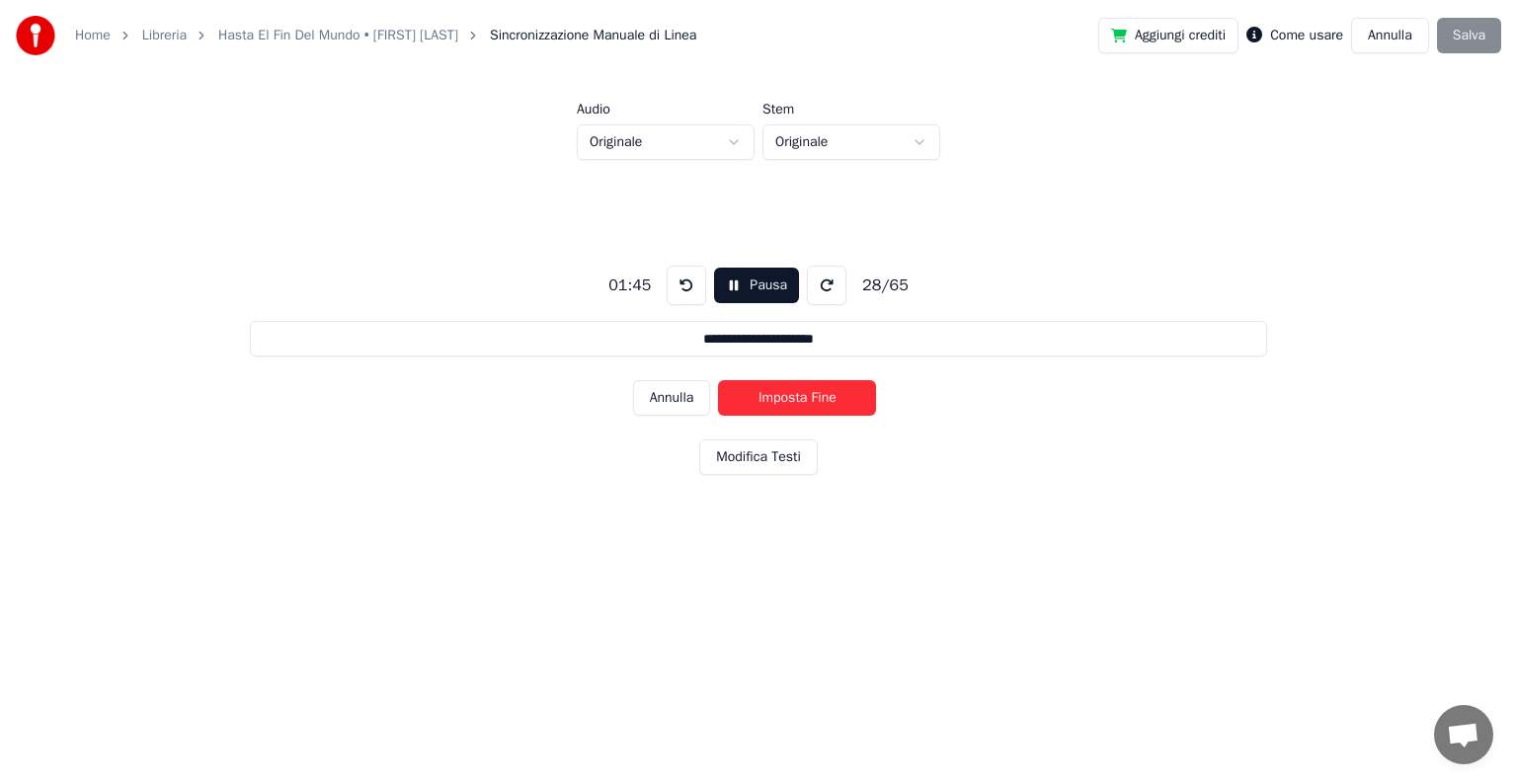 click on "Imposta Fine" at bounding box center (797, 398) 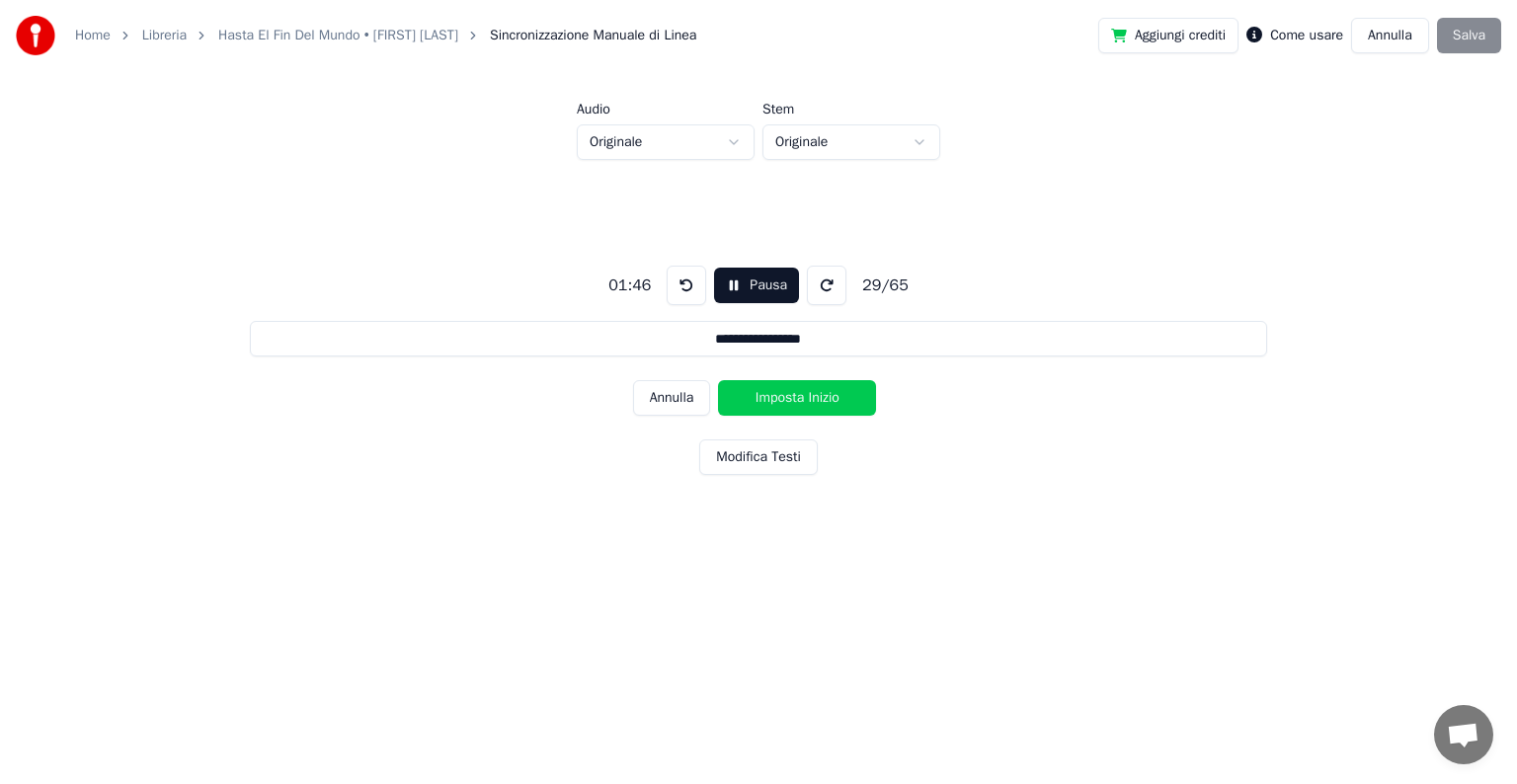 click on "Imposta Inizio" at bounding box center (797, 398) 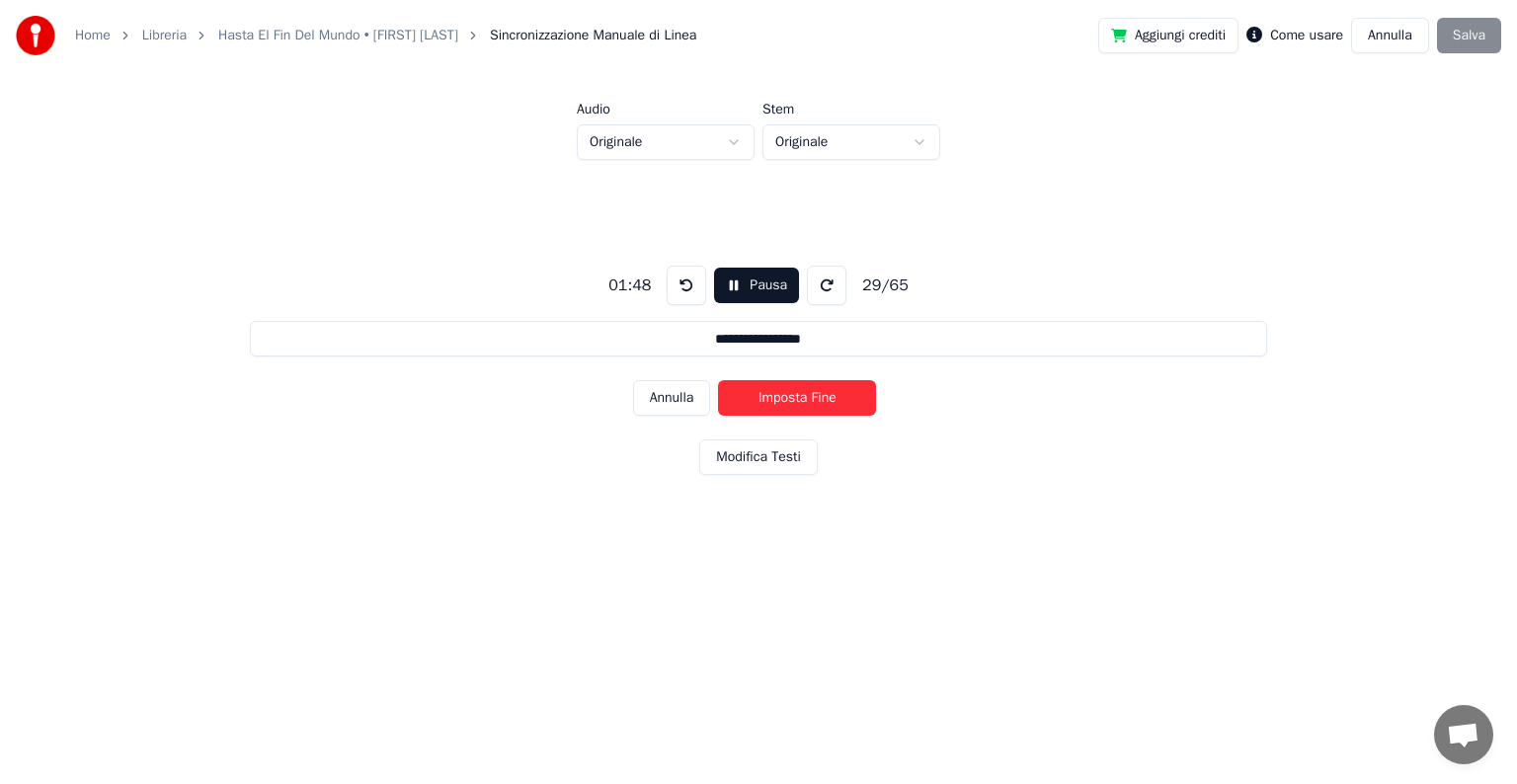 click on "Imposta Fine" at bounding box center (797, 398) 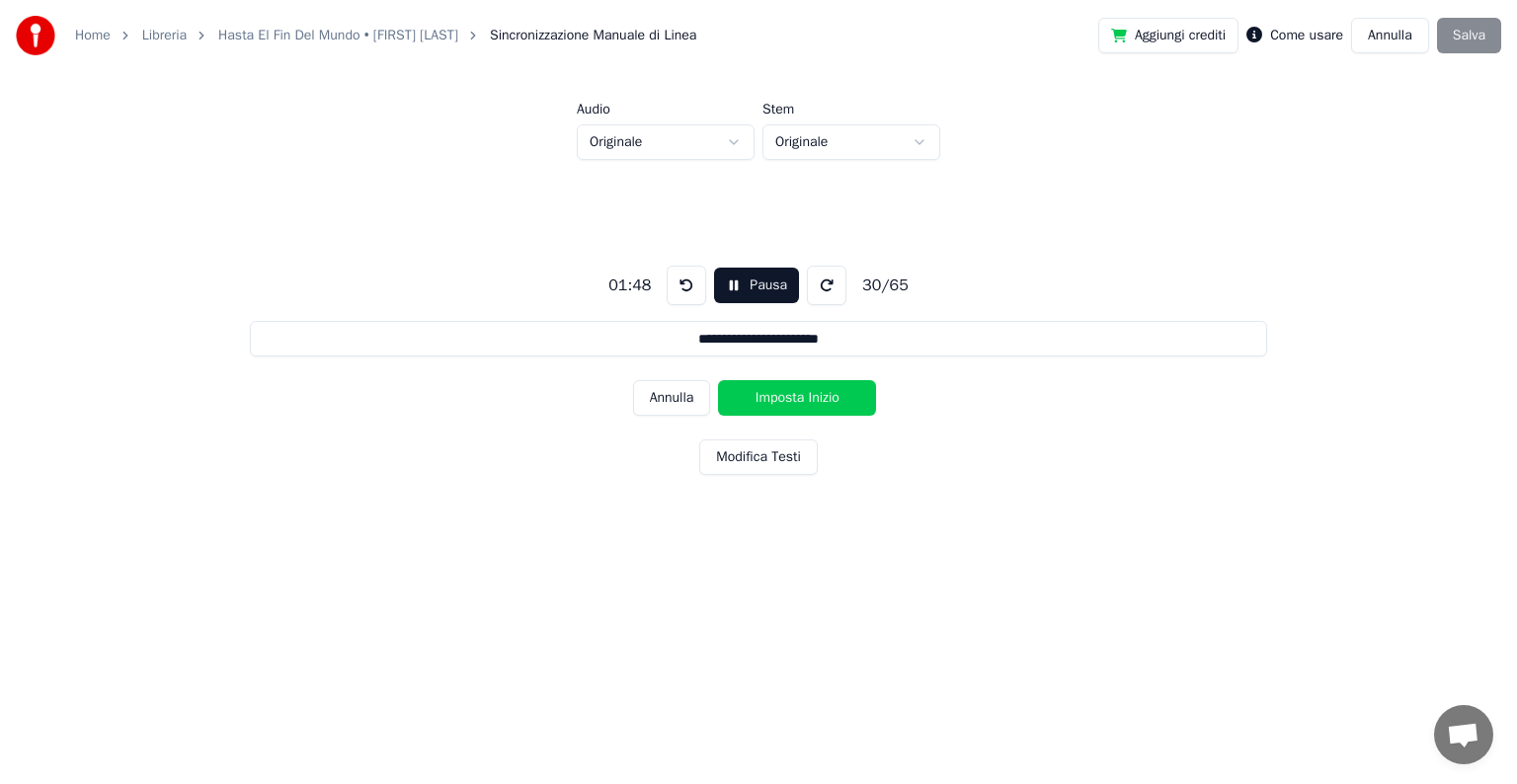 click on "Imposta Inizio" at bounding box center [797, 398] 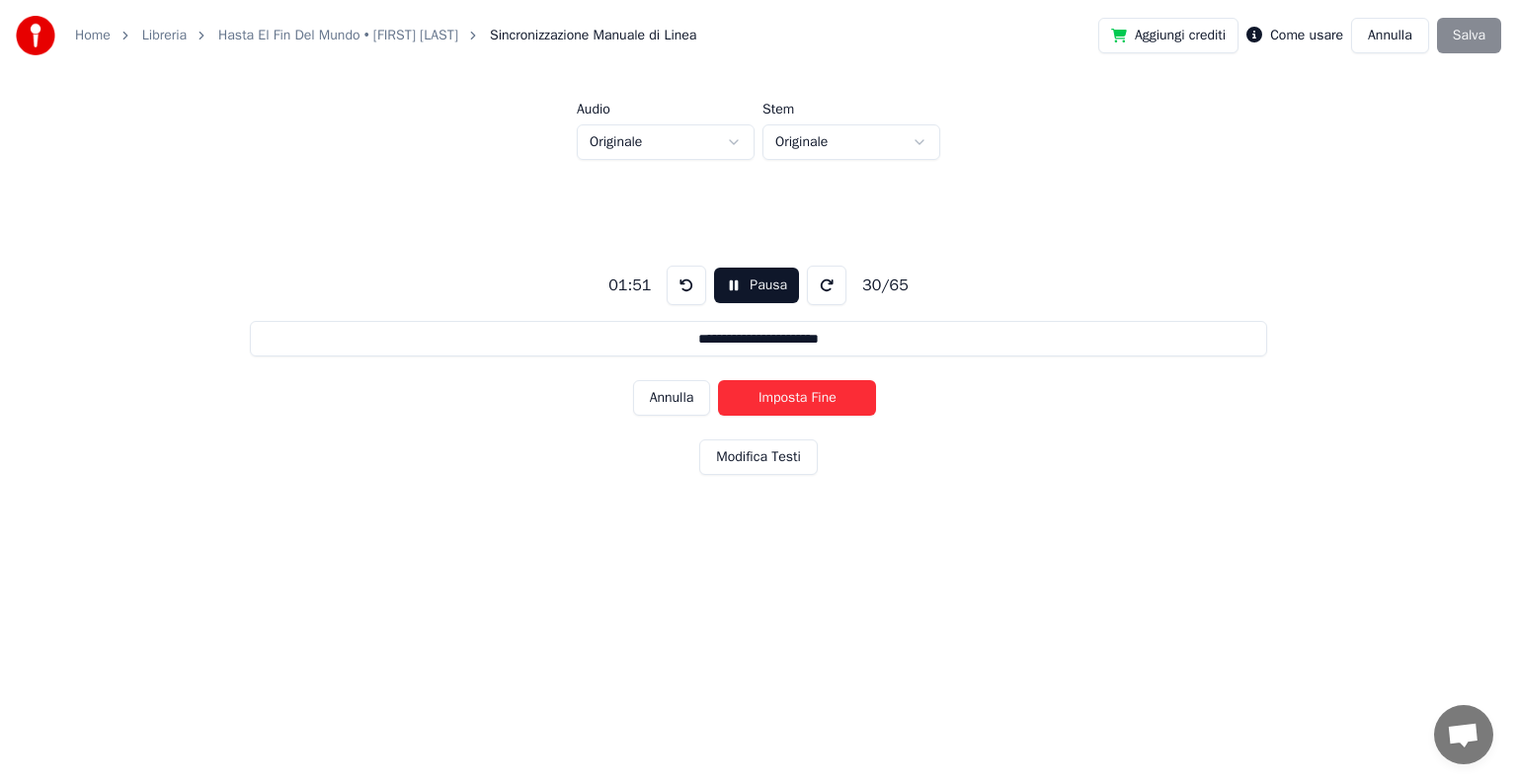 click on "Imposta Fine" at bounding box center (797, 398) 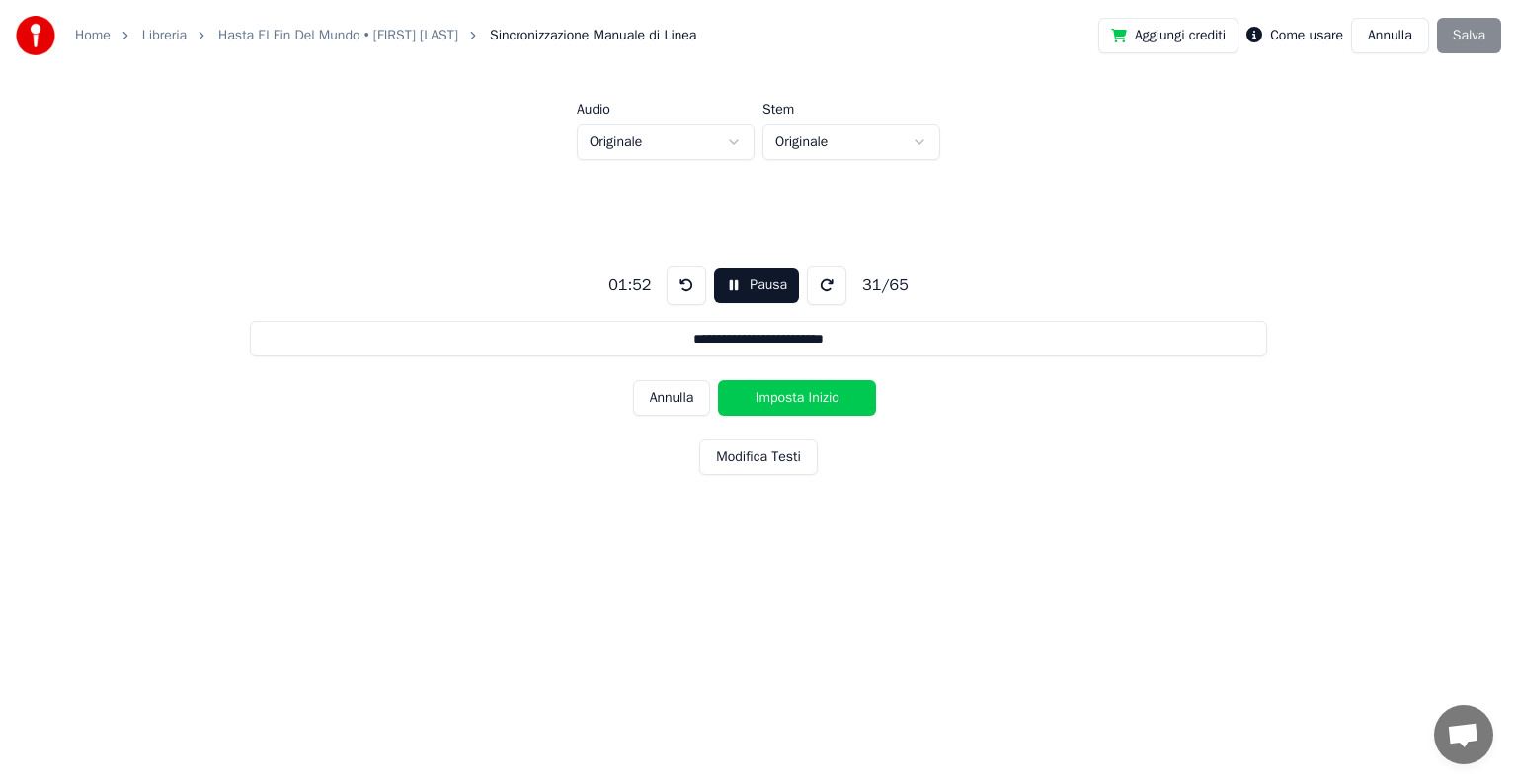 click on "Imposta Inizio" at bounding box center (797, 398) 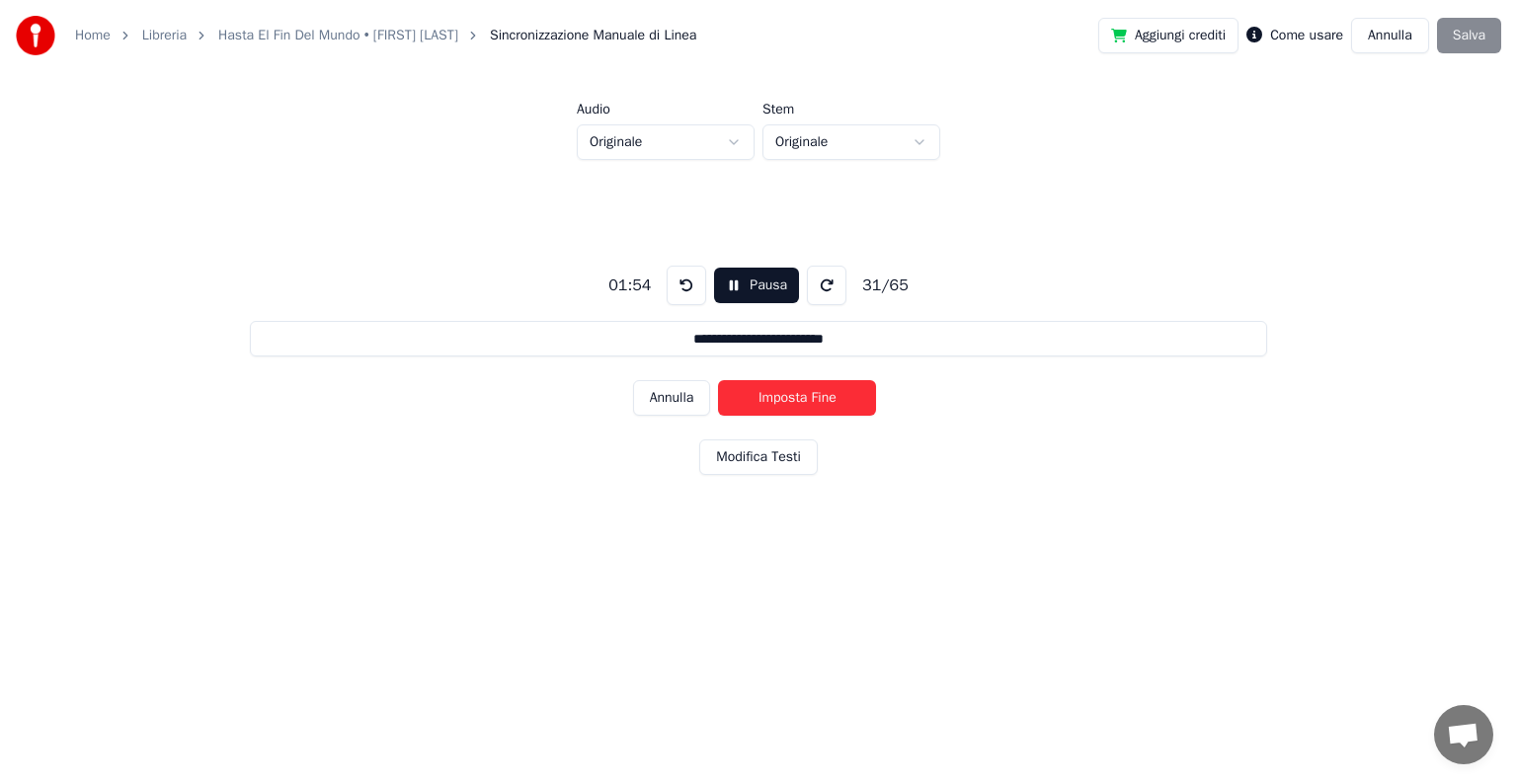 click on "Imposta Fine" at bounding box center (797, 398) 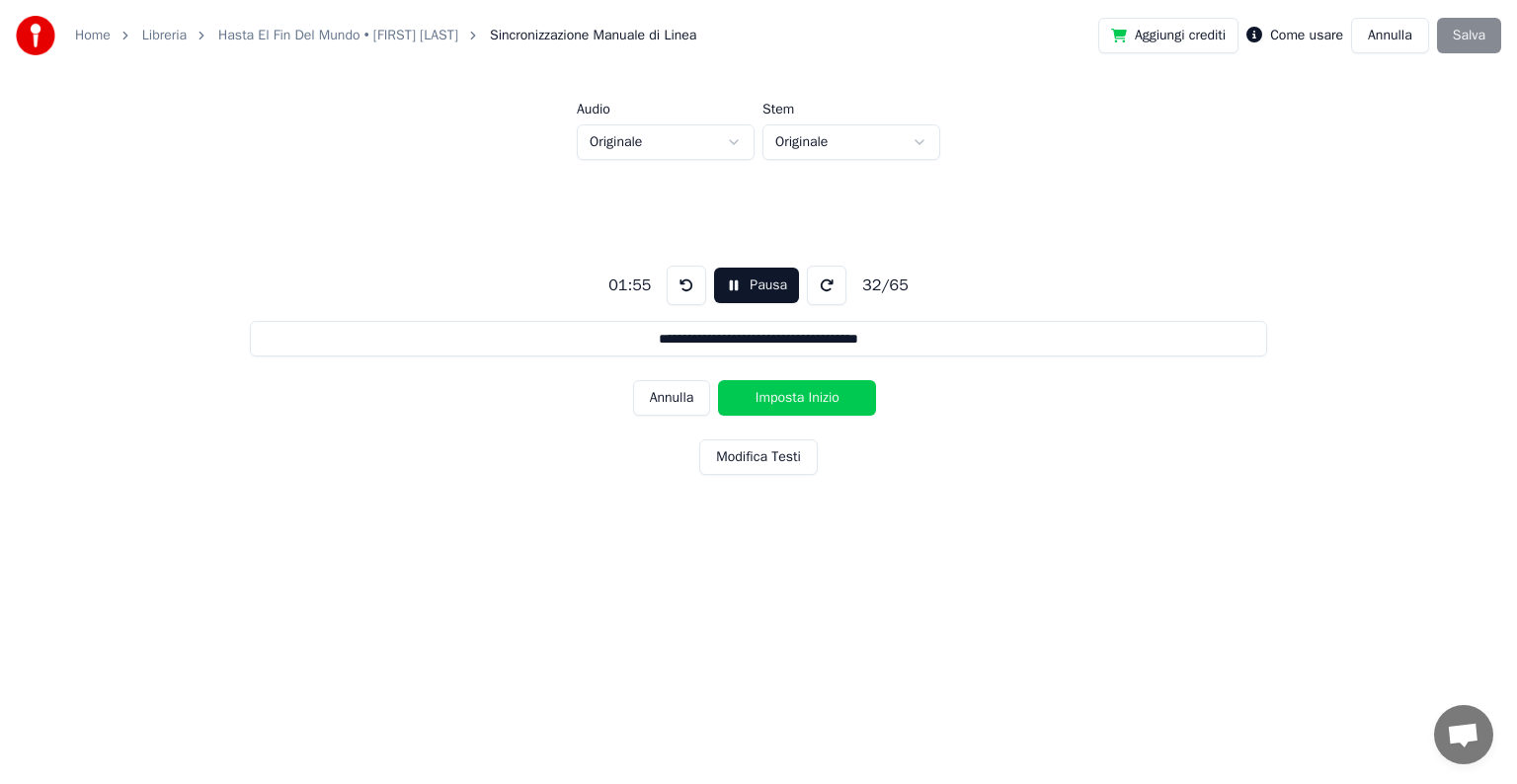 click on "Imposta Inizio" at bounding box center (797, 398) 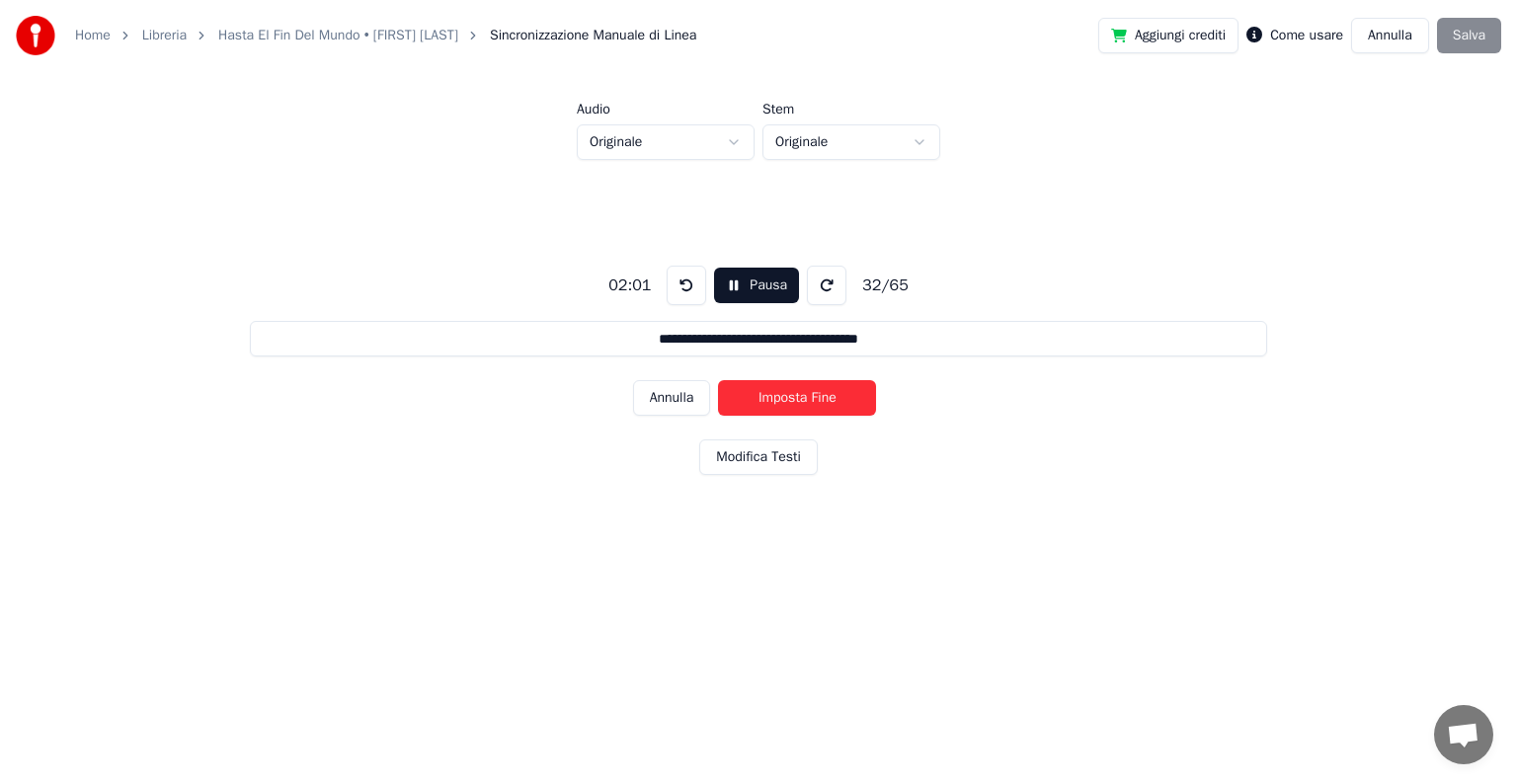 click on "Imposta Fine" at bounding box center (797, 398) 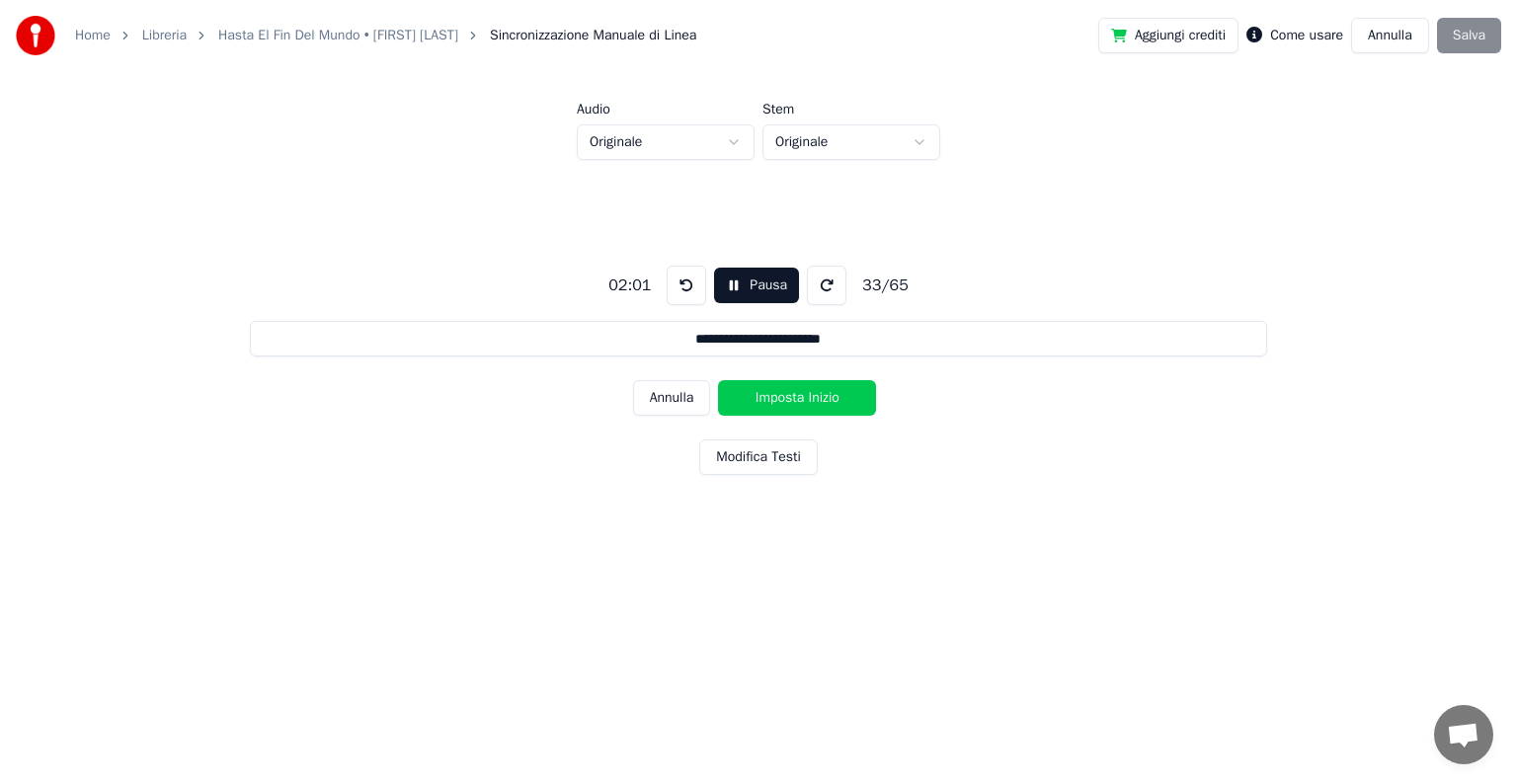 click on "Imposta Inizio" at bounding box center (797, 398) 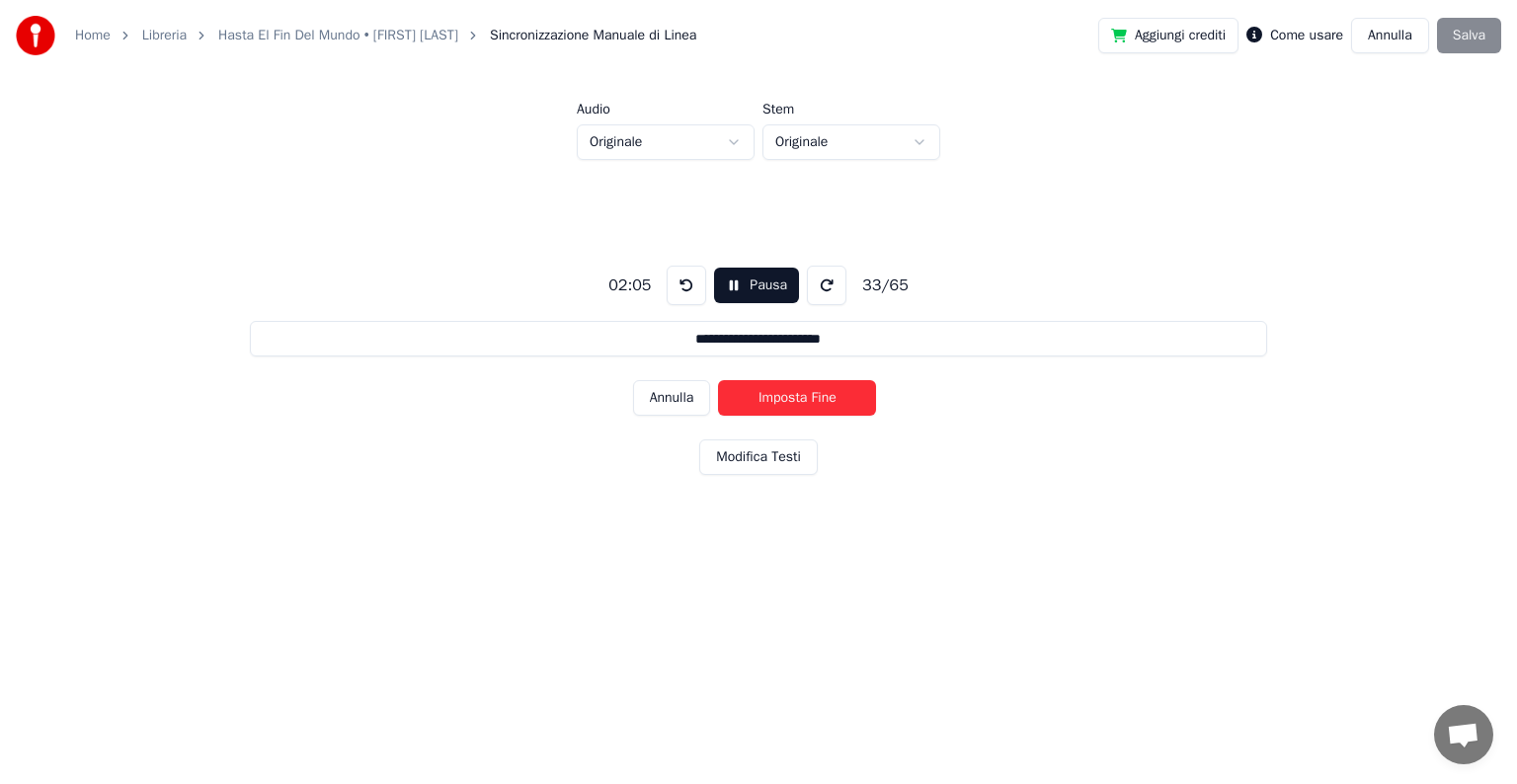 click on "Imposta Fine" at bounding box center [797, 398] 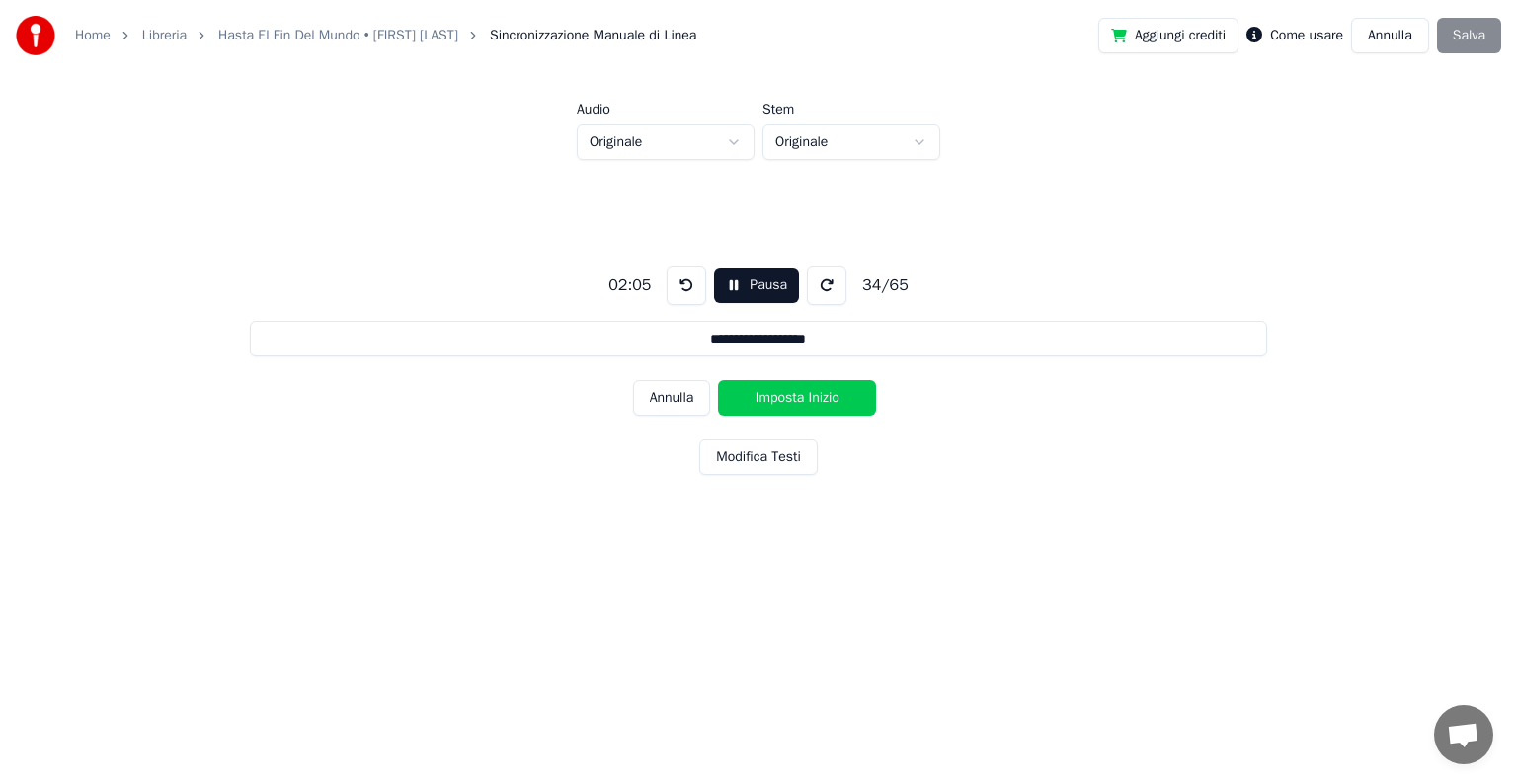 click on "Imposta Inizio" at bounding box center (797, 398) 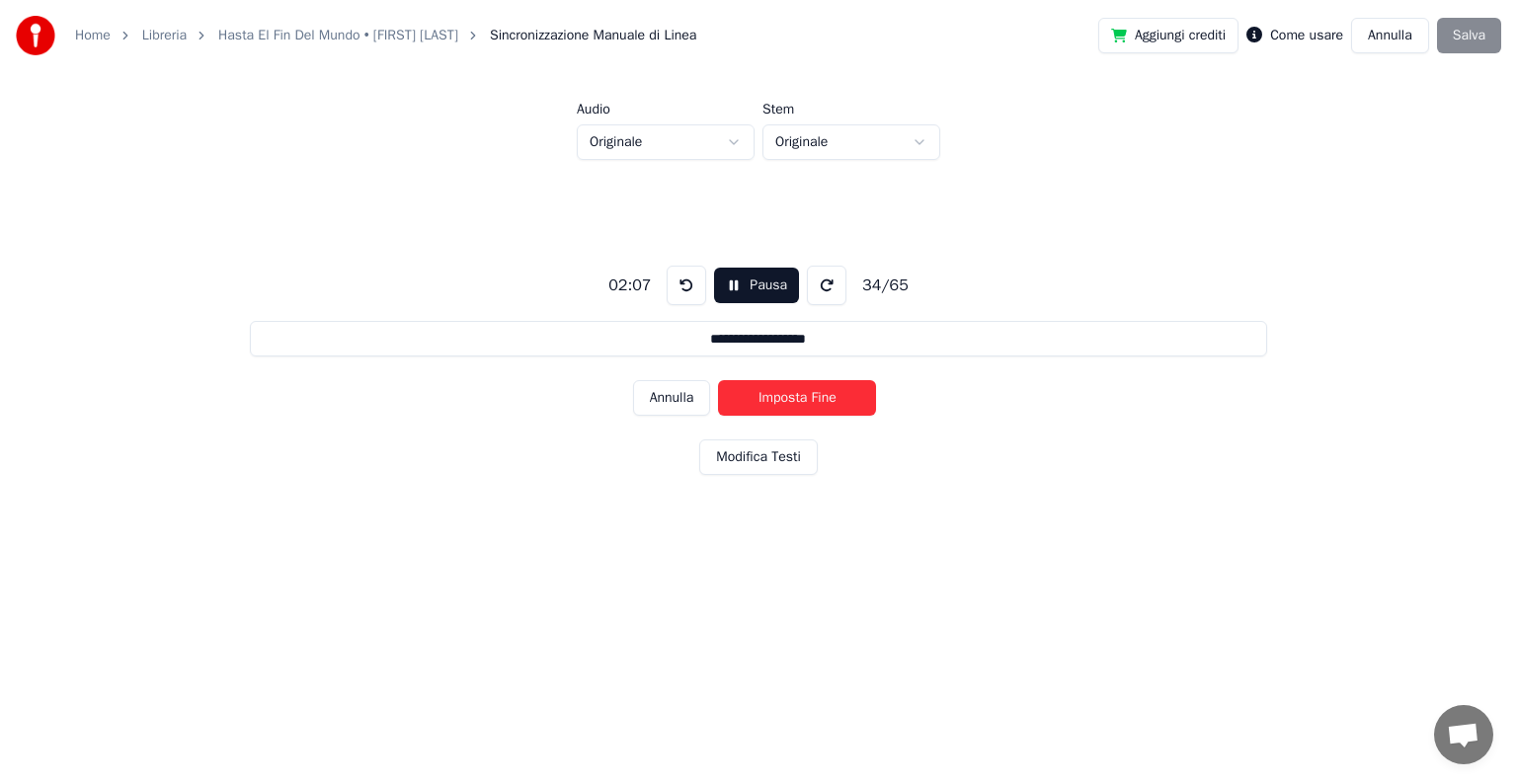 click on "Imposta Fine" at bounding box center [797, 398] 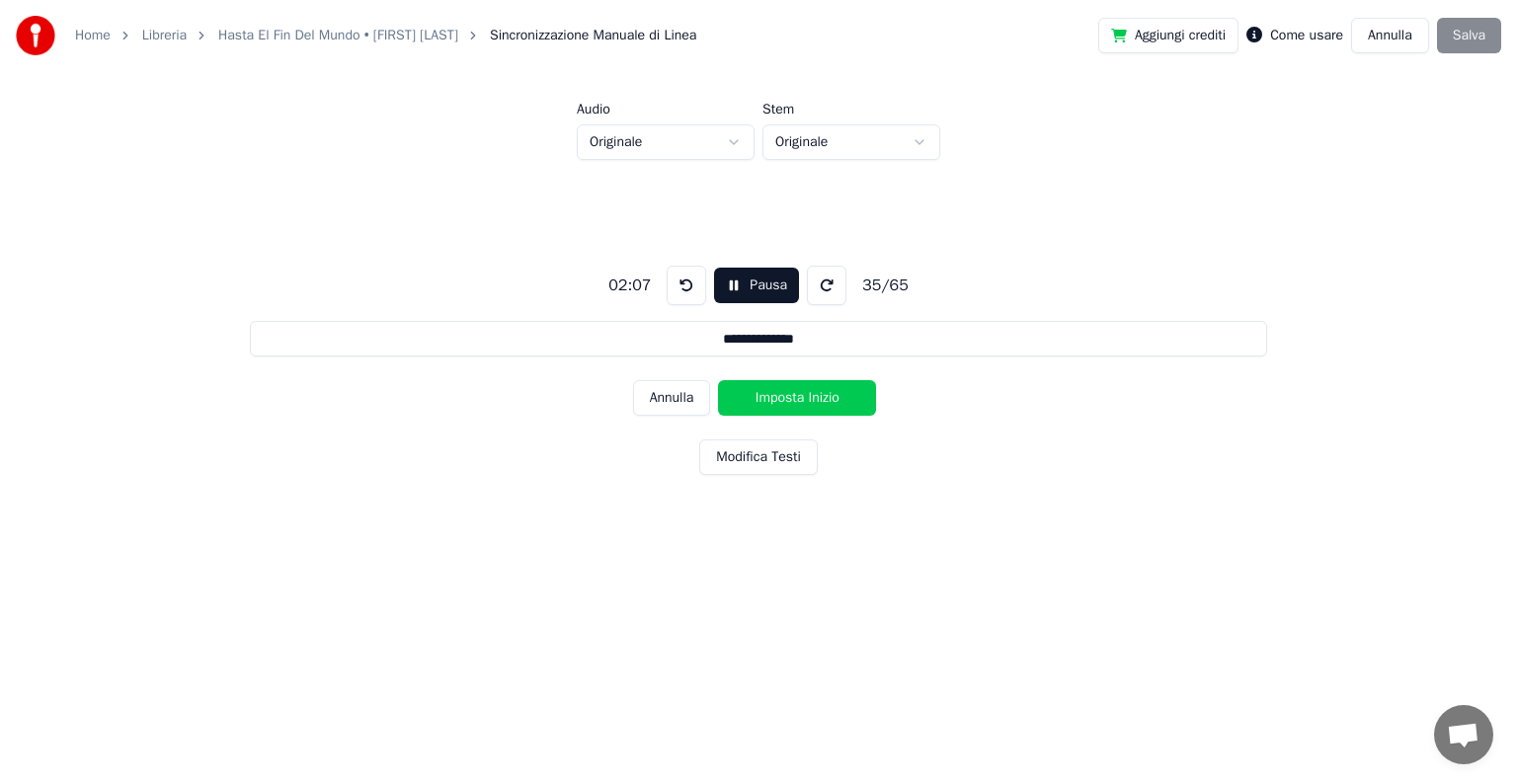click on "Imposta Inizio" at bounding box center [797, 398] 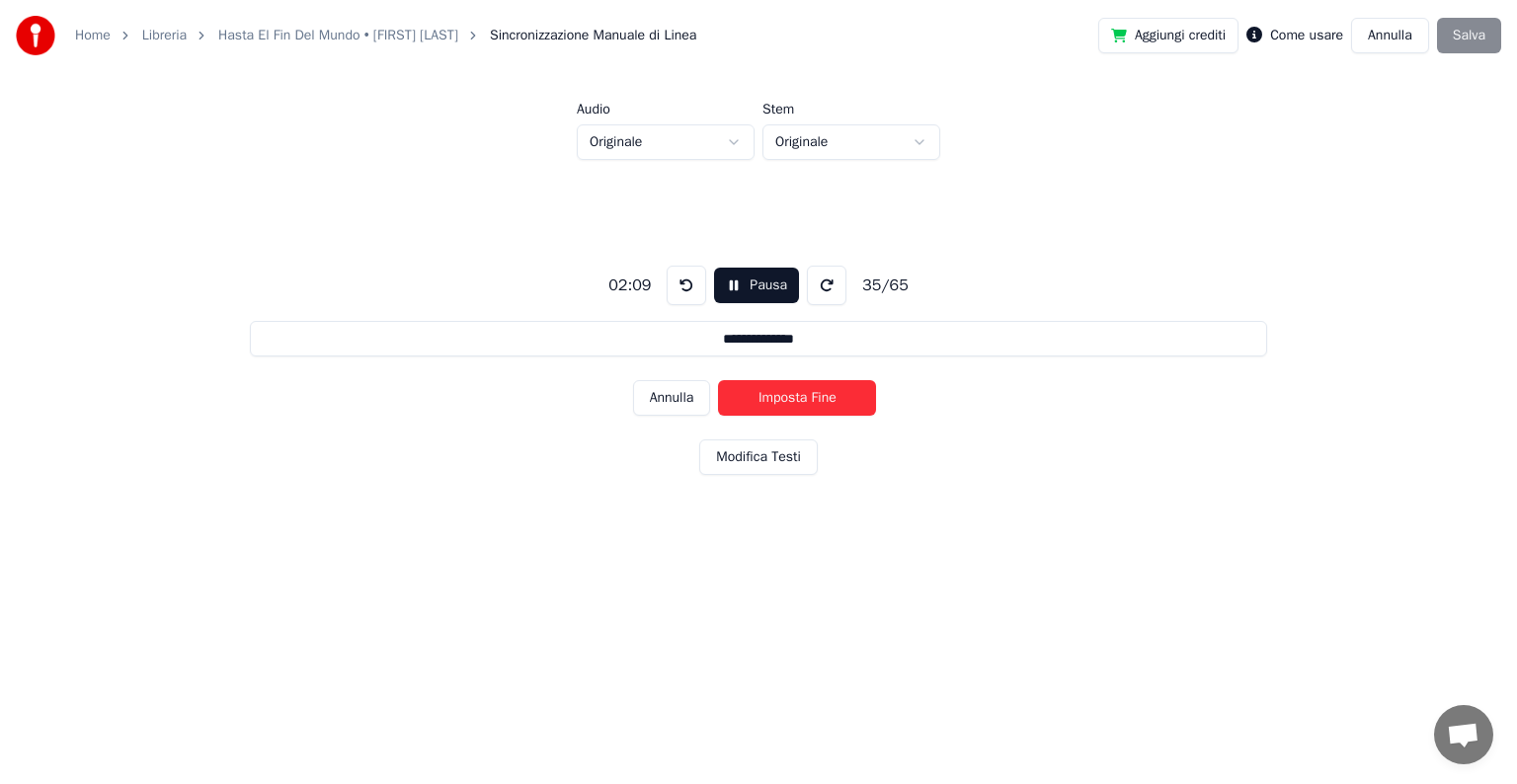 click on "Imposta Fine" at bounding box center [797, 398] 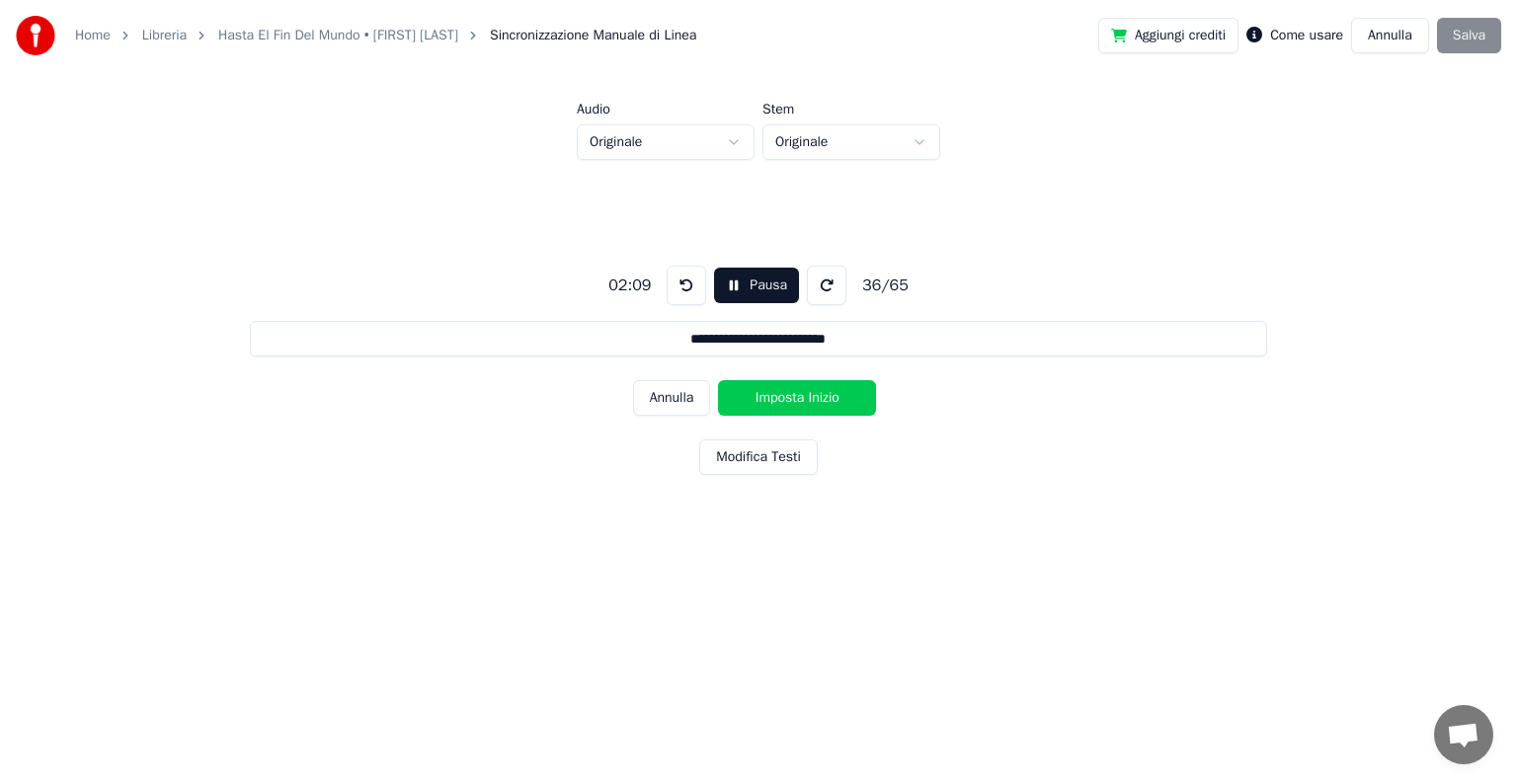 click on "Imposta Inizio" at bounding box center [797, 398] 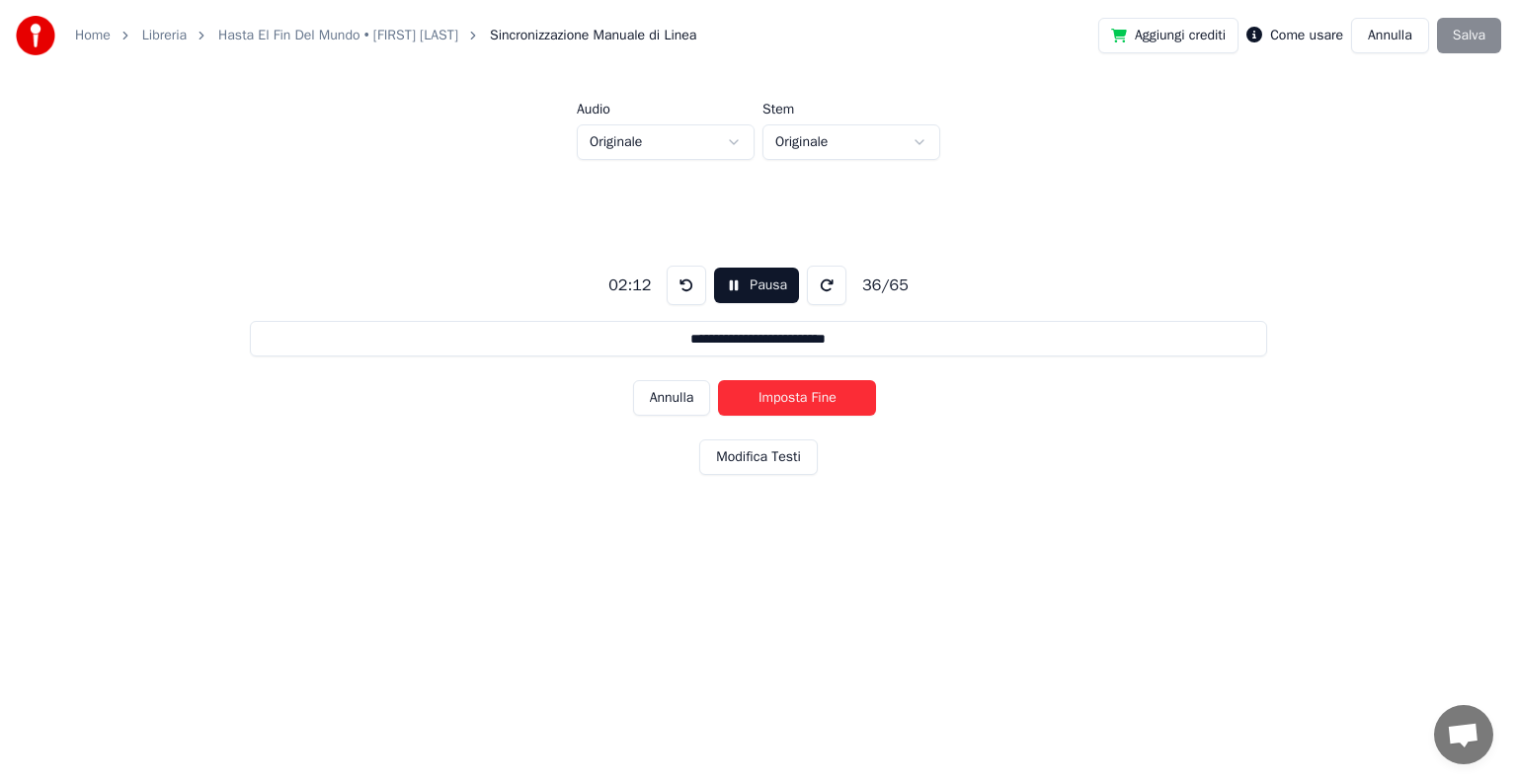click on "Imposta Fine" at bounding box center (797, 398) 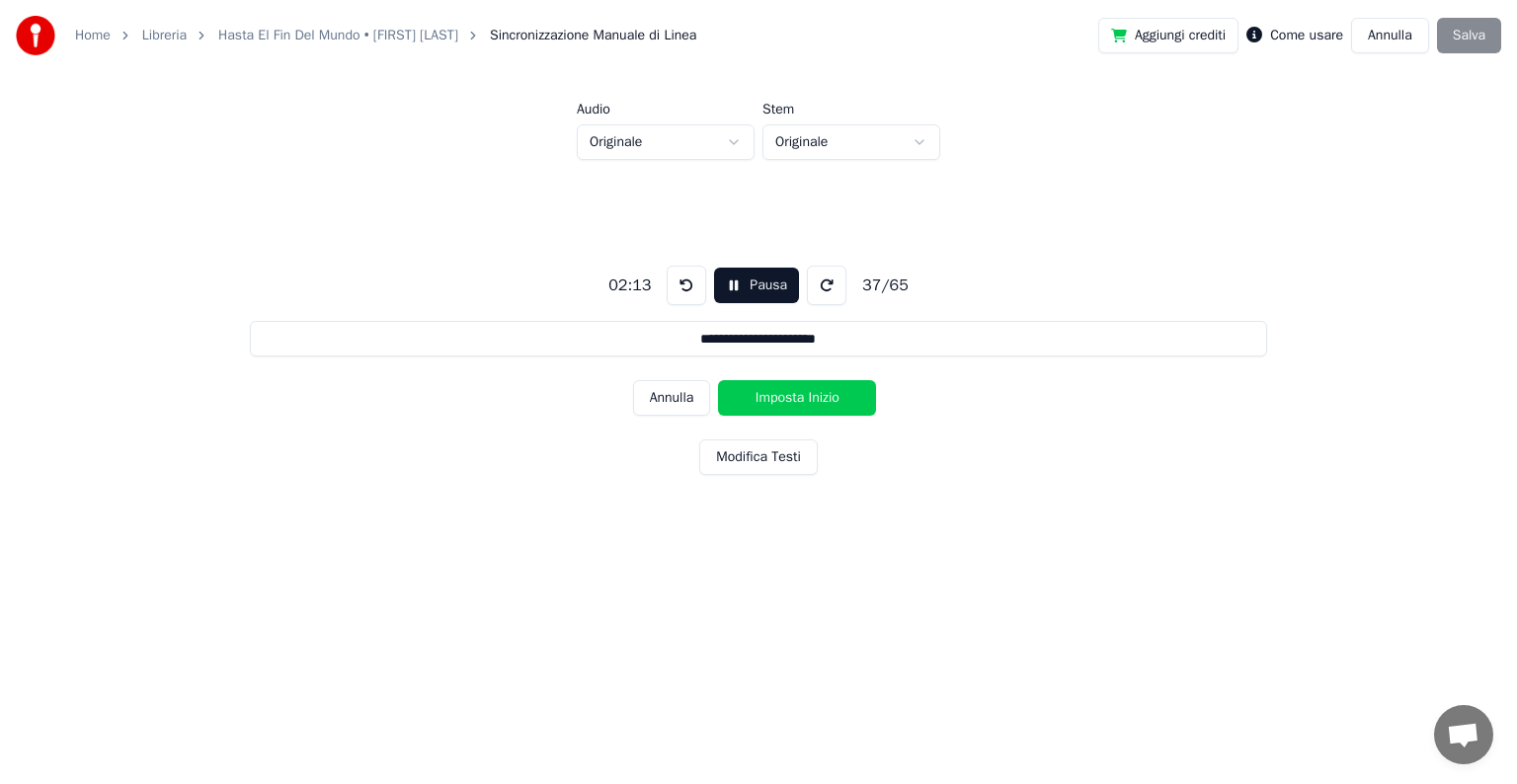 click on "Imposta Inizio" at bounding box center (797, 398) 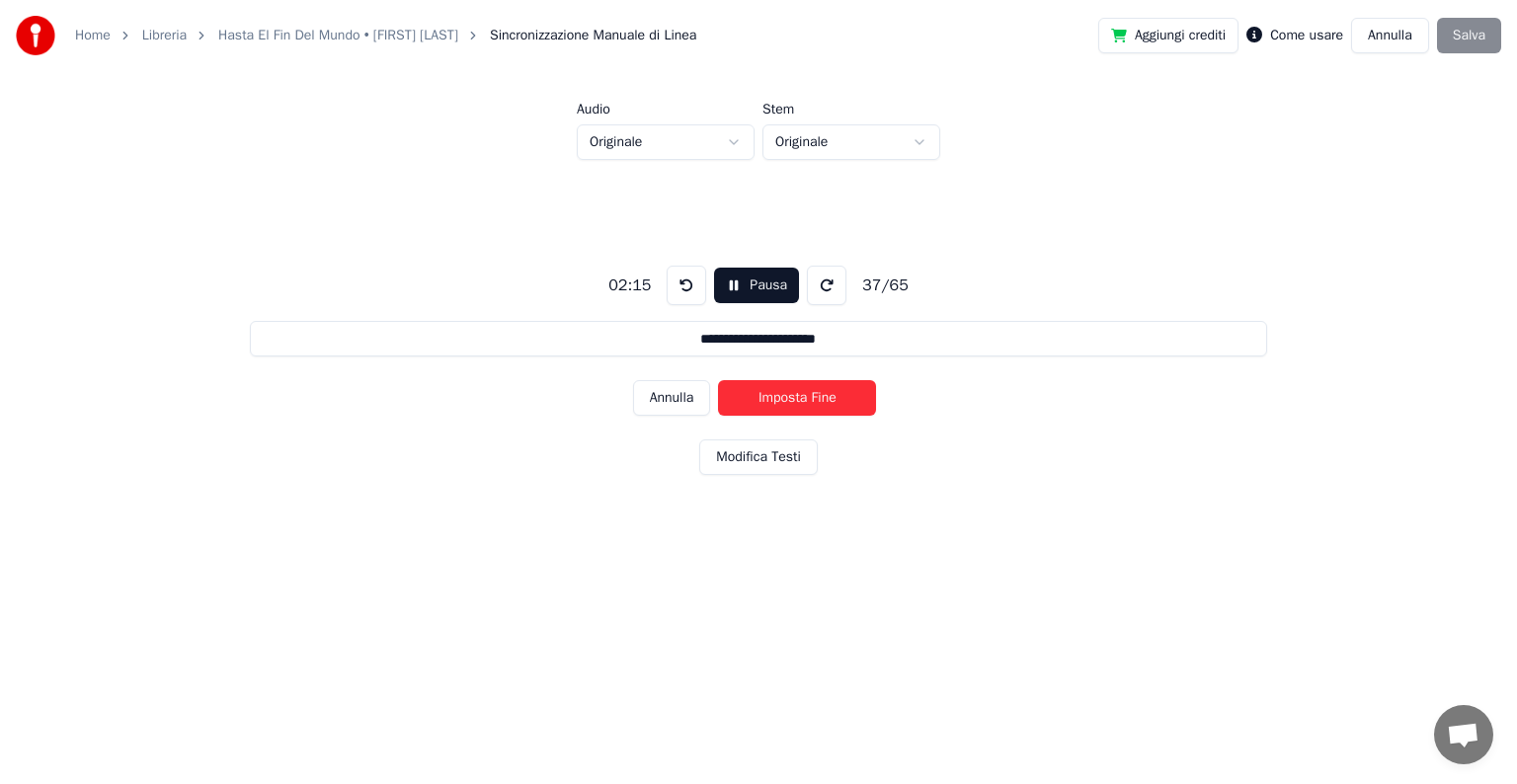 click on "Imposta Fine" at bounding box center [797, 398] 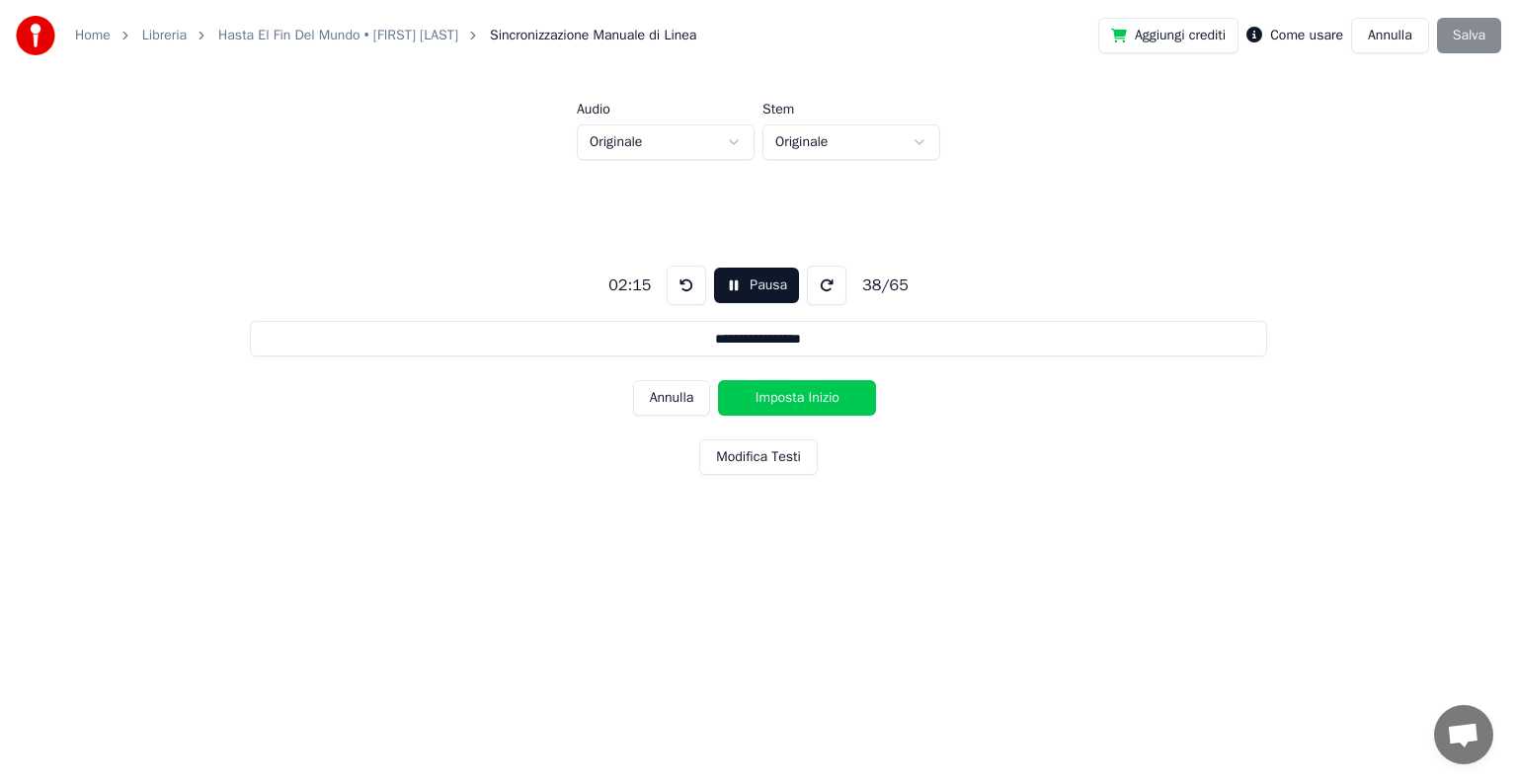 click on "Imposta Inizio" at bounding box center [797, 398] 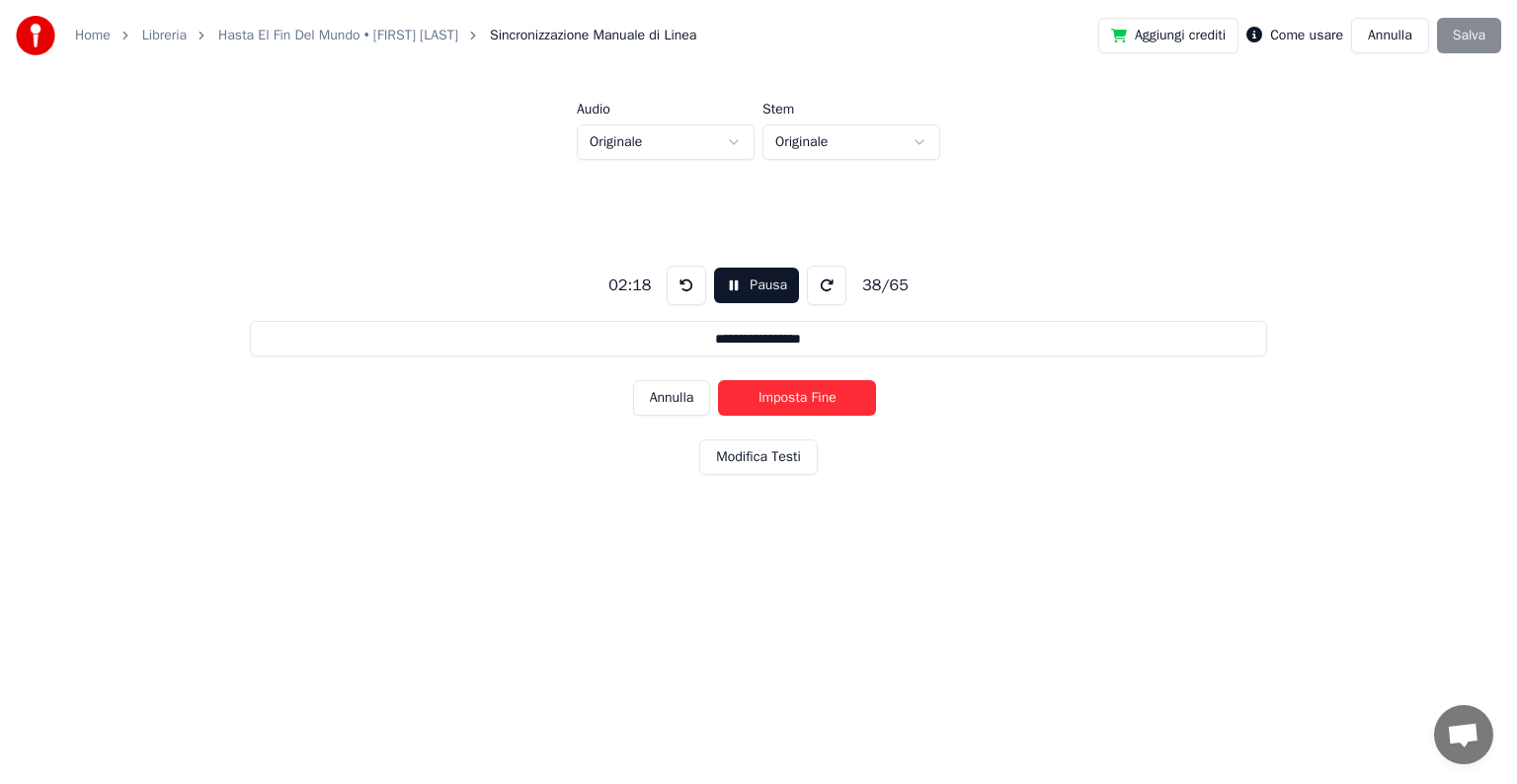 click on "Imposta Fine" at bounding box center (797, 398) 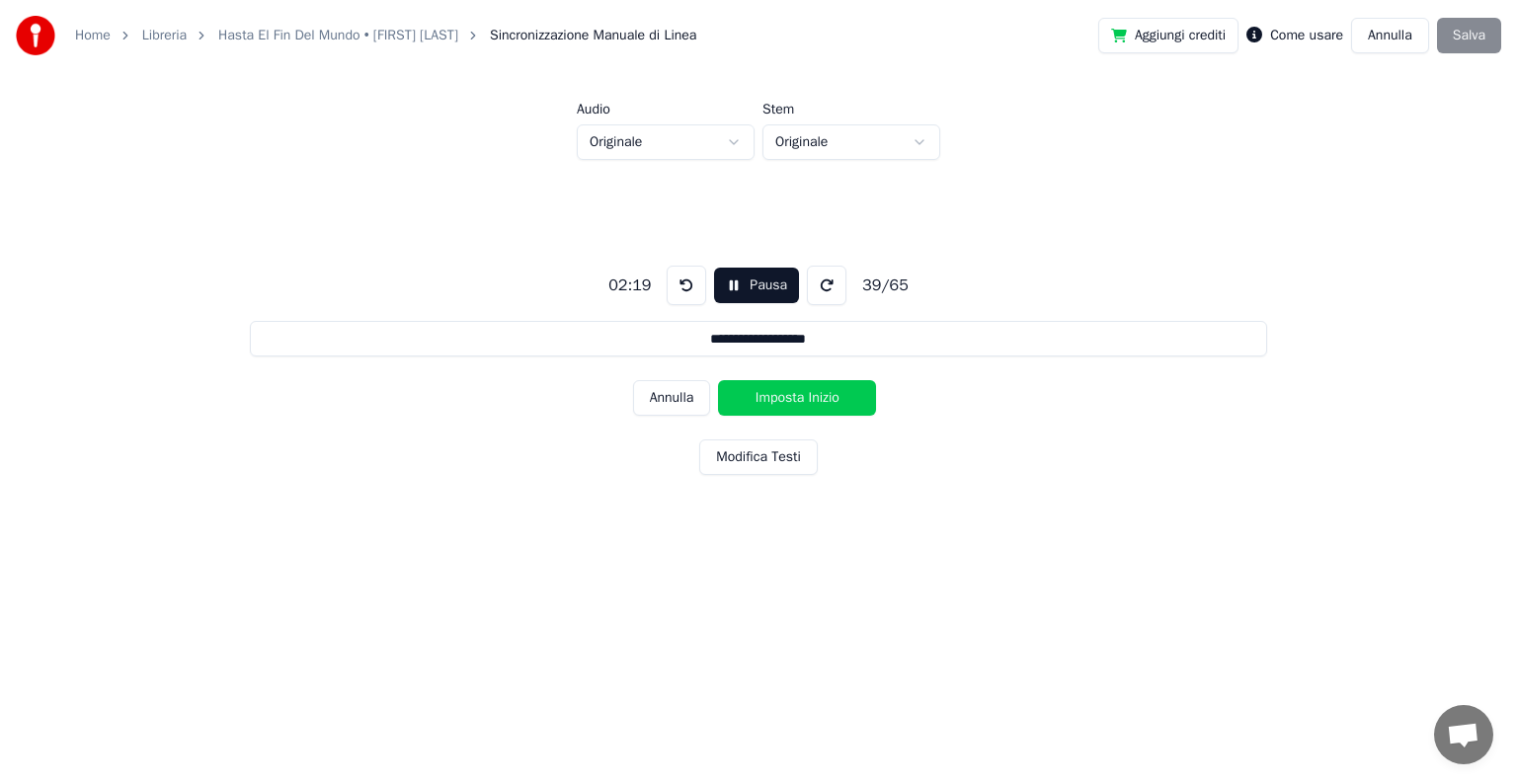 click on "Imposta Inizio" at bounding box center (797, 398) 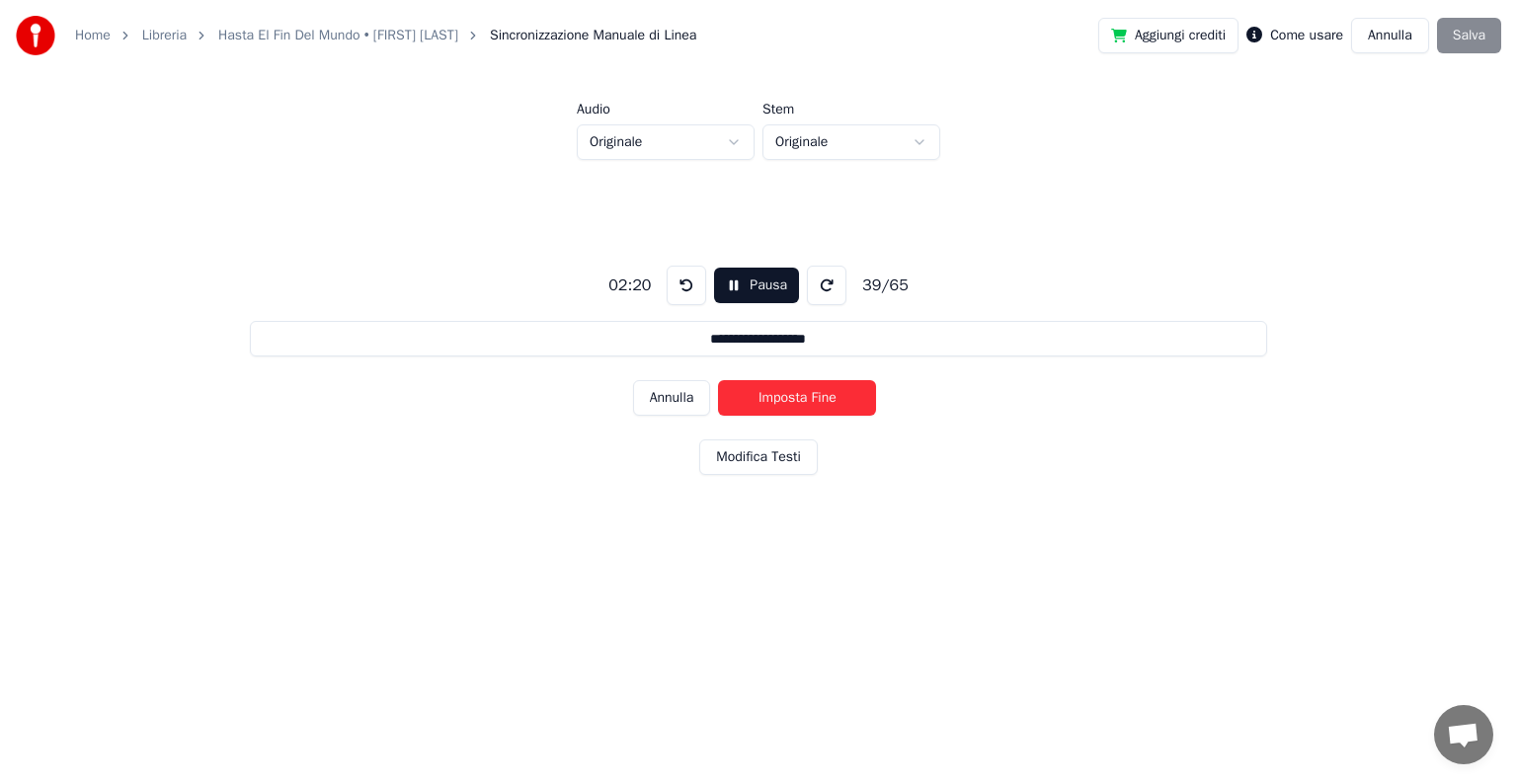 click on "Imposta Fine" at bounding box center (797, 398) 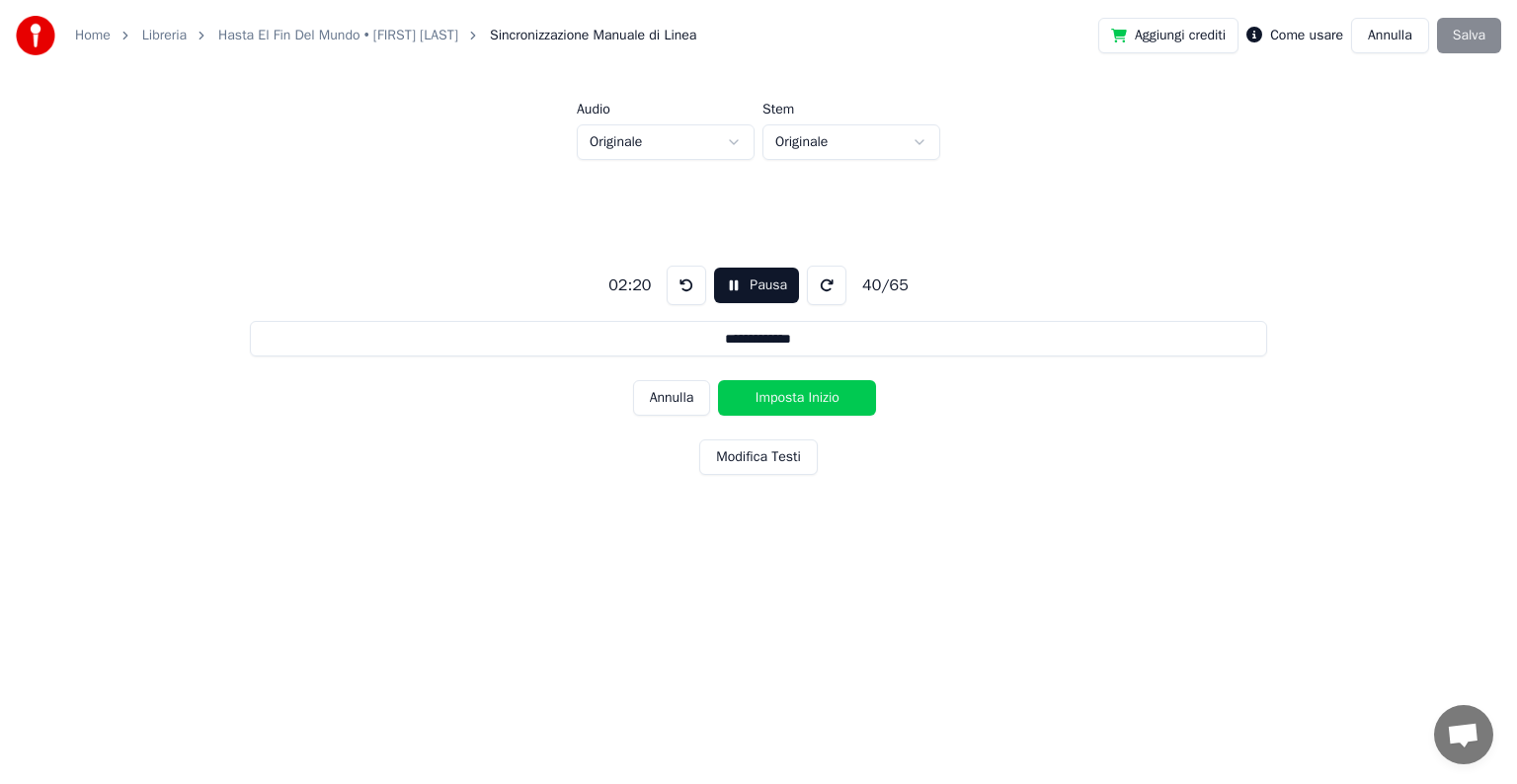 click on "Imposta Inizio" at bounding box center [797, 398] 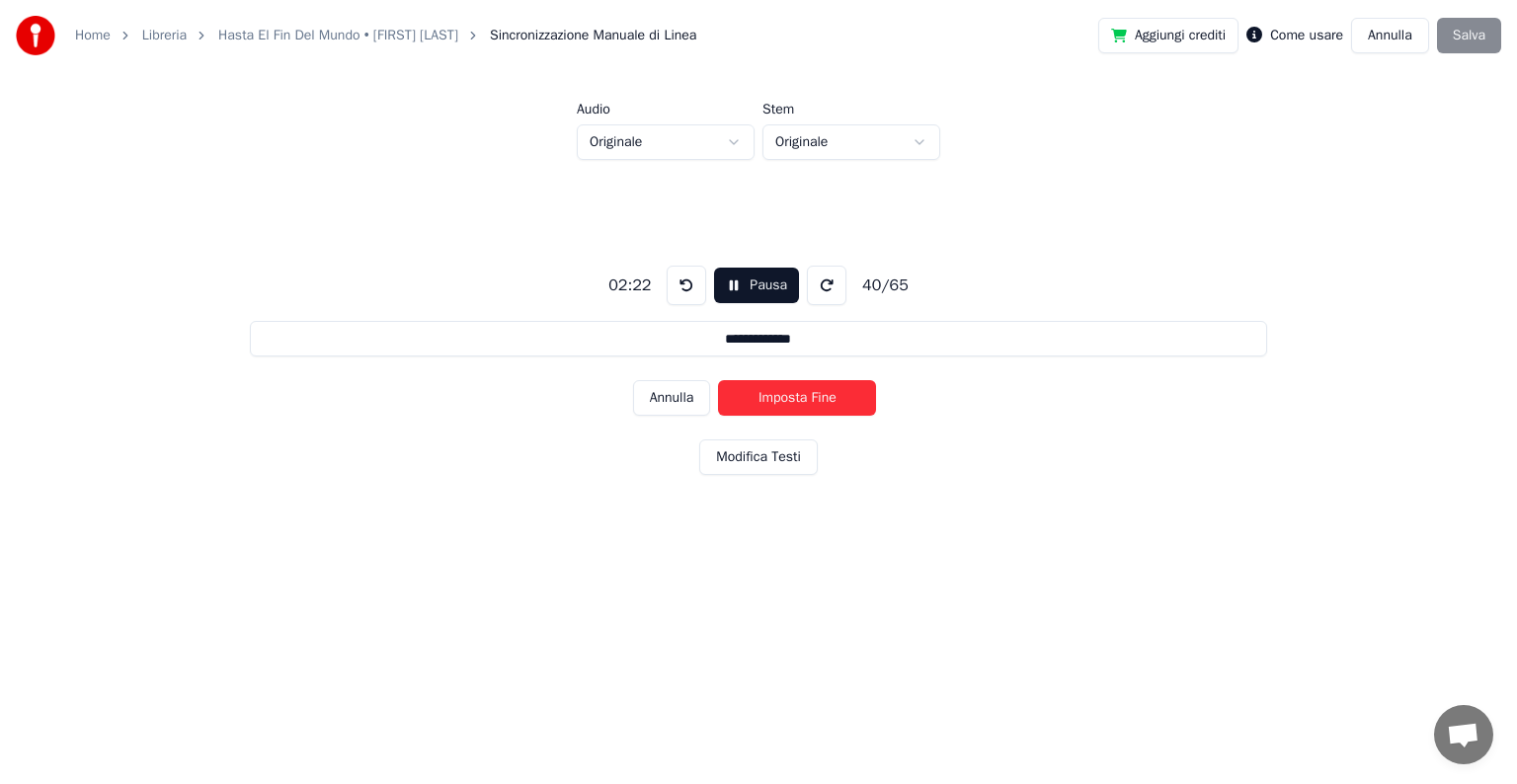 click on "Imposta Fine" at bounding box center (797, 398) 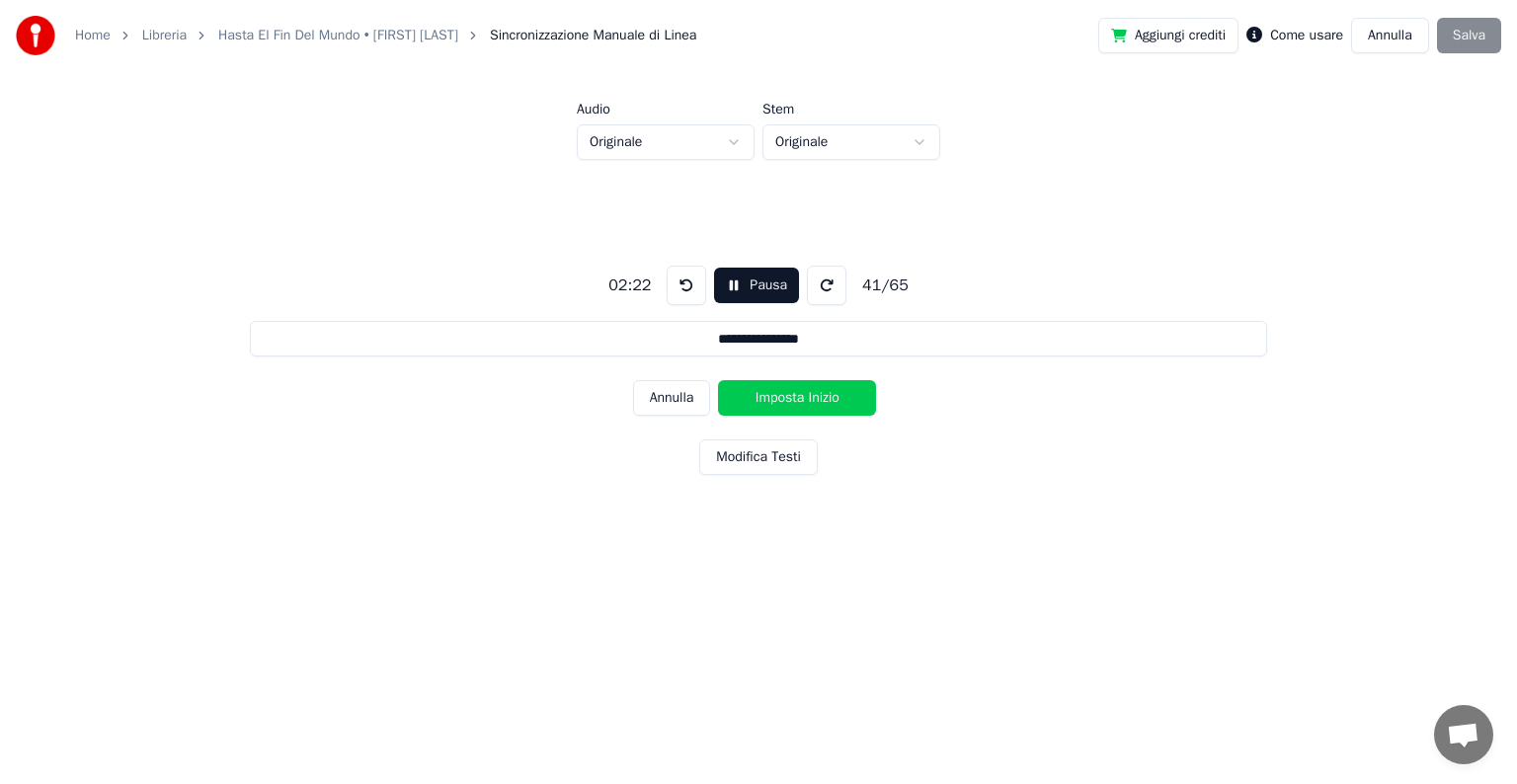 click on "Imposta Inizio" at bounding box center [797, 398] 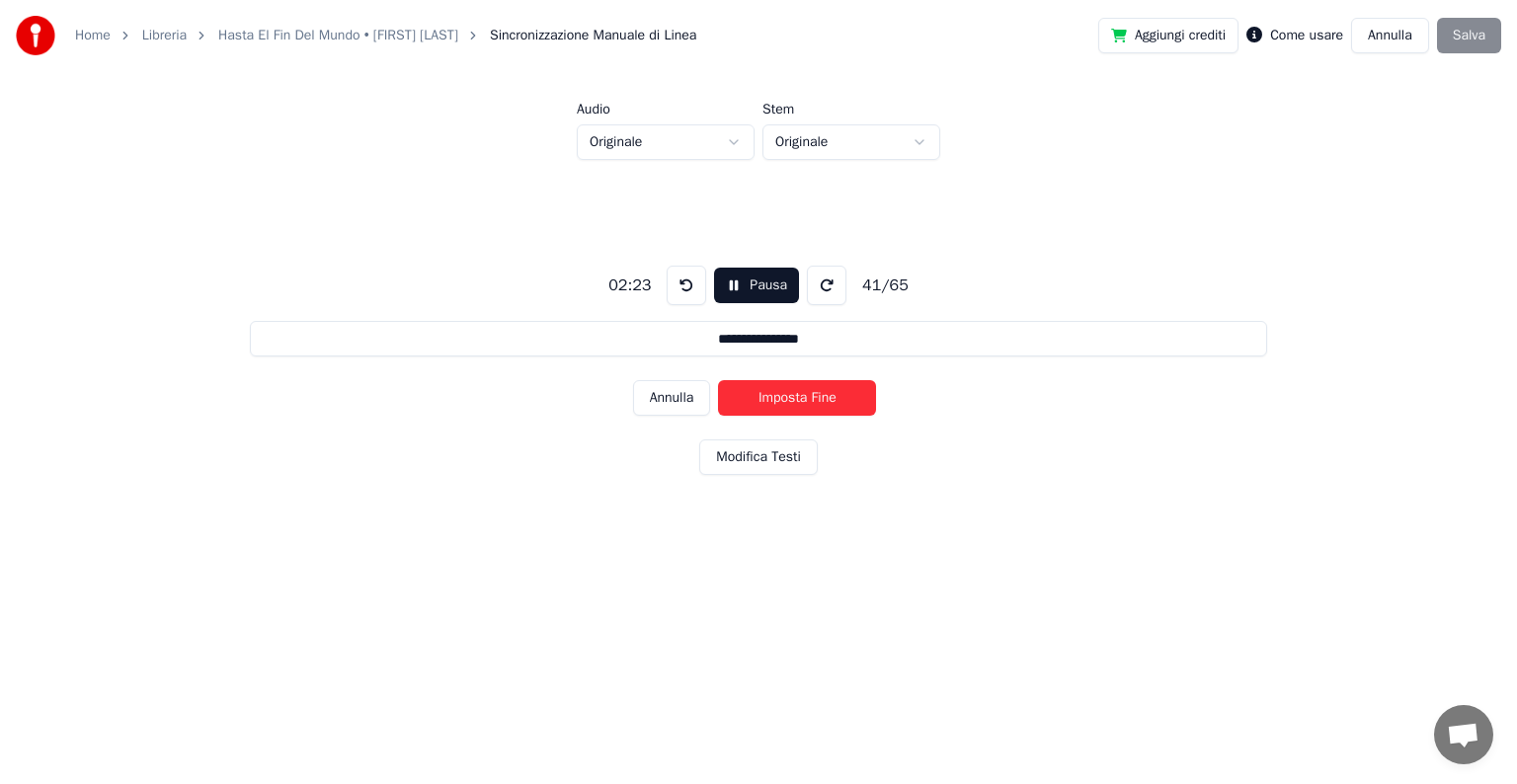 click on "Imposta Fine" at bounding box center (797, 398) 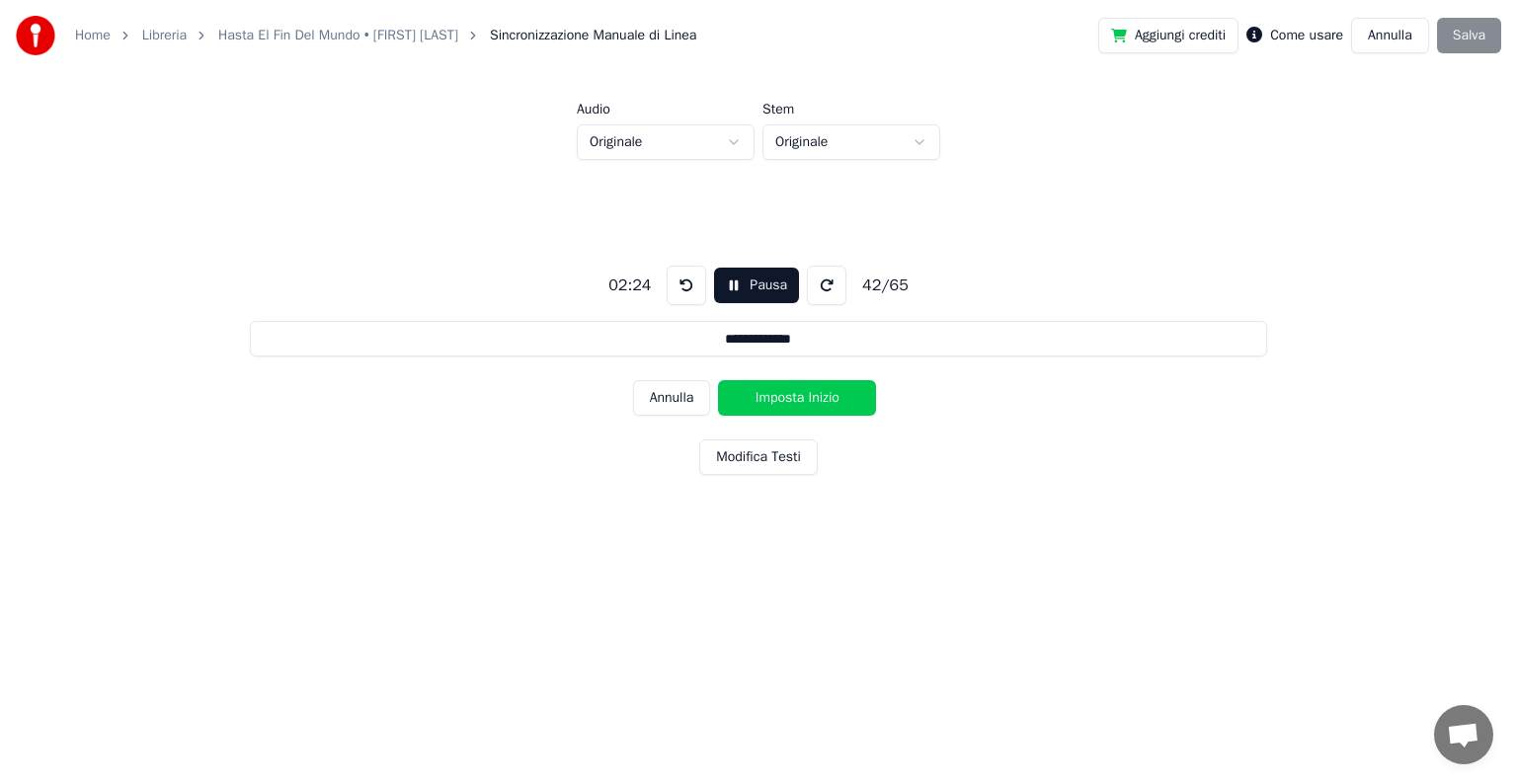 click on "Imposta Inizio" at bounding box center (797, 398) 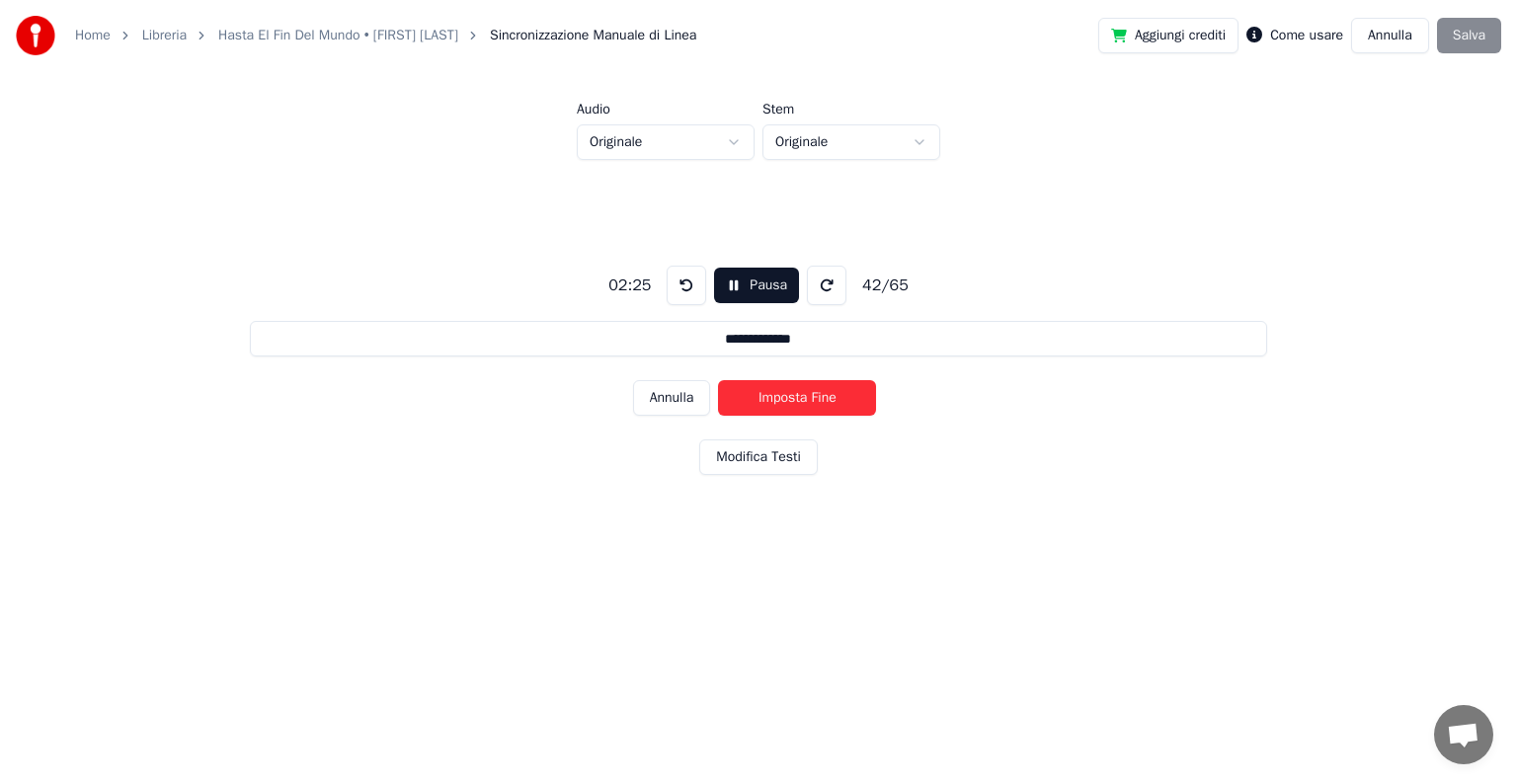 click on "Imposta Fine" at bounding box center (797, 398) 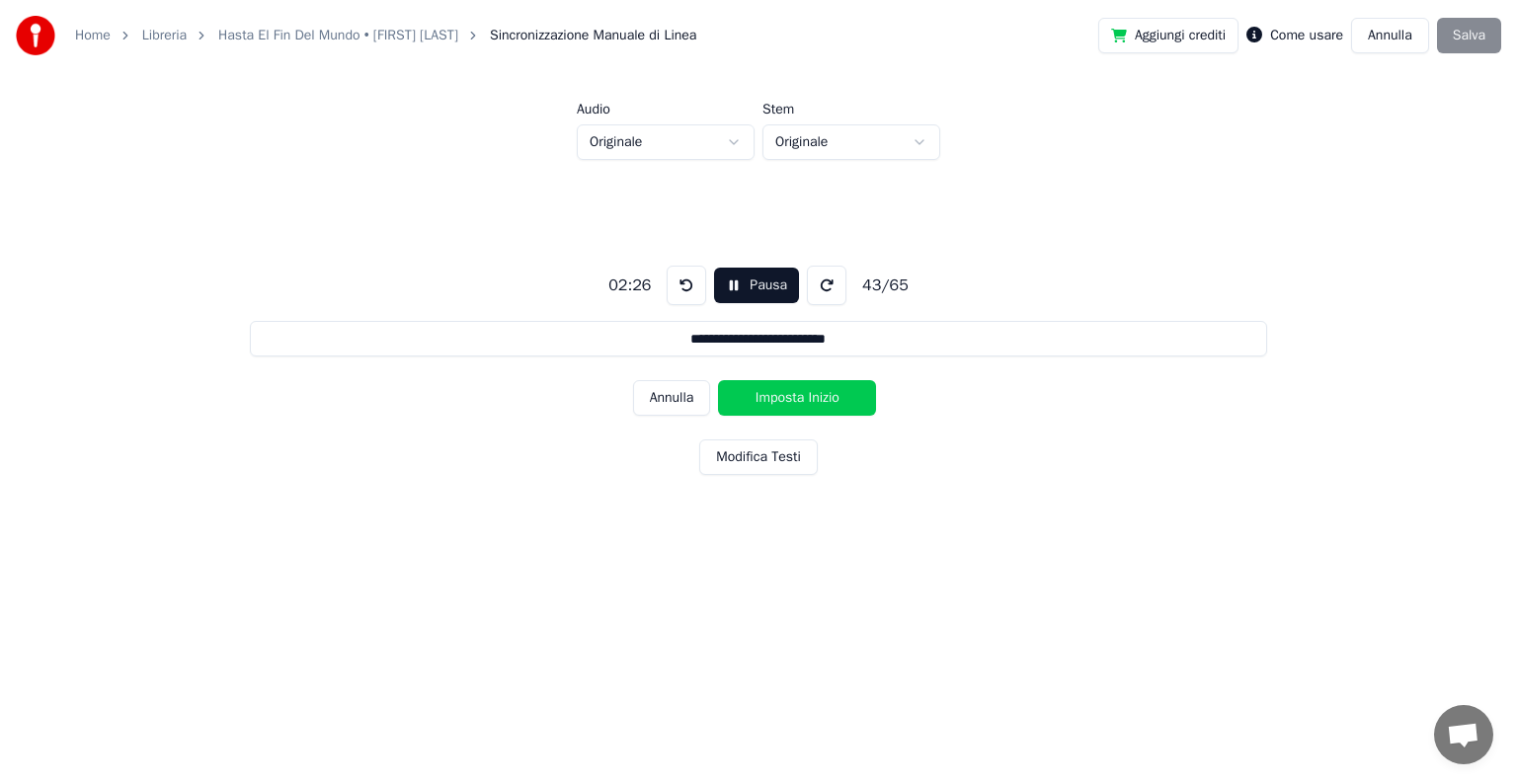 click on "Imposta Inizio" at bounding box center (797, 398) 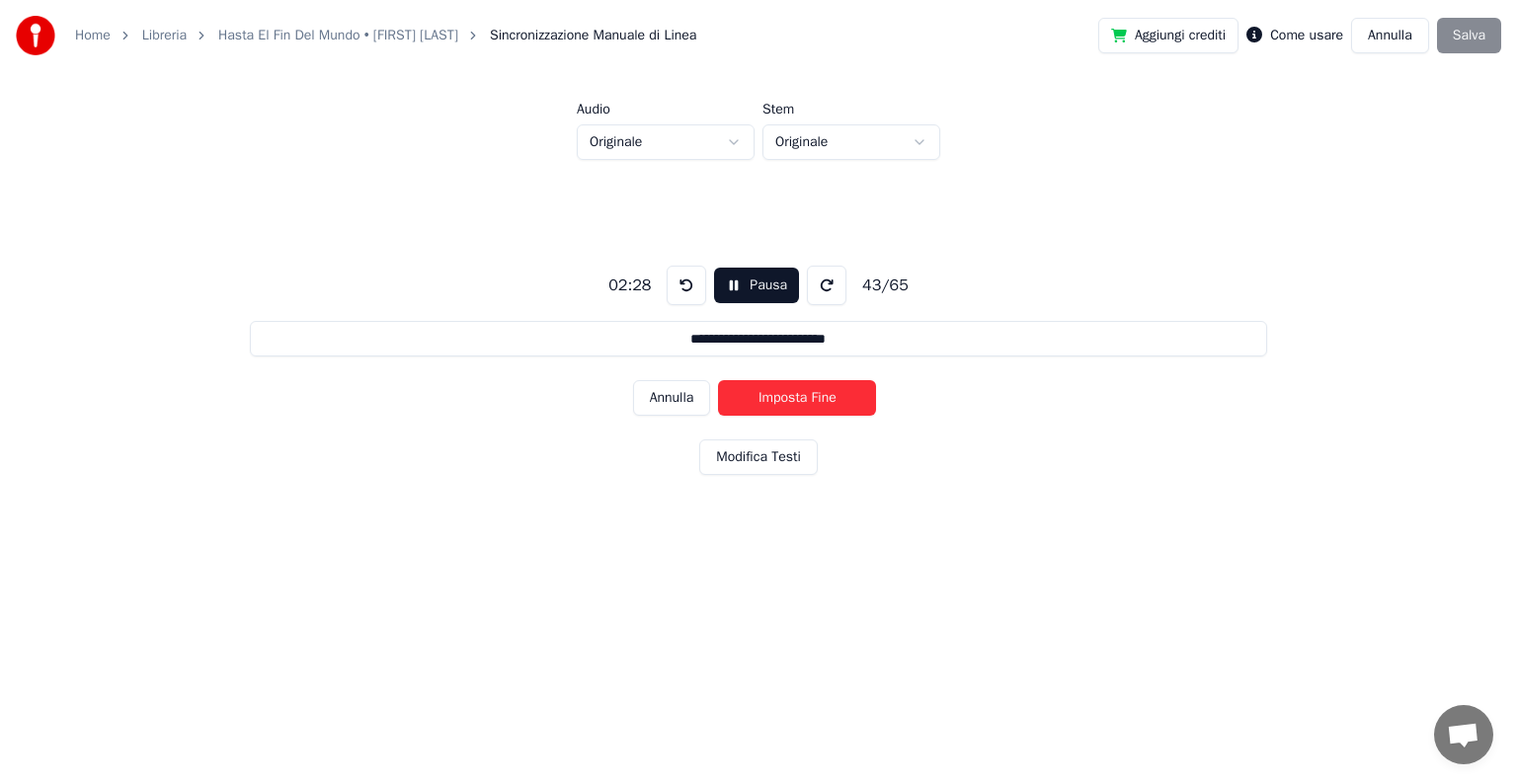 click on "Imposta Fine" at bounding box center (797, 398) 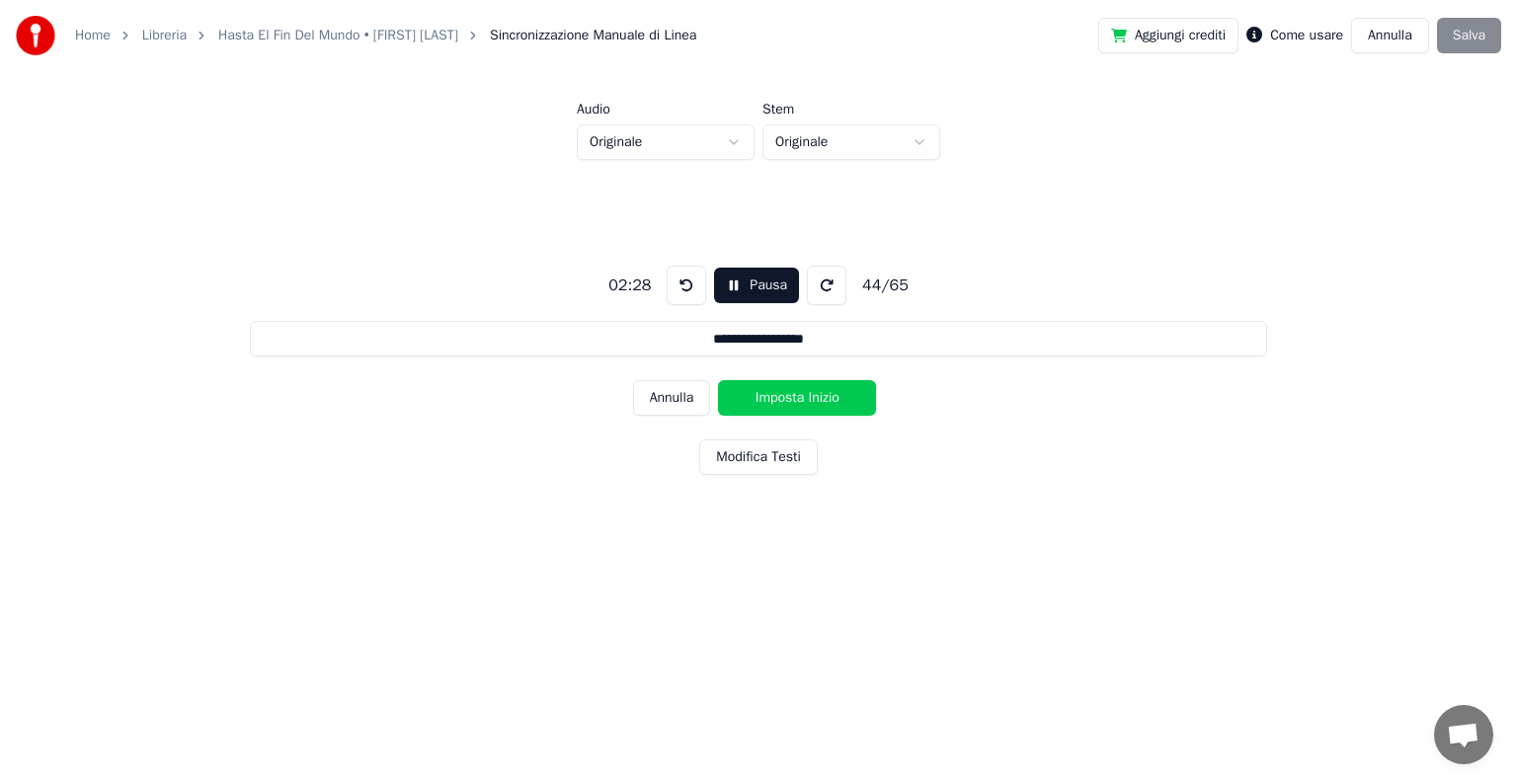 click on "Imposta Inizio" at bounding box center (797, 398) 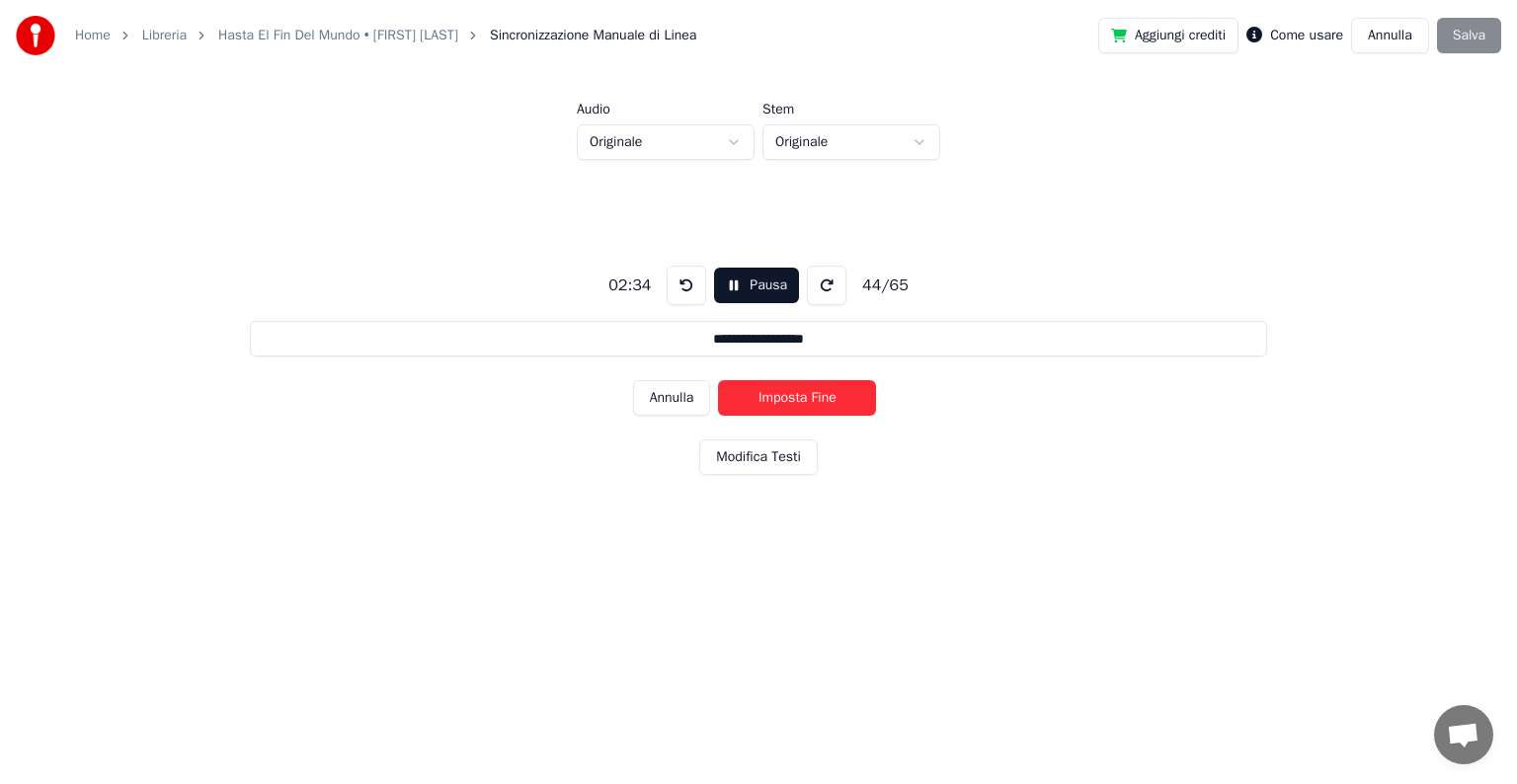 click on "Imposta Fine" at bounding box center (797, 398) 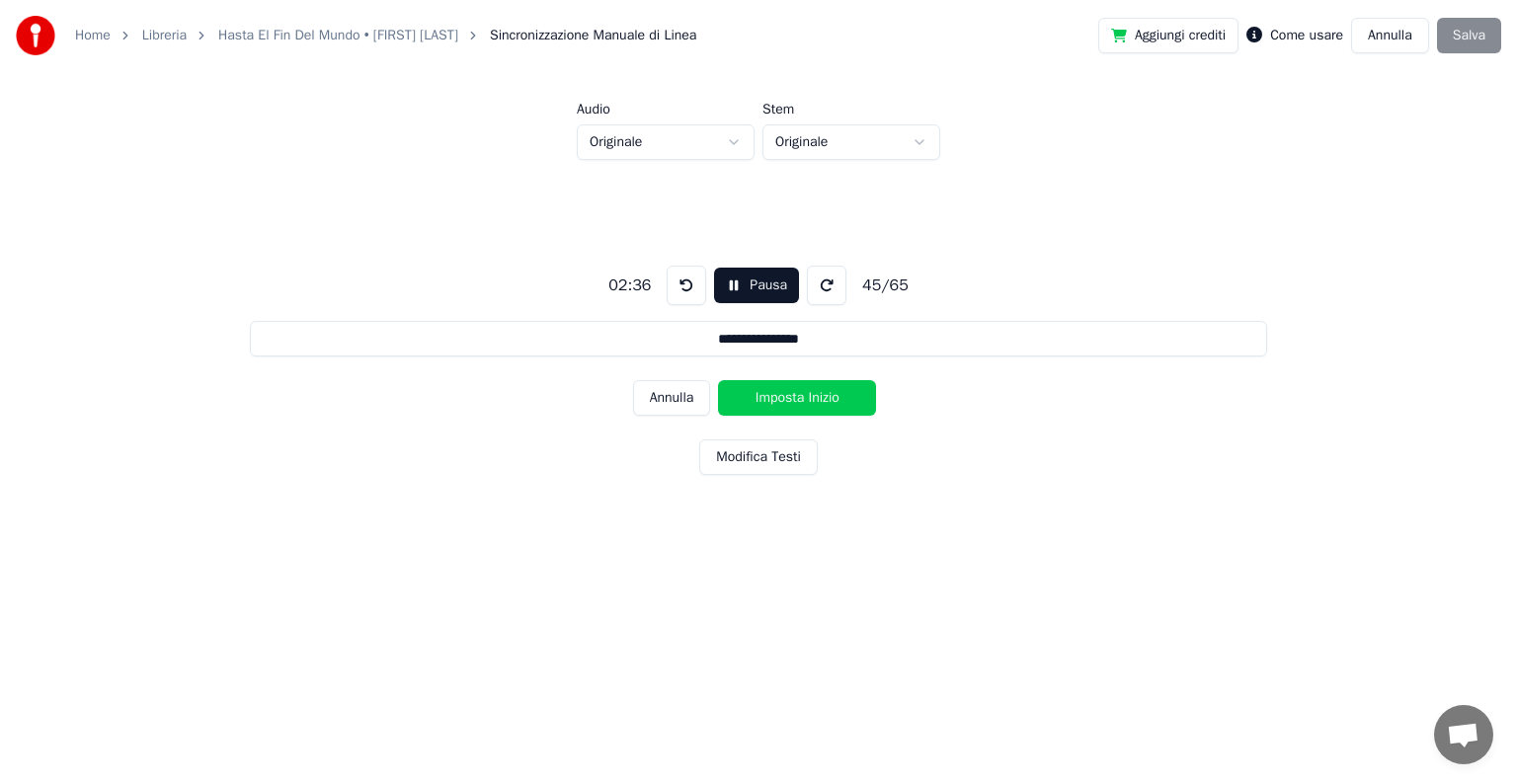 click on "Imposta Inizio" at bounding box center (797, 398) 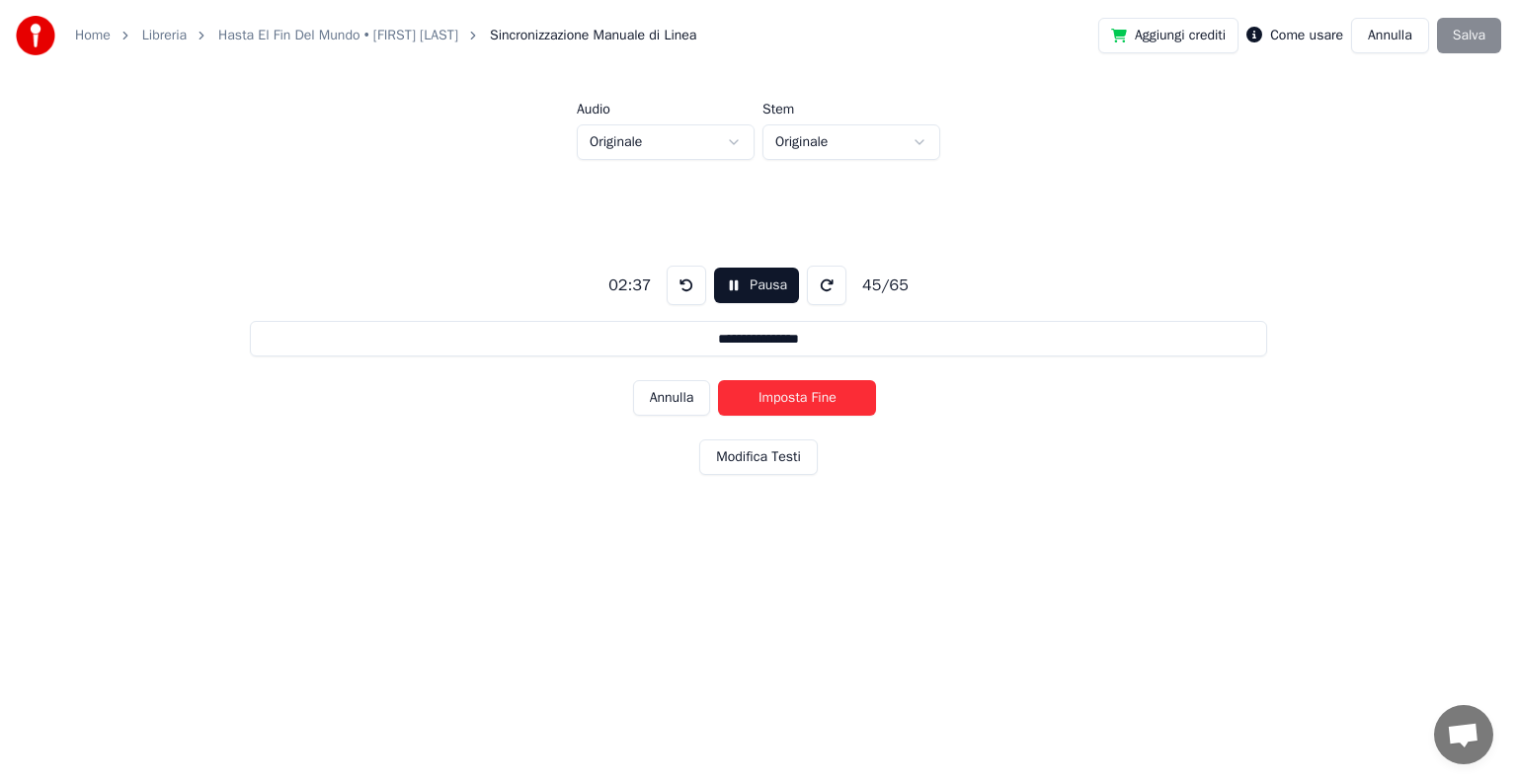 click on "Imposta Fine" at bounding box center (797, 398) 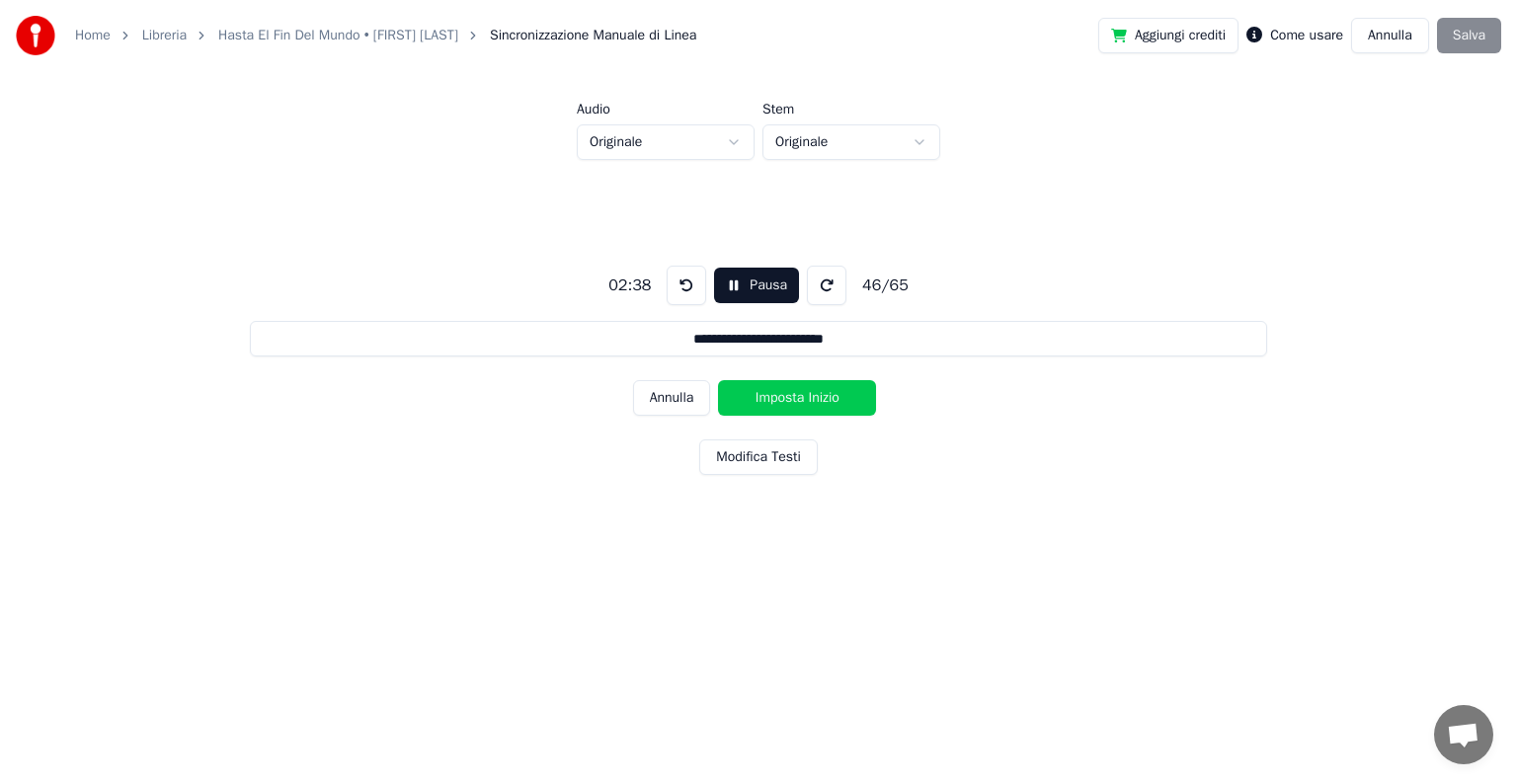 click on "Imposta Inizio" at bounding box center [797, 398] 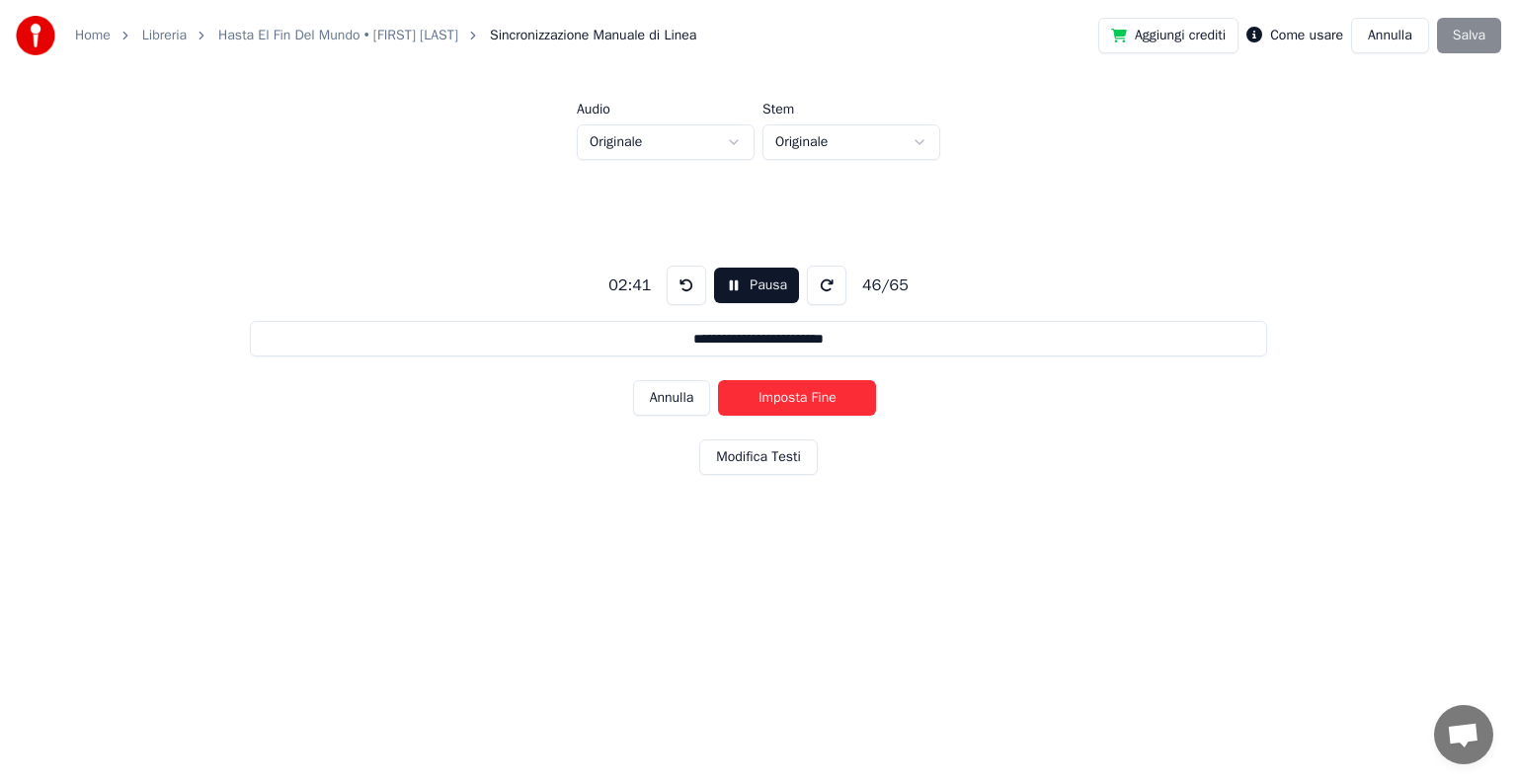 click on "Imposta Fine" at bounding box center [797, 398] 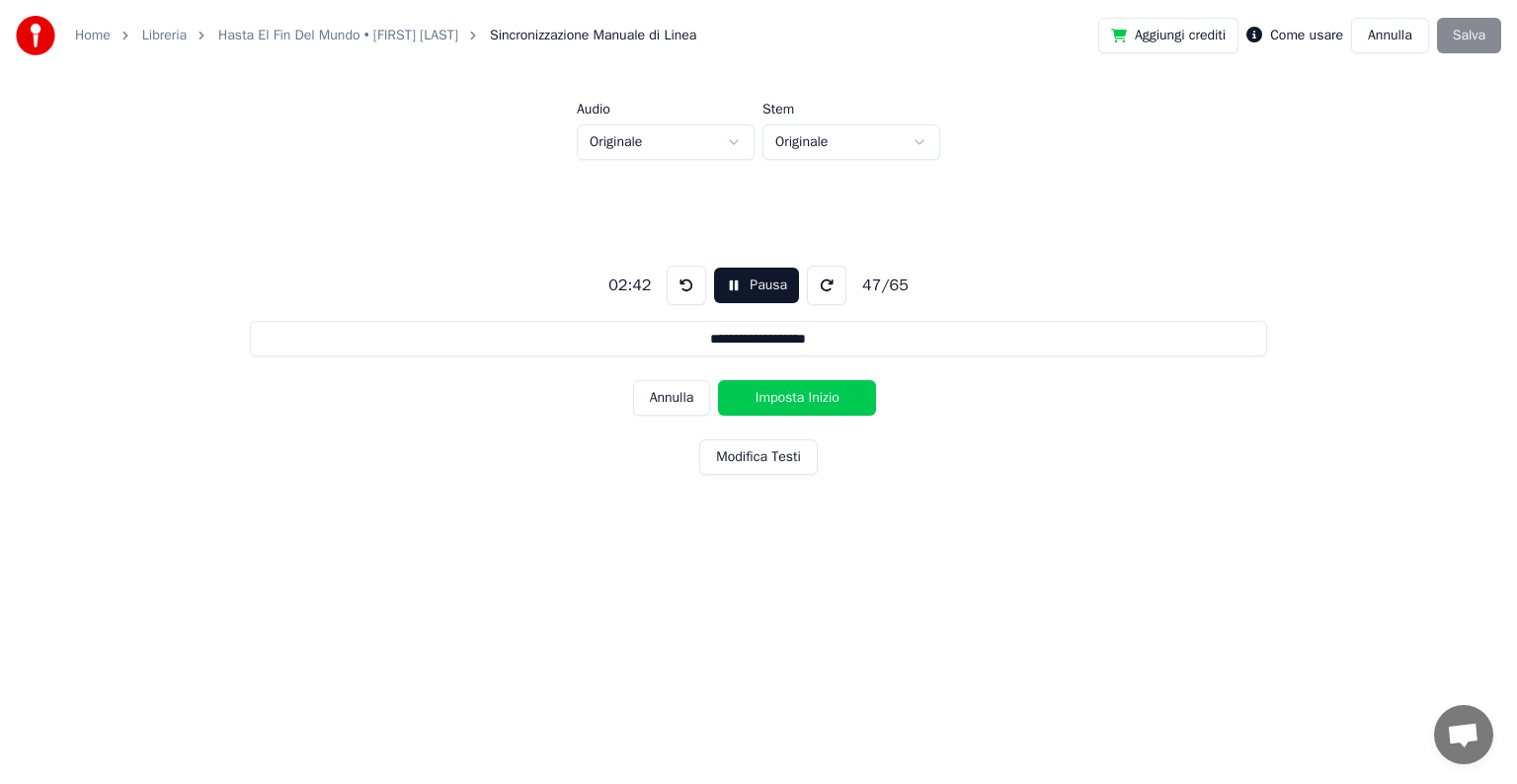 click on "Imposta Inizio" at bounding box center (797, 398) 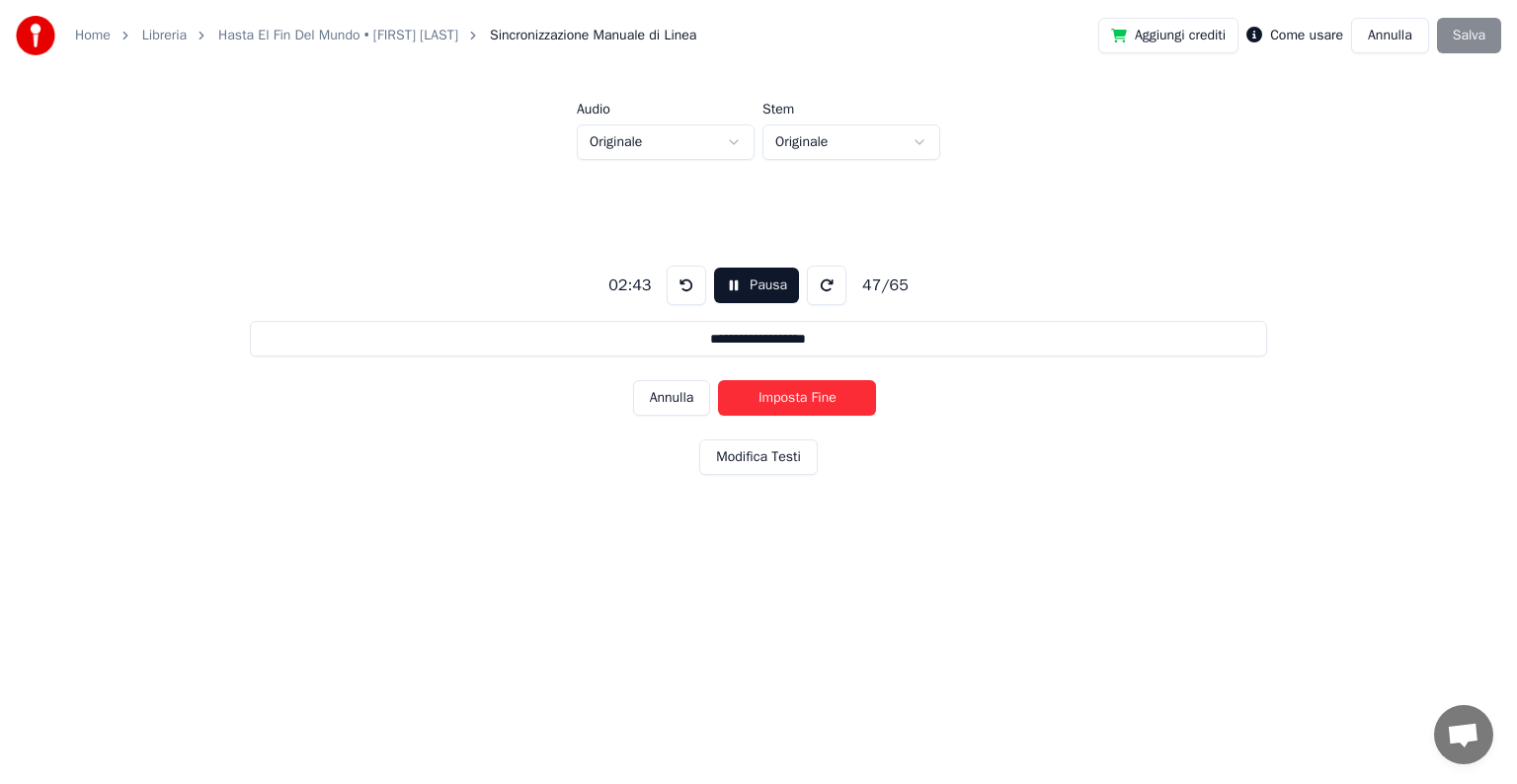 click on "Imposta Fine" at bounding box center [797, 398] 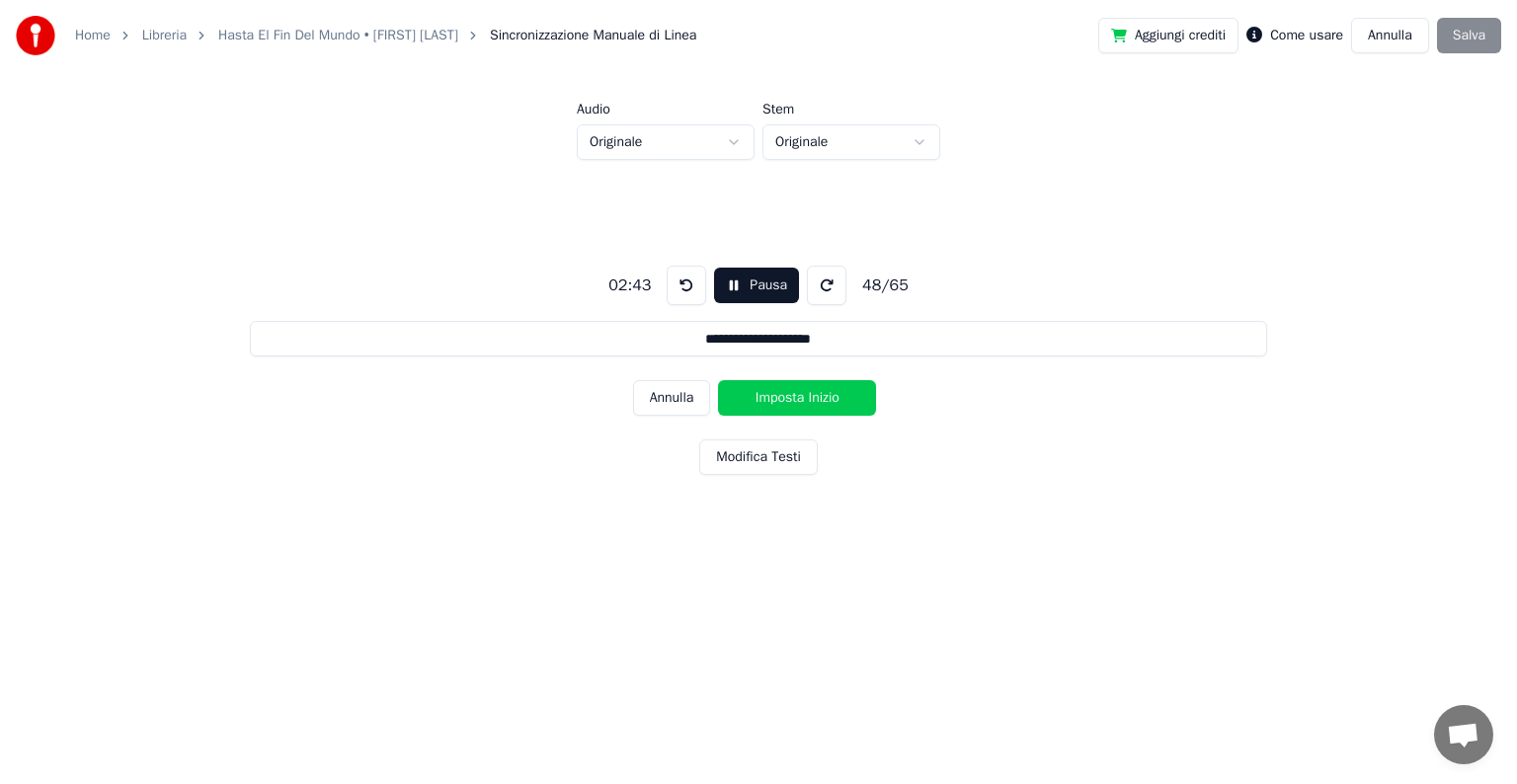 click on "Imposta Inizio" at bounding box center [797, 398] 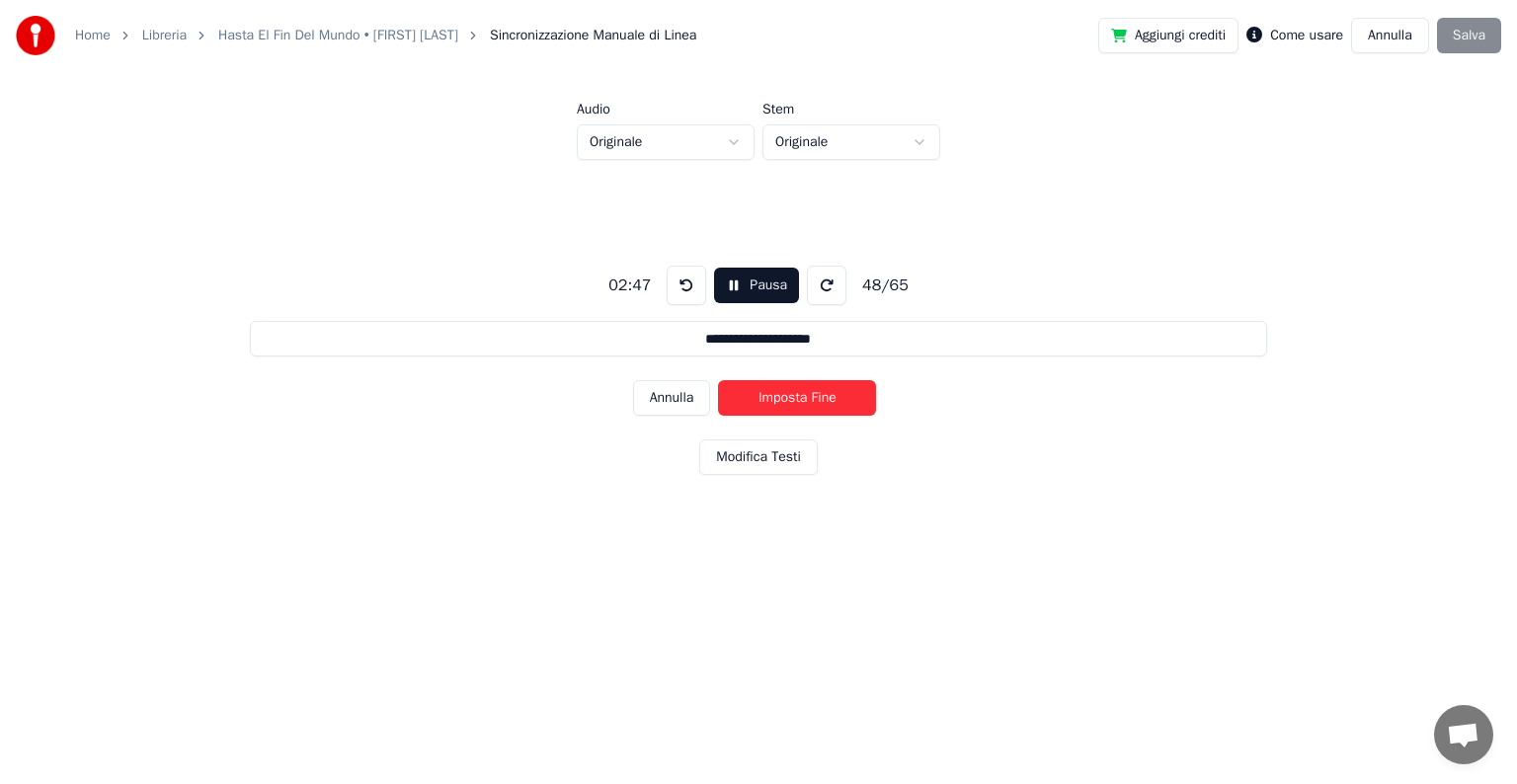 click on "Imposta Fine" at bounding box center [797, 398] 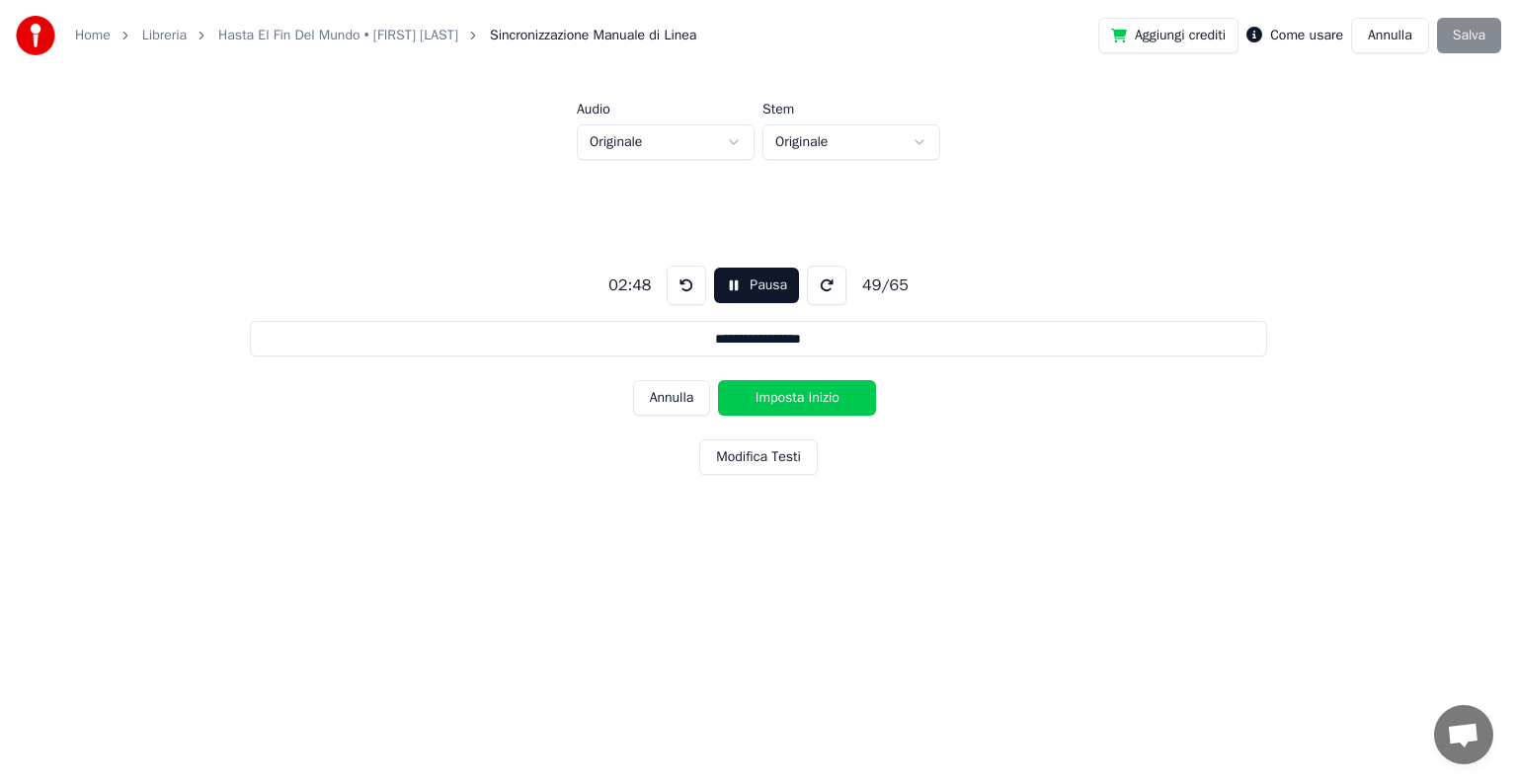 click on "Imposta Inizio" at bounding box center (797, 398) 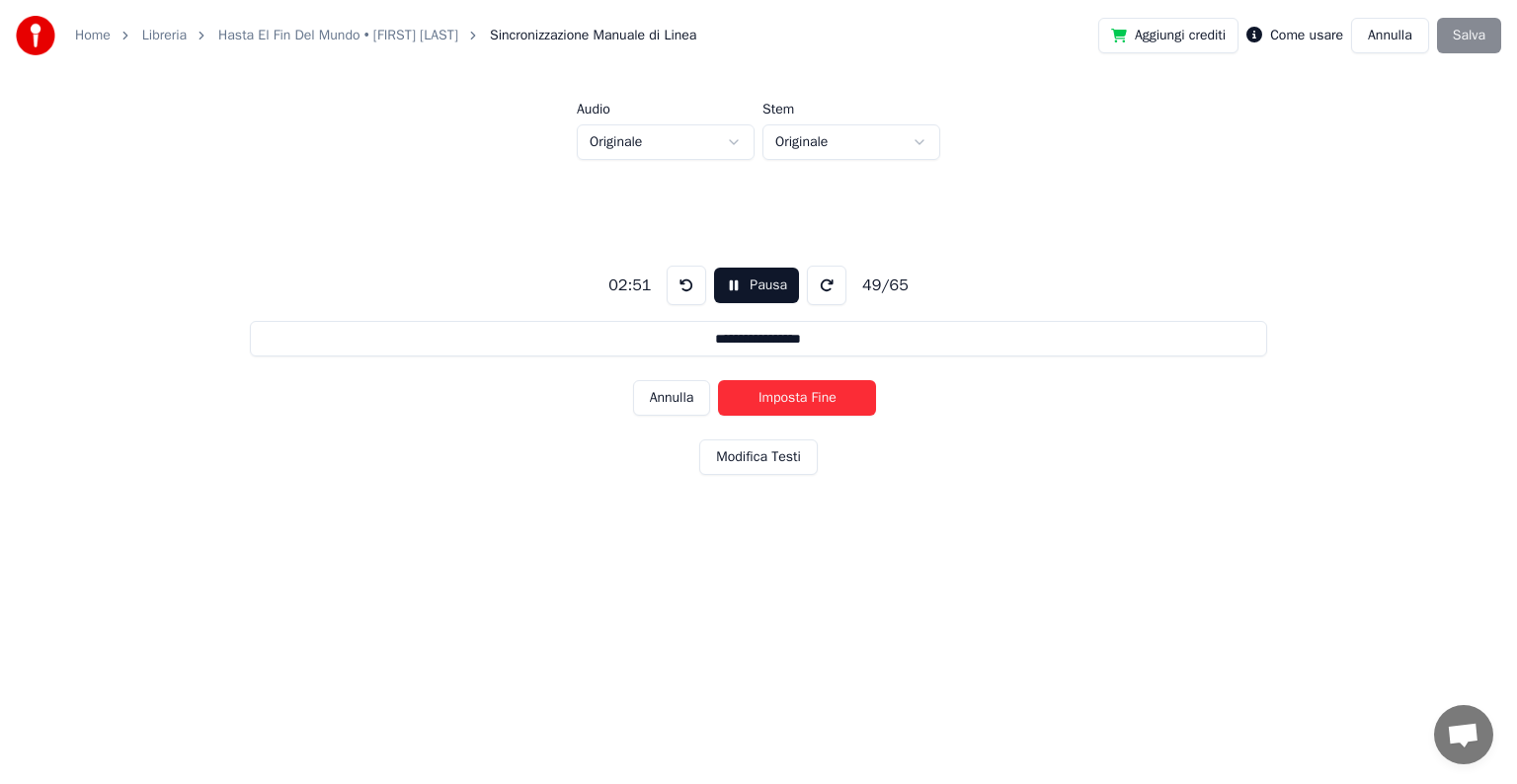 click on "Imposta Fine" at bounding box center (797, 398) 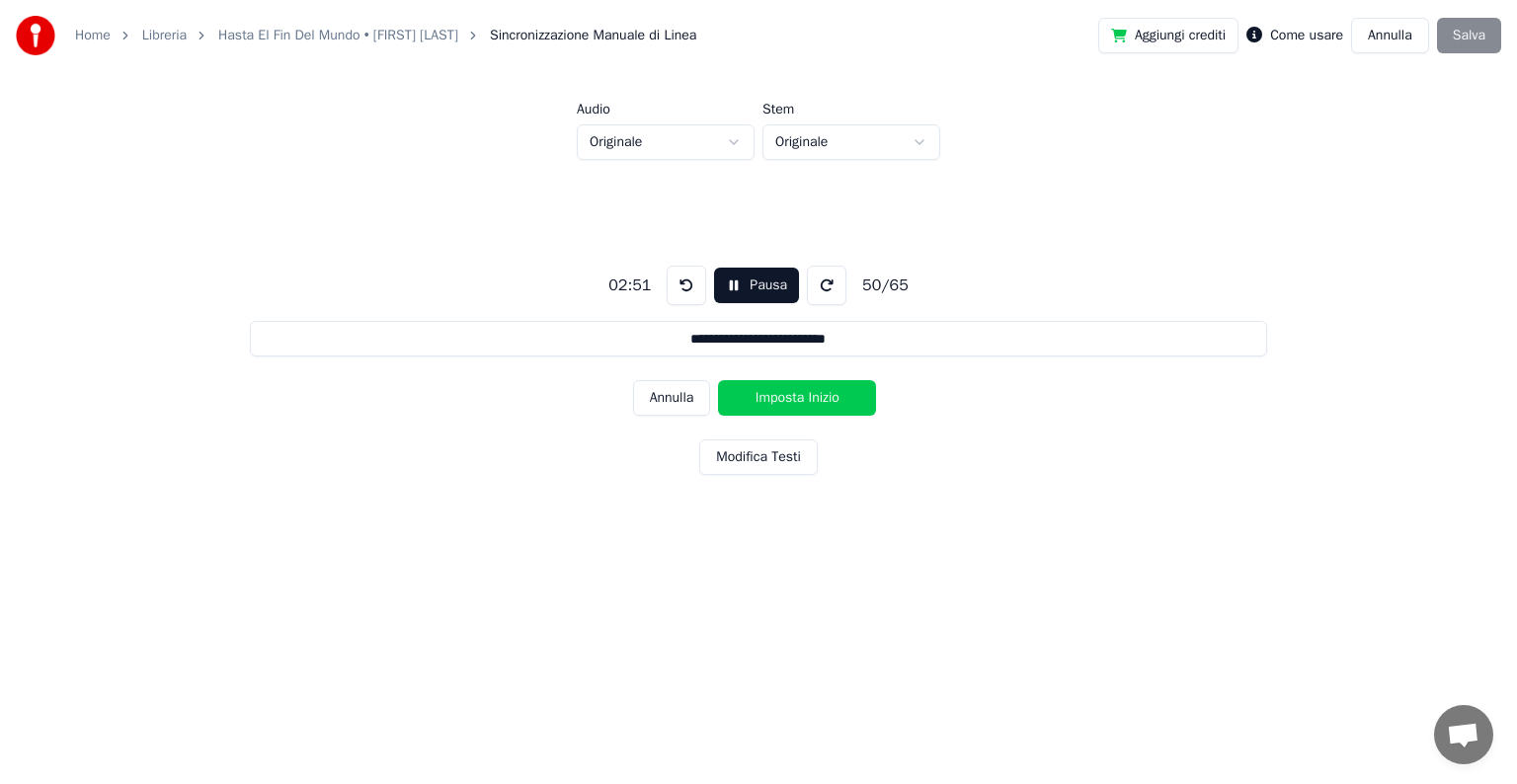 click on "Imposta Inizio" at bounding box center (797, 398) 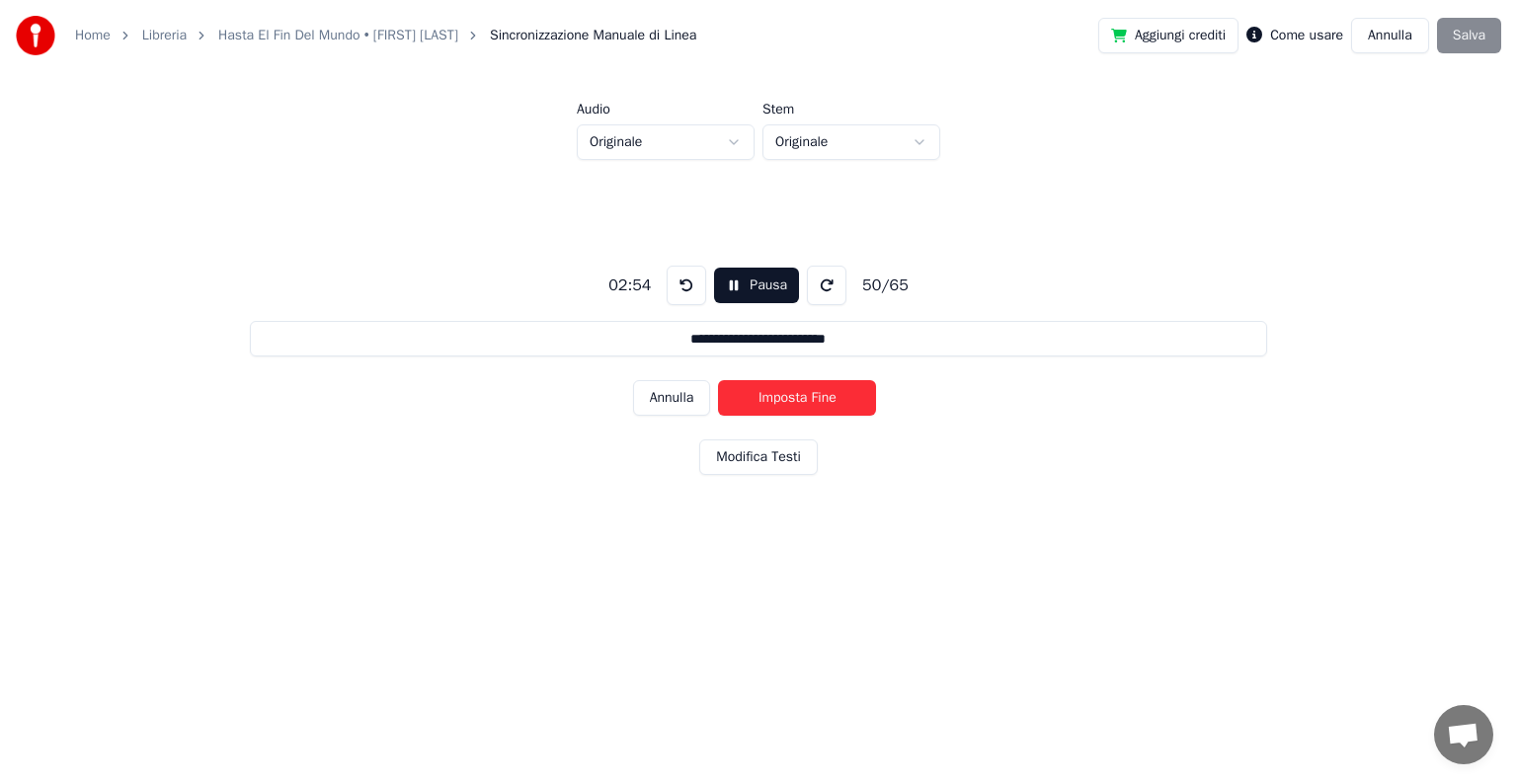 click on "Imposta Fine" at bounding box center [797, 398] 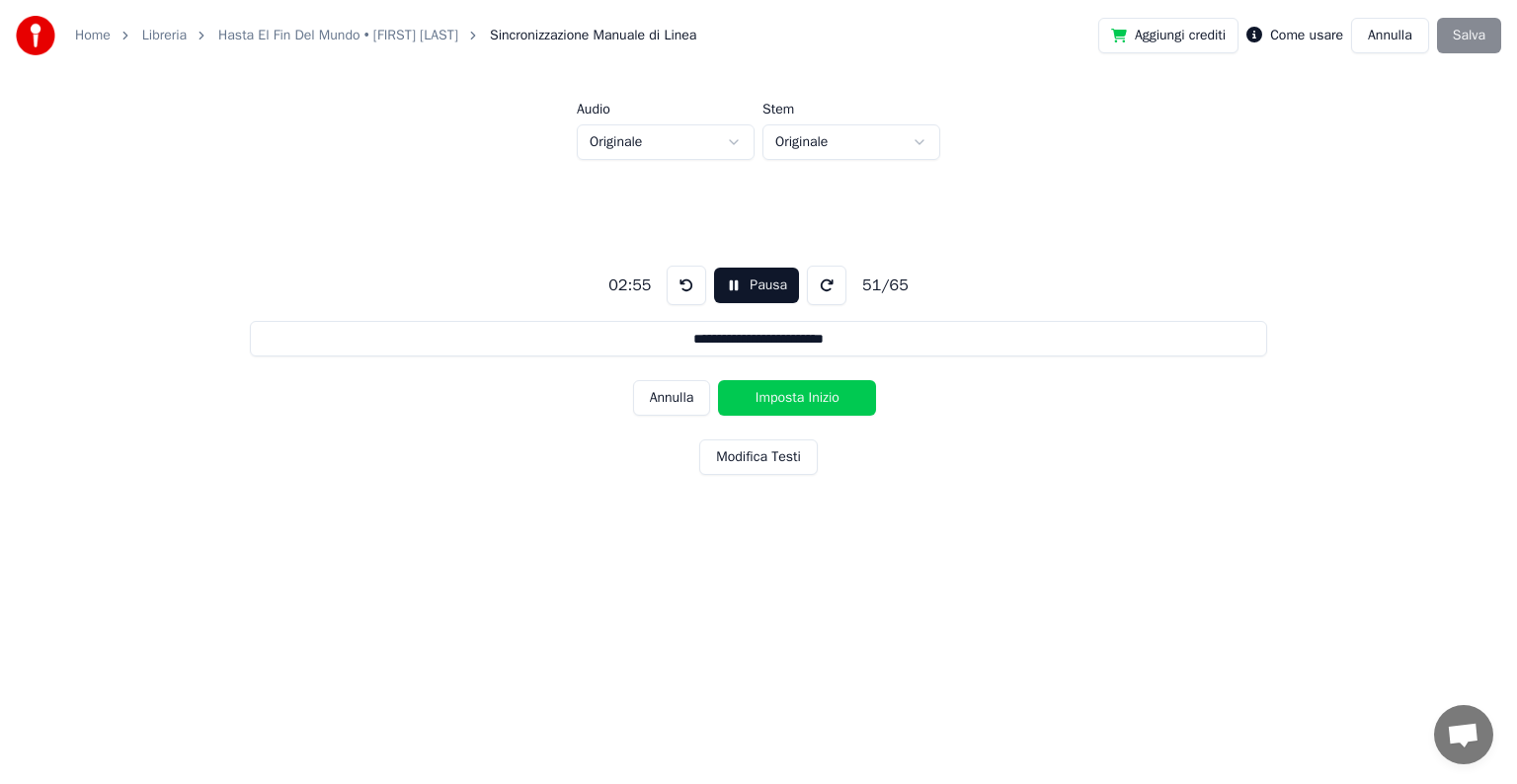 click on "Imposta Inizio" at bounding box center (797, 398) 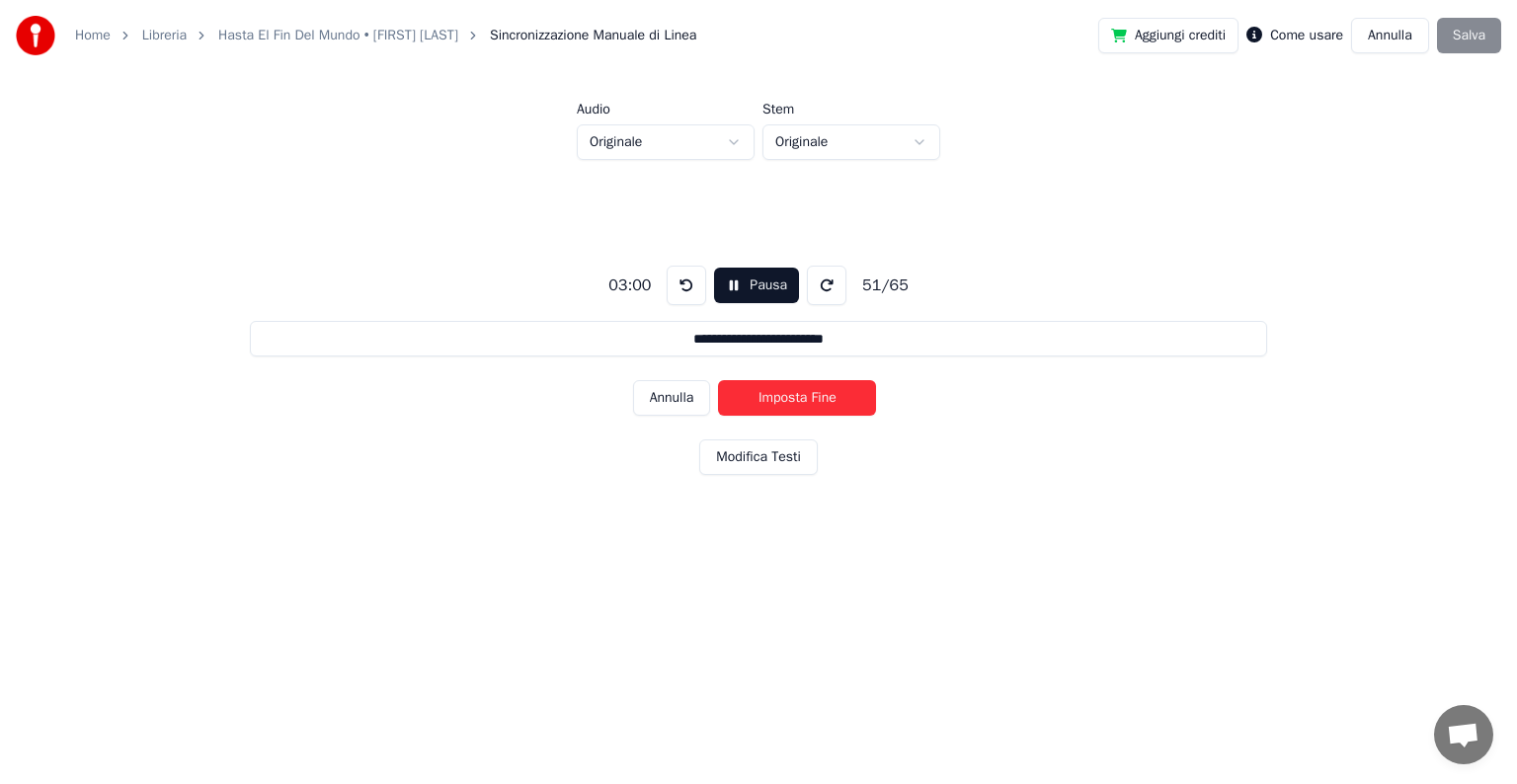 click on "Imposta Fine" at bounding box center (797, 398) 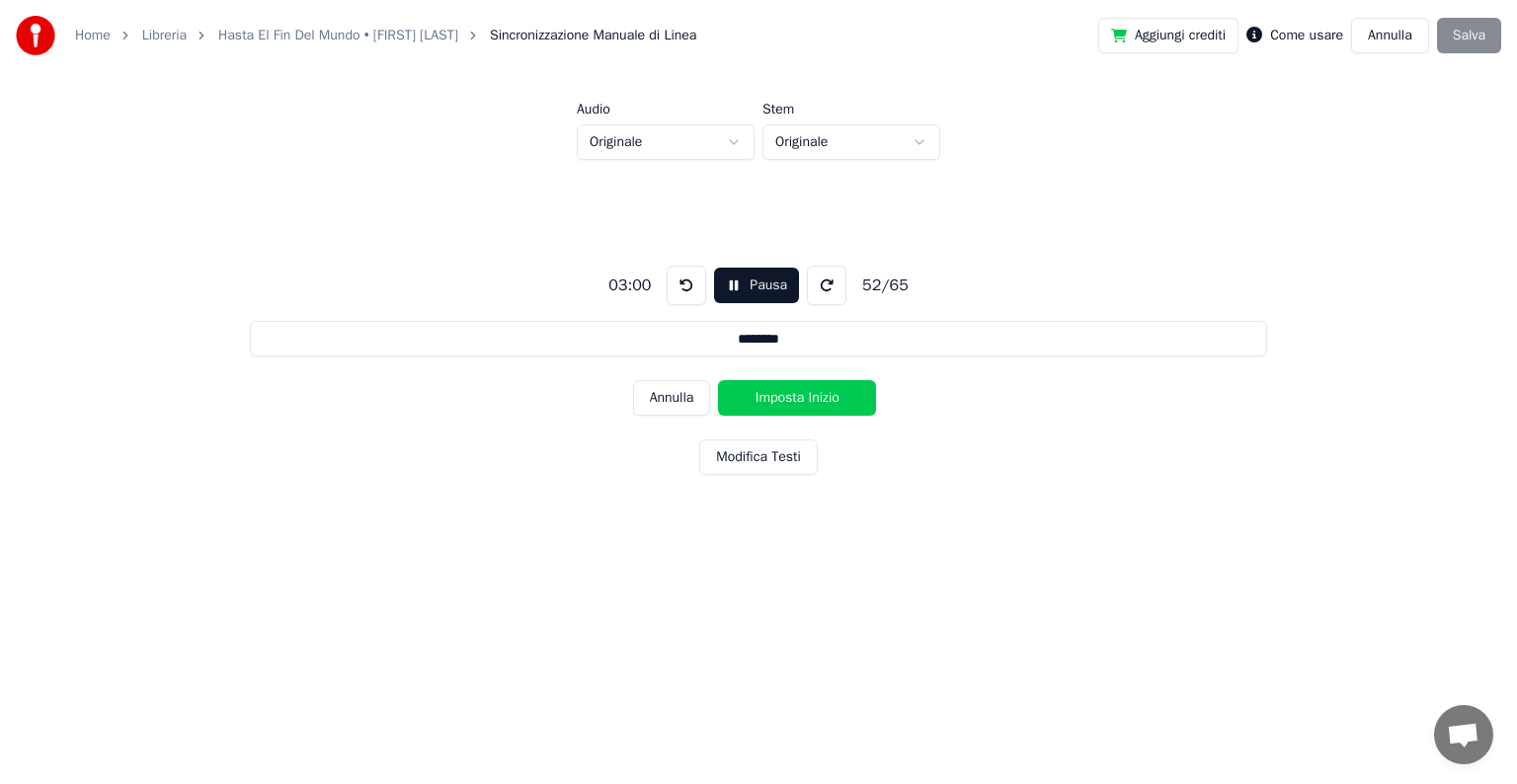 click on "Imposta Inizio" at bounding box center [797, 398] 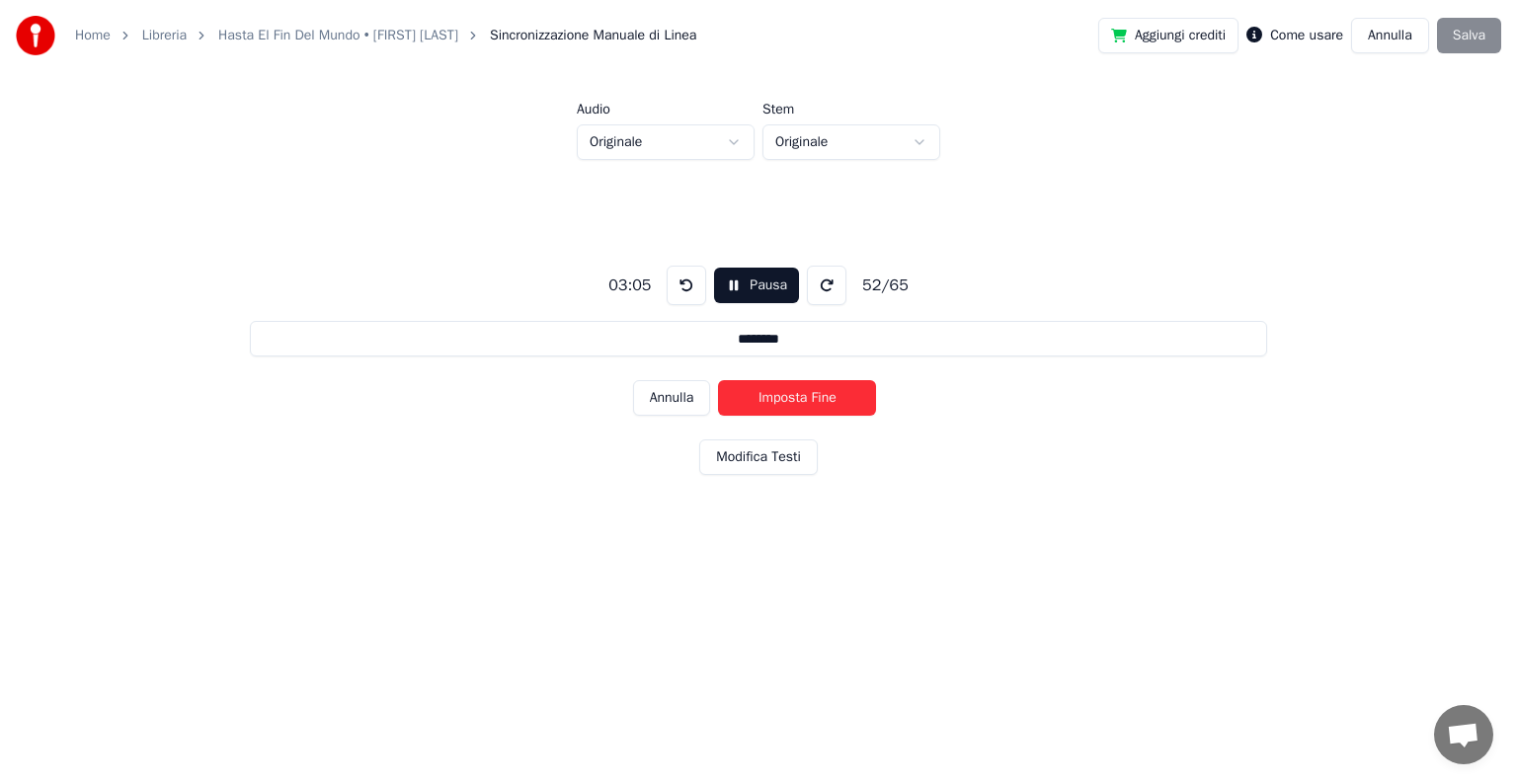 drag, startPoint x: 803, startPoint y: 399, endPoint x: 851, endPoint y: 404, distance: 48.25971 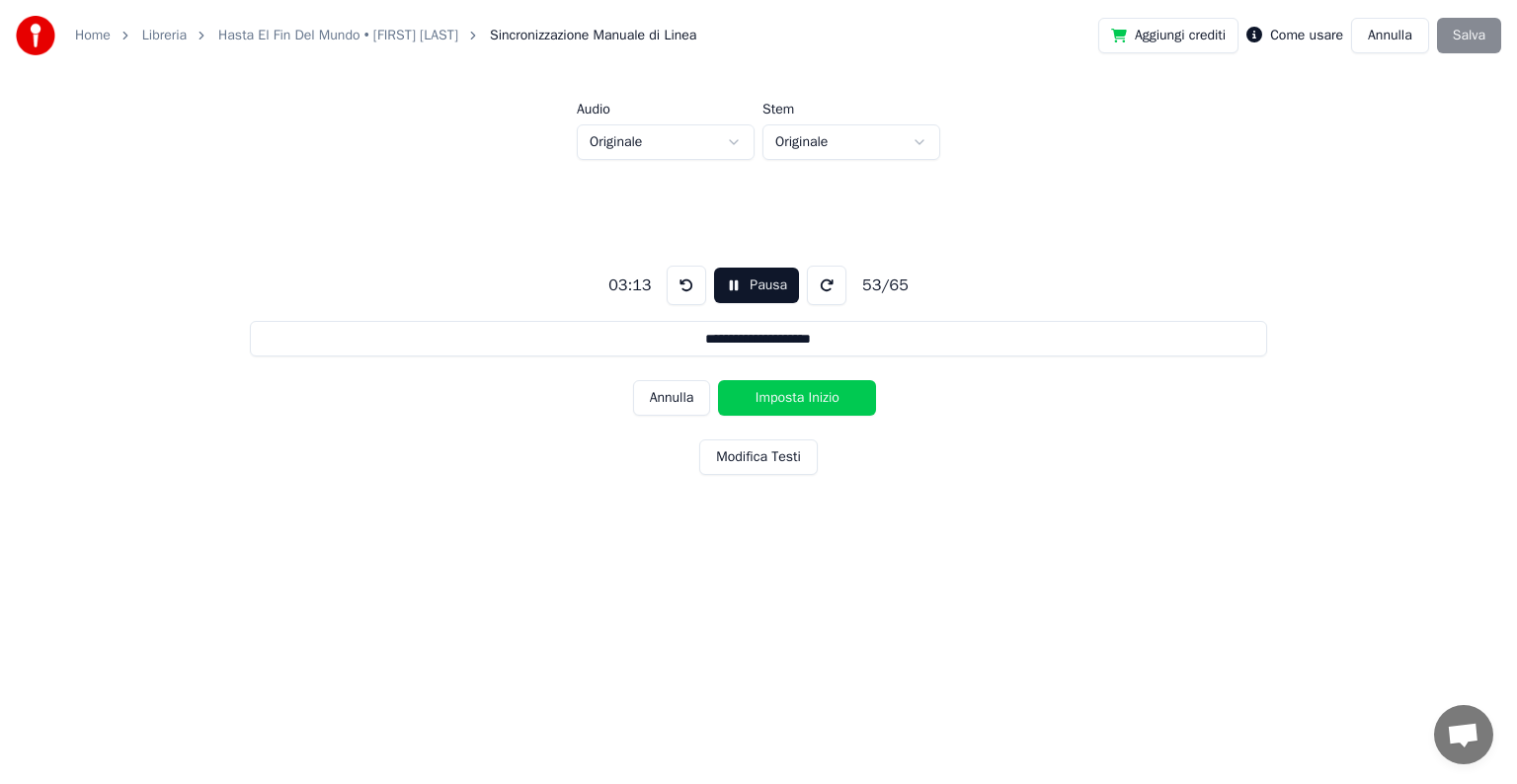 click on "Imposta Inizio" at bounding box center [797, 398] 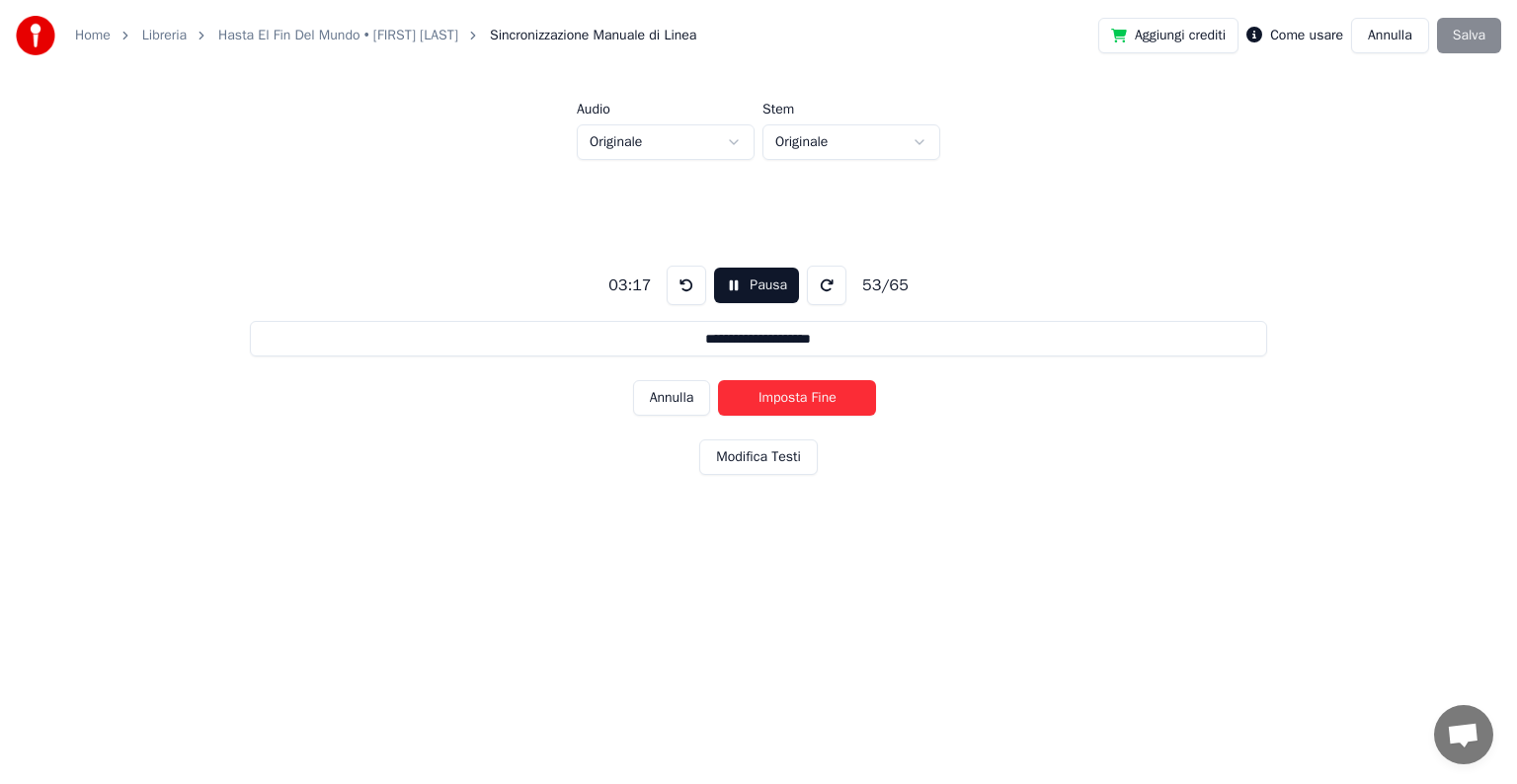 click on "Imposta Fine" at bounding box center (797, 398) 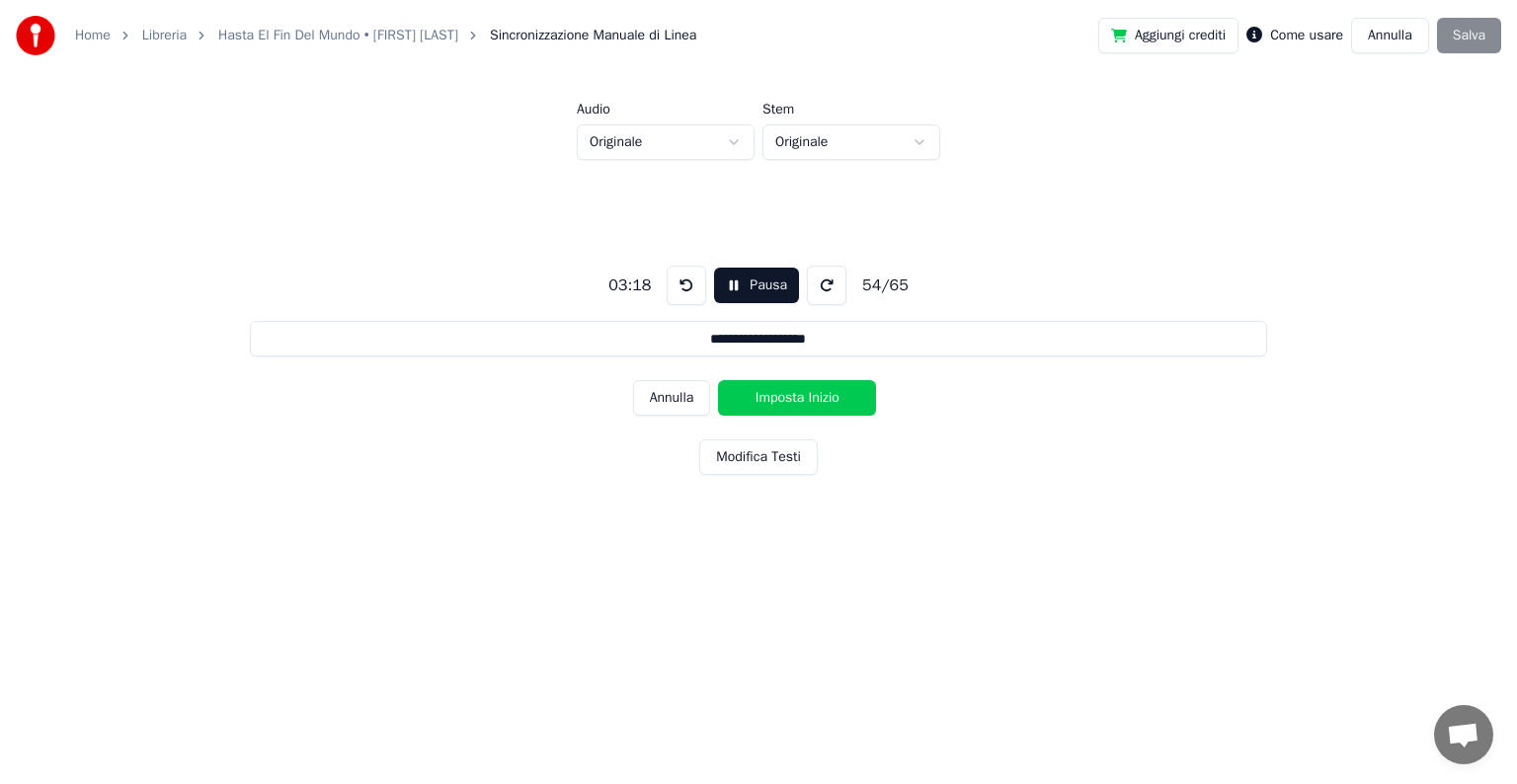 click on "Imposta Inizio" at bounding box center (797, 398) 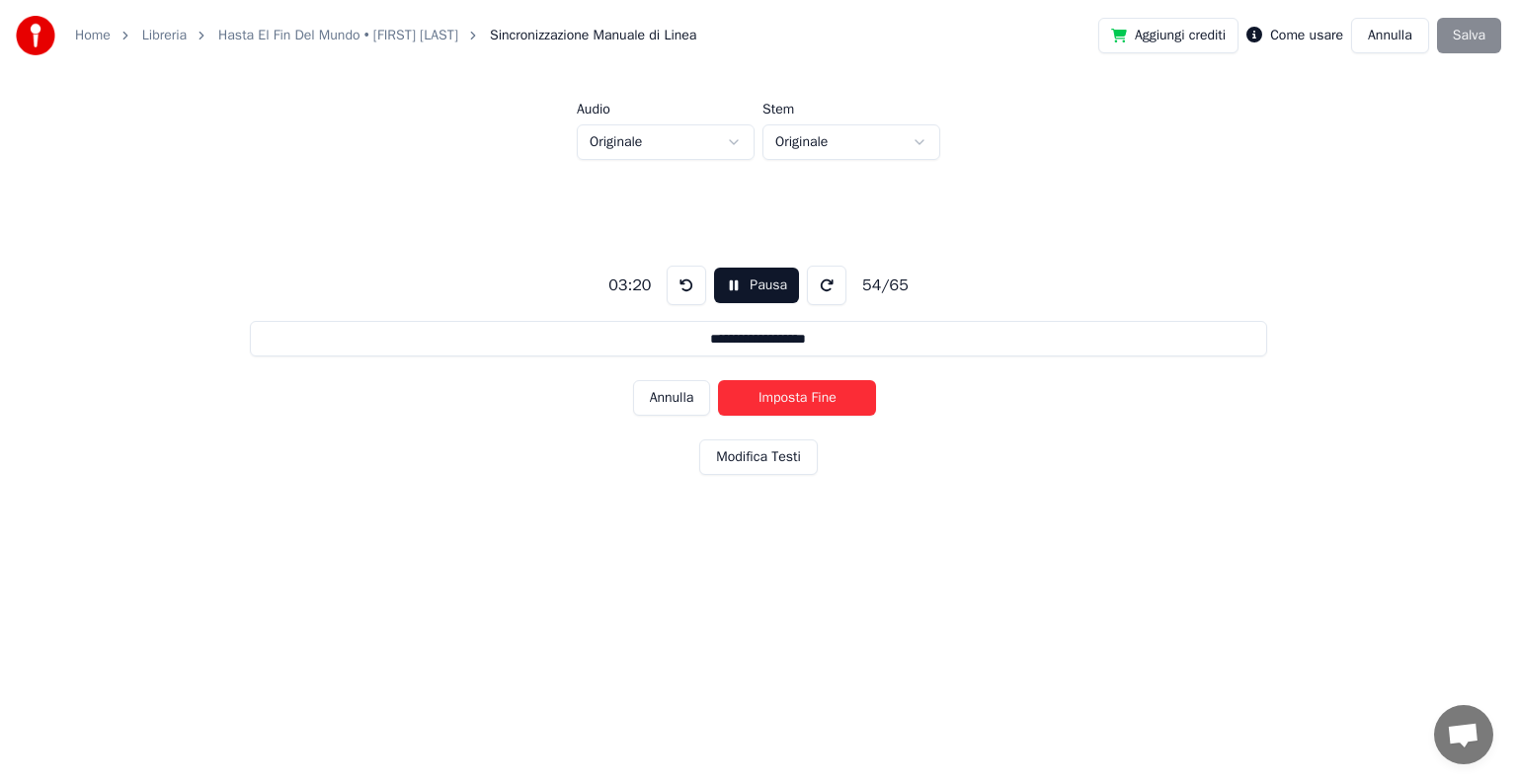 click on "Imposta Fine" at bounding box center [797, 398] 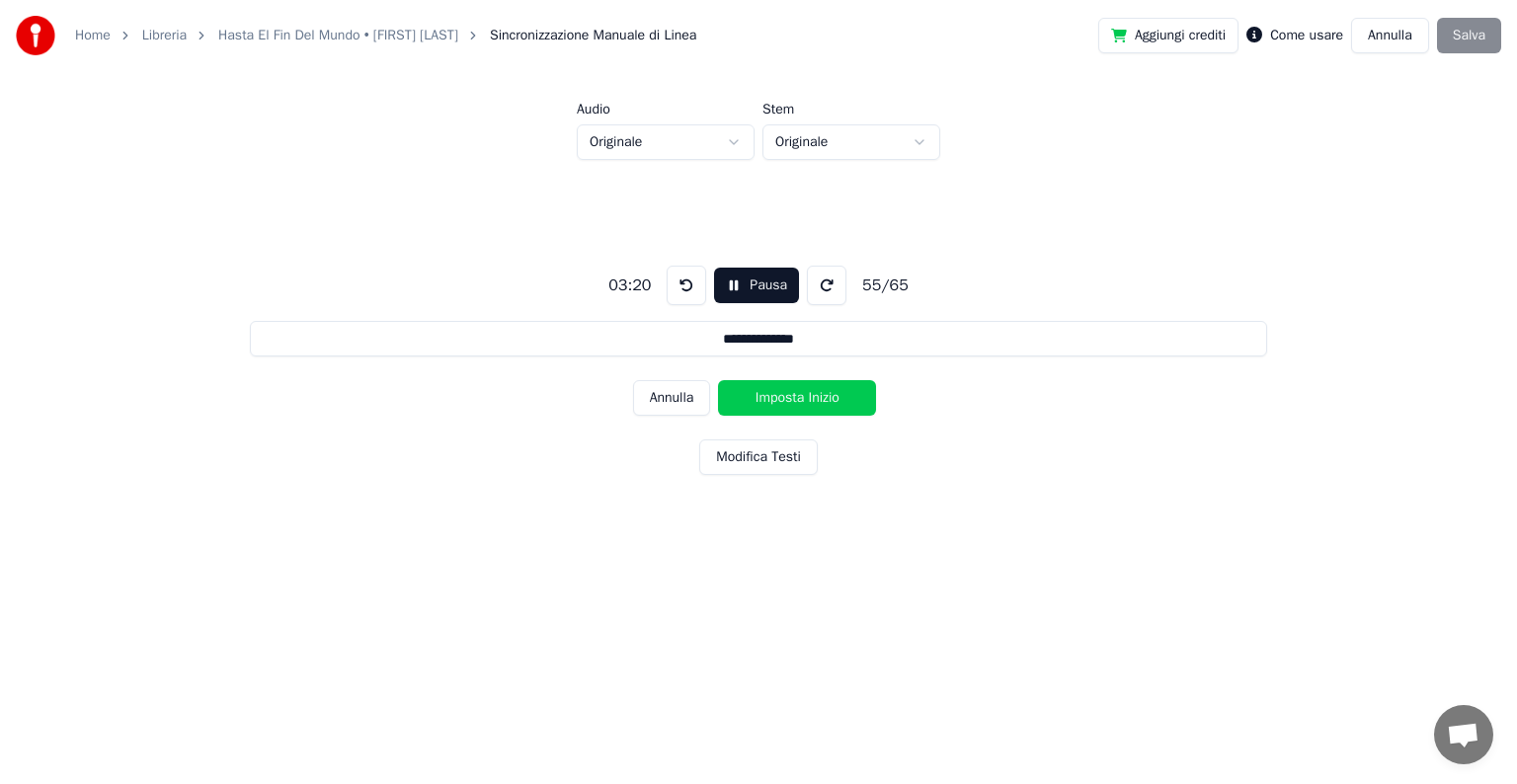 click on "Imposta Inizio" at bounding box center (797, 398) 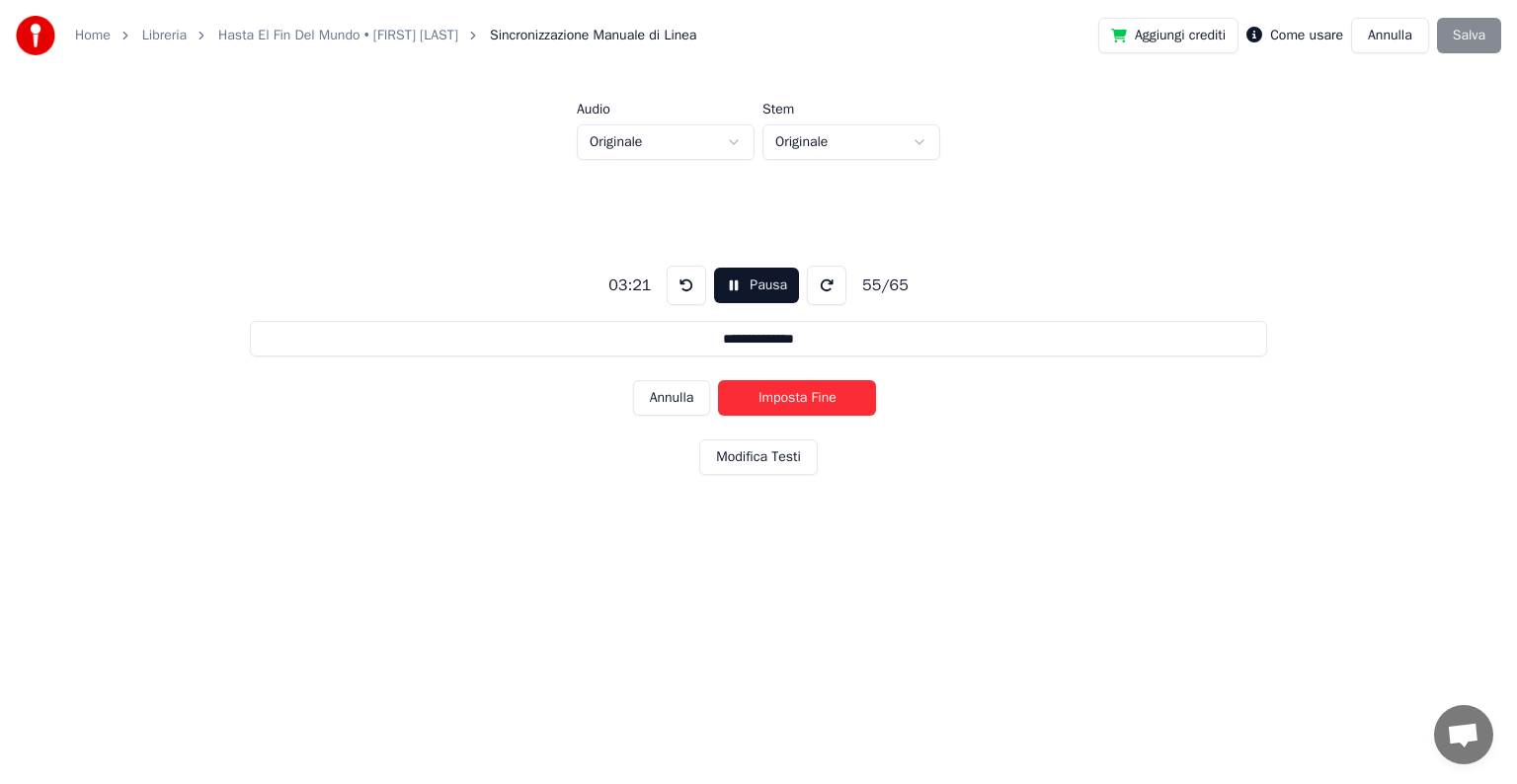 click on "Imposta Fine" at bounding box center [797, 398] 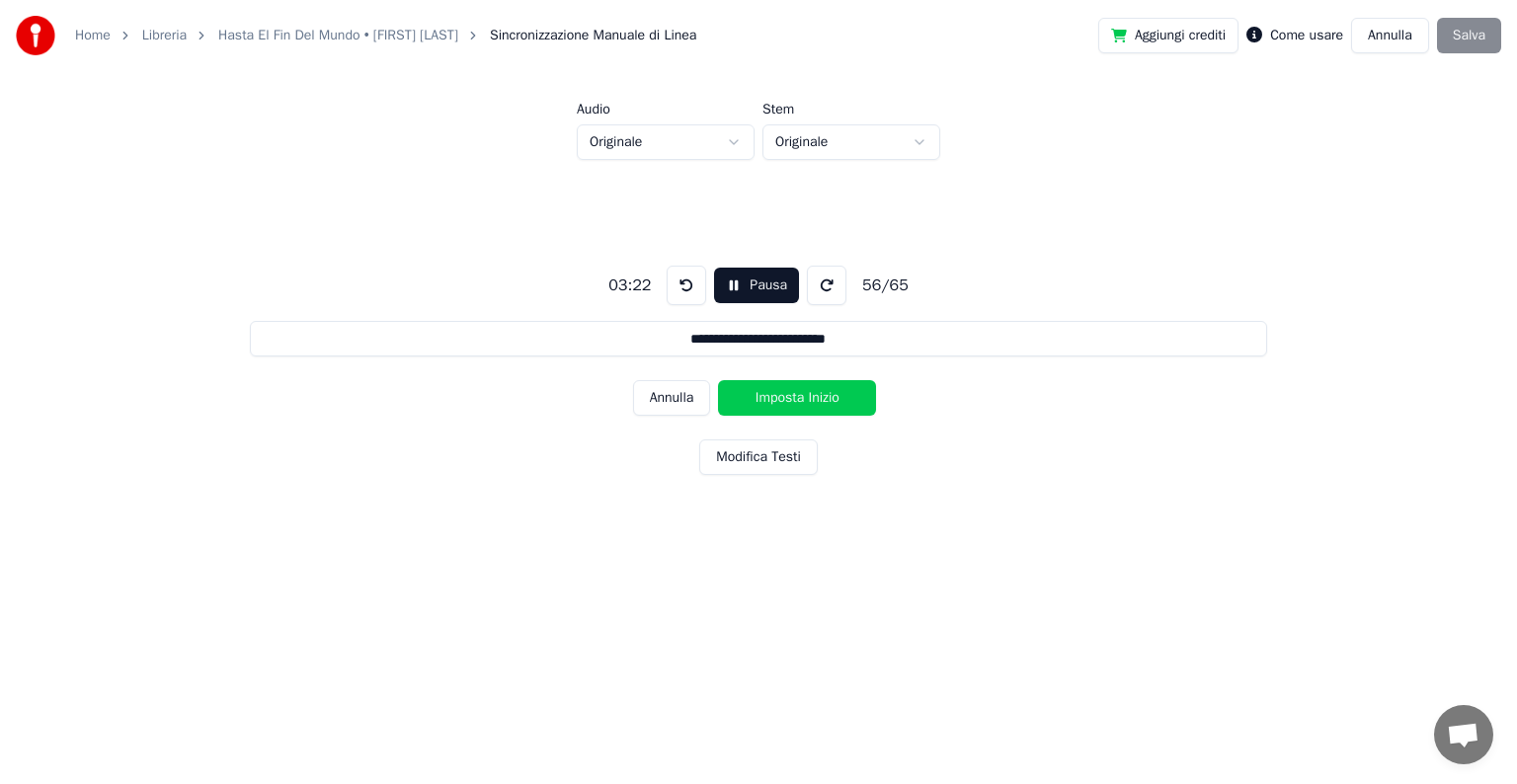 click on "Imposta Inizio" at bounding box center (797, 398) 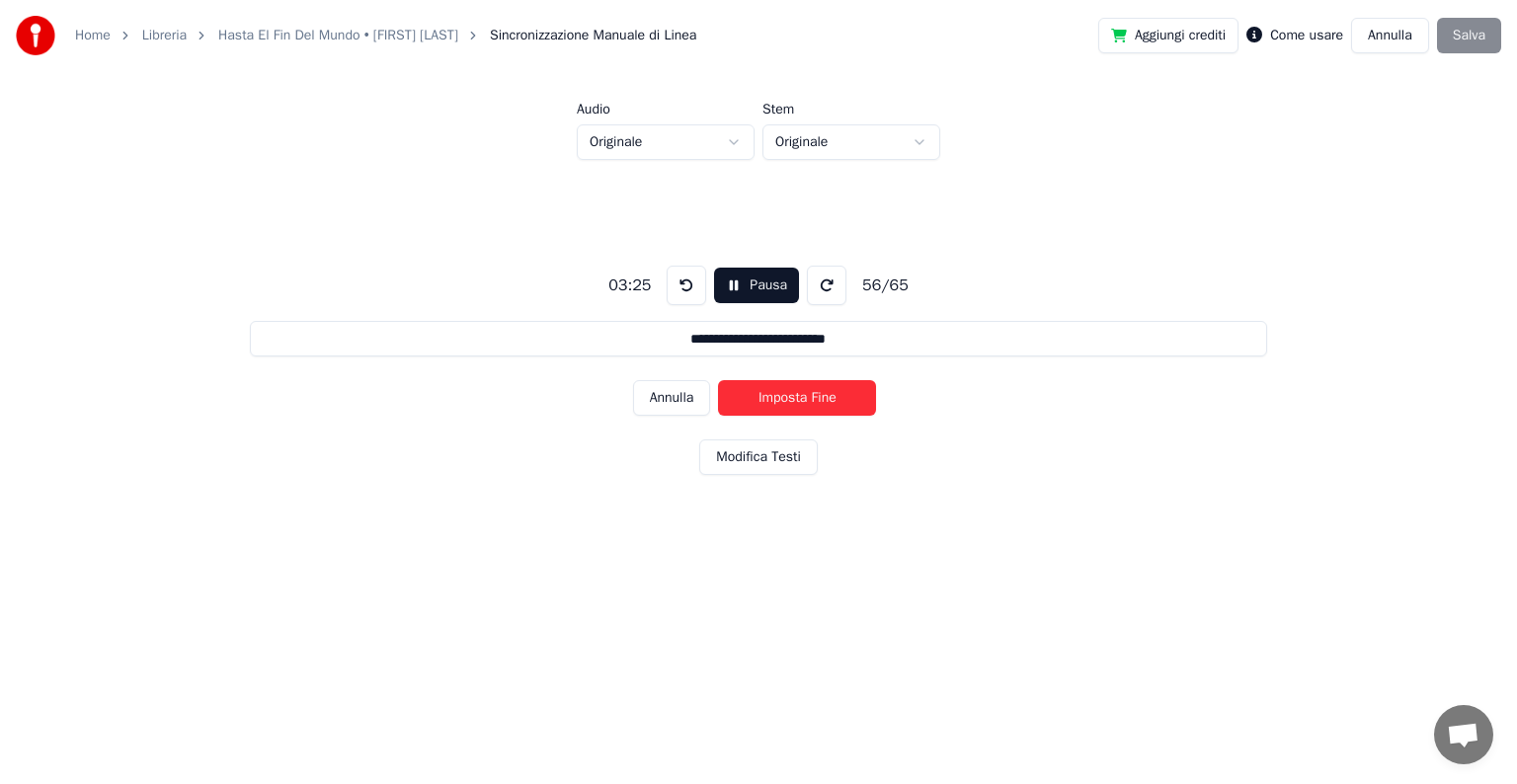 drag, startPoint x: 814, startPoint y: 399, endPoint x: 806, endPoint y: 407, distance: 11.313708 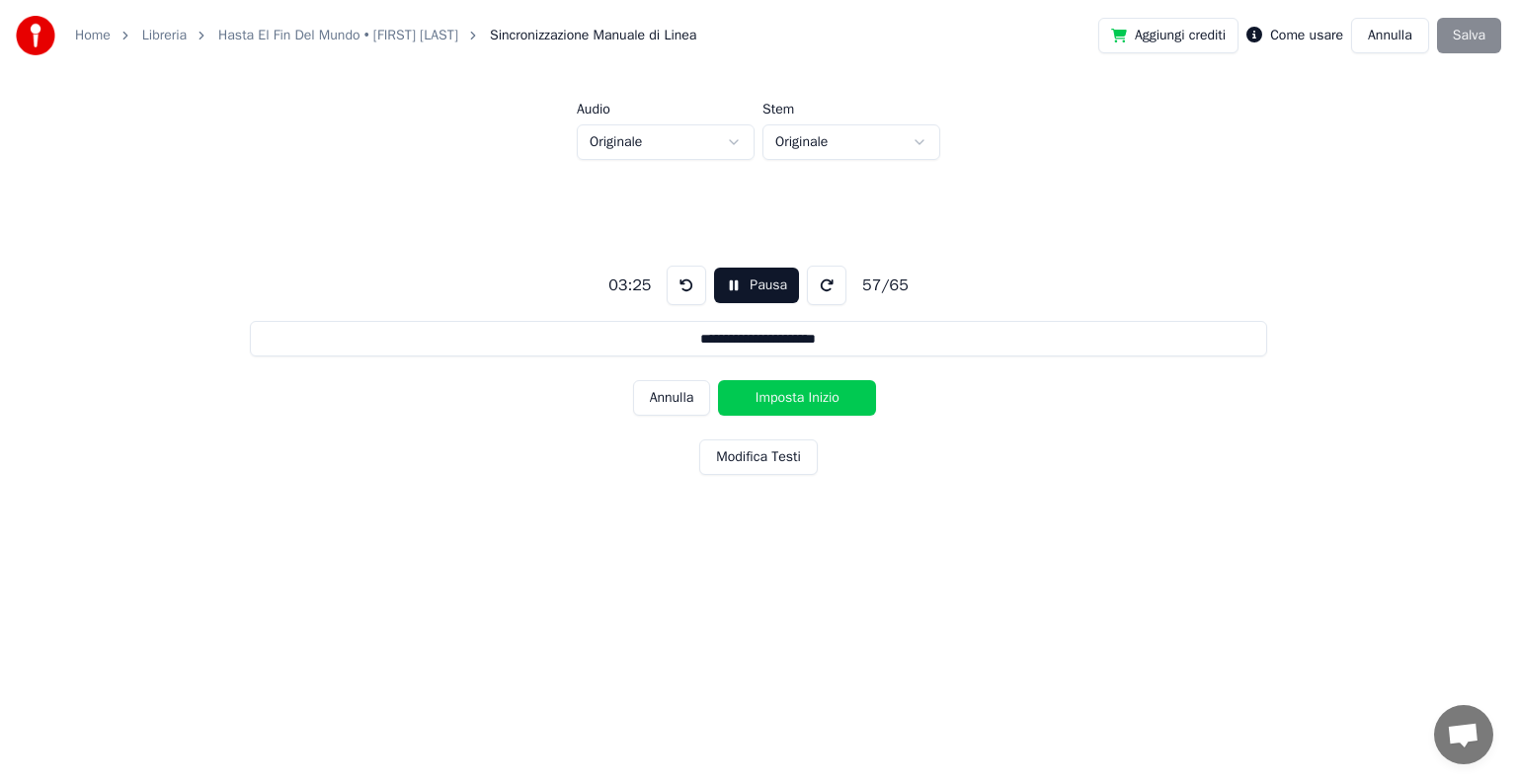 click on "Imposta Inizio" at bounding box center (797, 398) 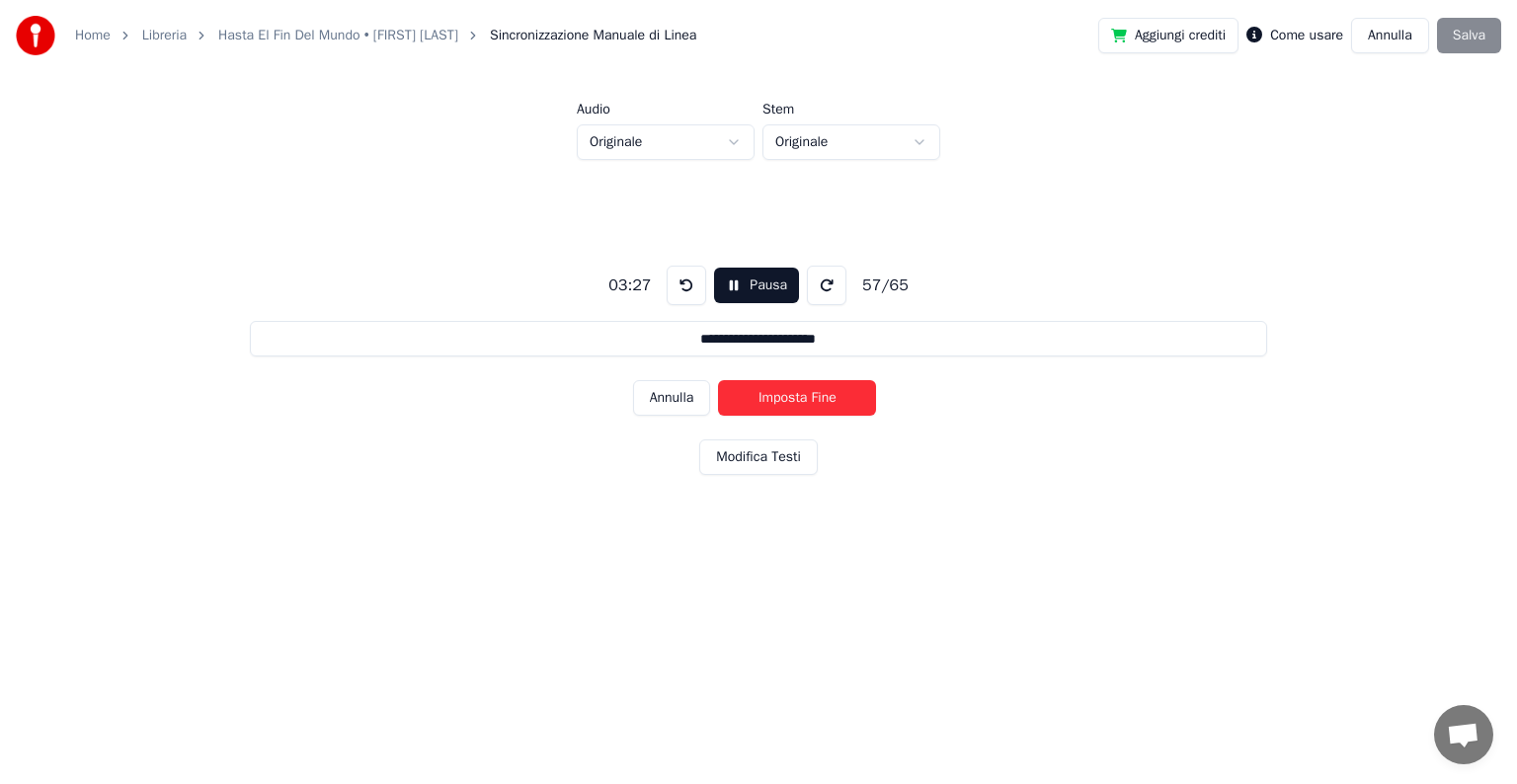 click on "Imposta Fine" at bounding box center [797, 398] 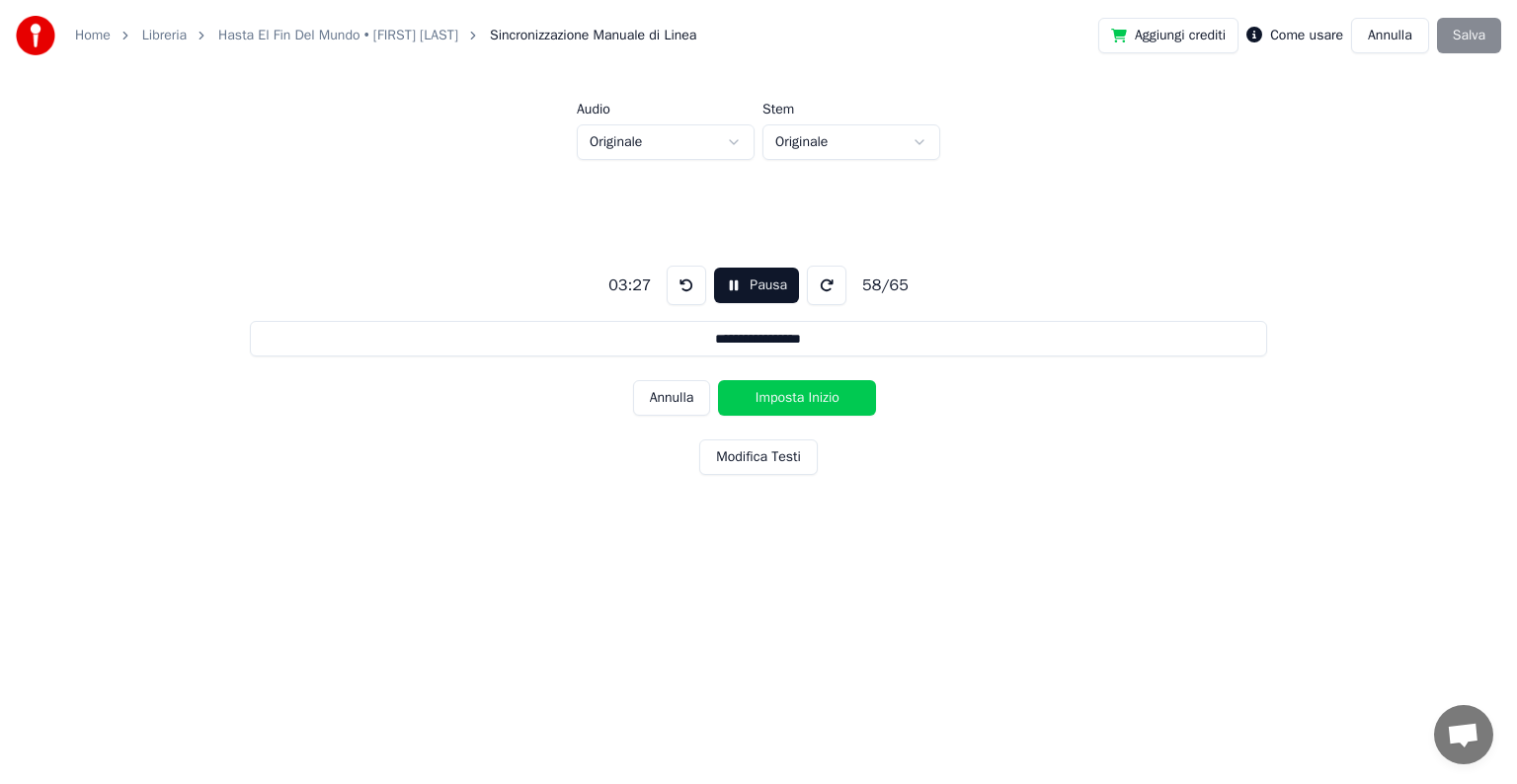 click on "Imposta Inizio" at bounding box center (797, 398) 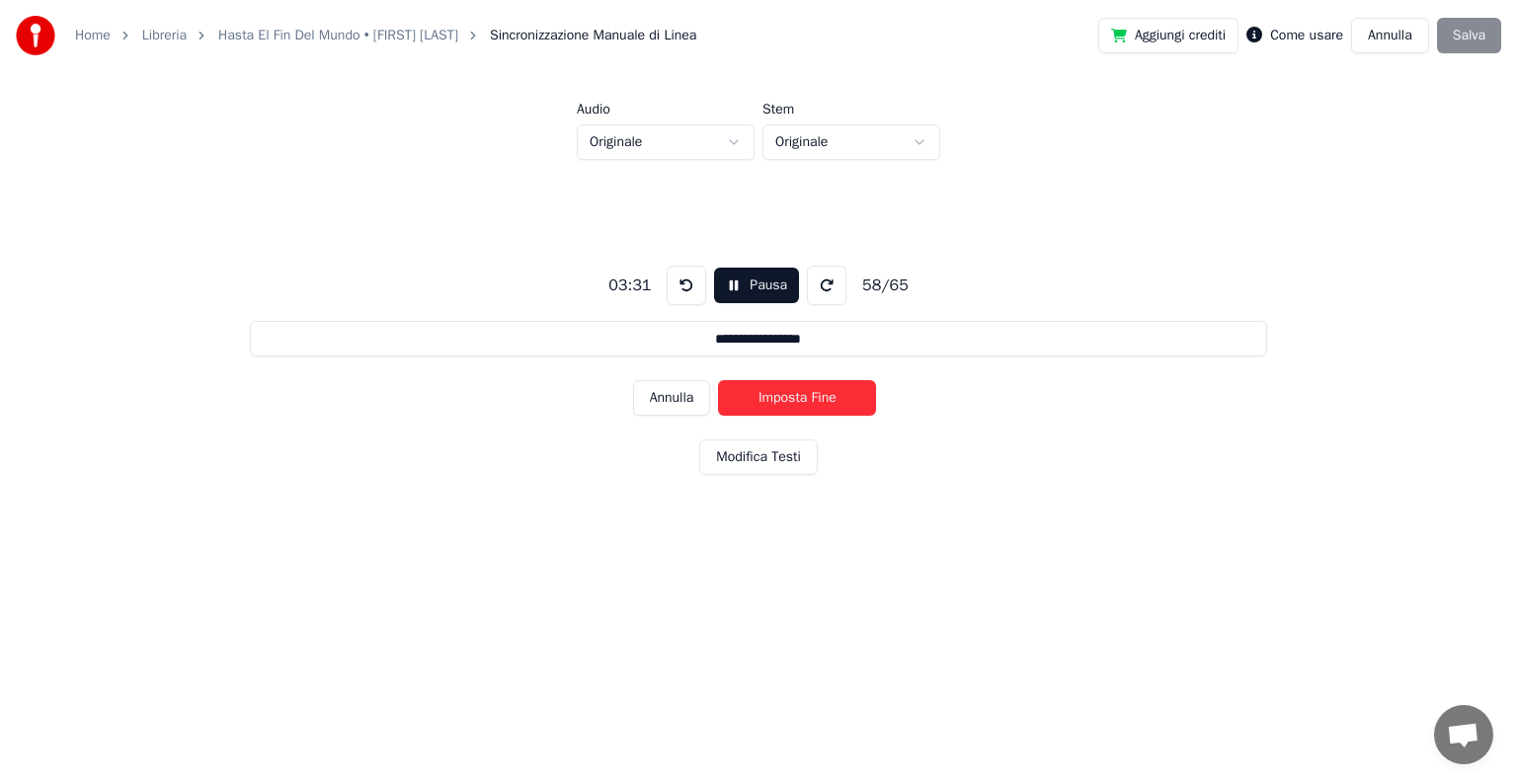 click on "Imposta Fine" at bounding box center (797, 398) 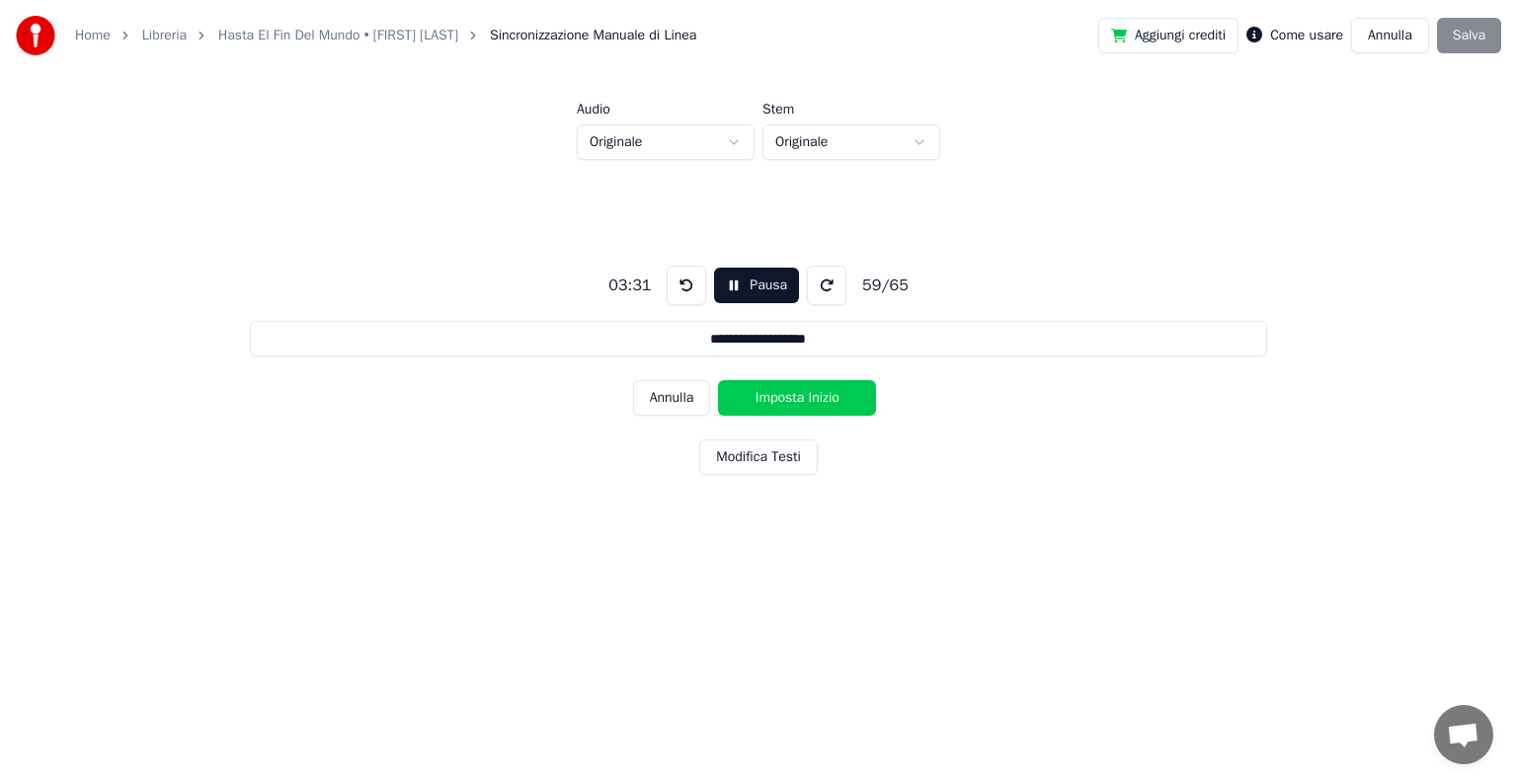 click on "Imposta Inizio" at bounding box center (797, 398) 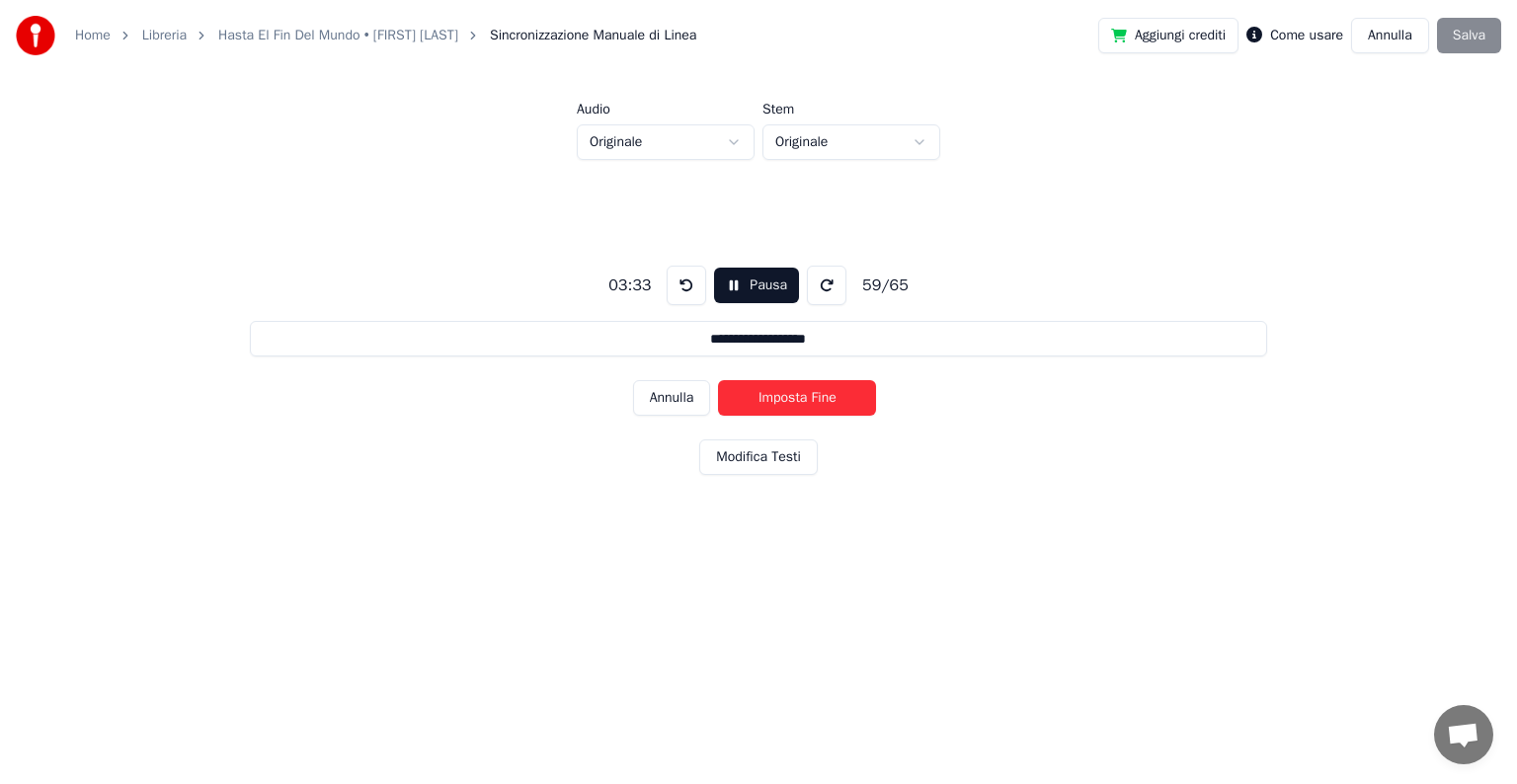 click on "Imposta Fine" at bounding box center [797, 398] 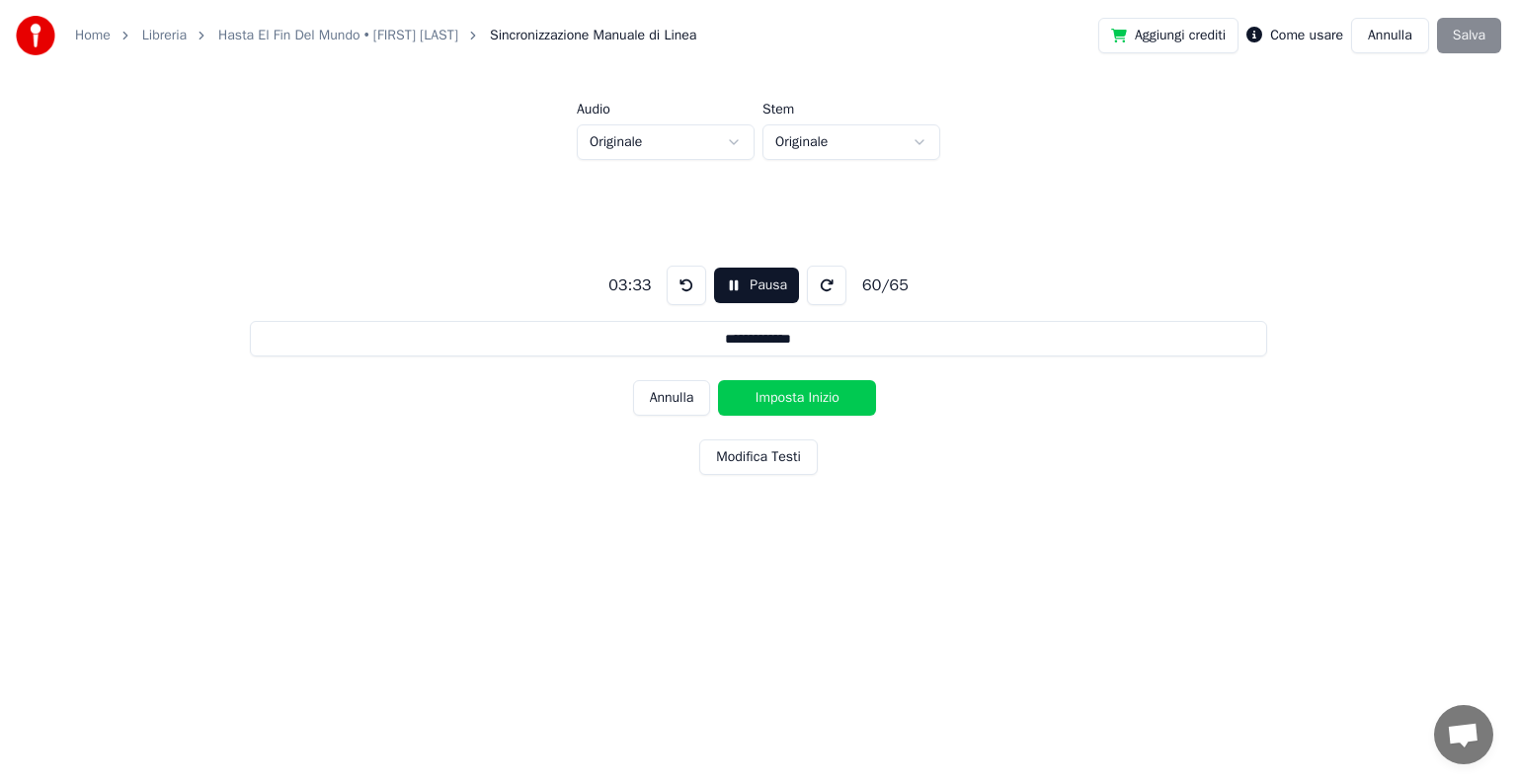 click on "Imposta Inizio" at bounding box center (797, 398) 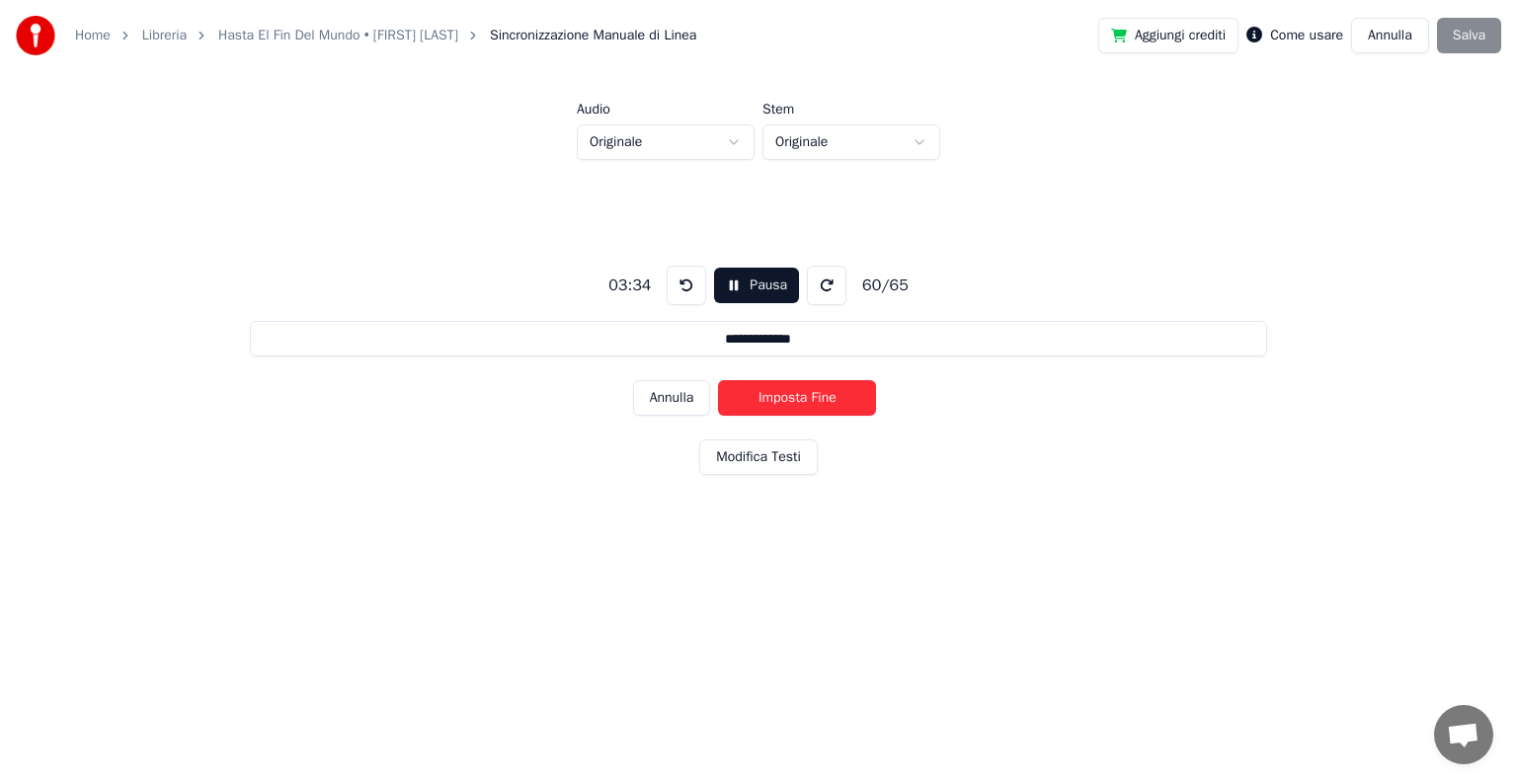 click on "Imposta Fine" at bounding box center [797, 398] 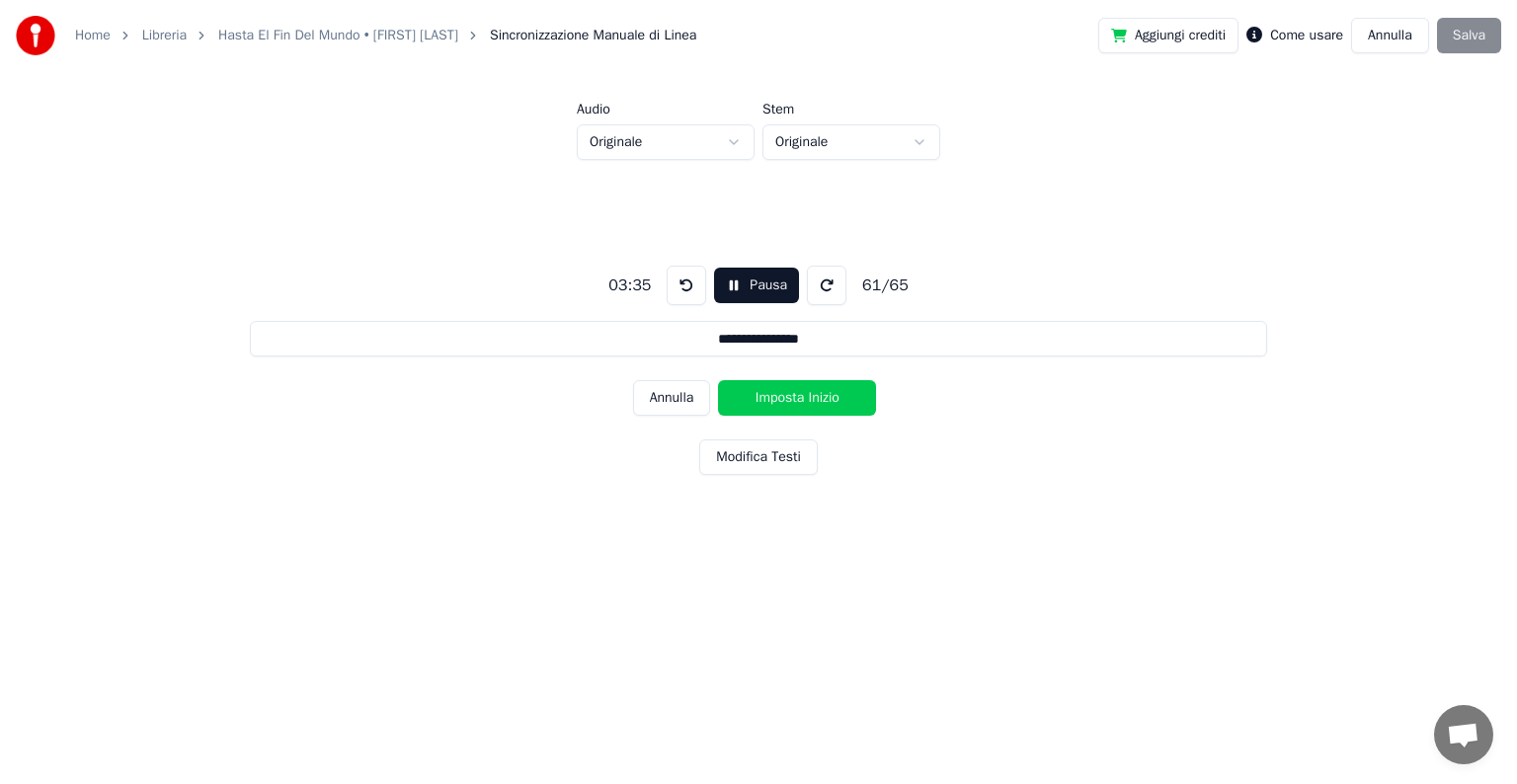 click on "Imposta Inizio" at bounding box center (797, 398) 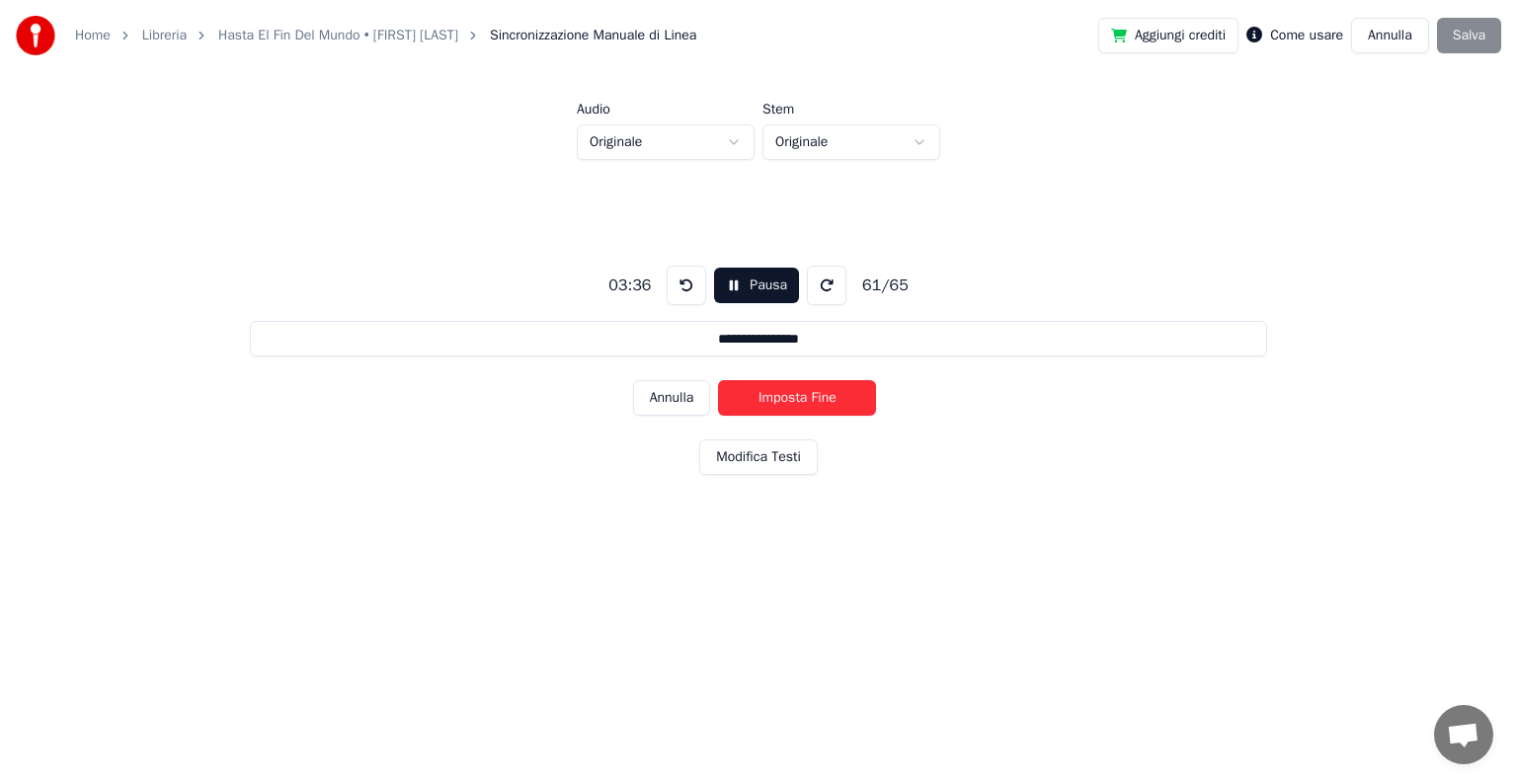 click on "Imposta Fine" at bounding box center (797, 398) 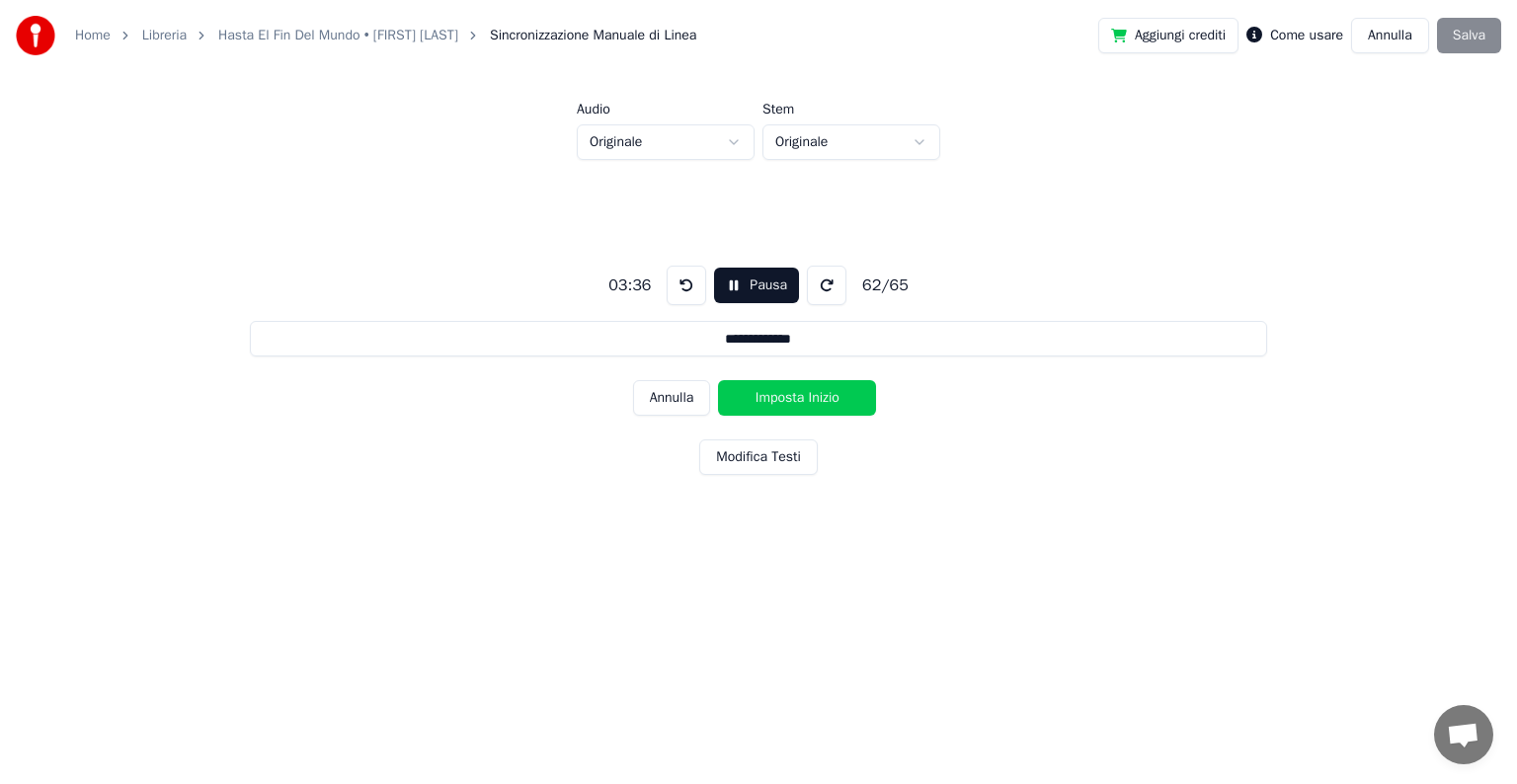 click on "Imposta Inizio" at bounding box center (797, 398) 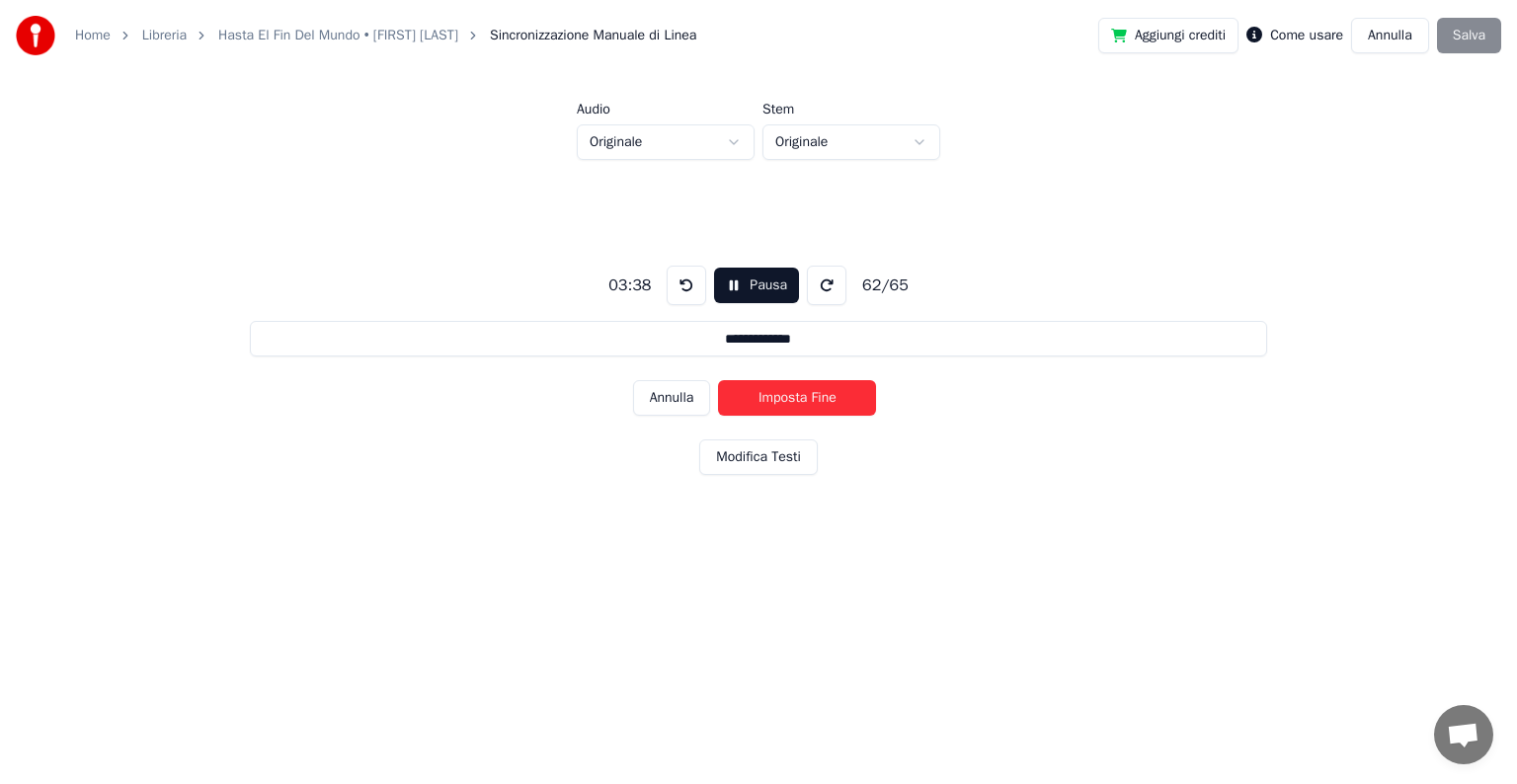 click on "Imposta Fine" at bounding box center [797, 398] 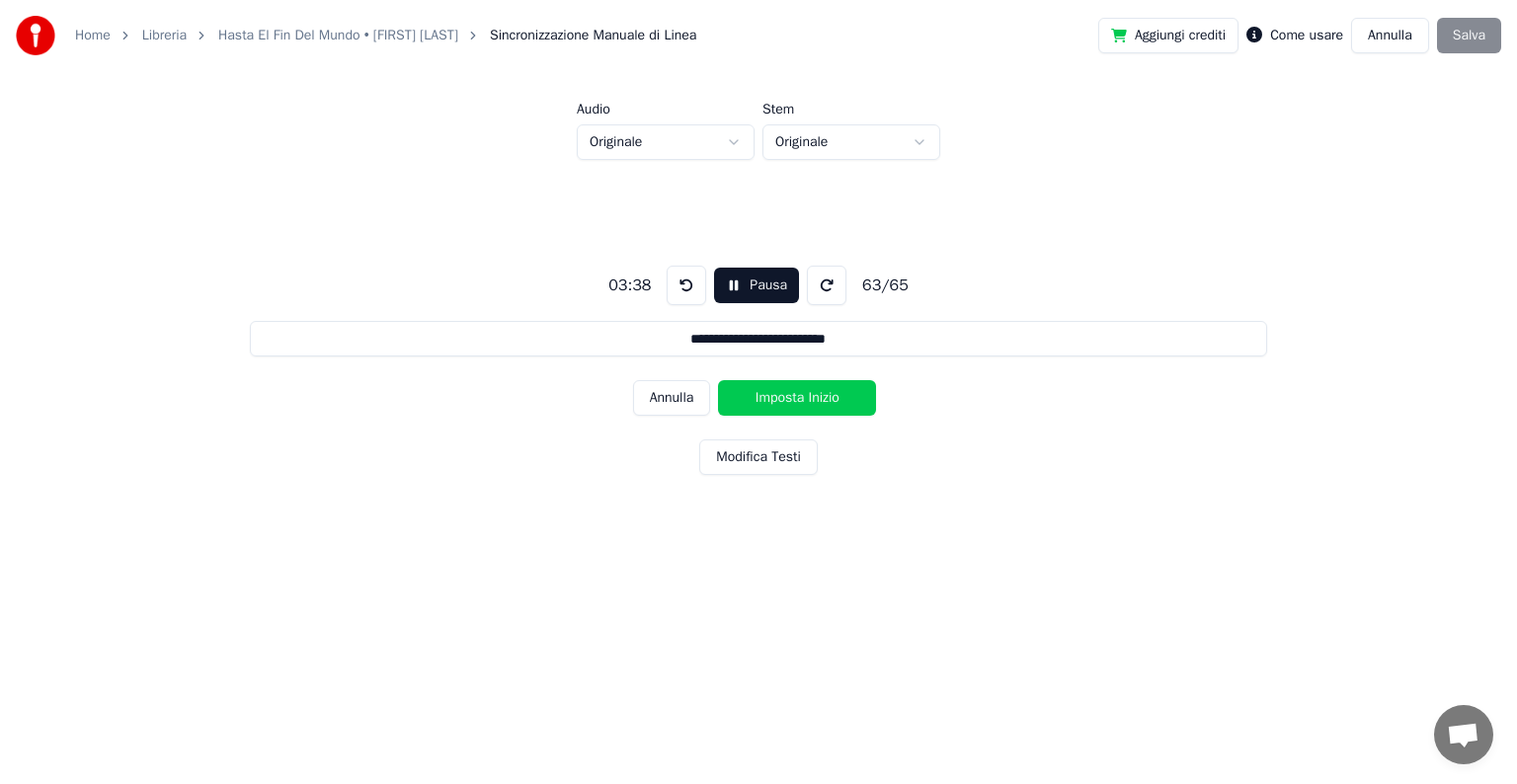 click on "Imposta Inizio" at bounding box center (797, 398) 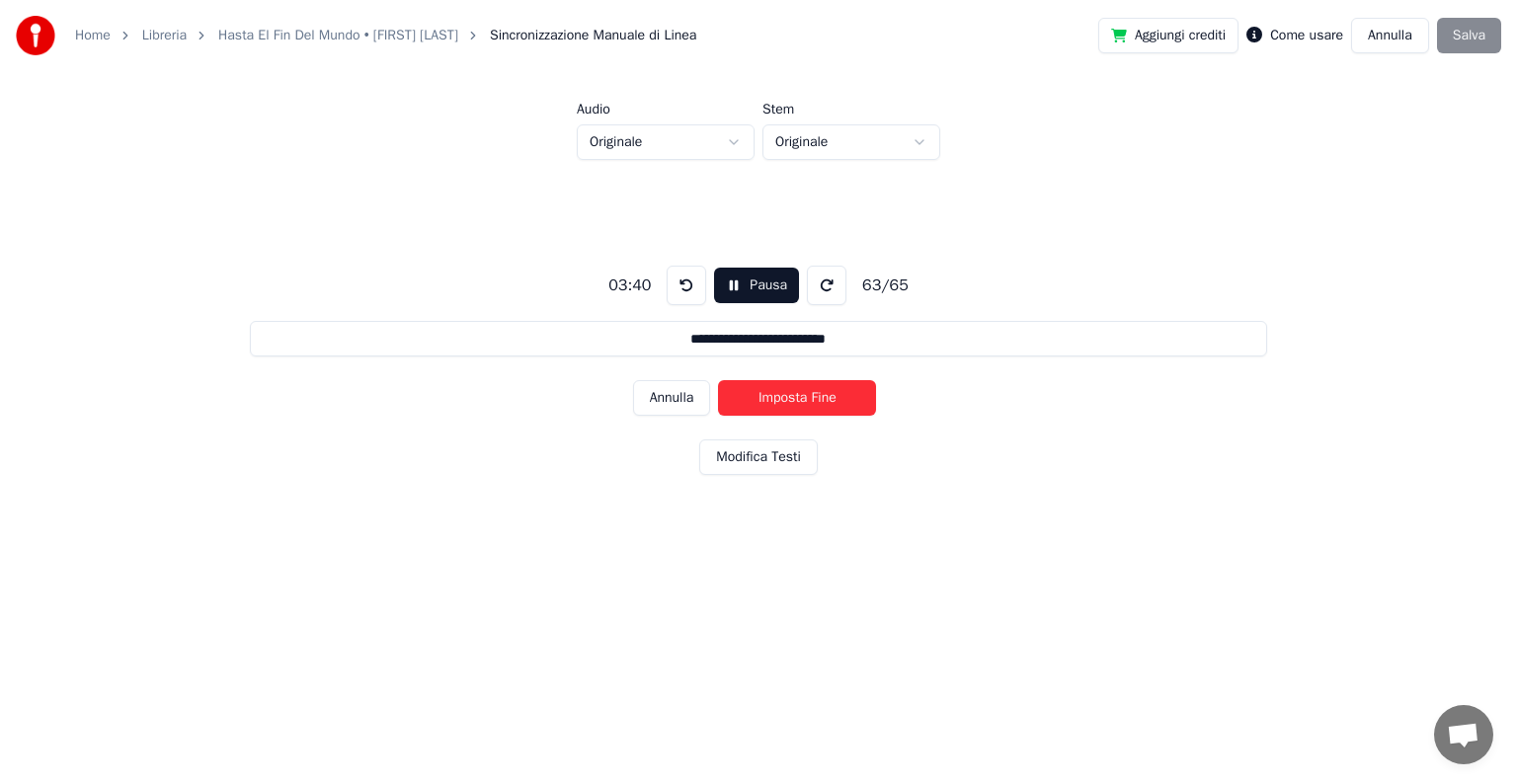 click on "Imposta Fine" at bounding box center (797, 398) 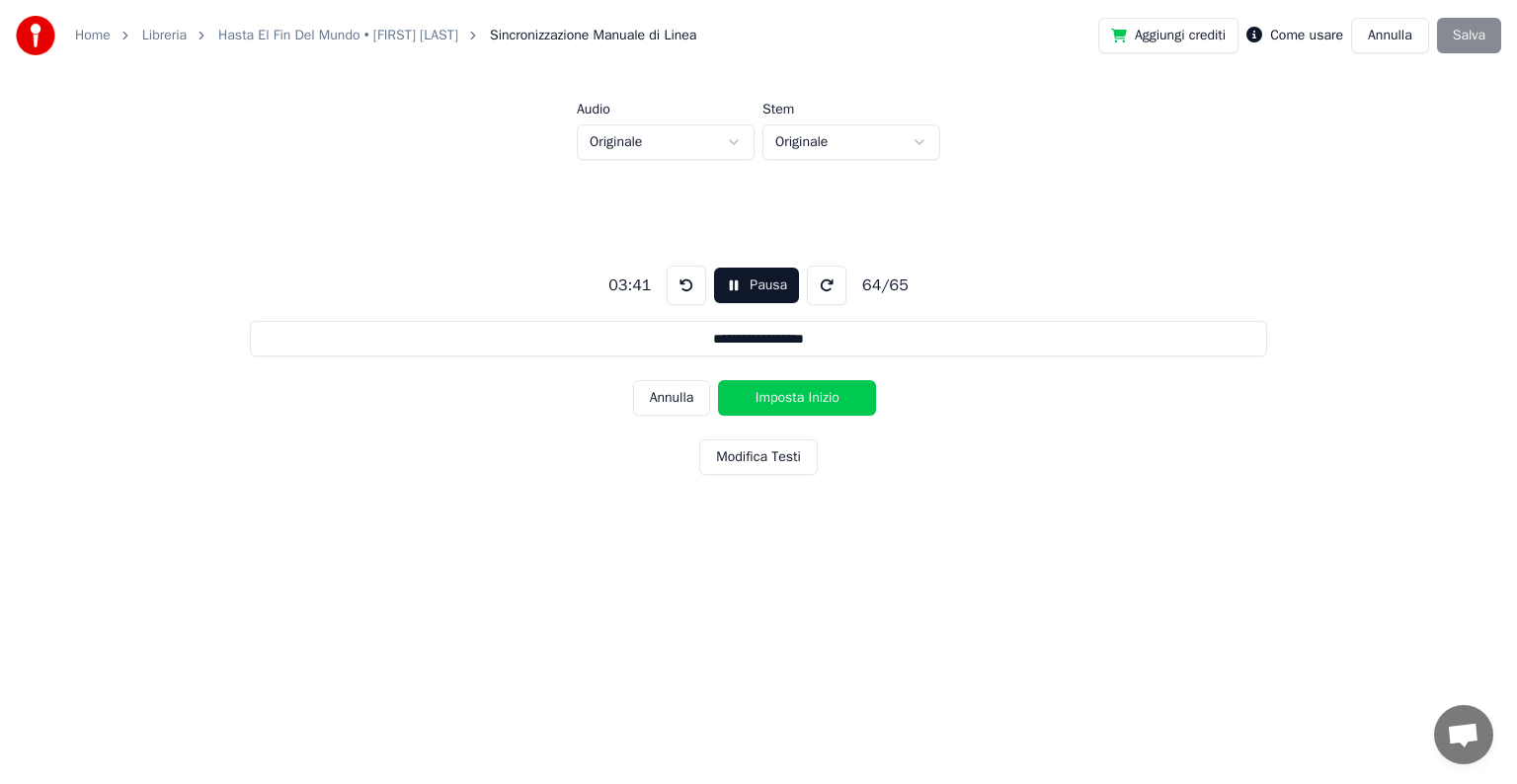 click on "Imposta Inizio" at bounding box center (797, 398) 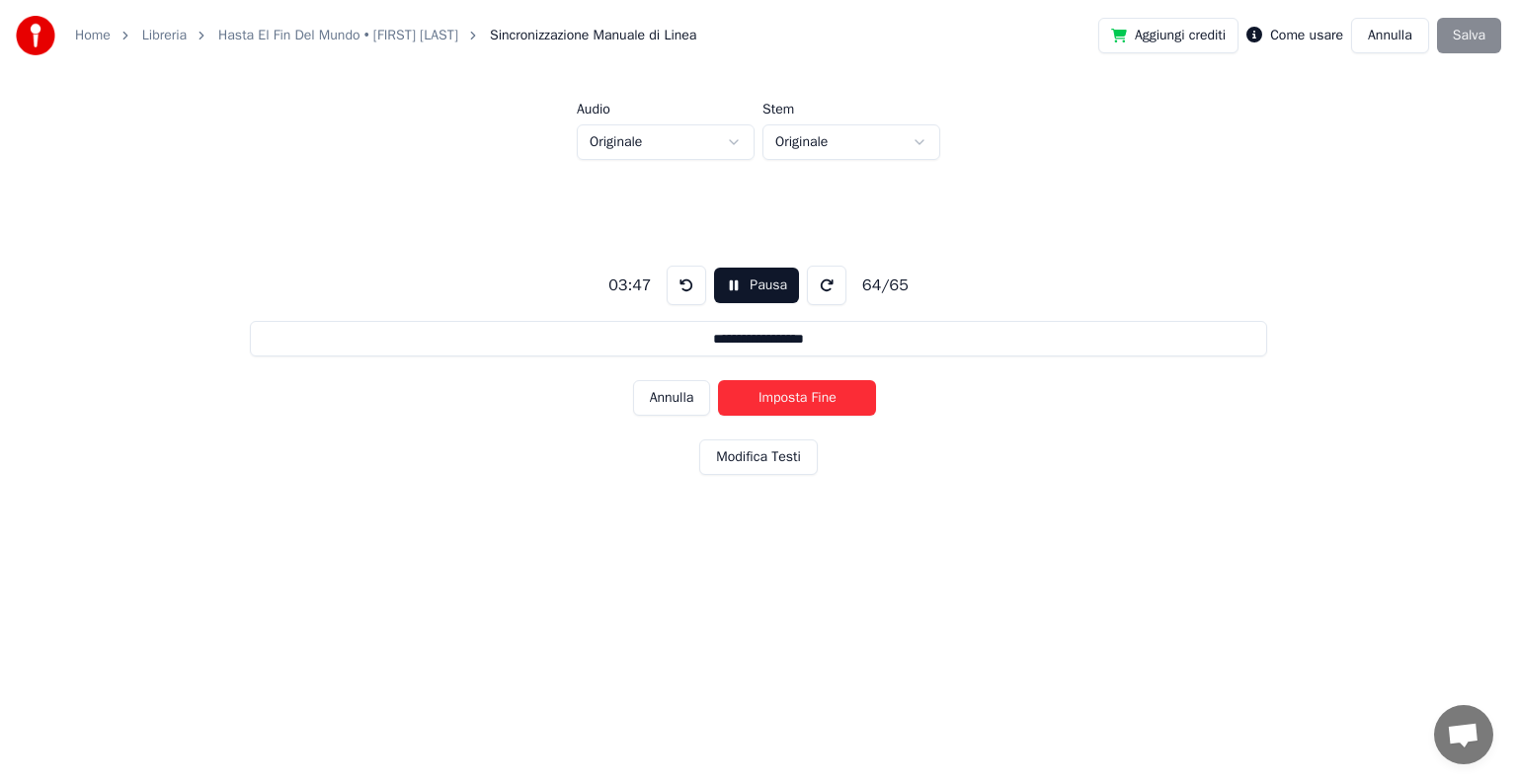 click on "Imposta Fine" at bounding box center (797, 398) 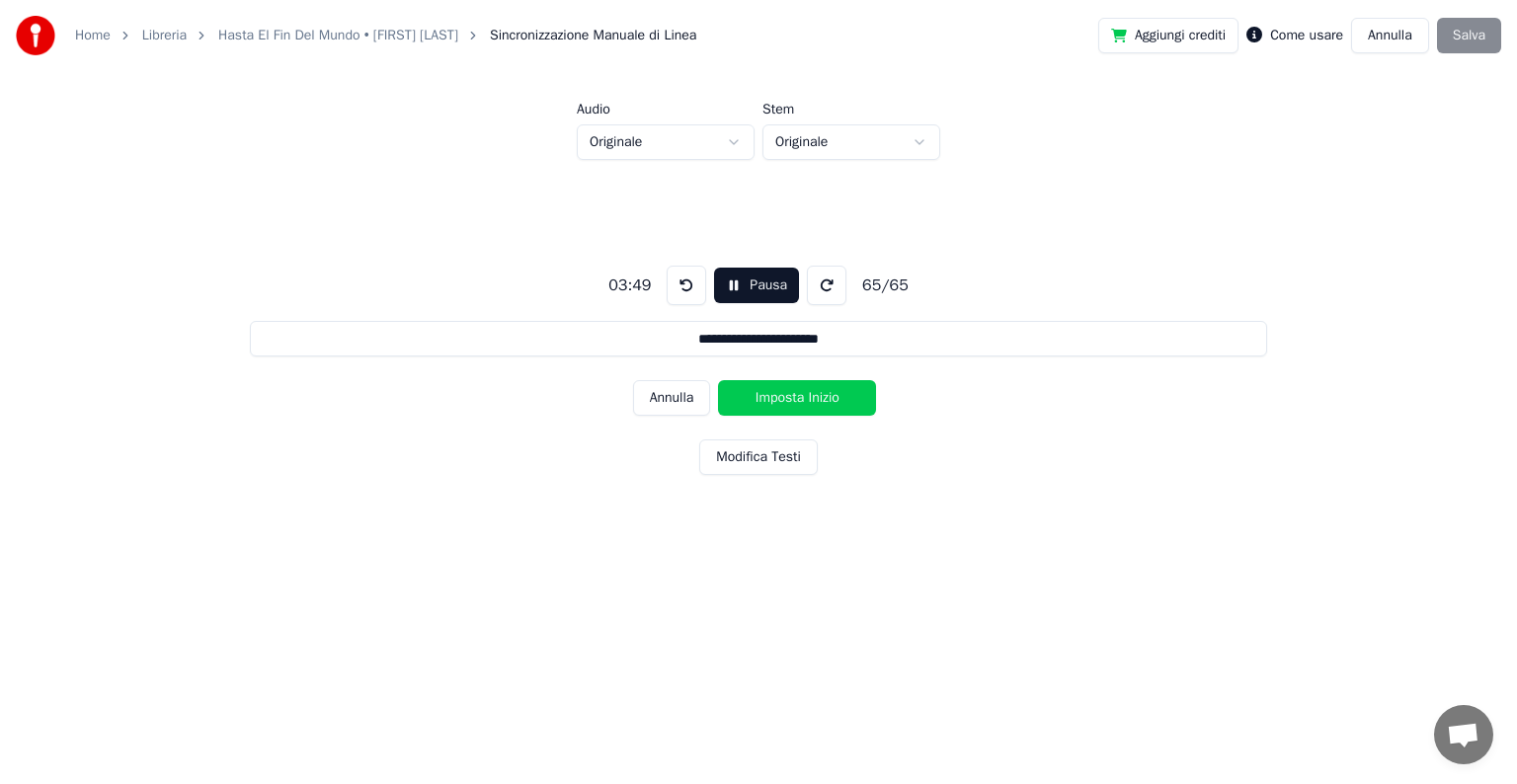 click on "Imposta Inizio" at bounding box center (797, 398) 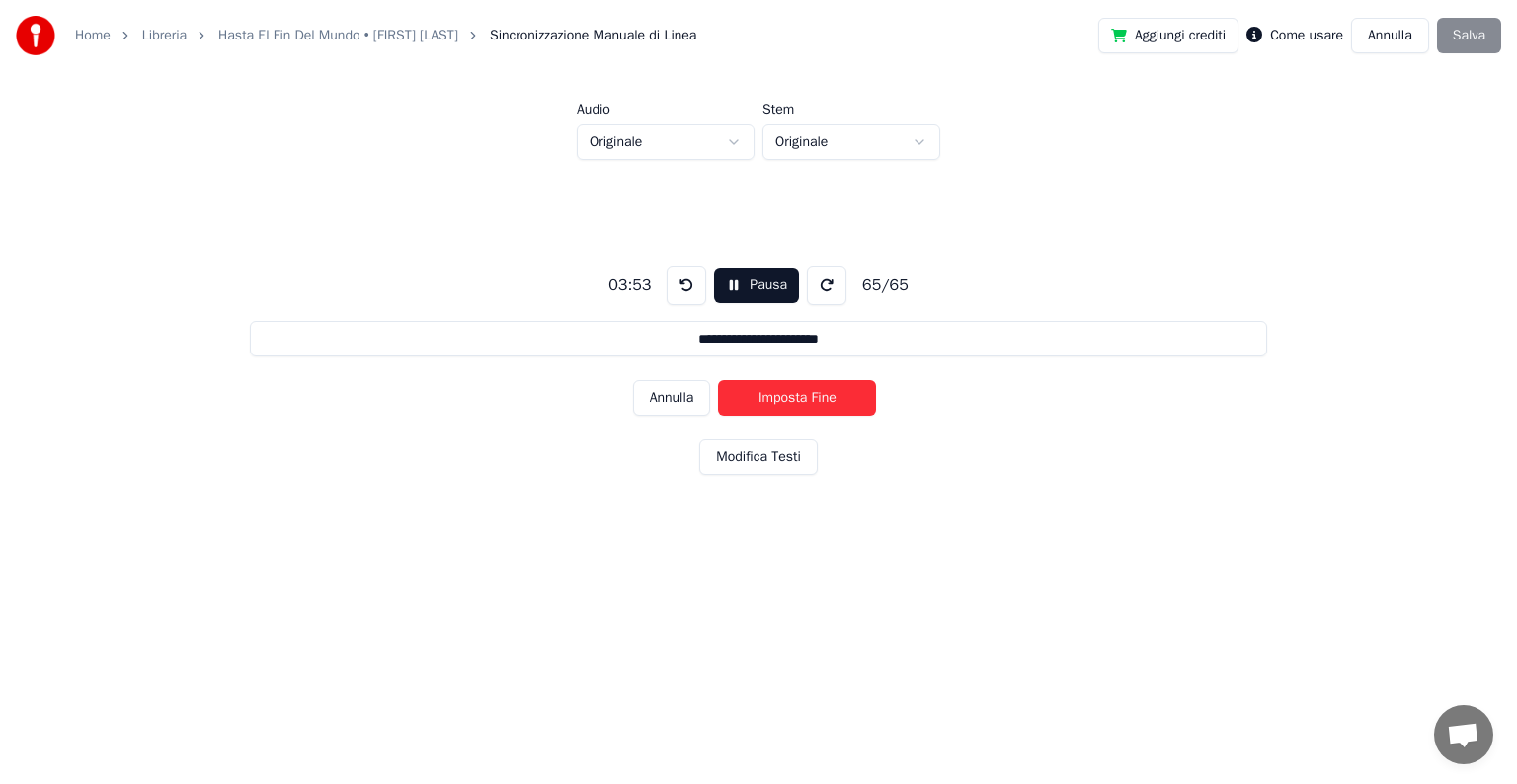 click on "Imposta Fine" at bounding box center (797, 398) 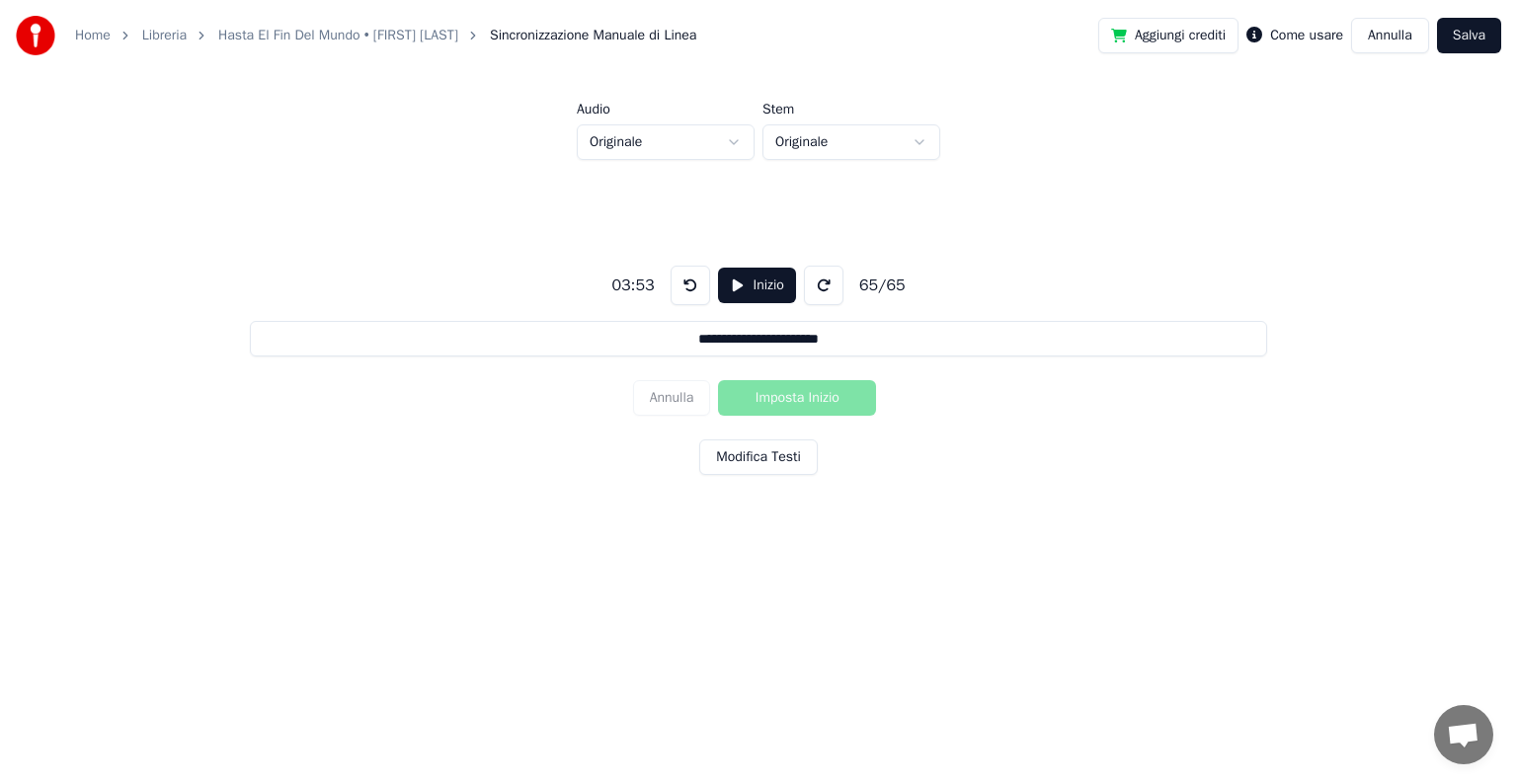 click on "Salva" at bounding box center [1469, 36] 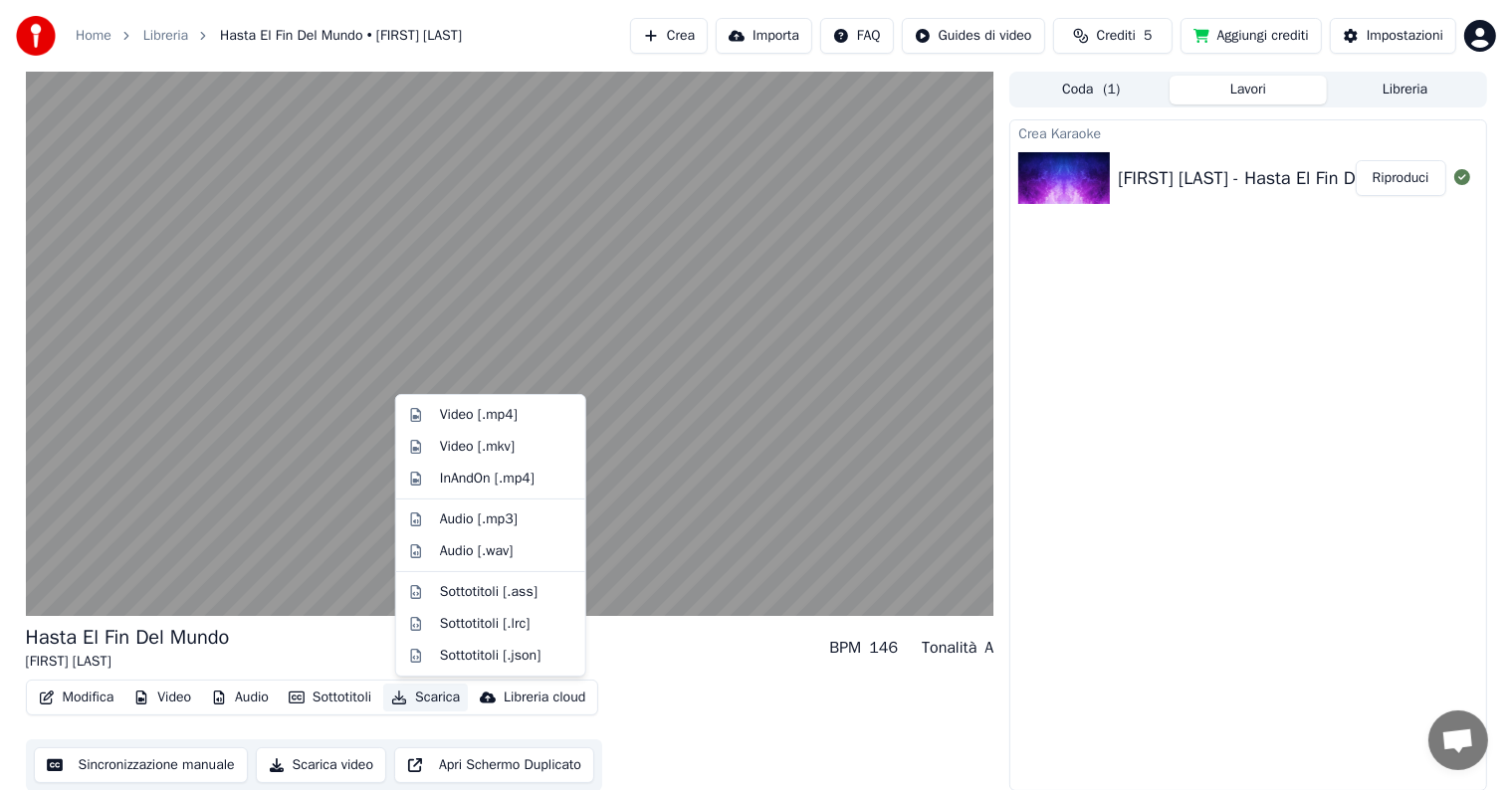 click on "Scarica" at bounding box center [425, 697] 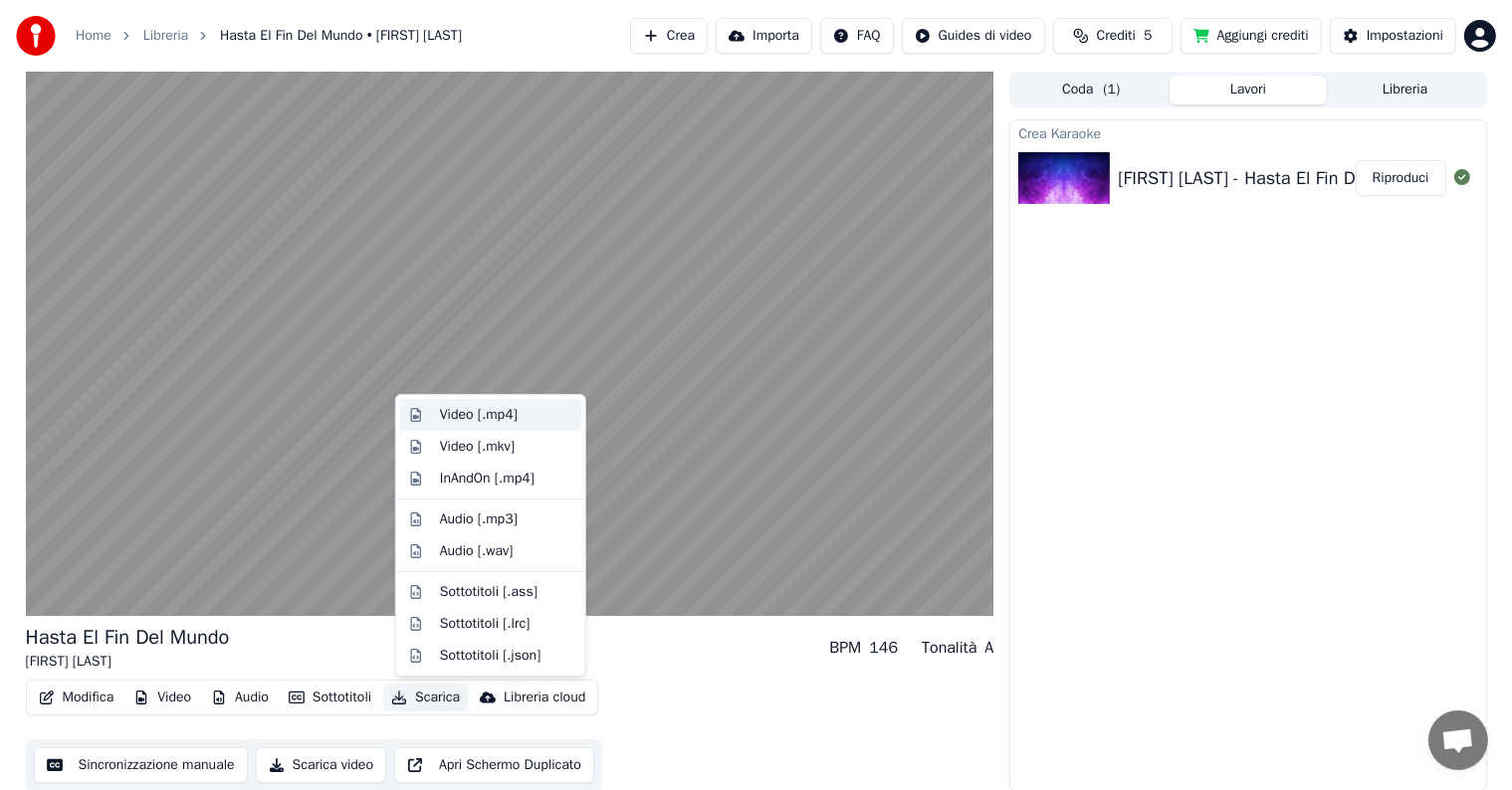 click on "Video [.mp4]" at bounding box center [479, 415] 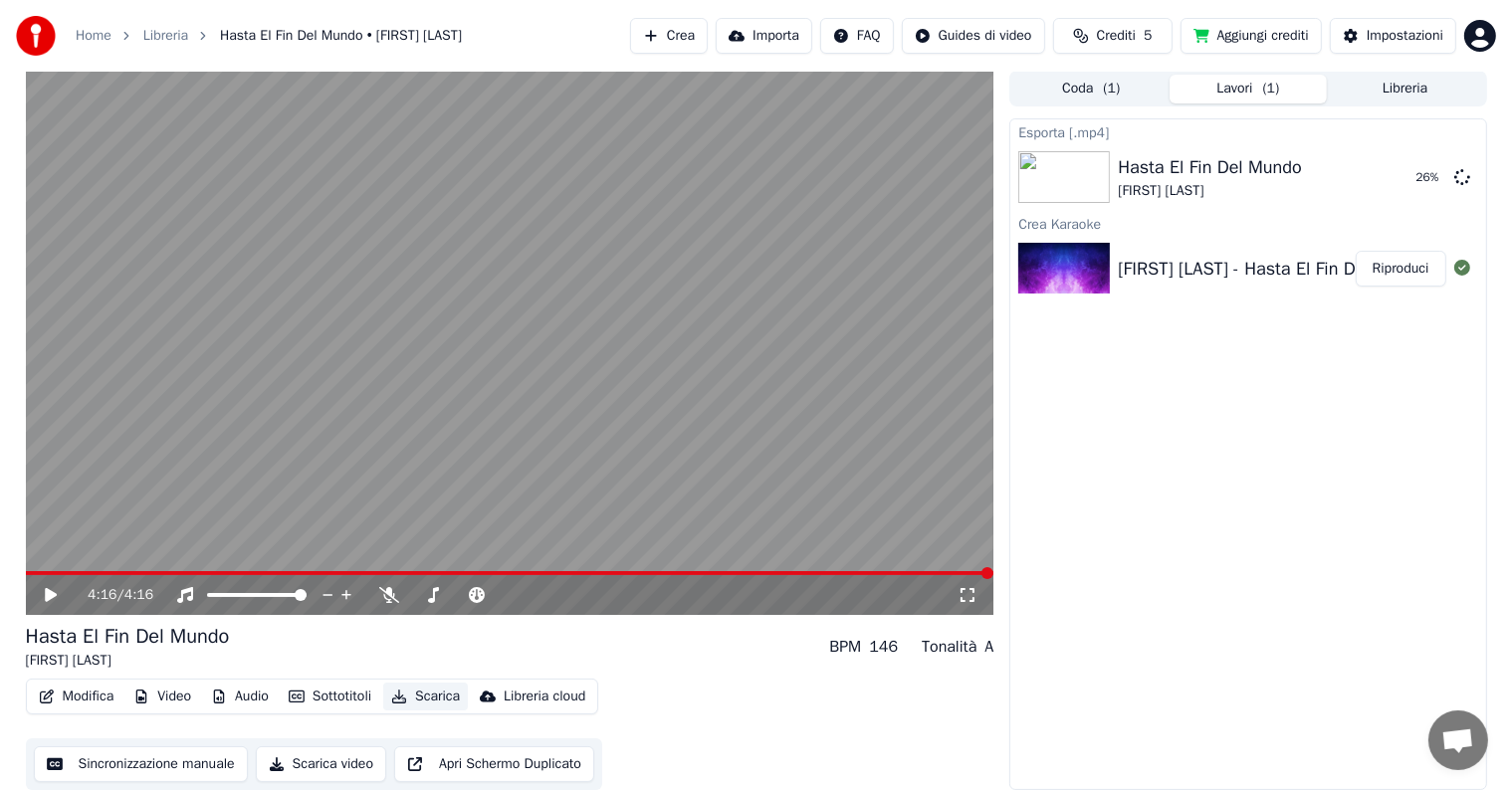 scroll, scrollTop: 0, scrollLeft: 0, axis: both 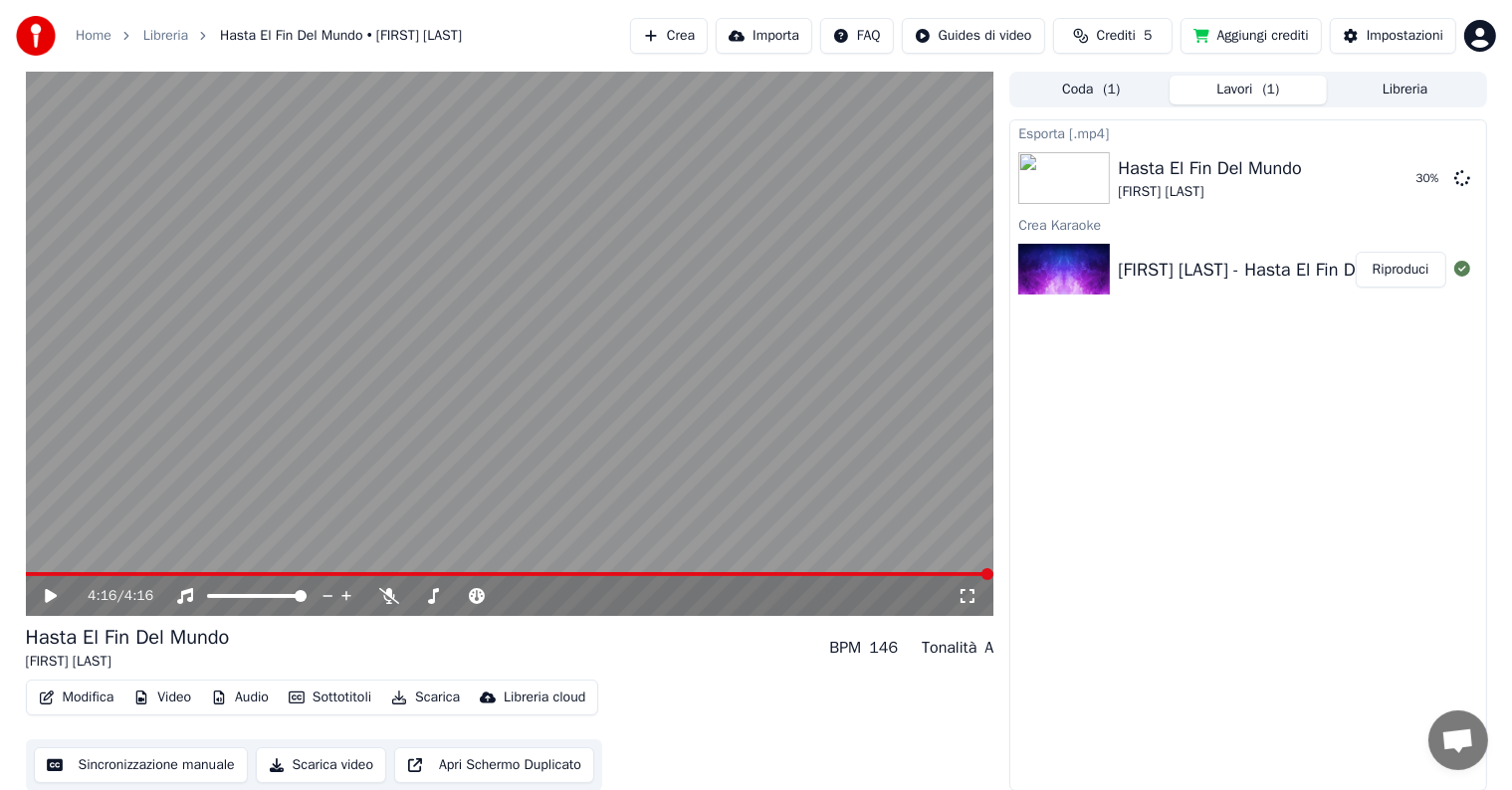 click on "Scarica video" at bounding box center (321, 765) 